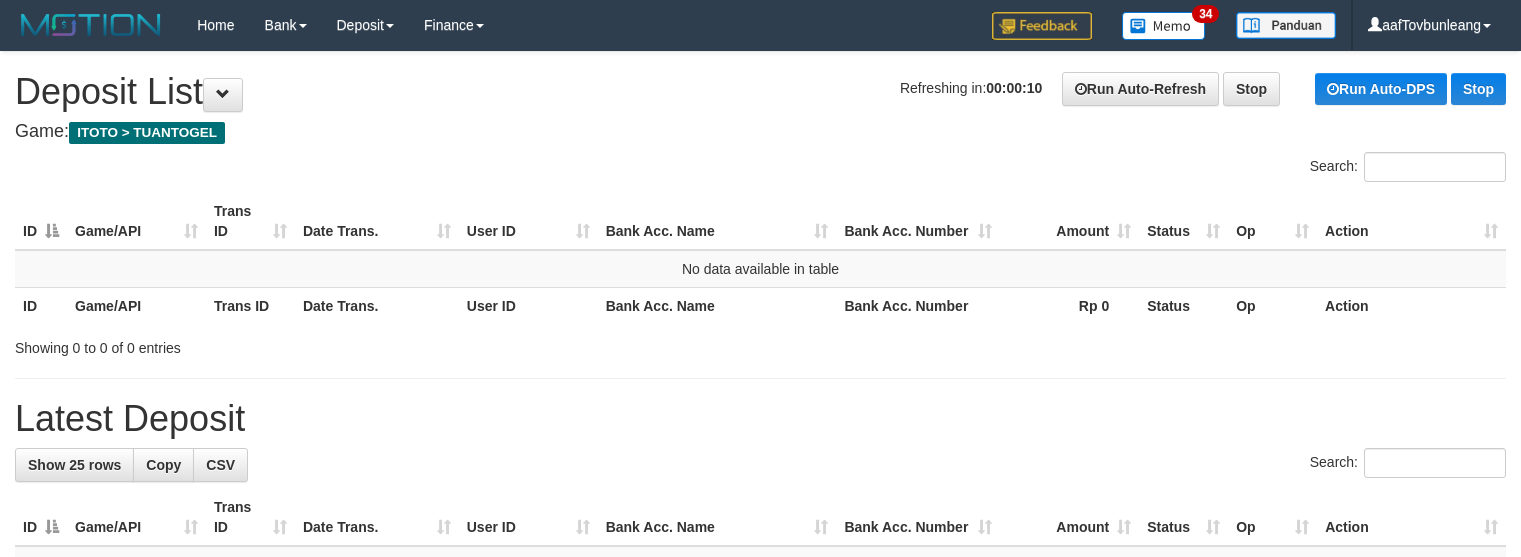 scroll, scrollTop: 0, scrollLeft: 0, axis: both 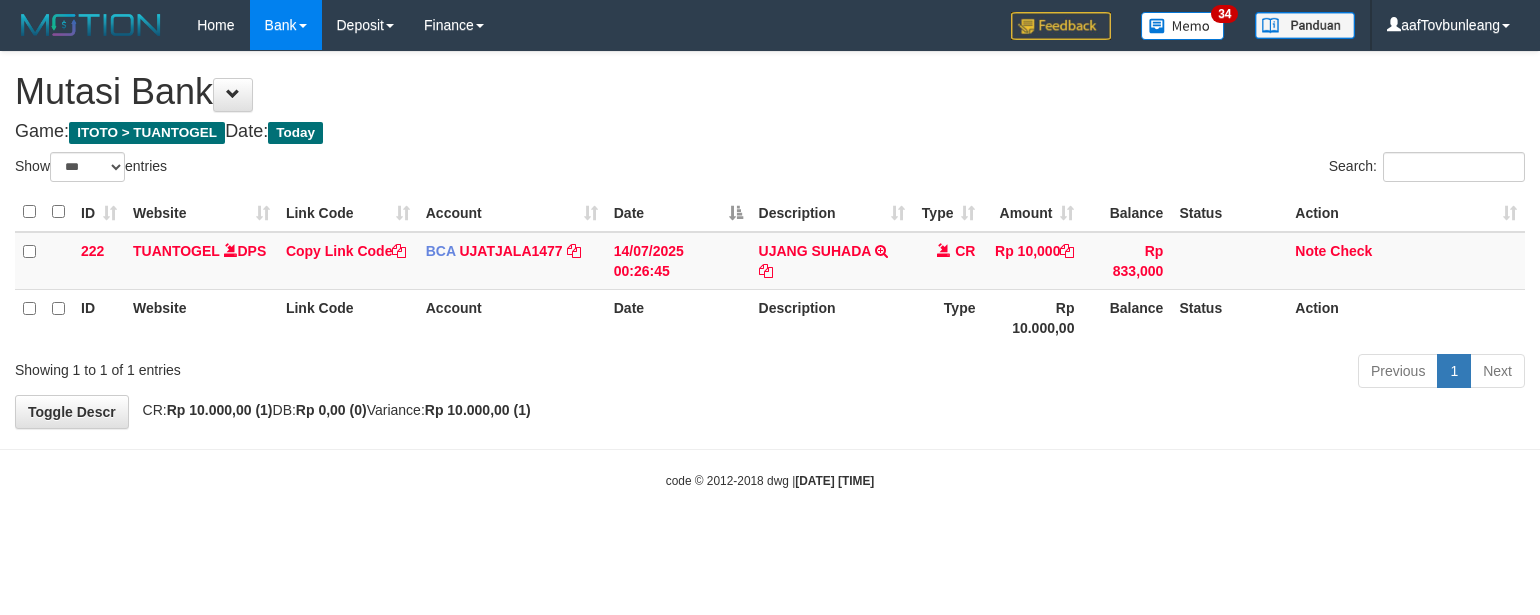 select on "***" 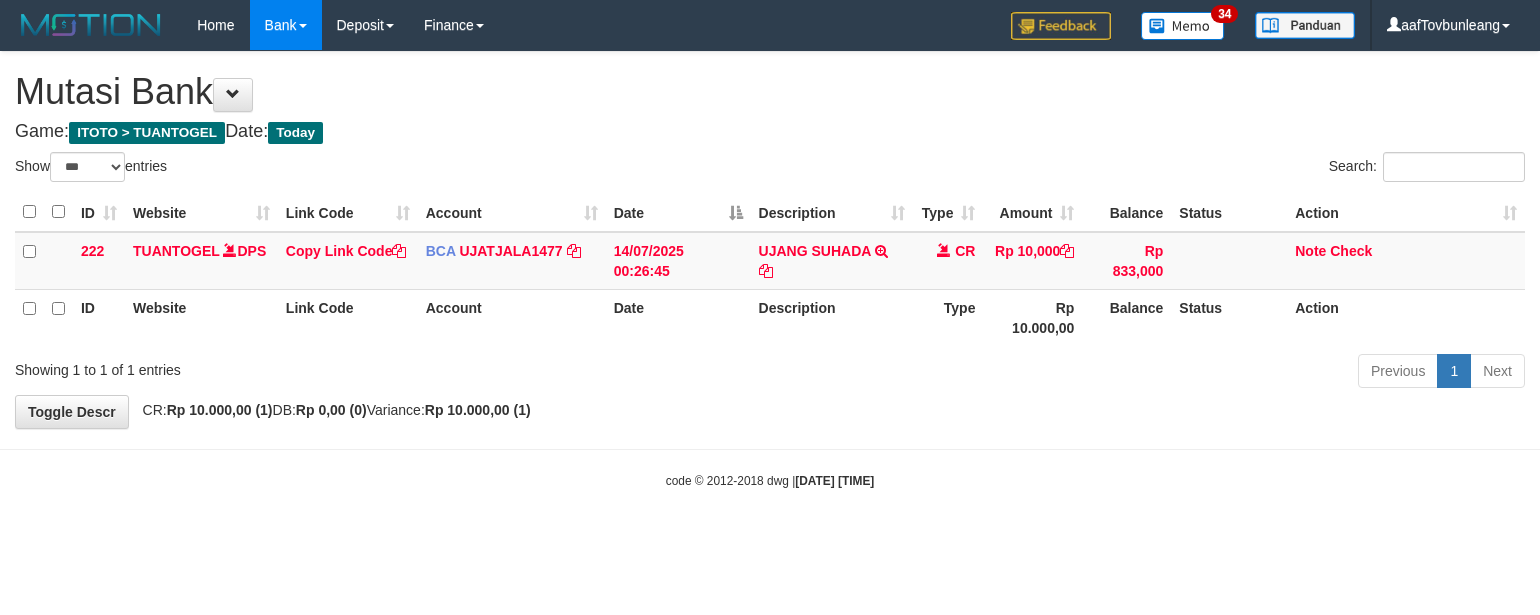 scroll, scrollTop: 0, scrollLeft: 0, axis: both 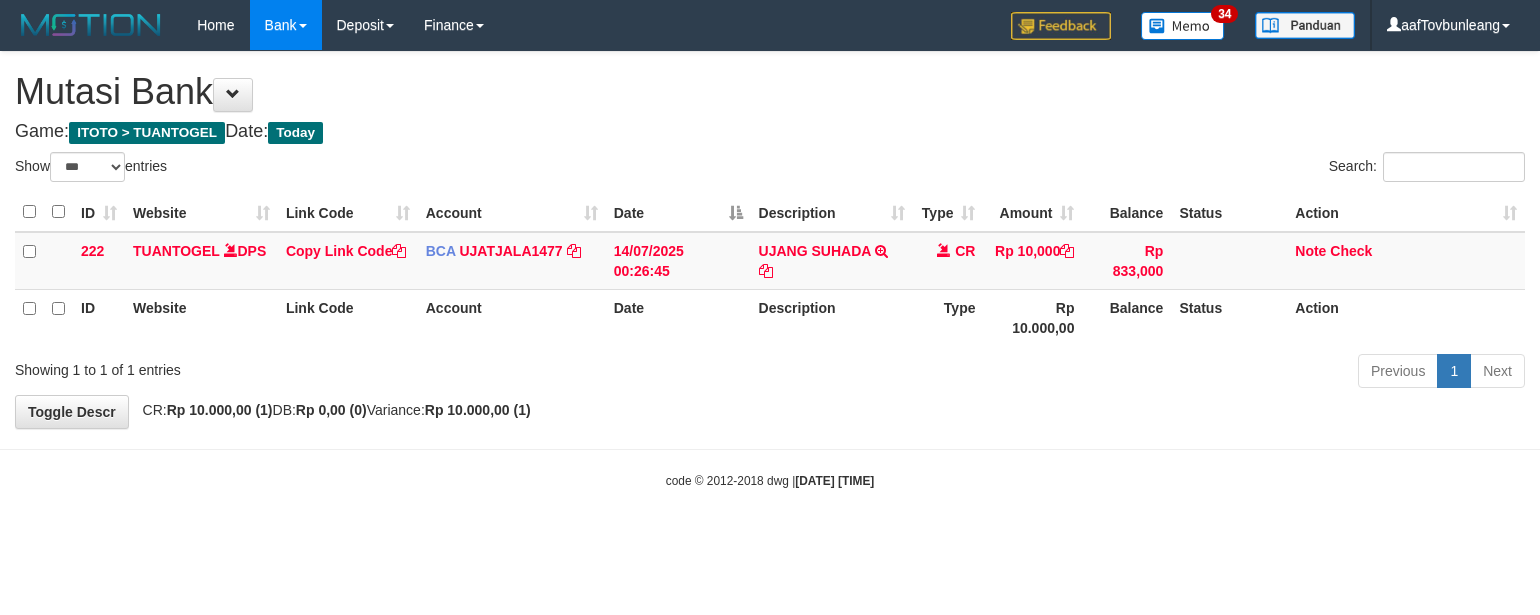 select on "***" 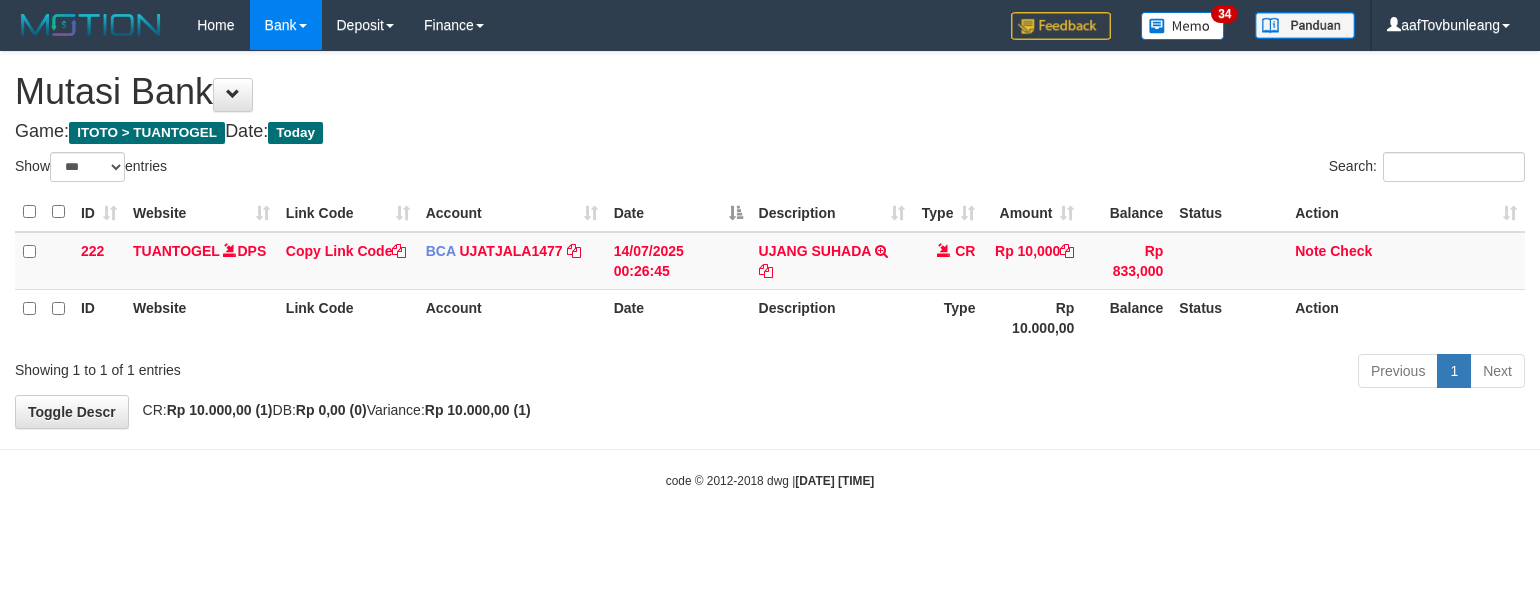 scroll, scrollTop: 0, scrollLeft: 0, axis: both 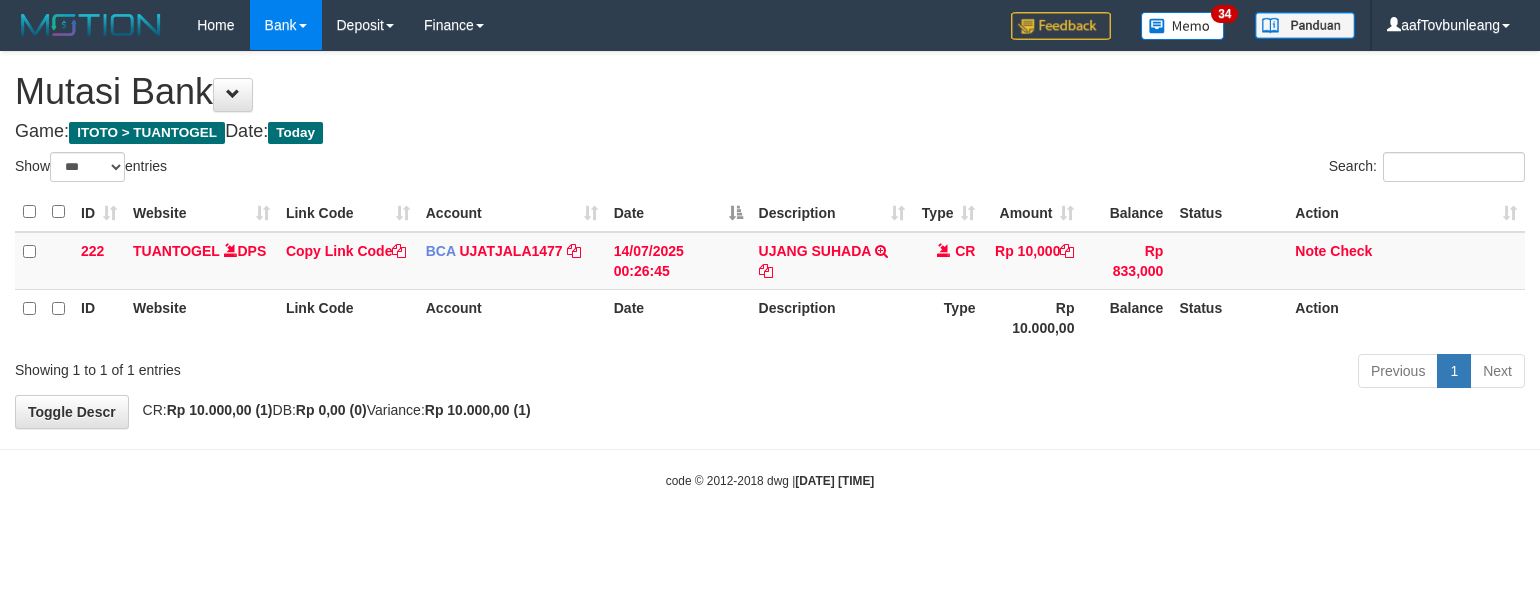 select on "***" 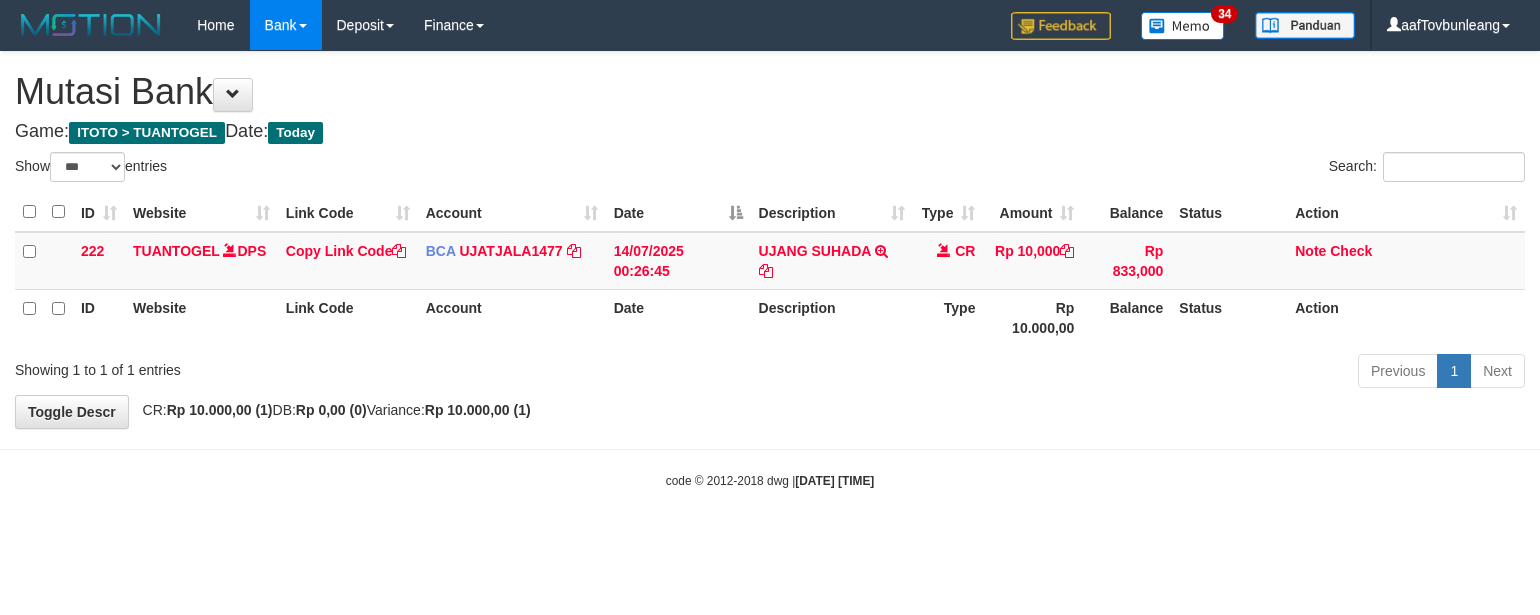 scroll, scrollTop: 0, scrollLeft: 0, axis: both 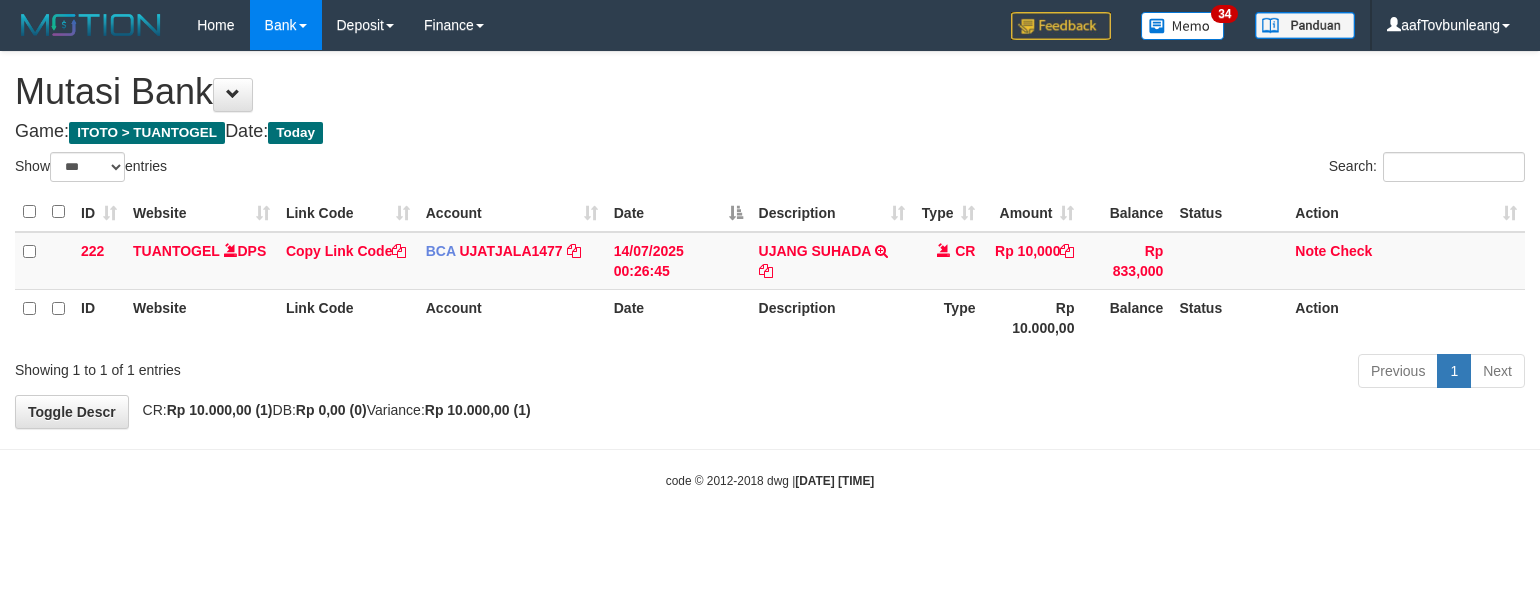 select on "***" 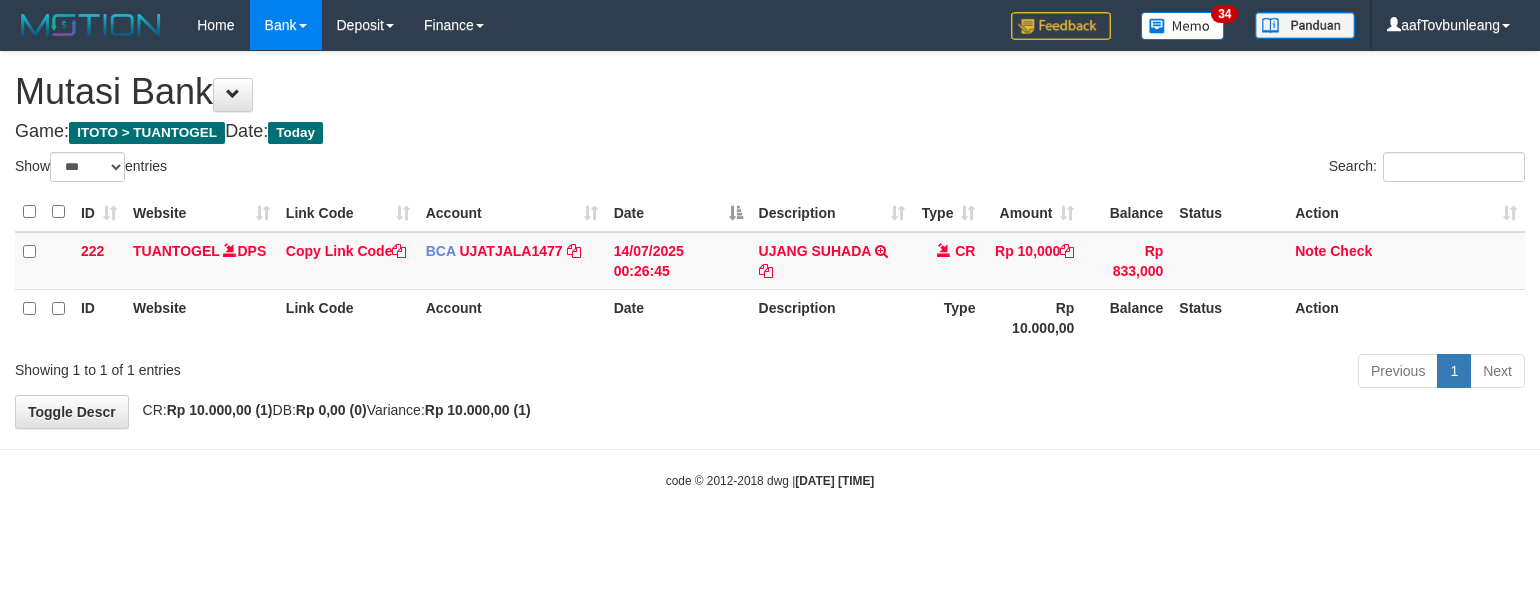 scroll, scrollTop: 0, scrollLeft: 0, axis: both 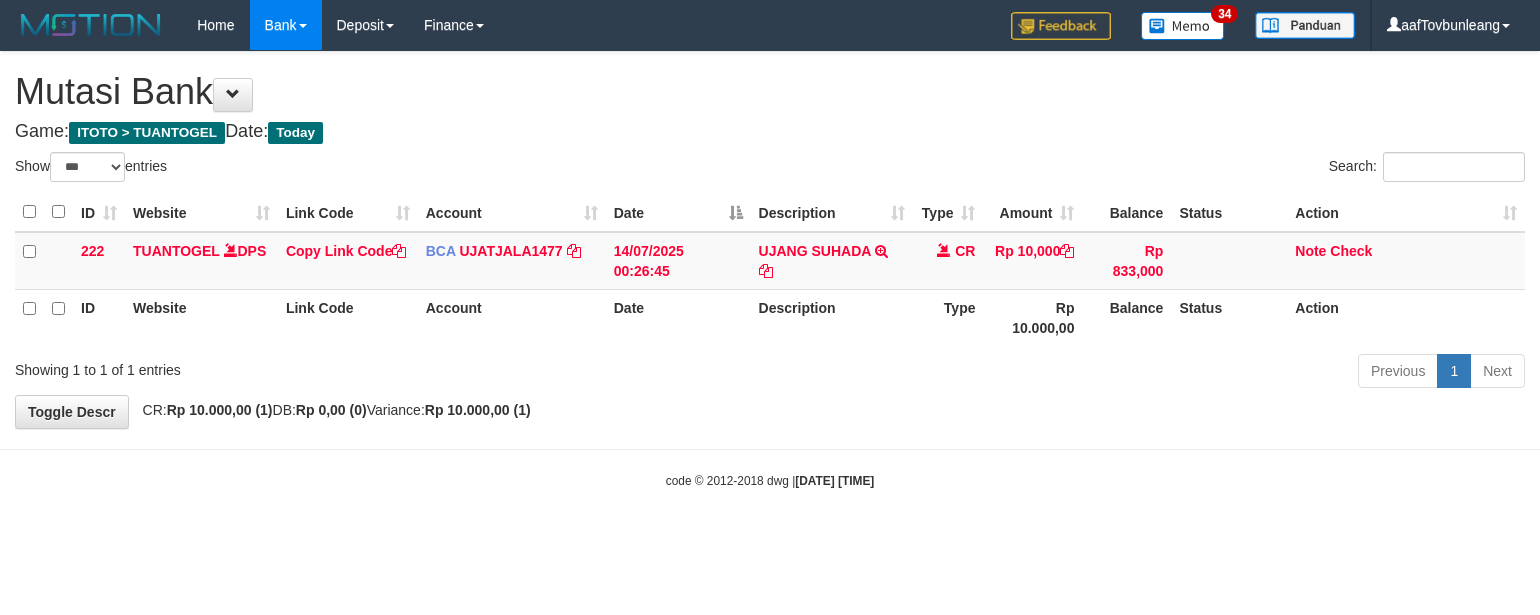 select on "***" 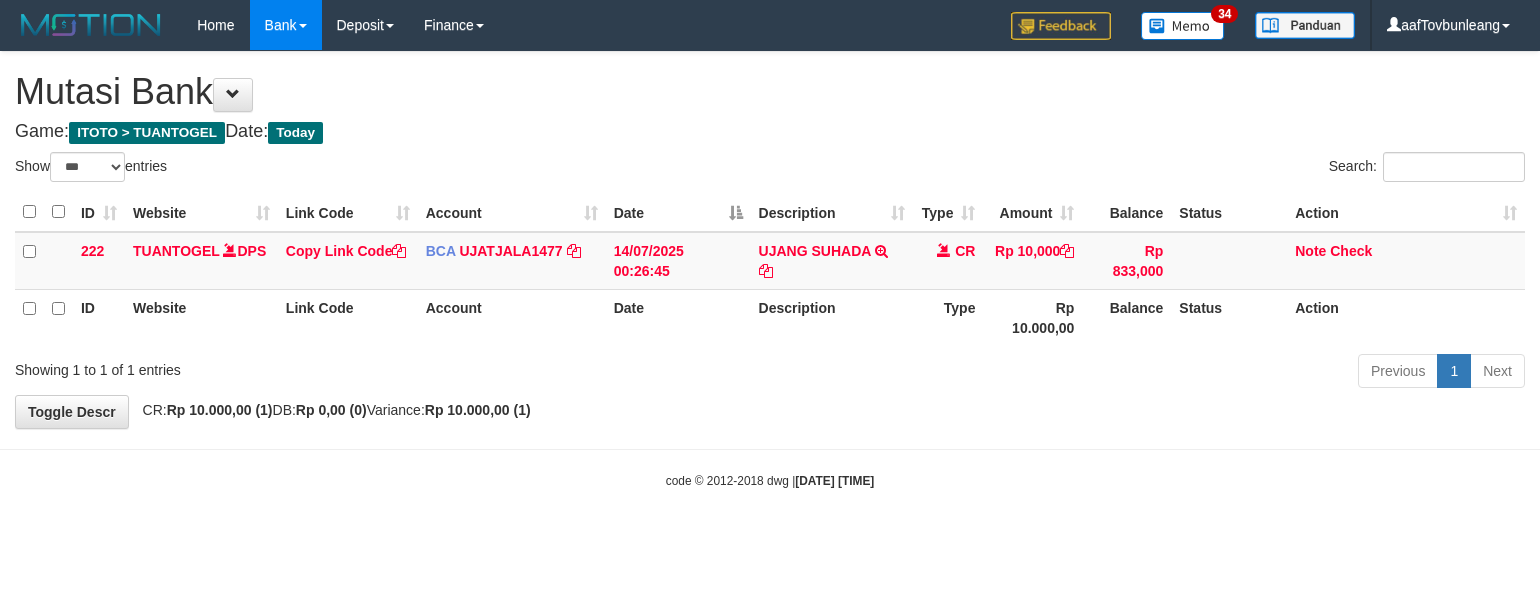 scroll, scrollTop: 0, scrollLeft: 0, axis: both 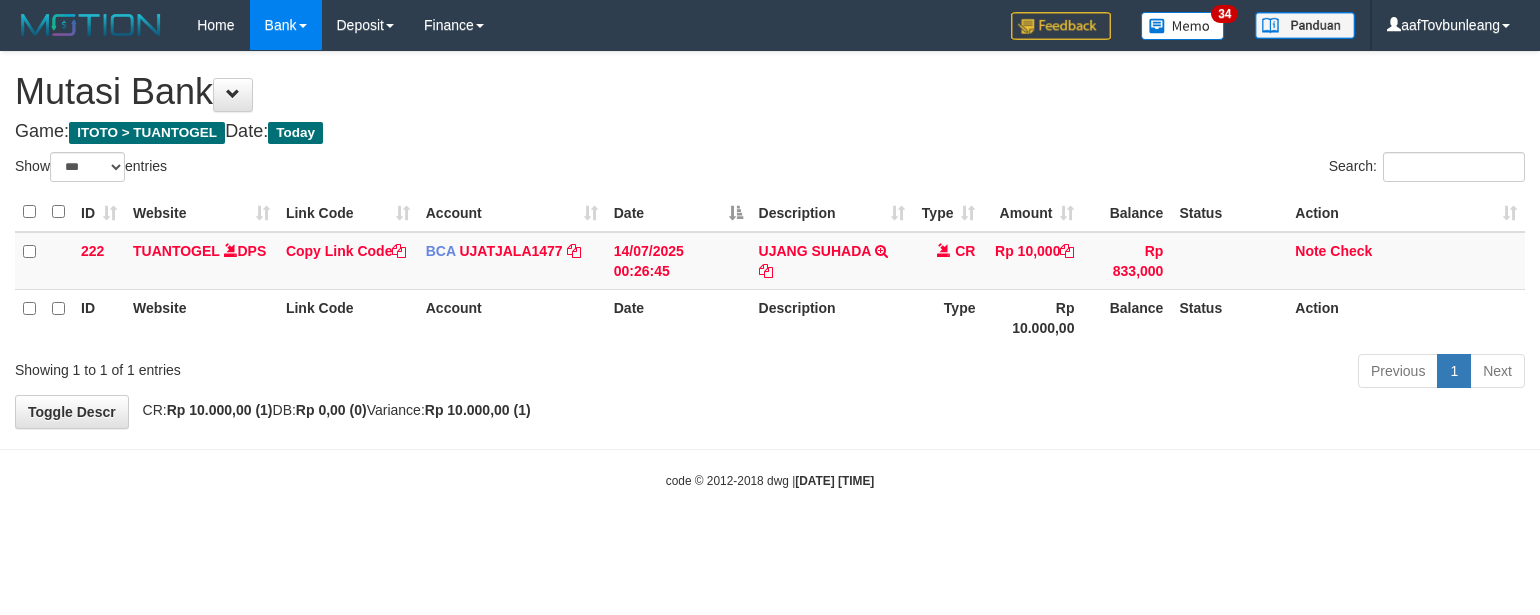 select on "***" 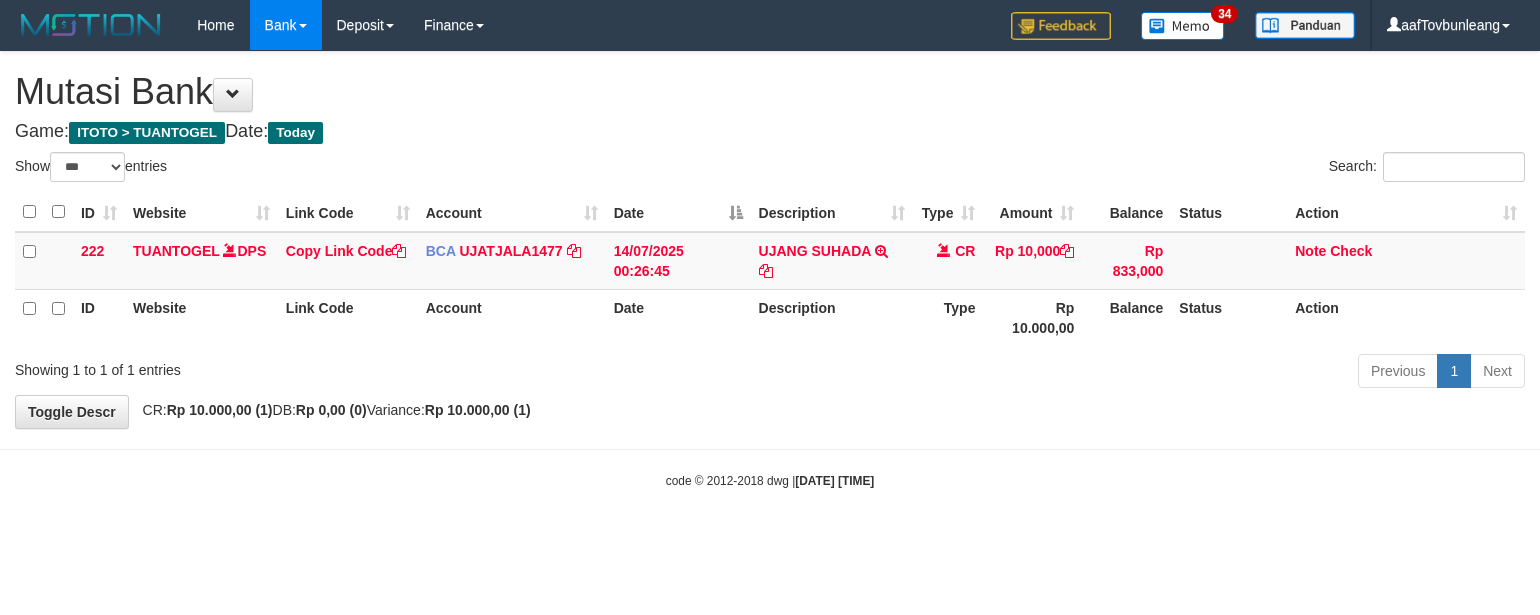 scroll, scrollTop: 0, scrollLeft: 0, axis: both 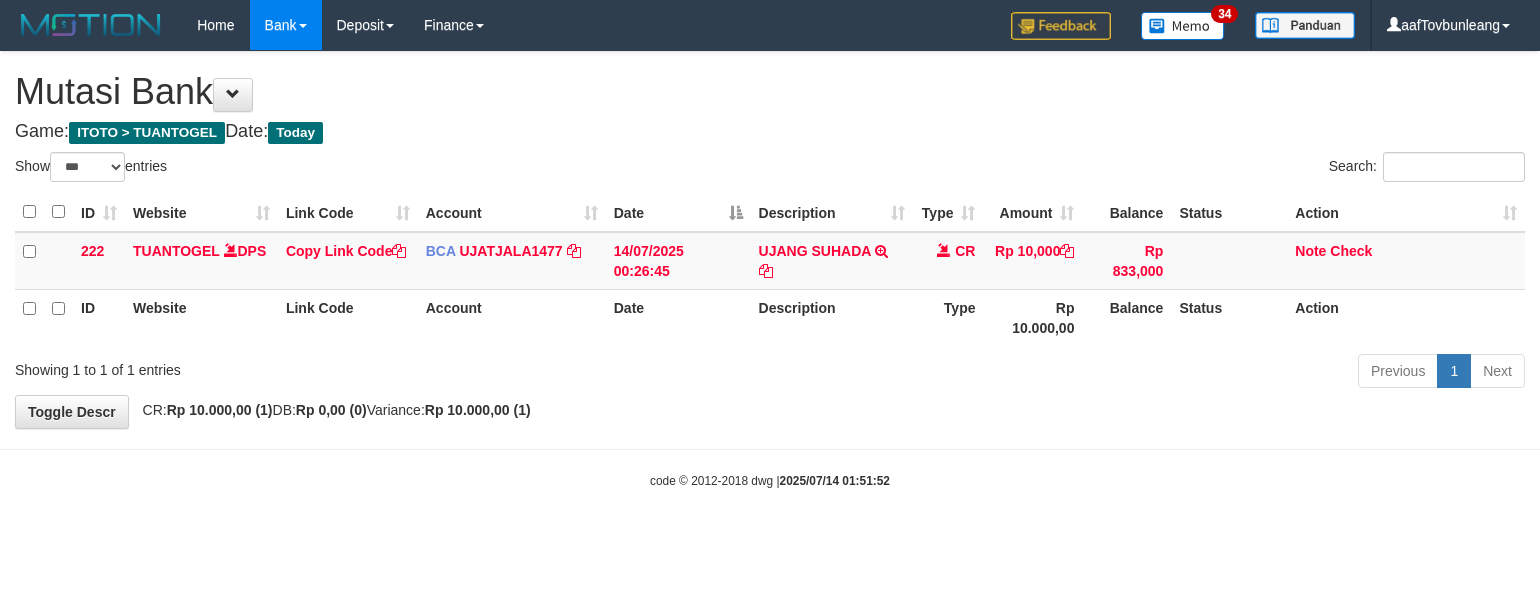 select on "***" 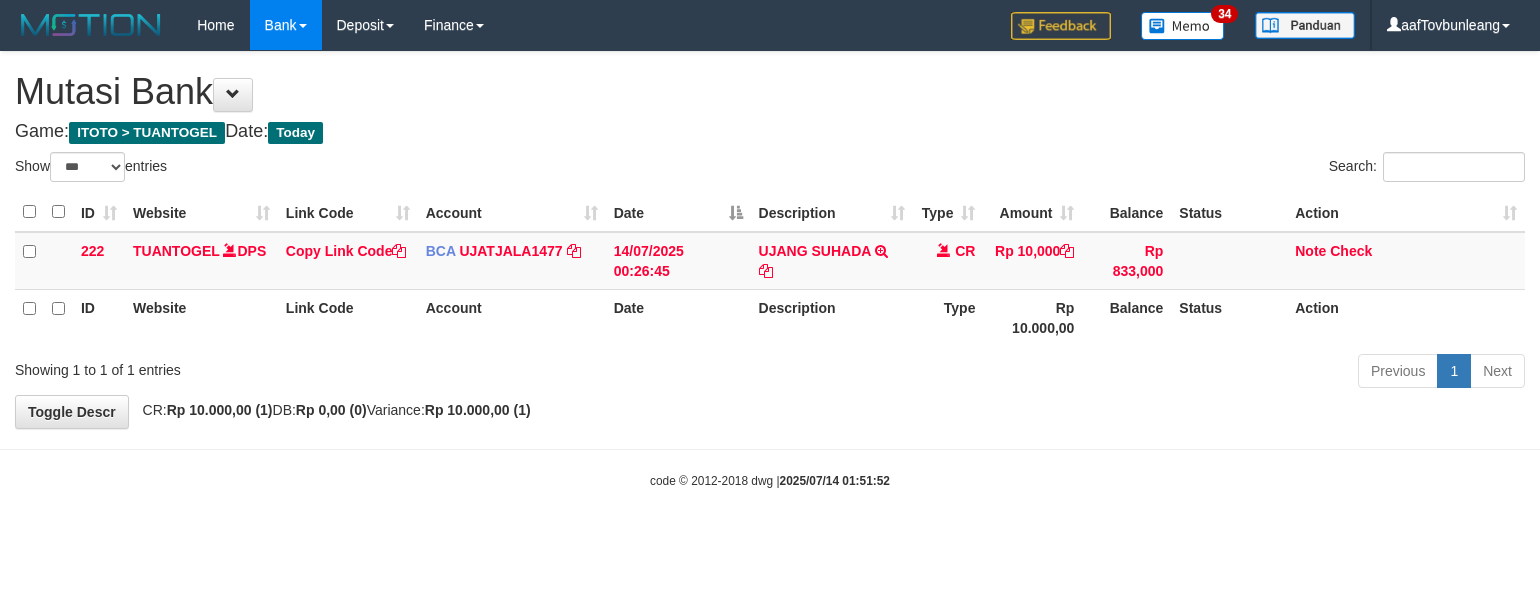 scroll, scrollTop: 0, scrollLeft: 0, axis: both 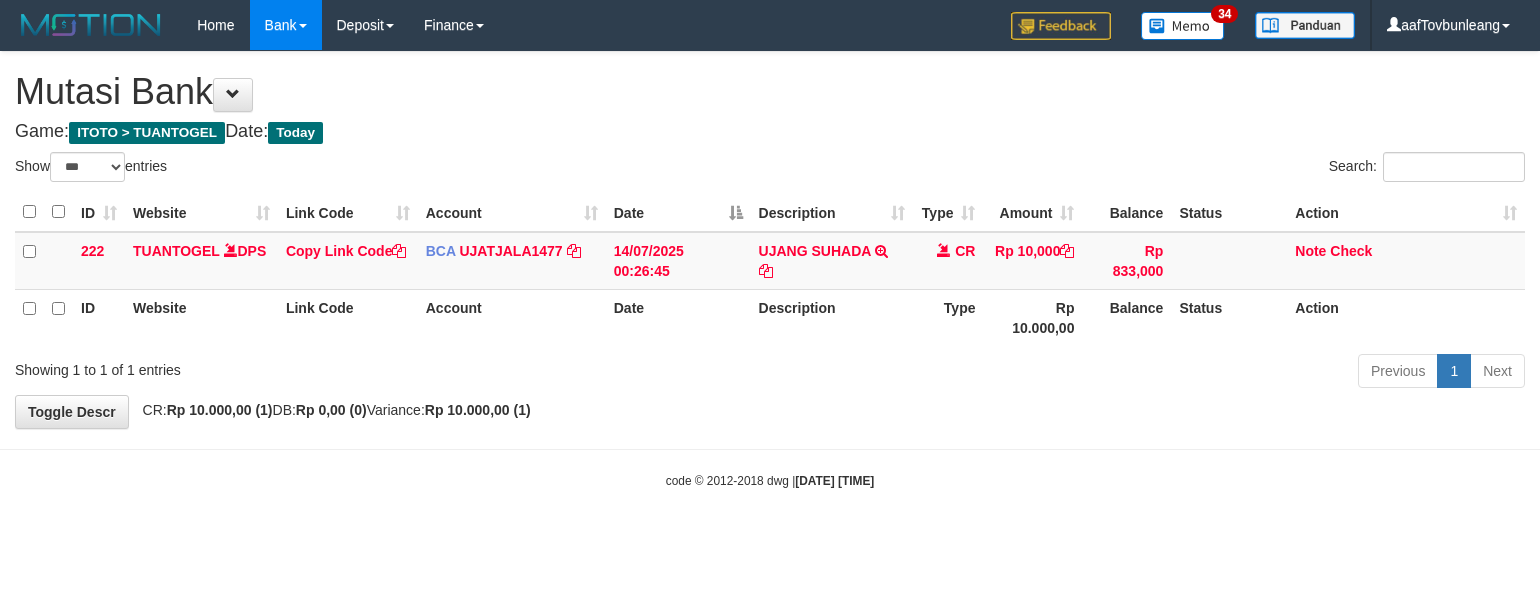 select on "***" 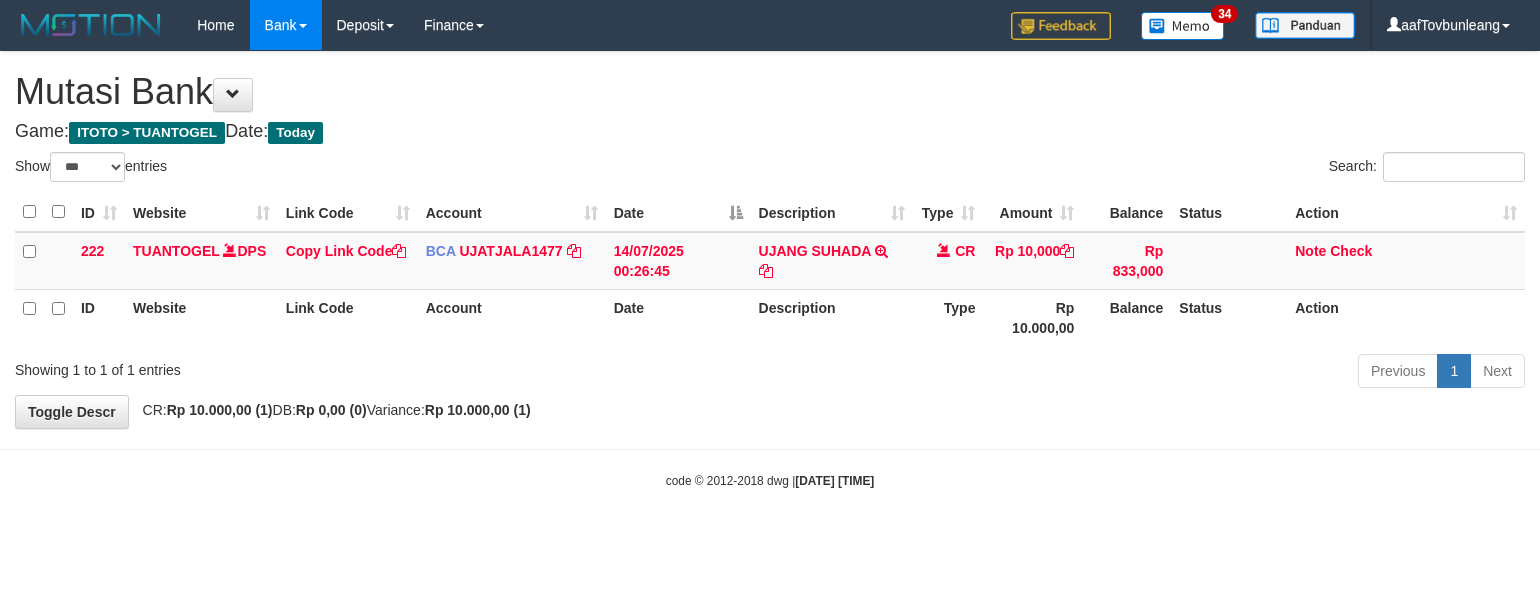scroll, scrollTop: 0, scrollLeft: 0, axis: both 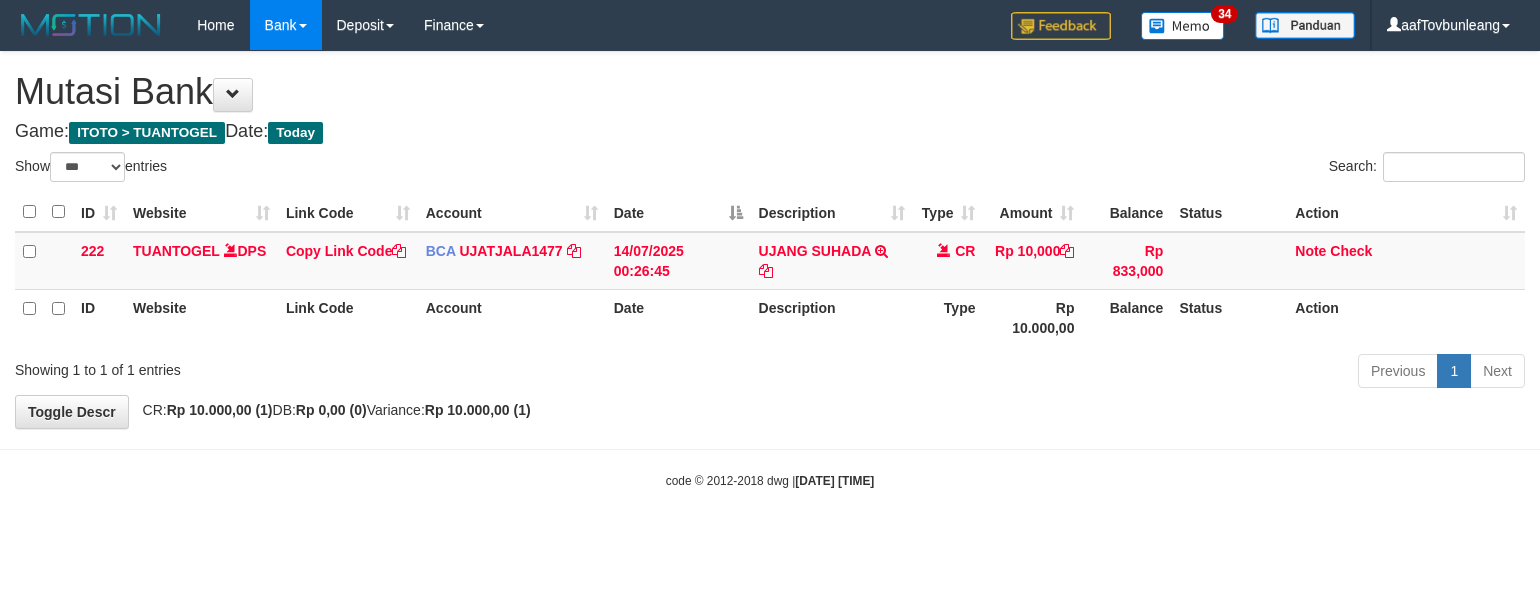 select on "***" 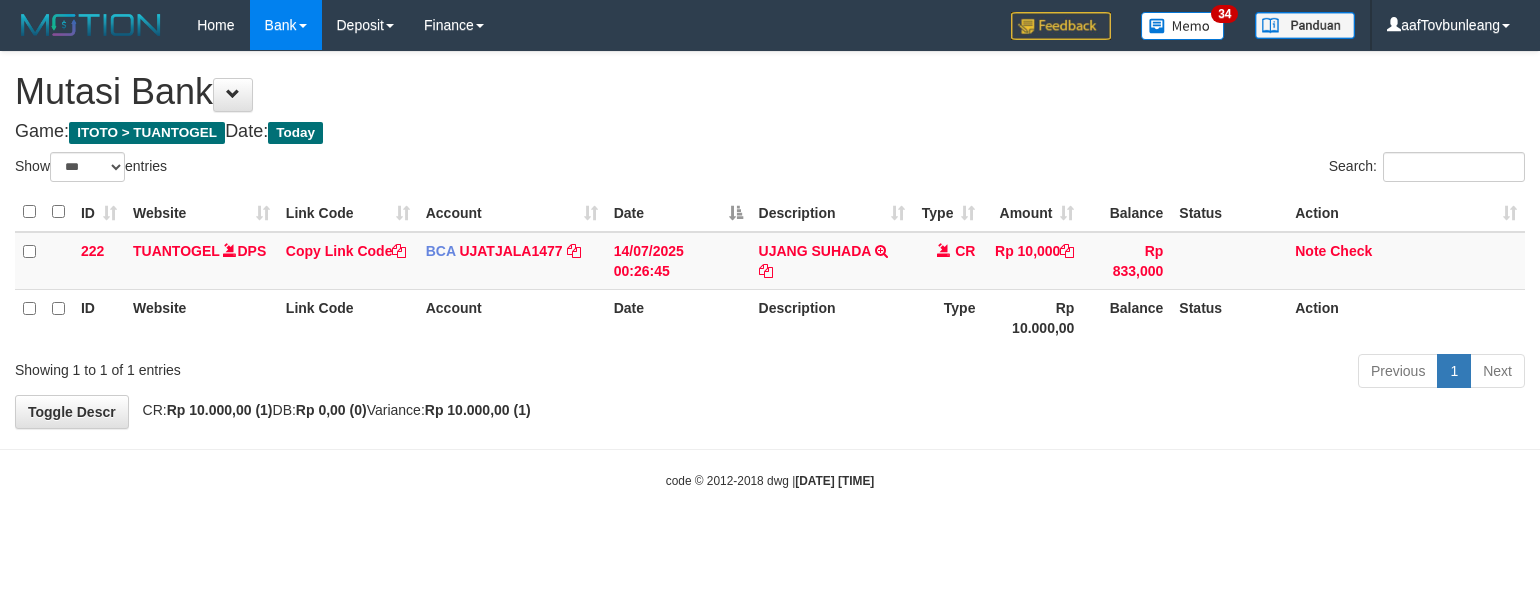 scroll, scrollTop: 0, scrollLeft: 0, axis: both 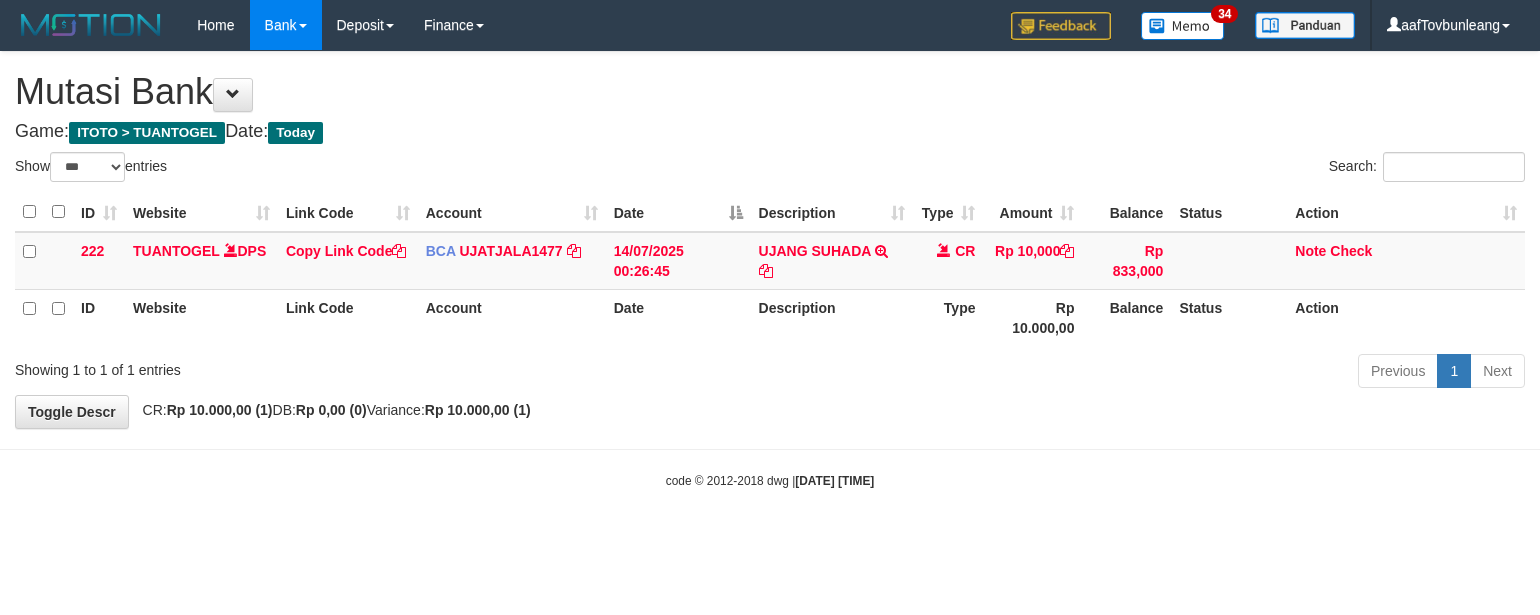 select on "***" 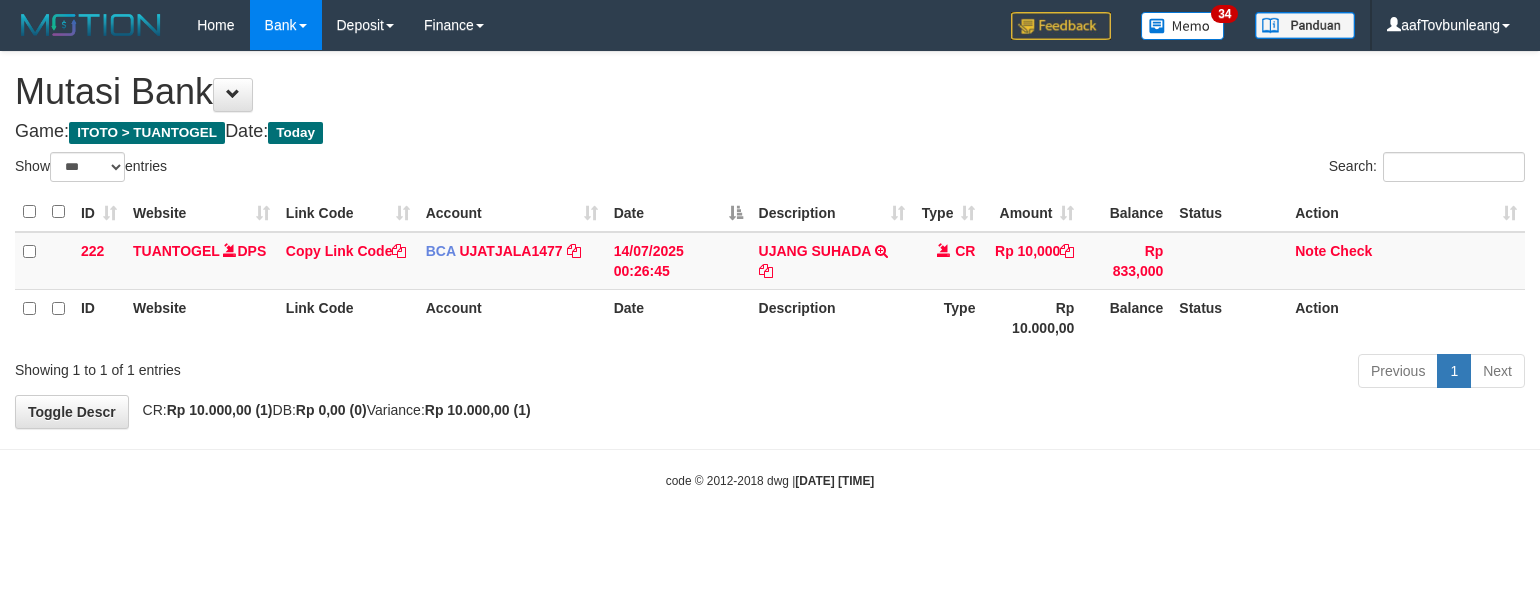 scroll, scrollTop: 0, scrollLeft: 0, axis: both 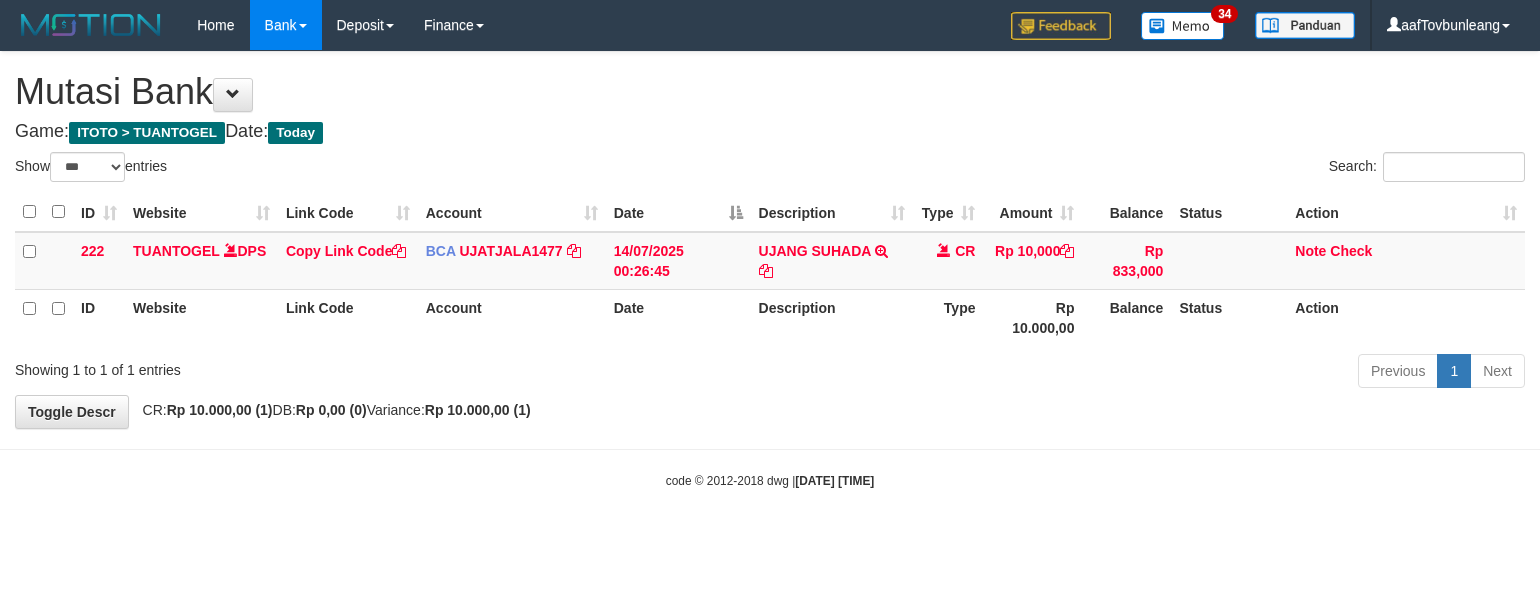 select on "***" 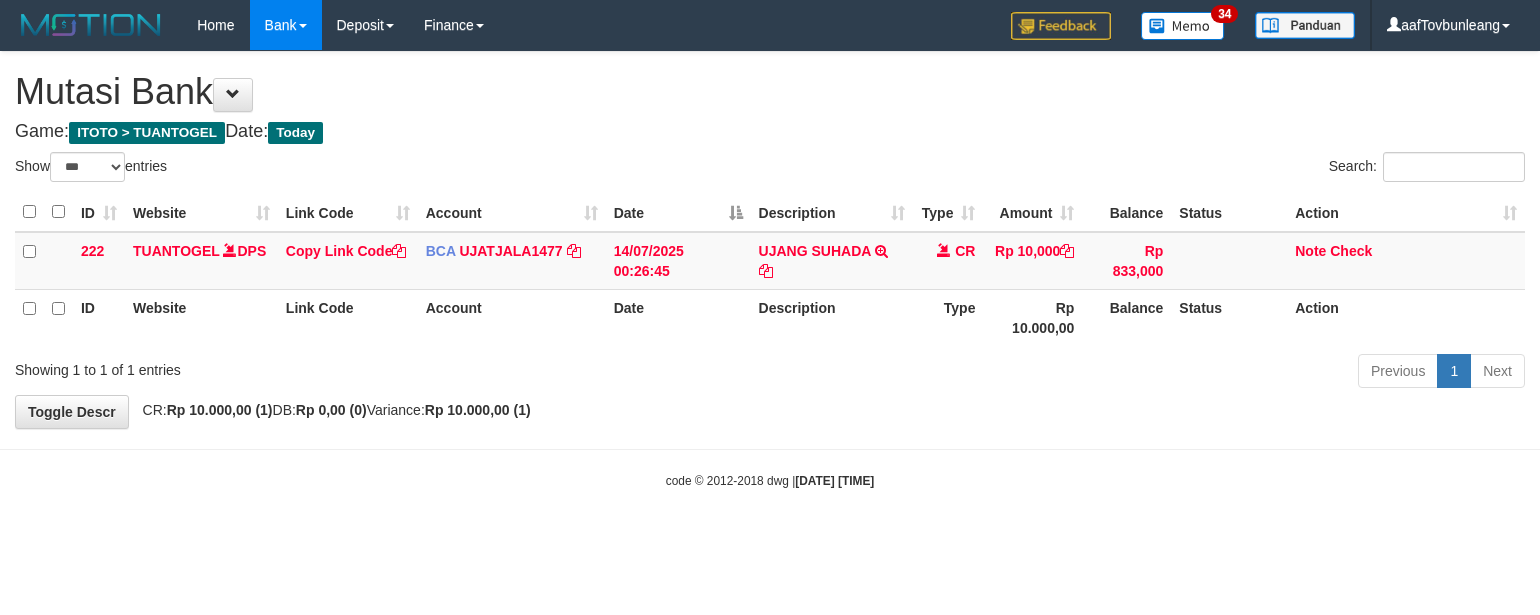scroll, scrollTop: 0, scrollLeft: 0, axis: both 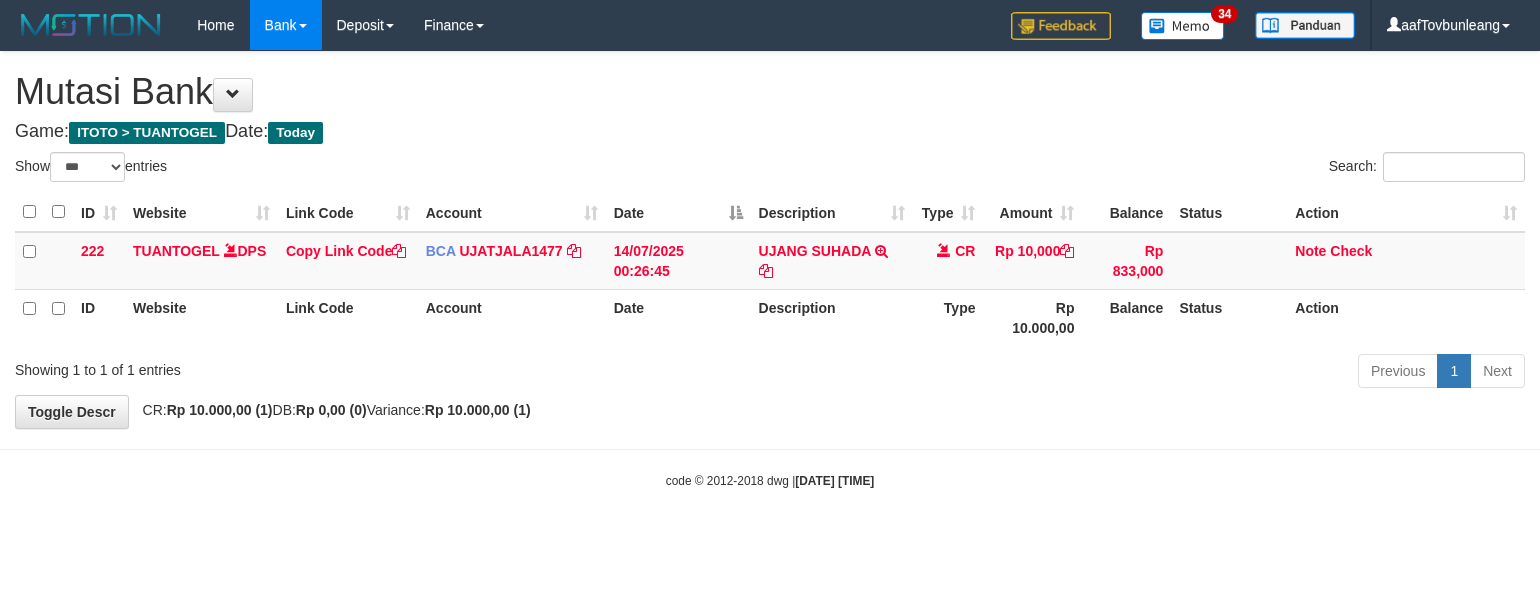 select on "***" 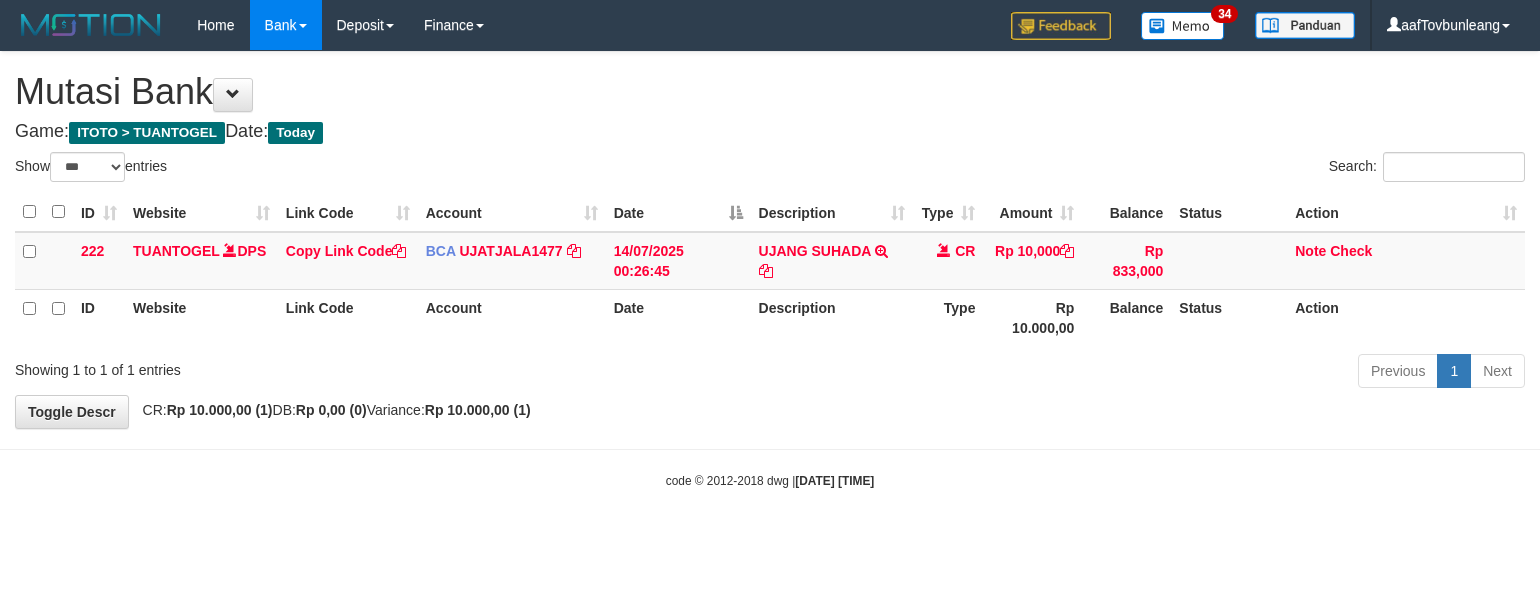 scroll, scrollTop: 0, scrollLeft: 0, axis: both 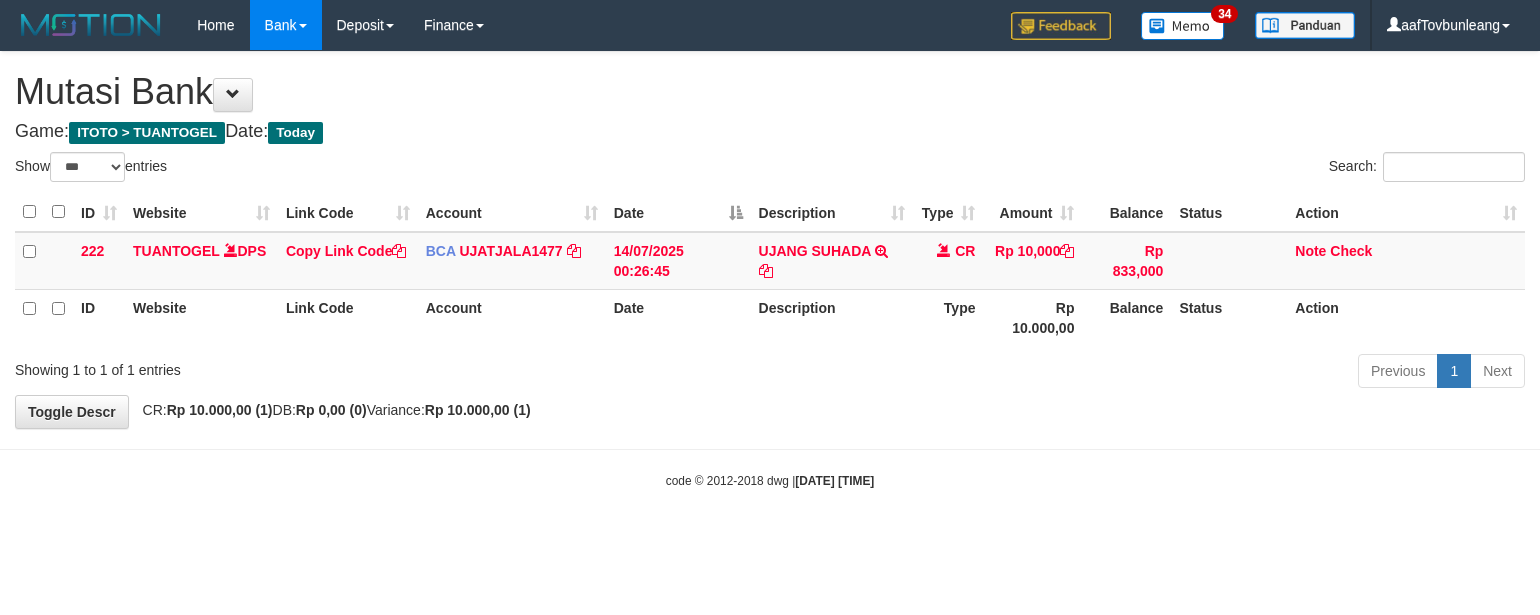 select on "***" 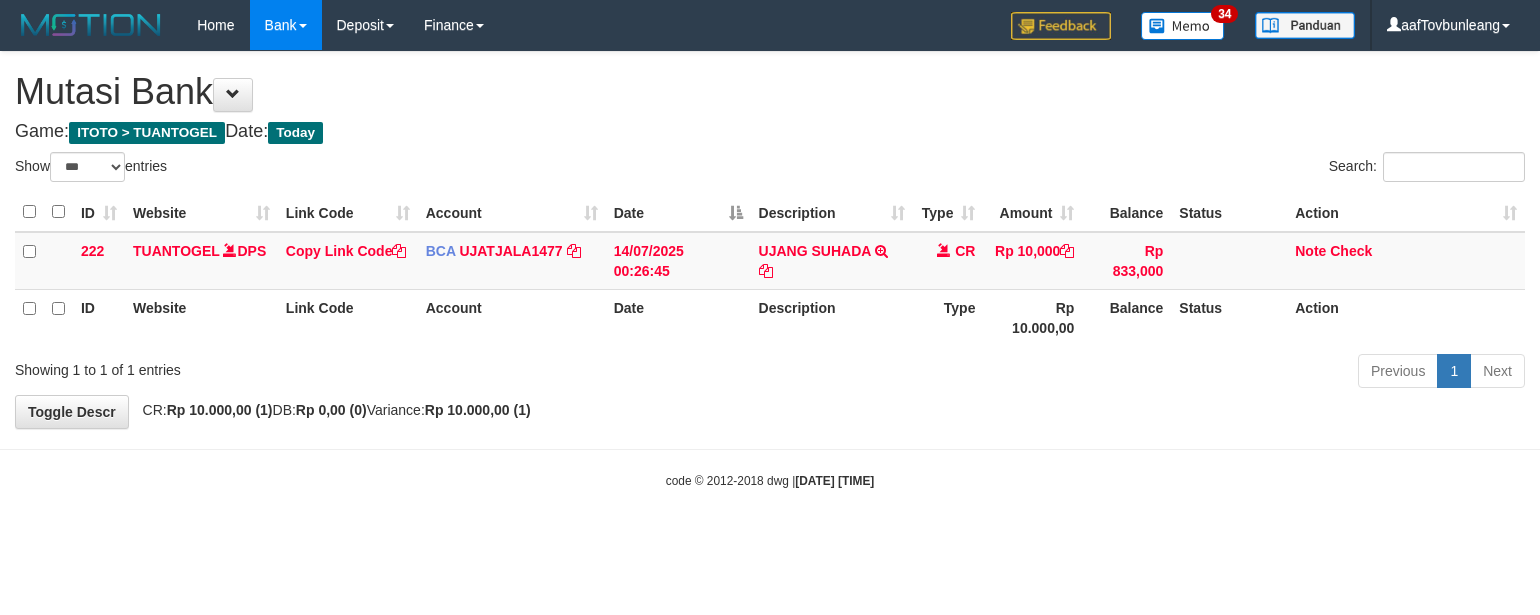 scroll, scrollTop: 0, scrollLeft: 0, axis: both 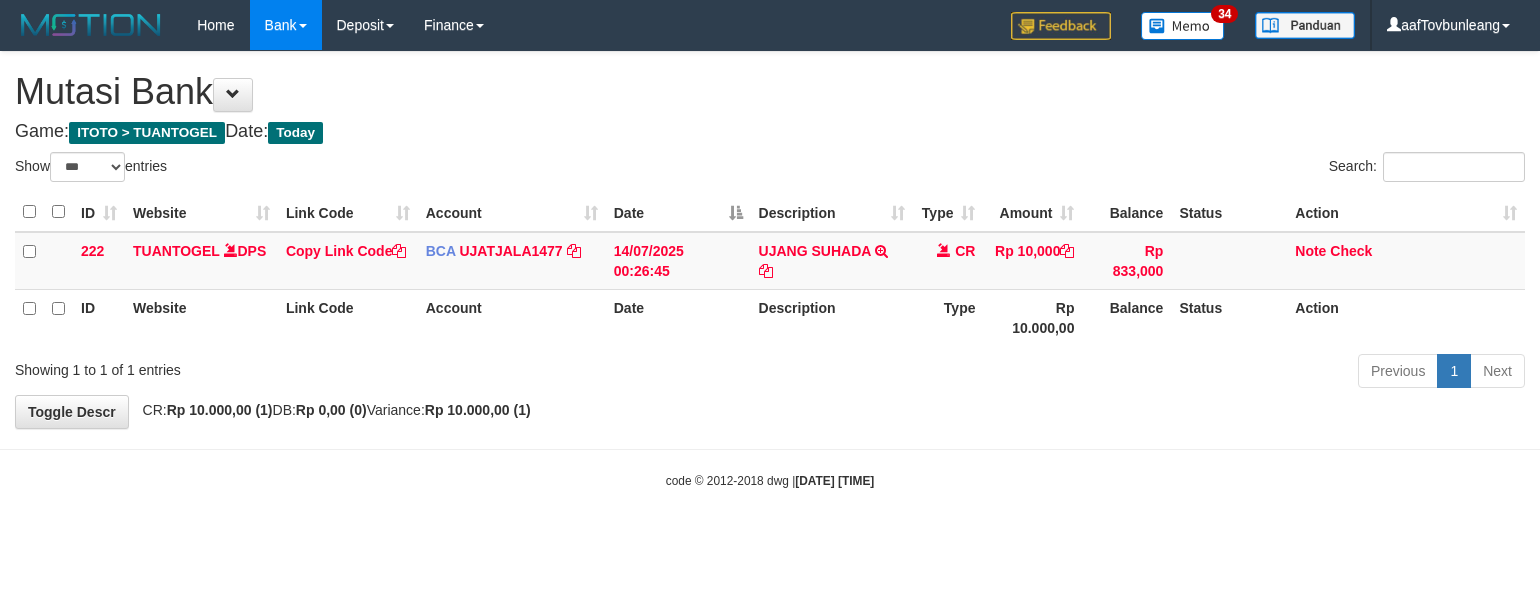 select on "***" 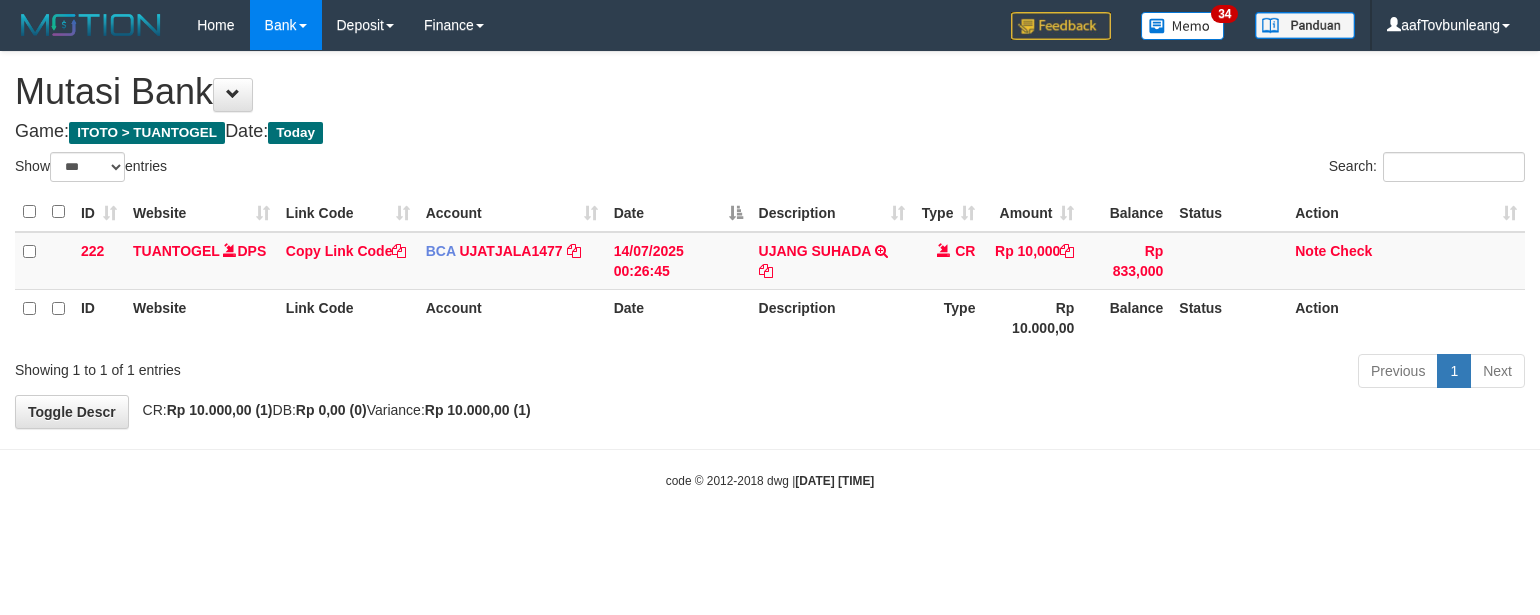 scroll, scrollTop: 0, scrollLeft: 0, axis: both 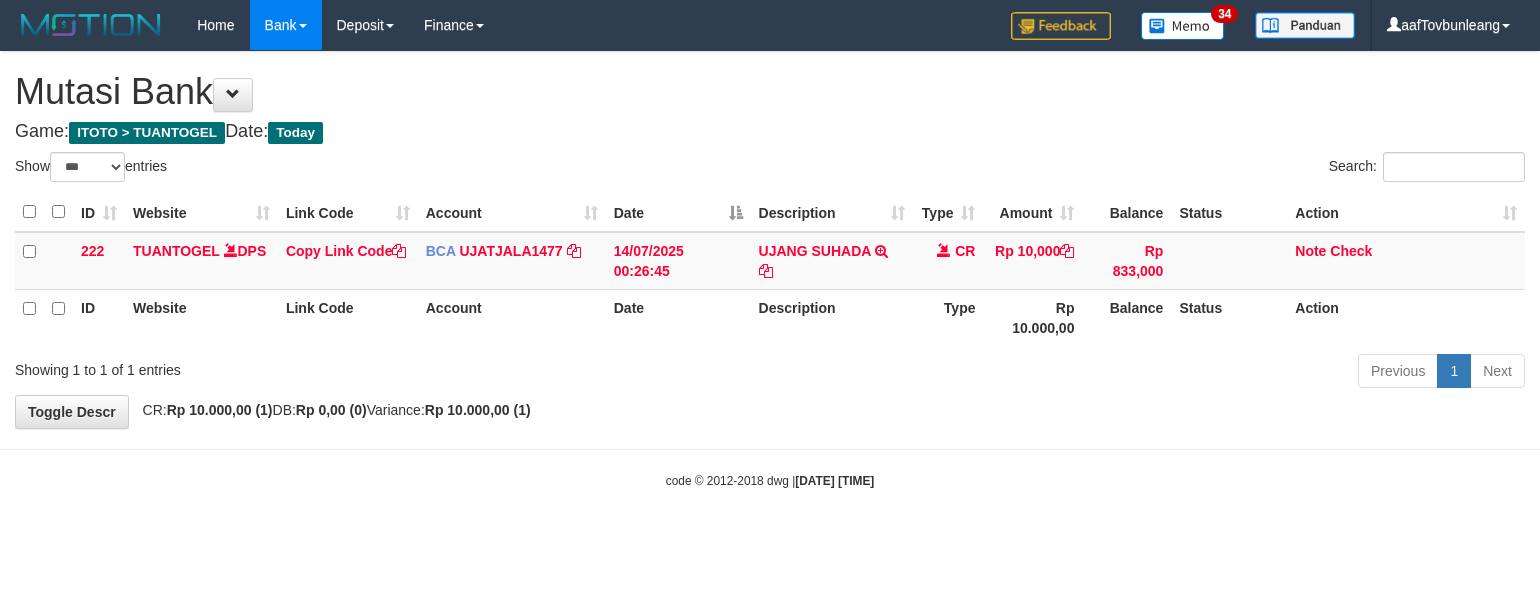 select on "***" 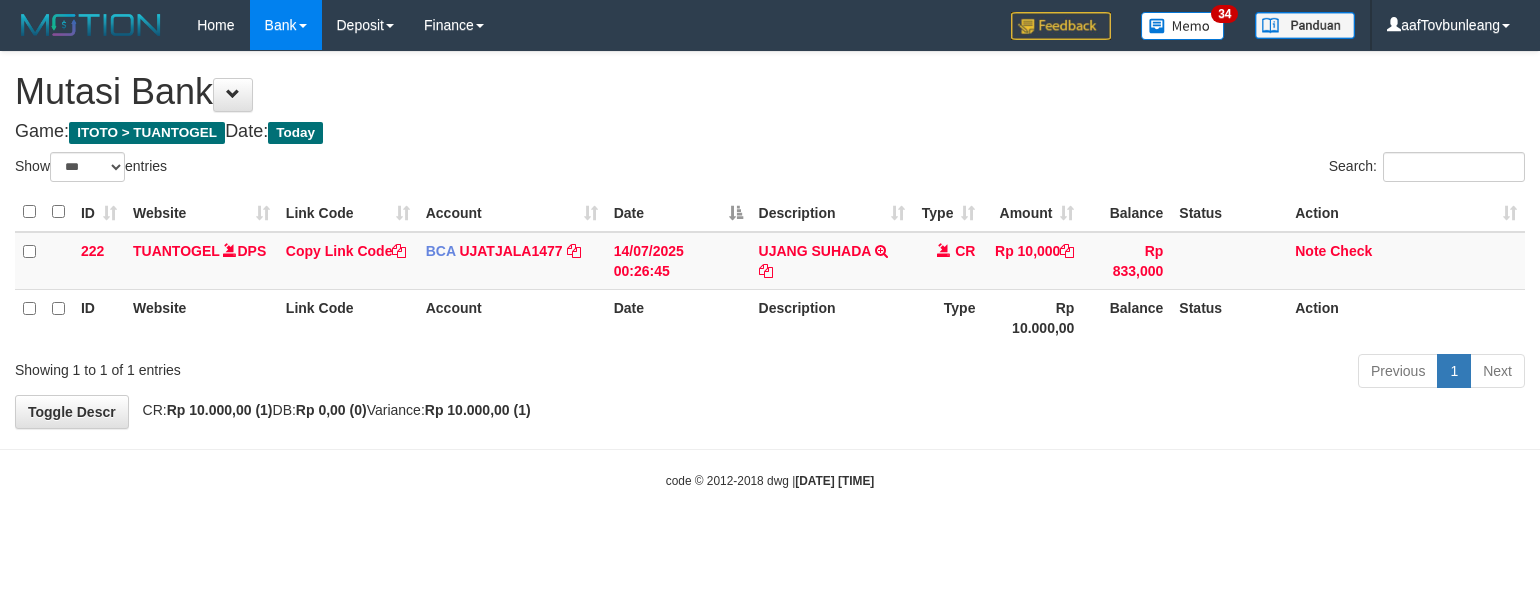 scroll, scrollTop: 0, scrollLeft: 0, axis: both 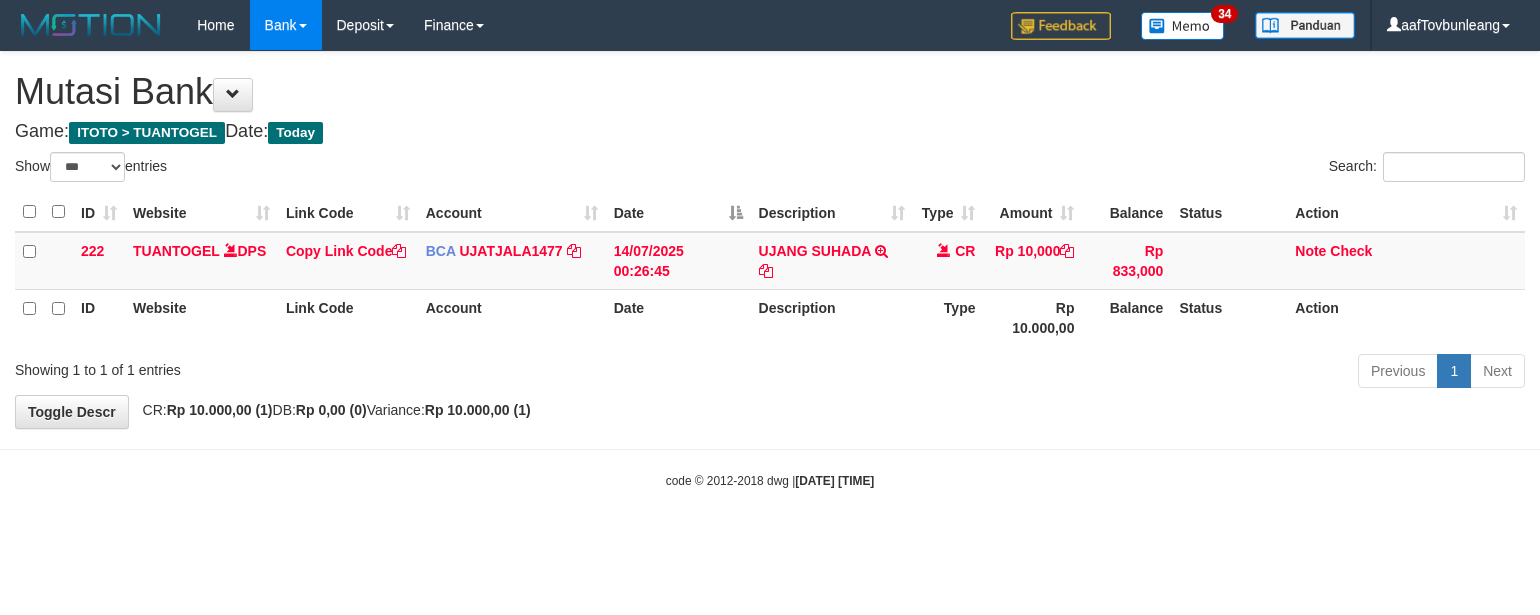 select on "***" 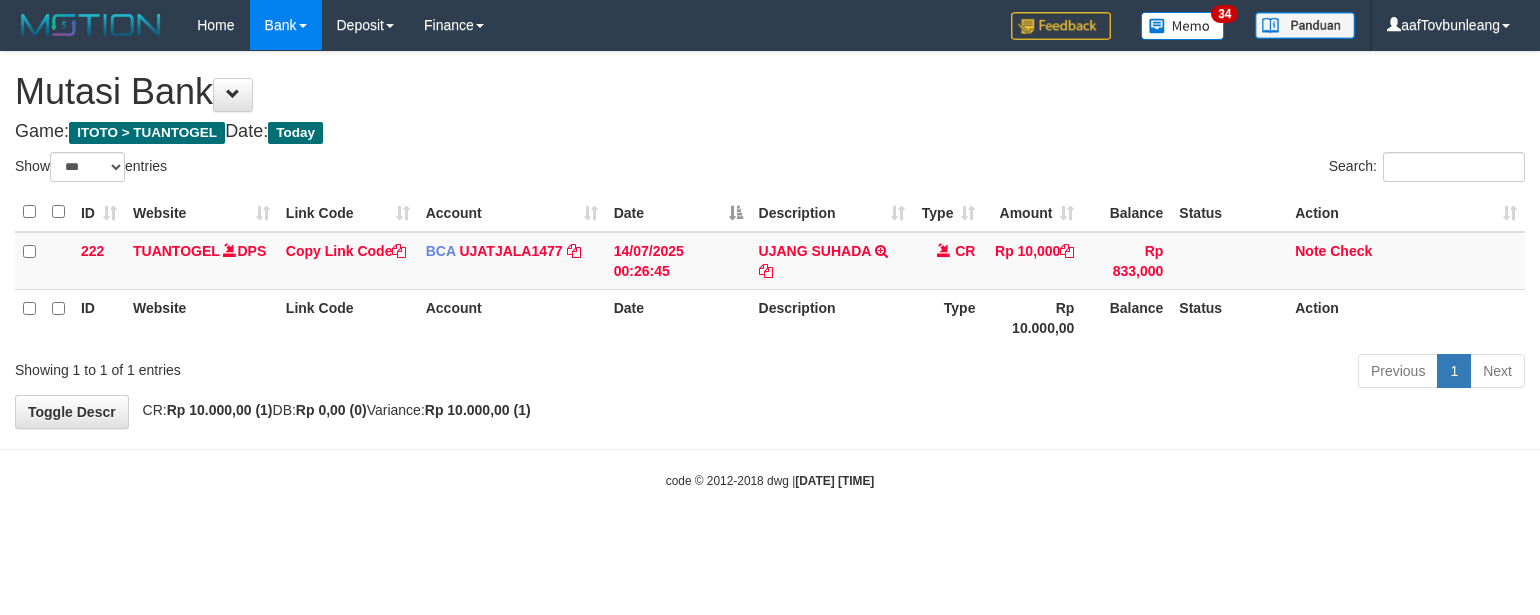 scroll, scrollTop: 0, scrollLeft: 0, axis: both 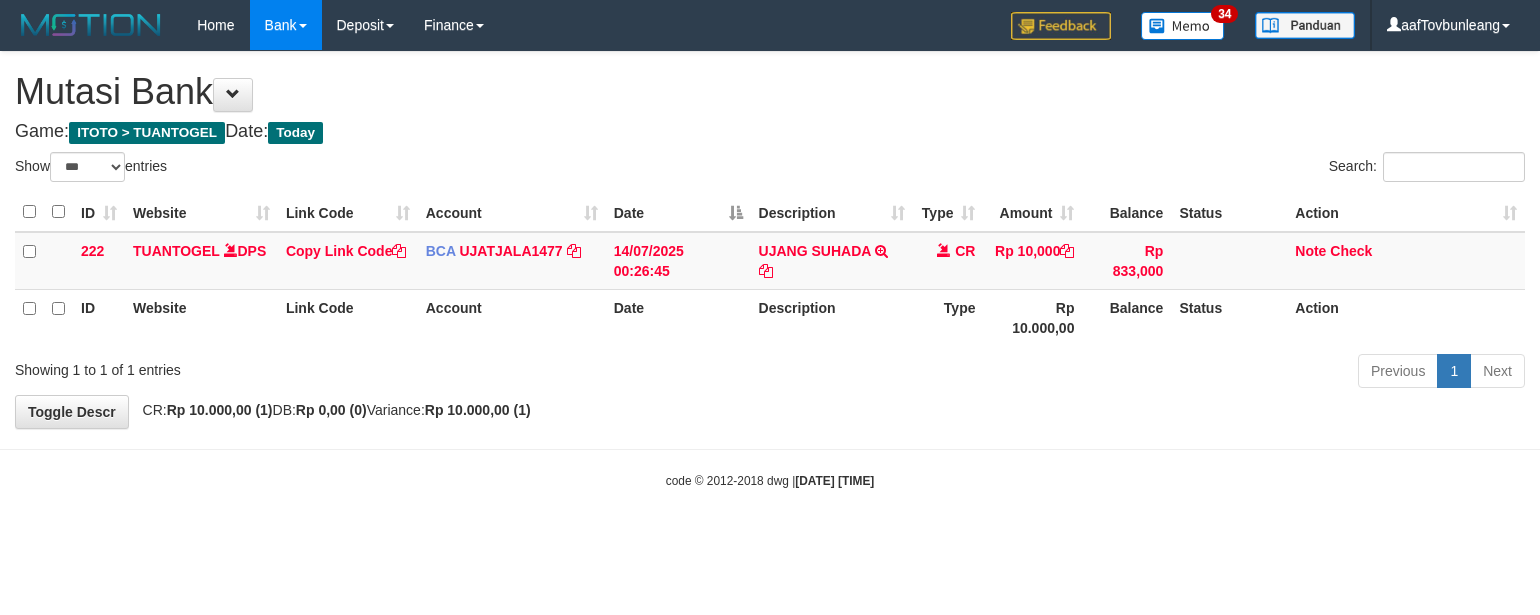 select on "***" 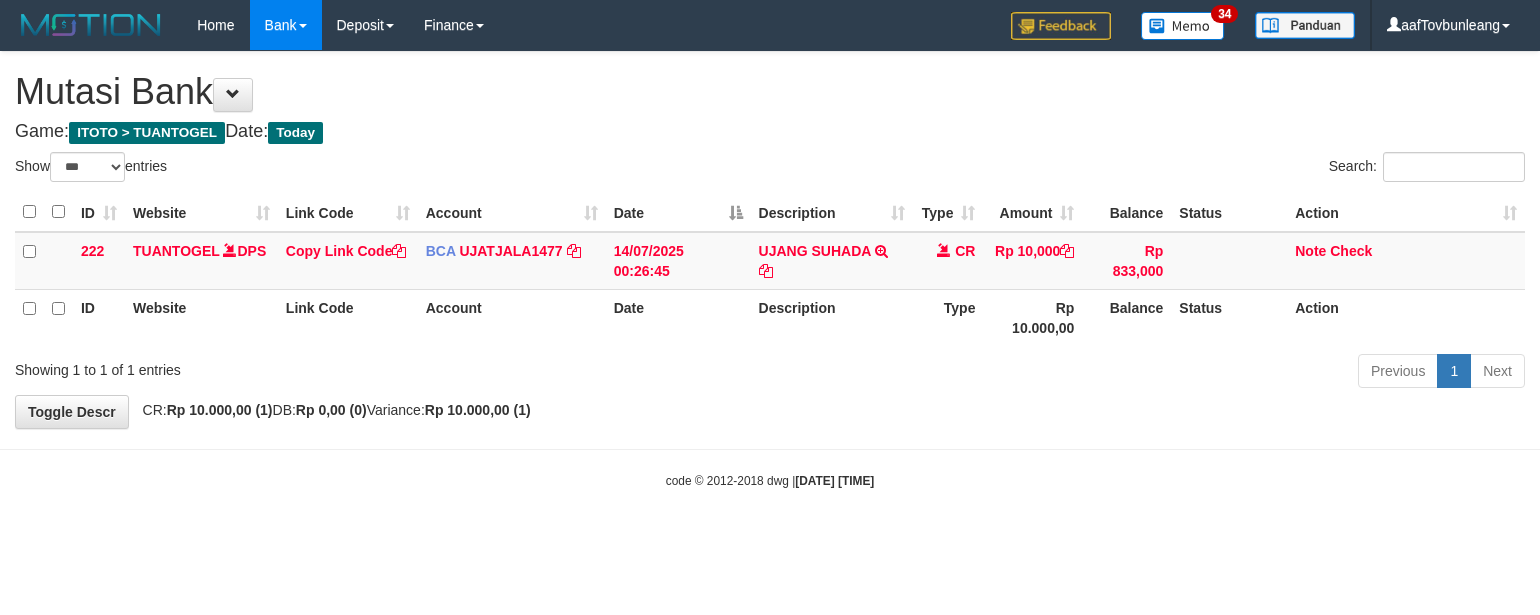scroll, scrollTop: 0, scrollLeft: 0, axis: both 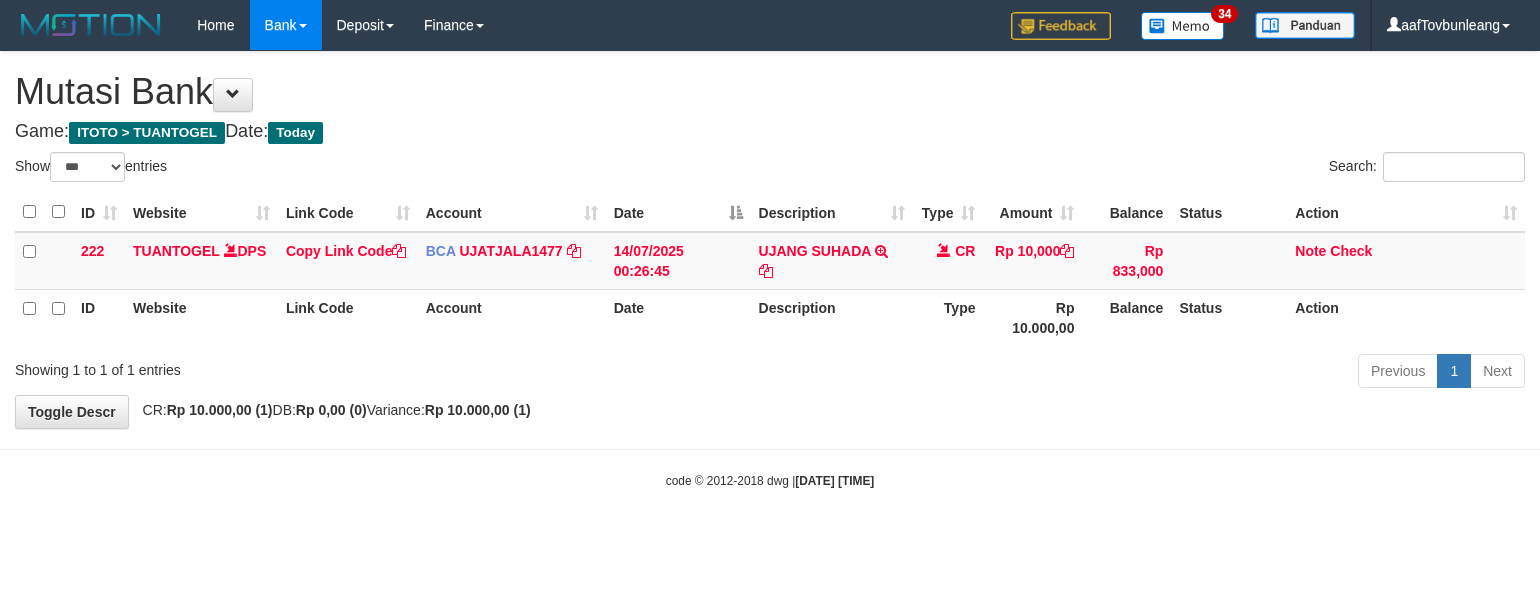 select on "***" 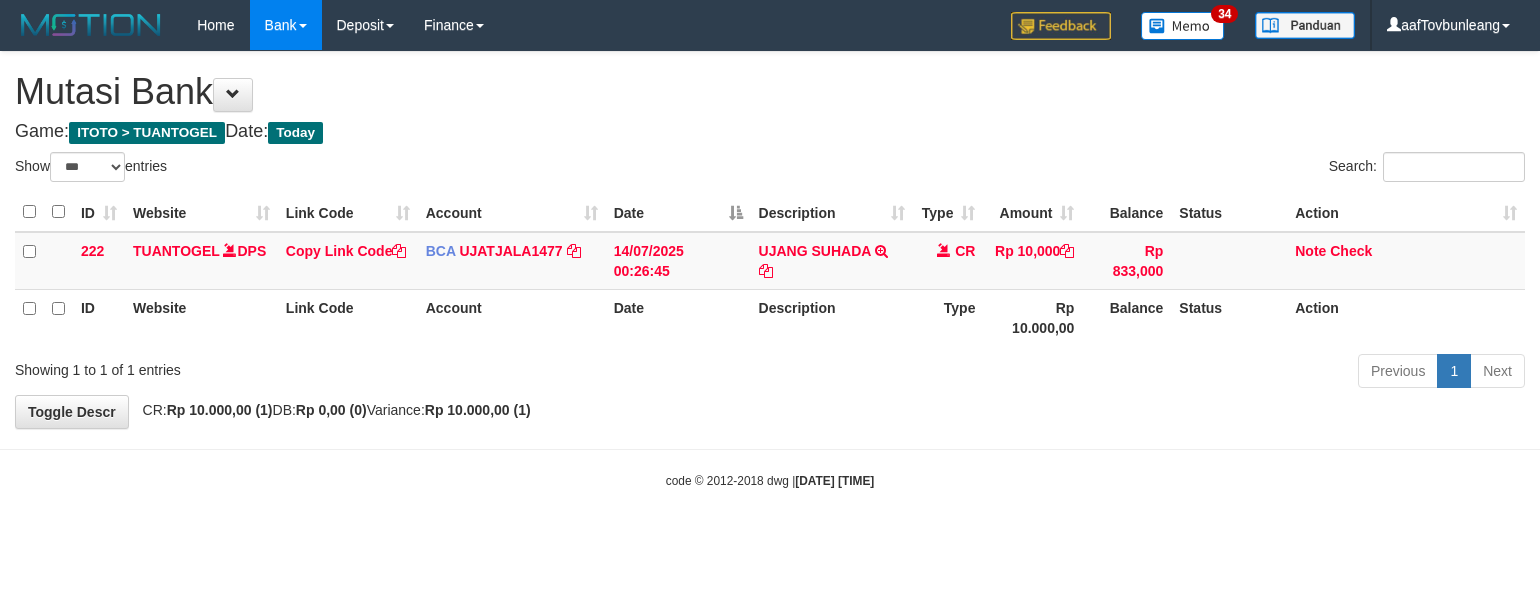 scroll, scrollTop: 0, scrollLeft: 0, axis: both 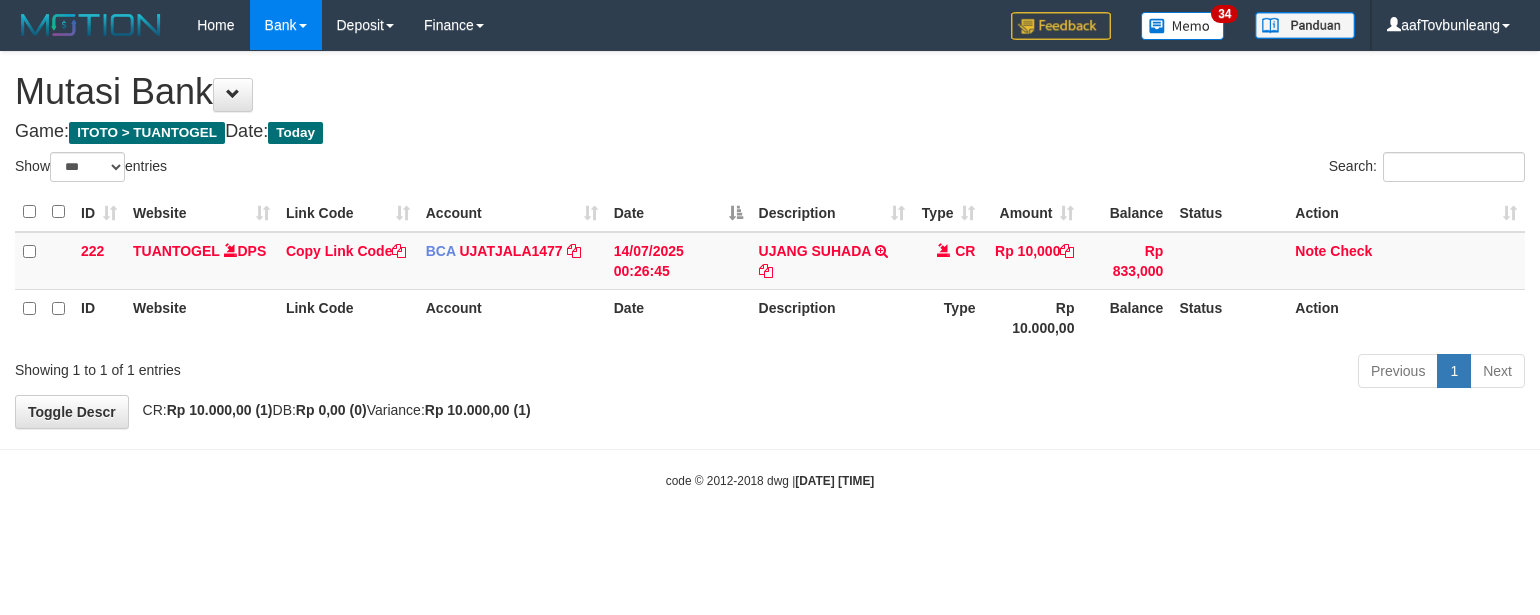 select on "***" 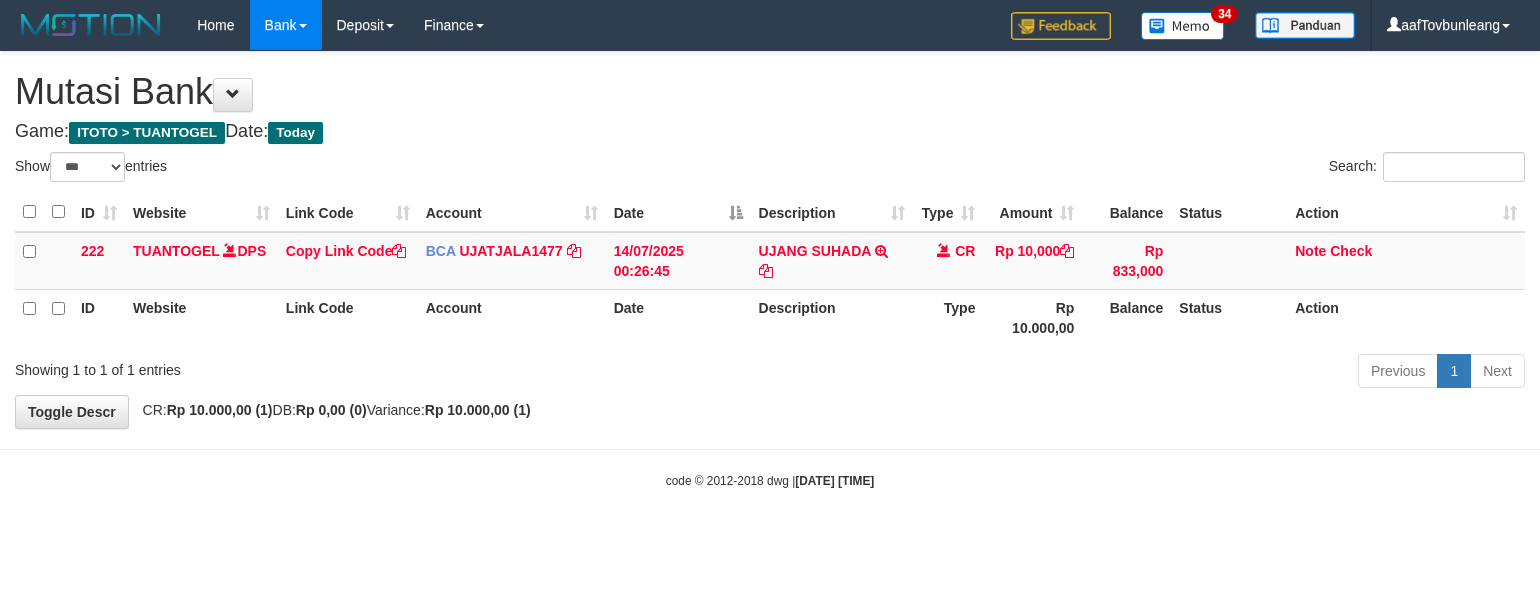scroll, scrollTop: 0, scrollLeft: 0, axis: both 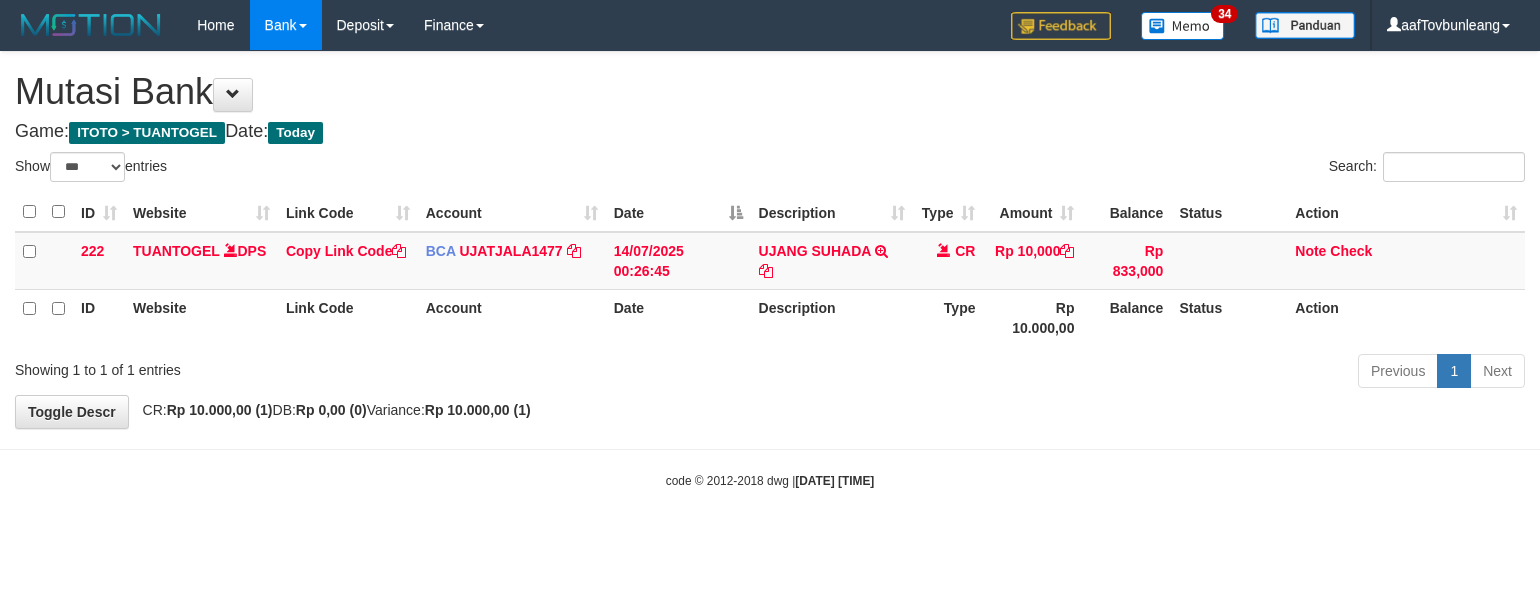 select on "***" 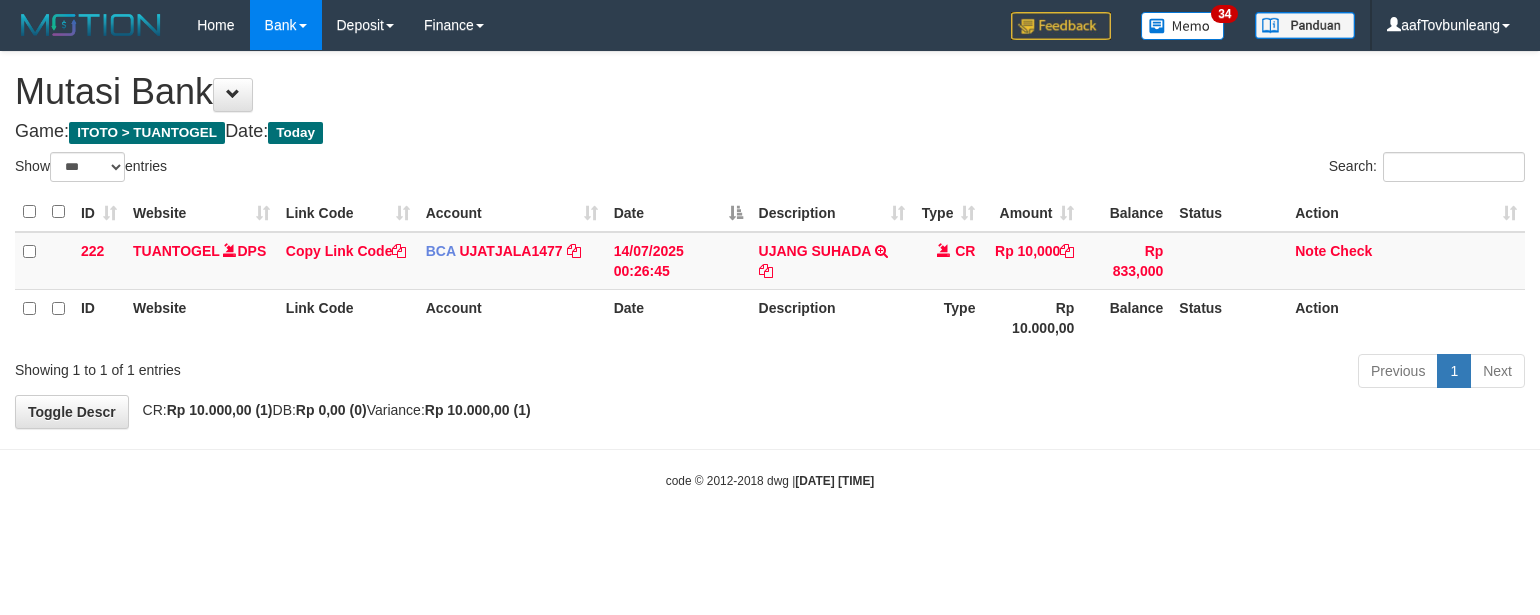 scroll, scrollTop: 0, scrollLeft: 0, axis: both 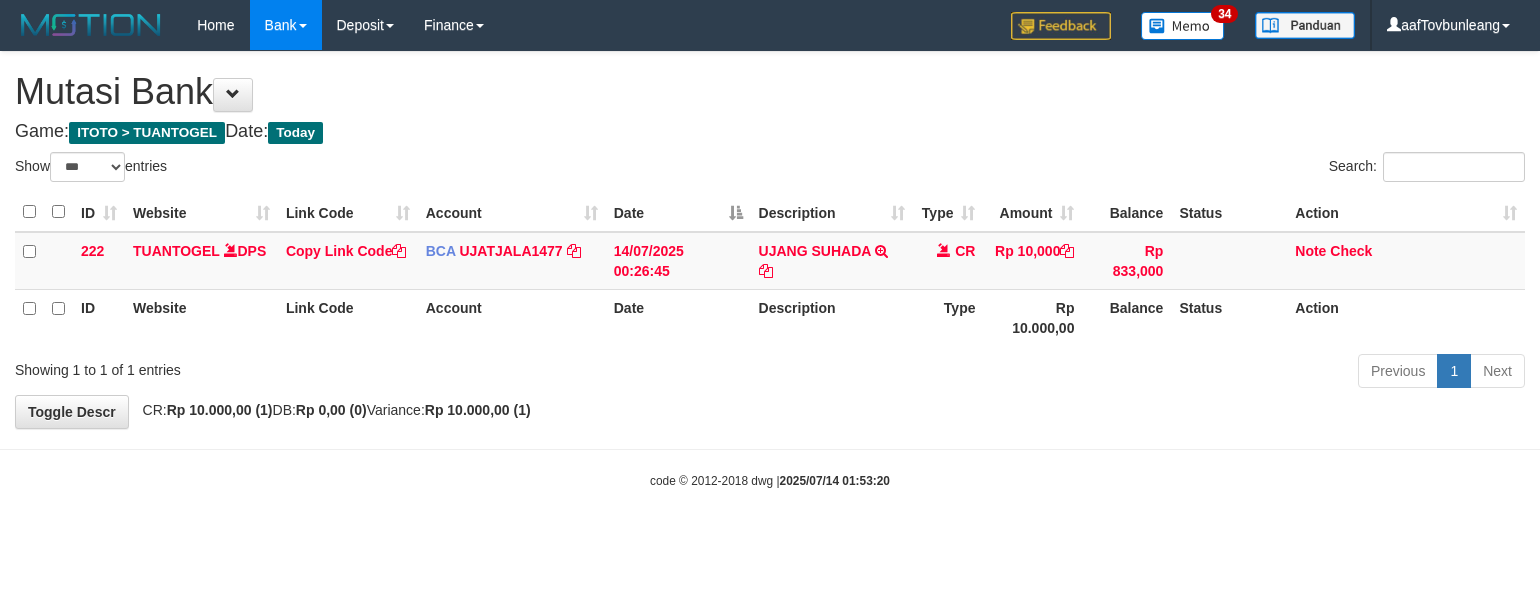 select on "***" 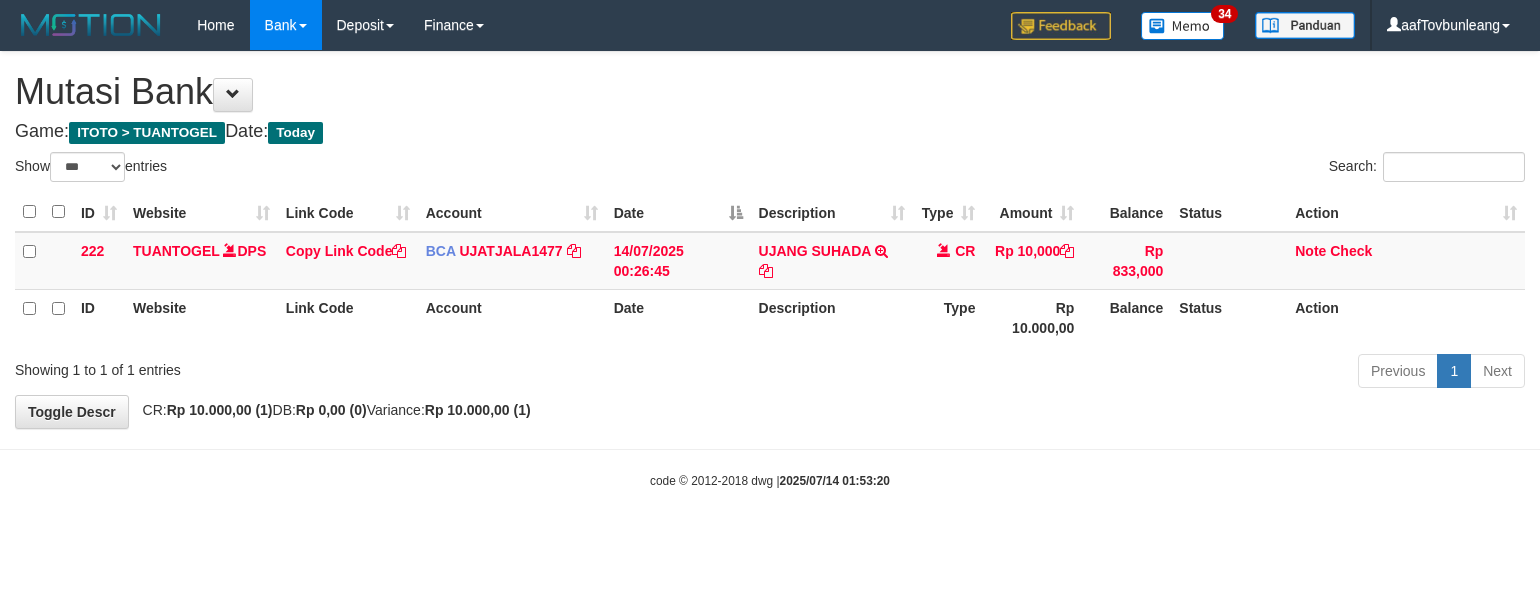 scroll, scrollTop: 0, scrollLeft: 0, axis: both 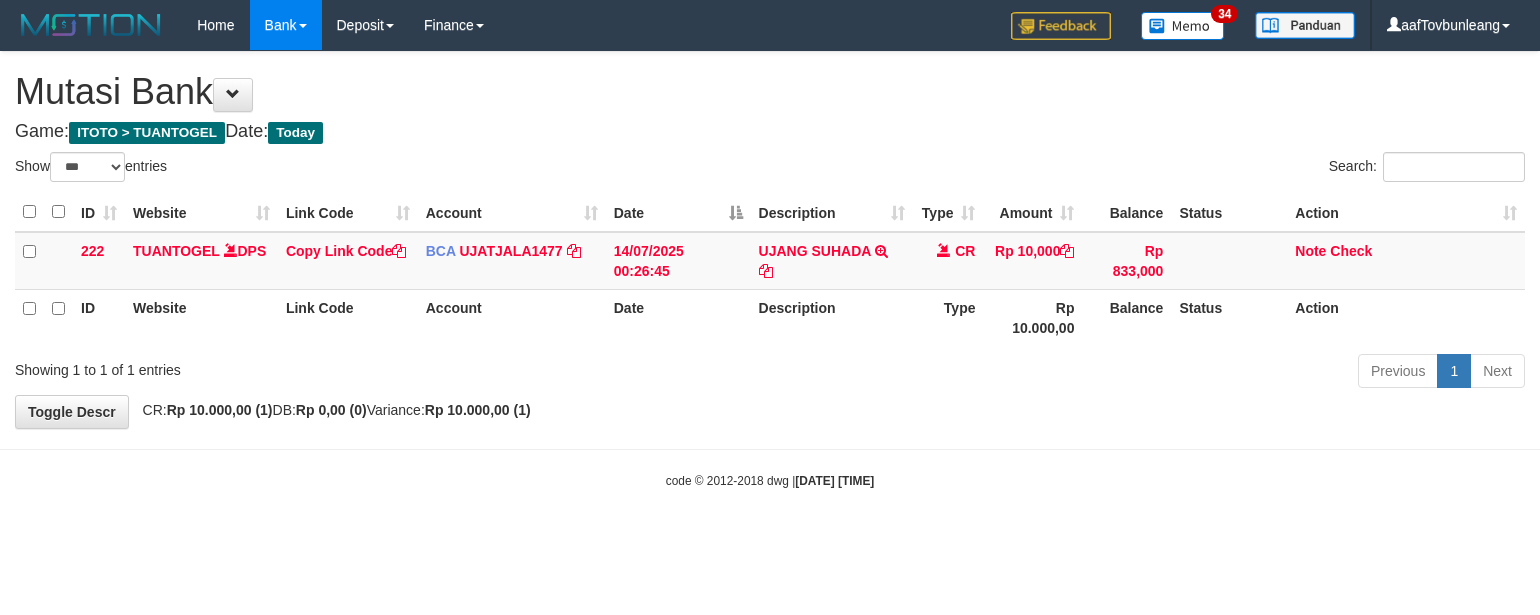 select on "***" 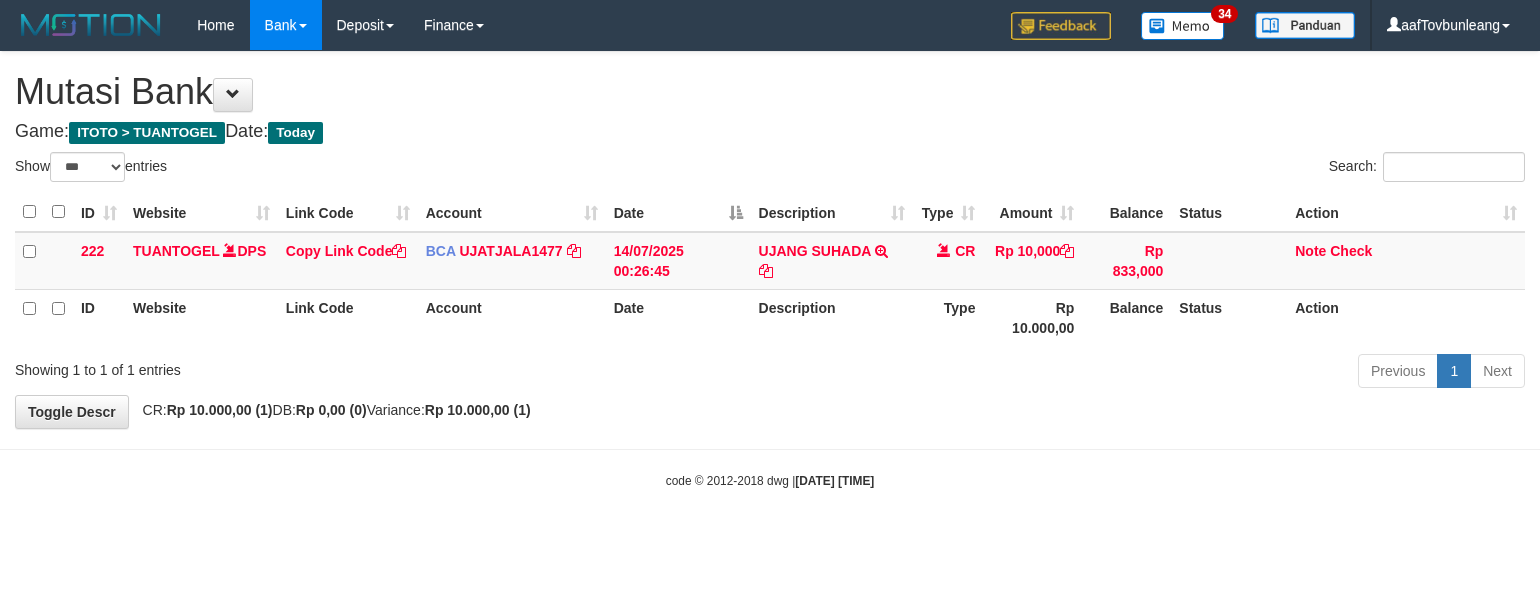 scroll, scrollTop: 0, scrollLeft: 0, axis: both 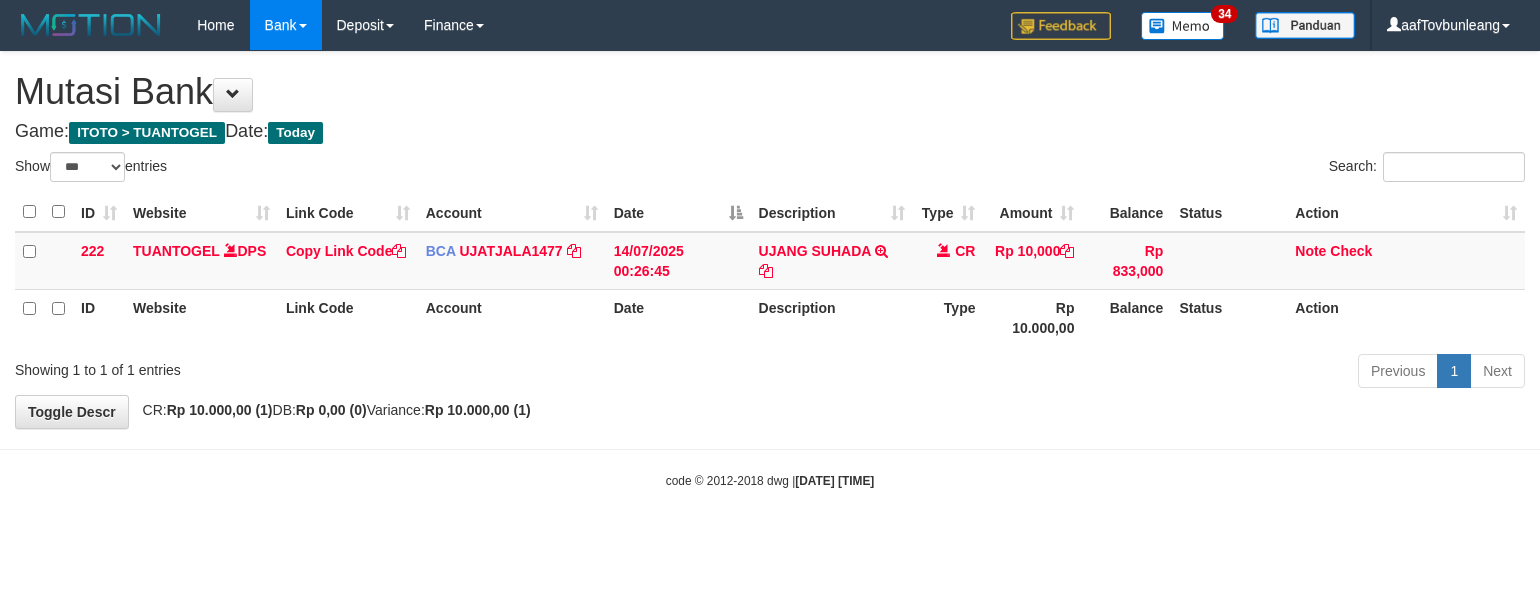 select on "***" 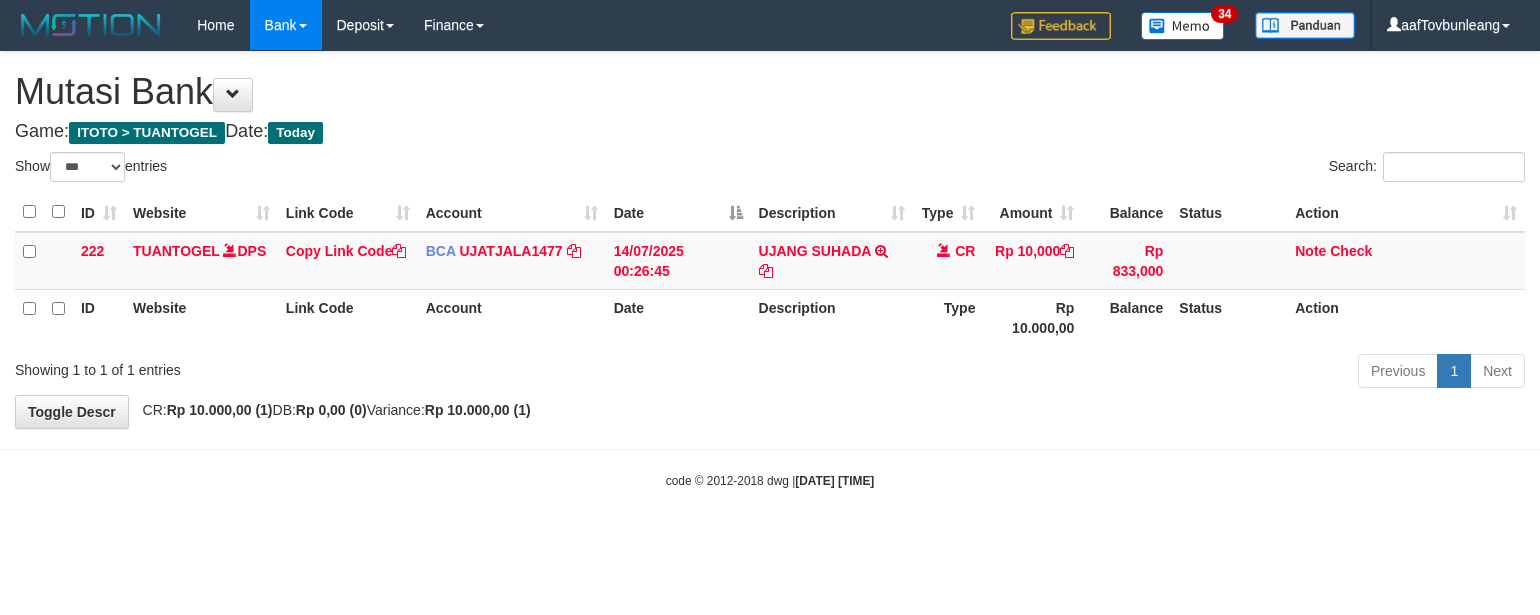 scroll, scrollTop: 0, scrollLeft: 0, axis: both 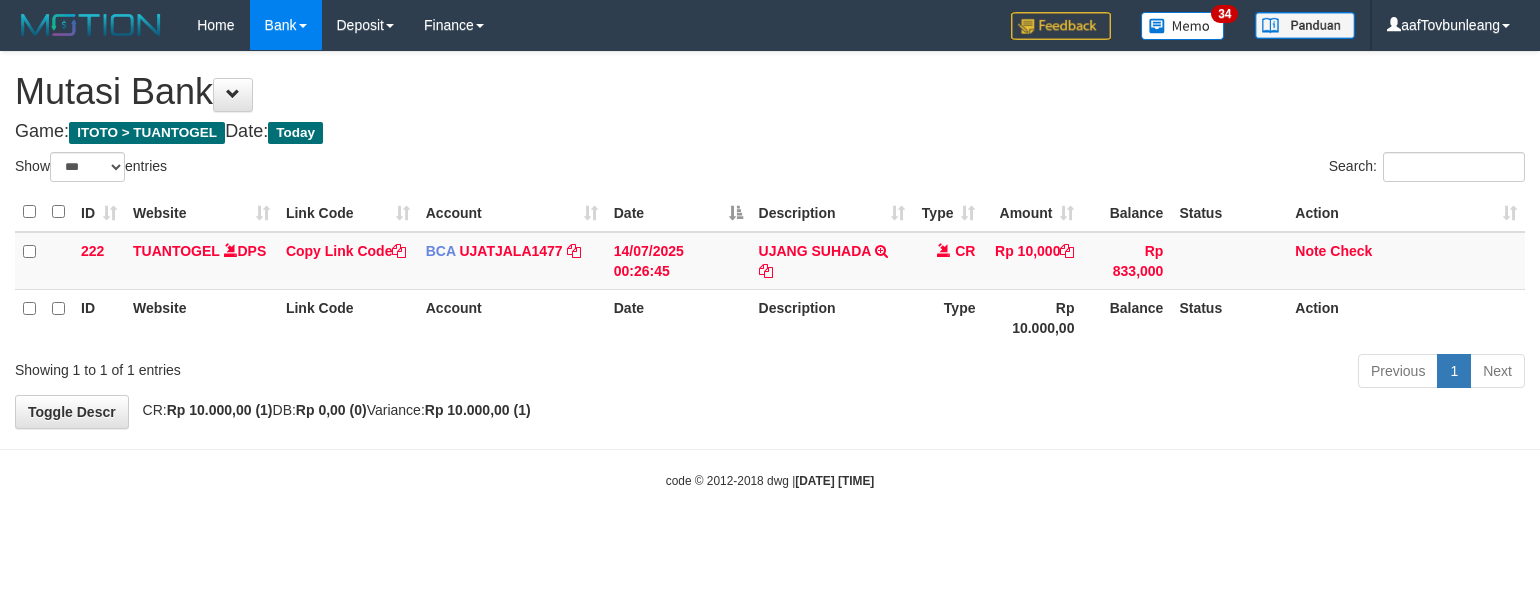 select on "***" 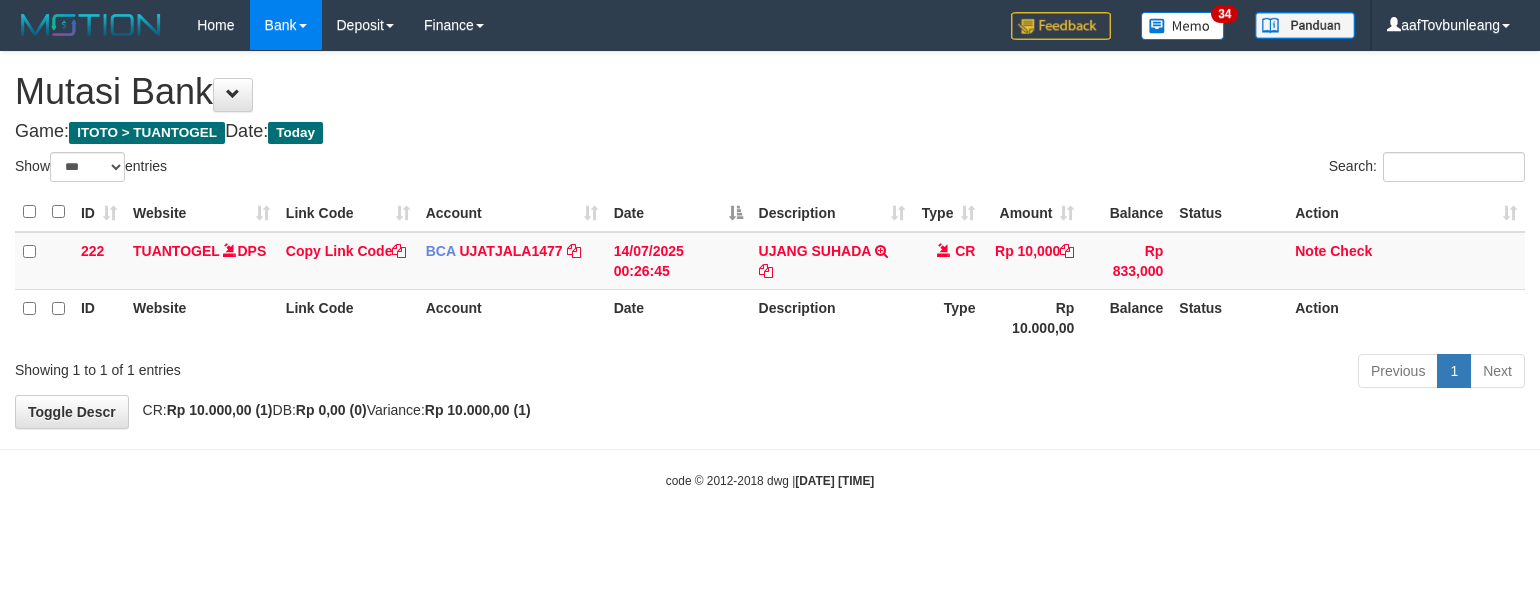 scroll, scrollTop: 0, scrollLeft: 0, axis: both 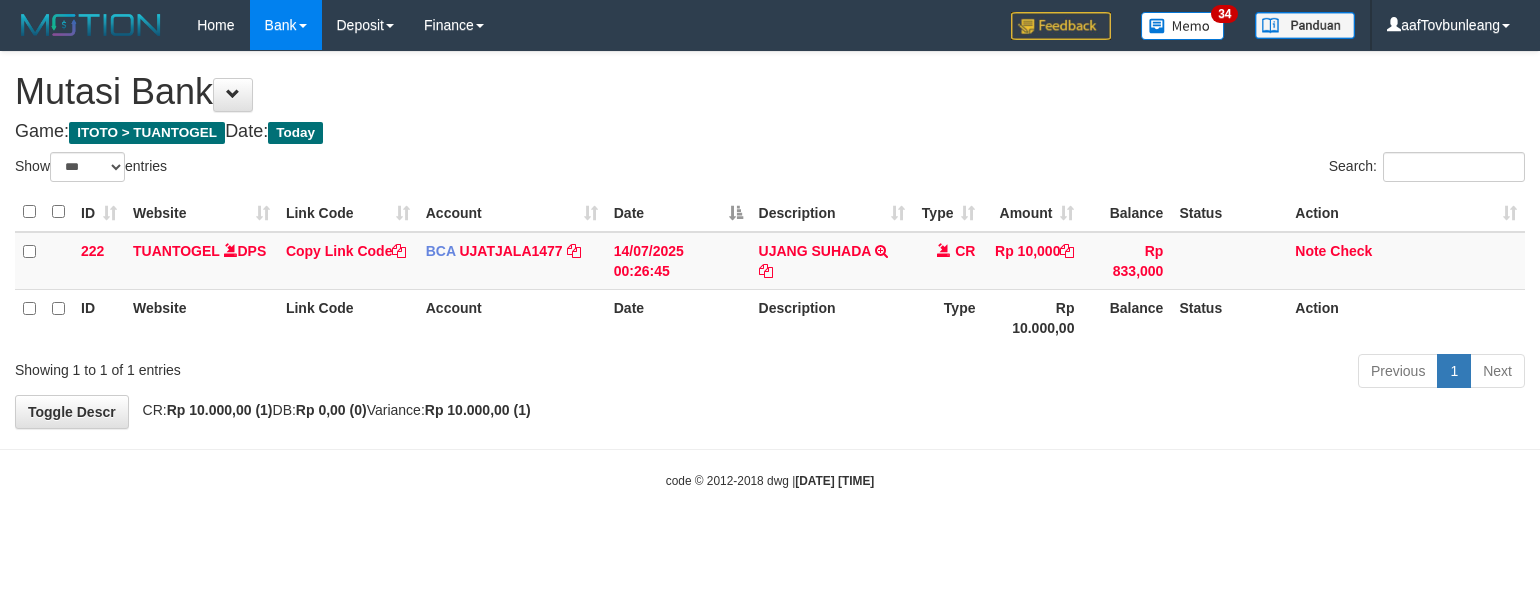 select on "***" 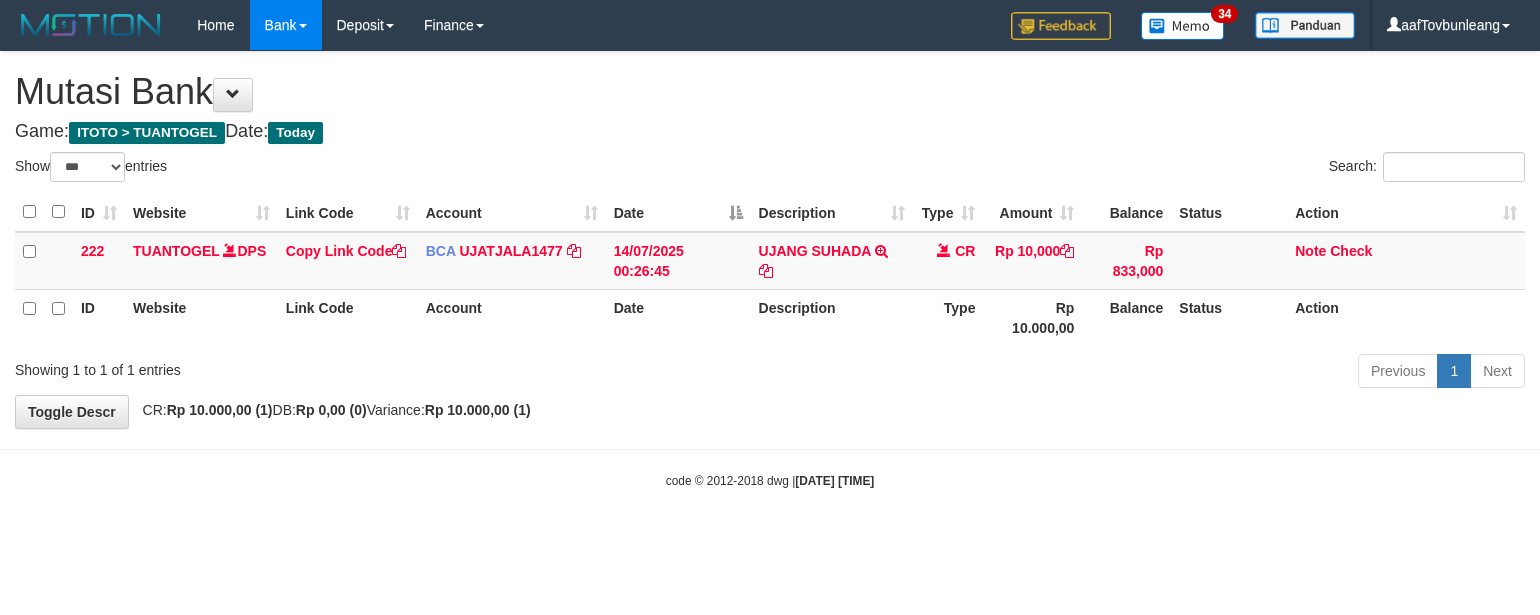 scroll, scrollTop: 0, scrollLeft: 0, axis: both 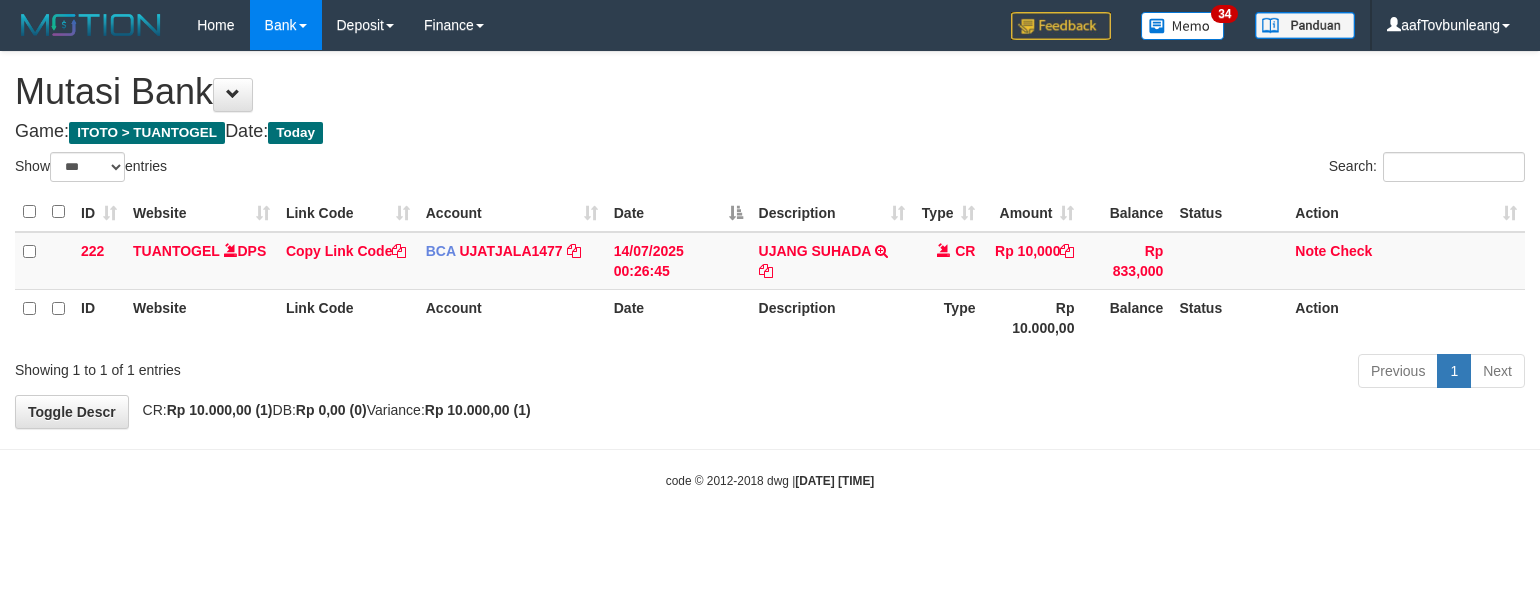 select on "***" 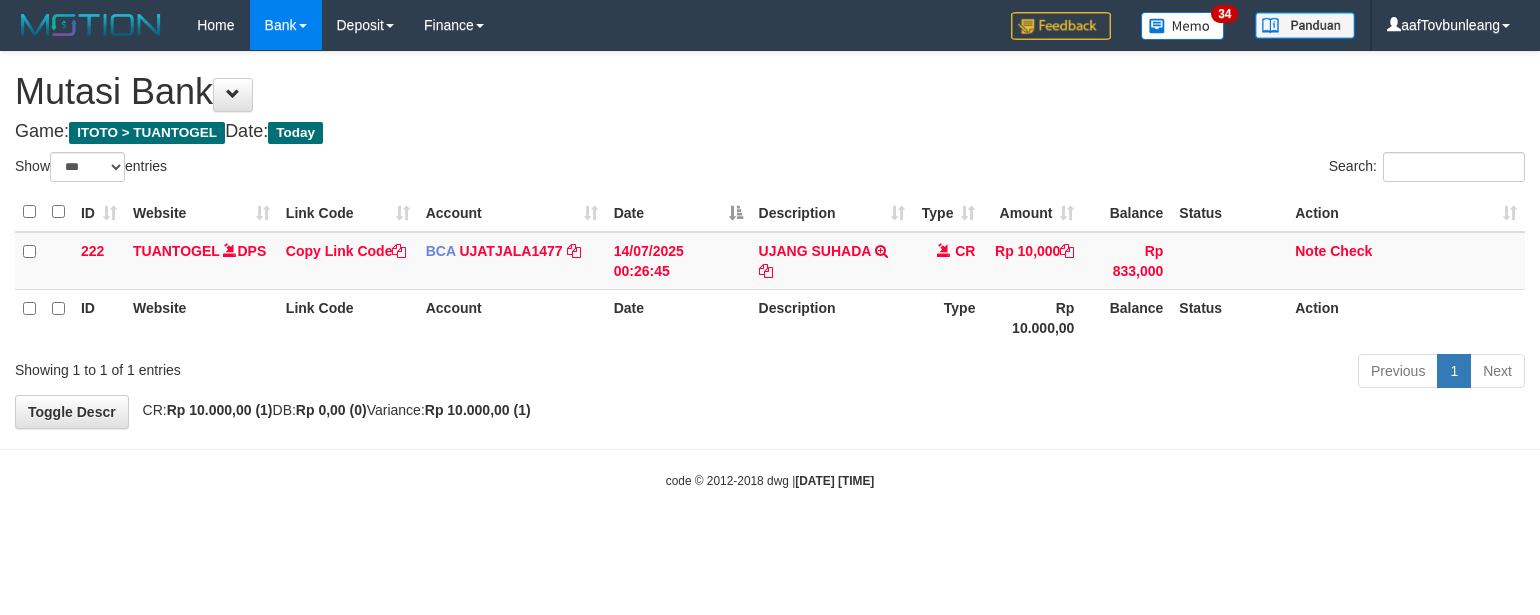 scroll, scrollTop: 0, scrollLeft: 0, axis: both 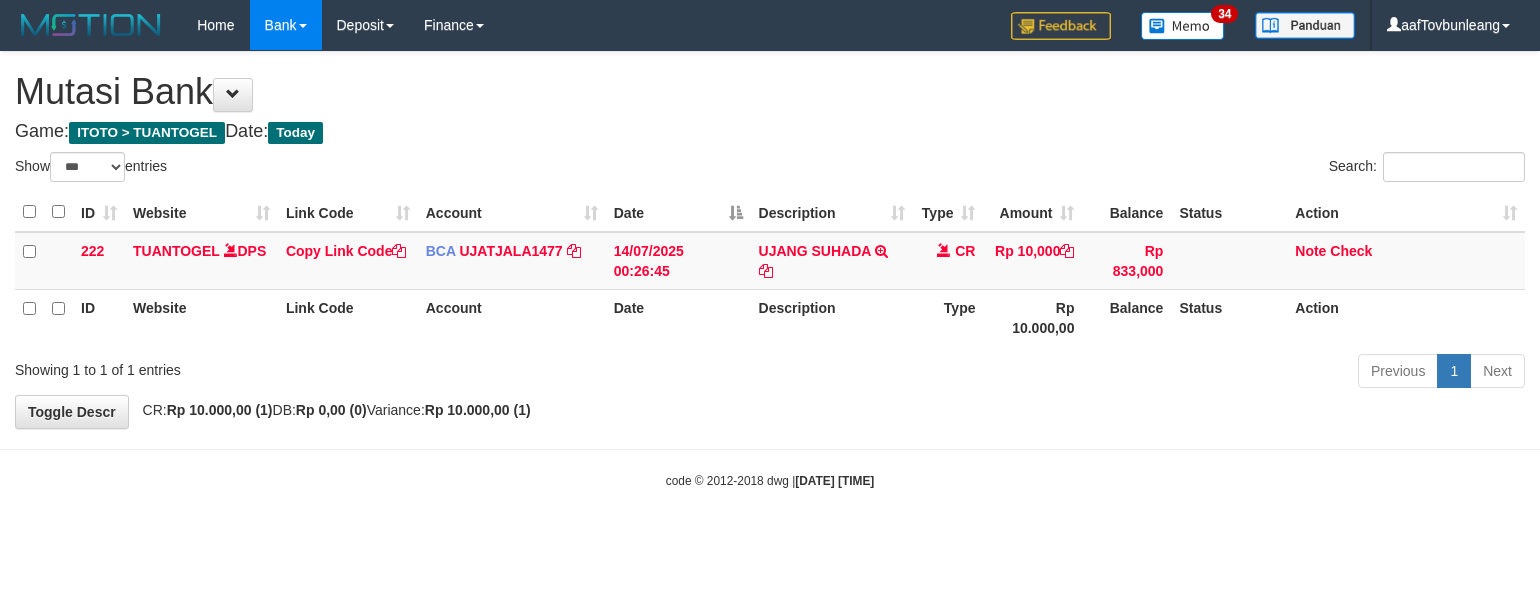 select on "***" 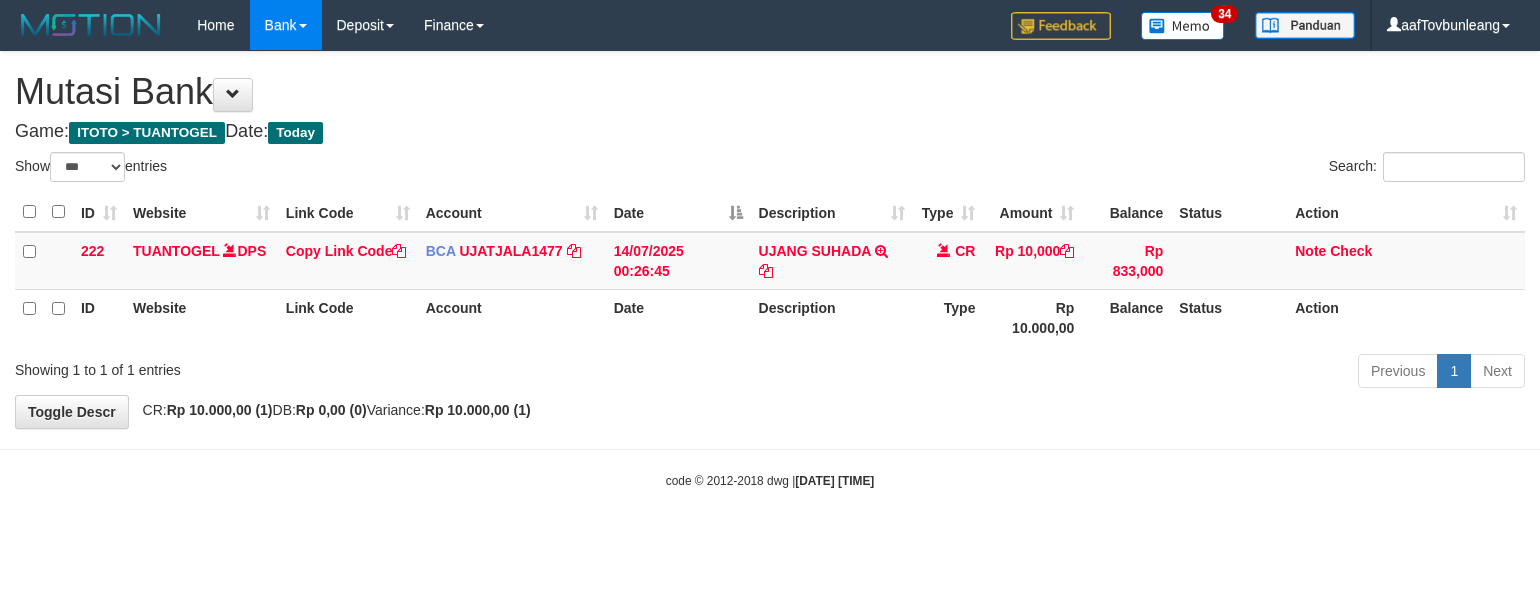 scroll, scrollTop: 0, scrollLeft: 0, axis: both 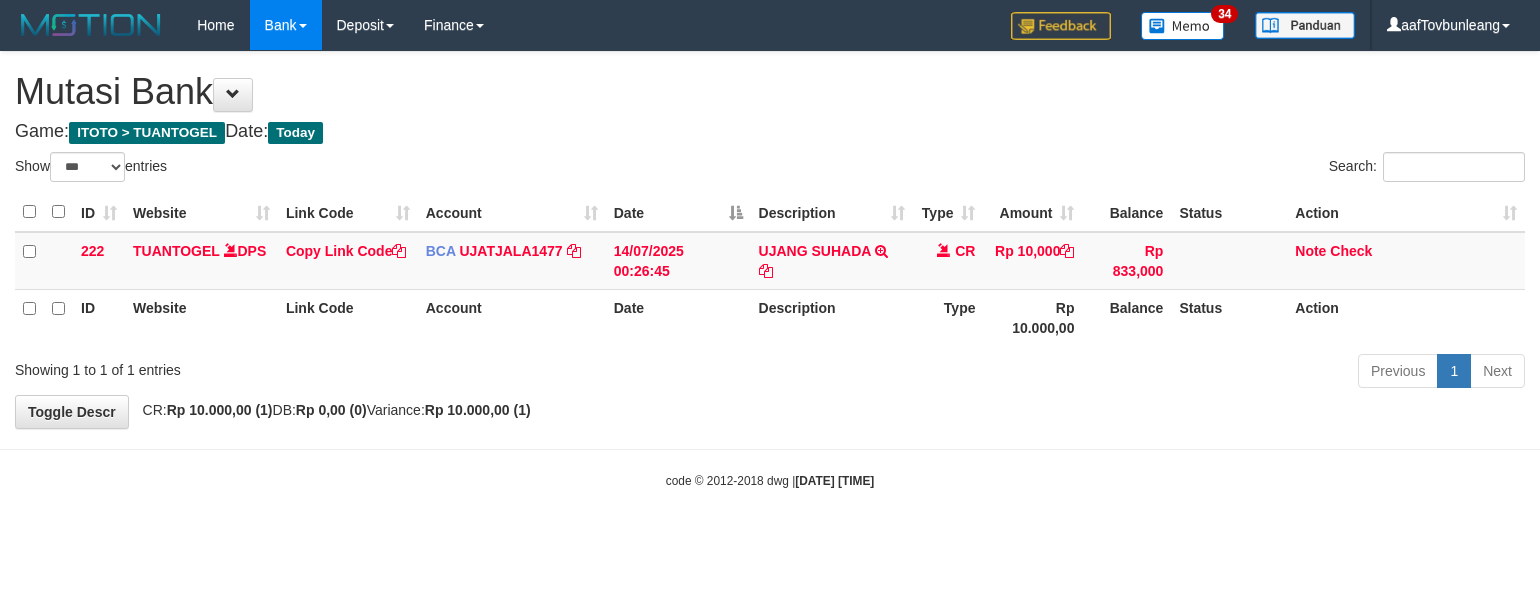 select on "***" 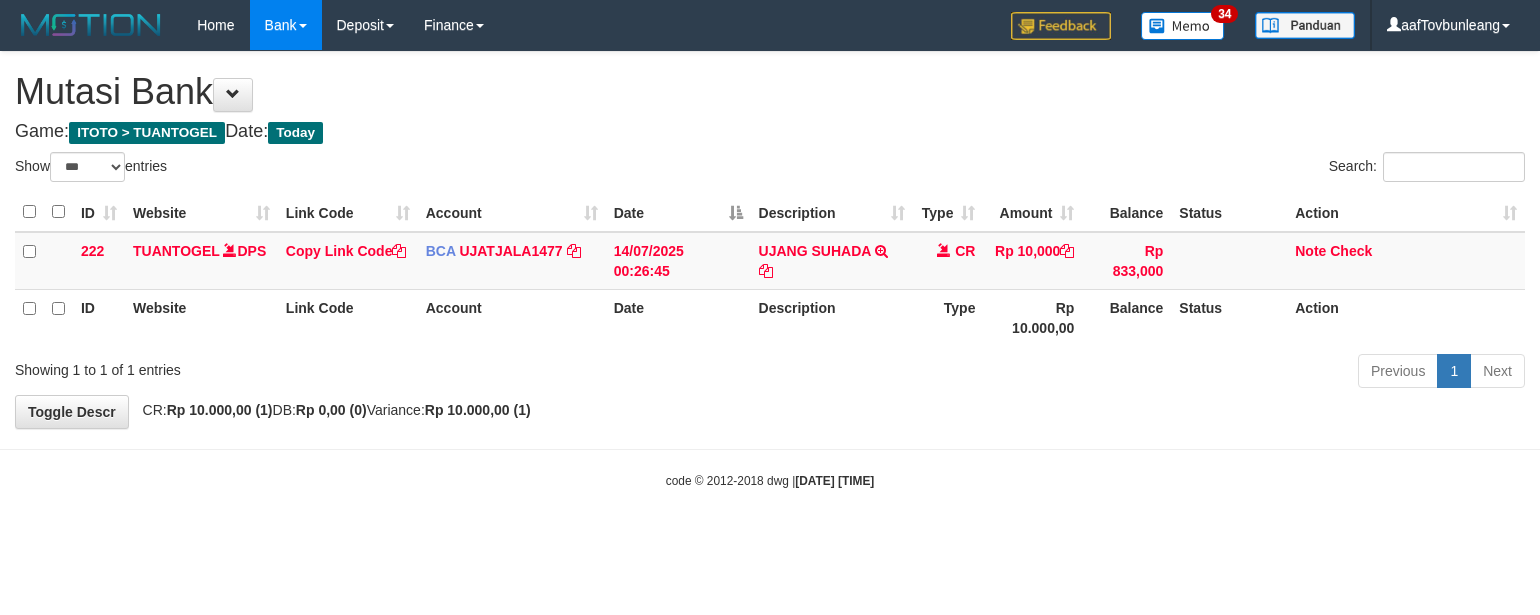 scroll, scrollTop: 0, scrollLeft: 0, axis: both 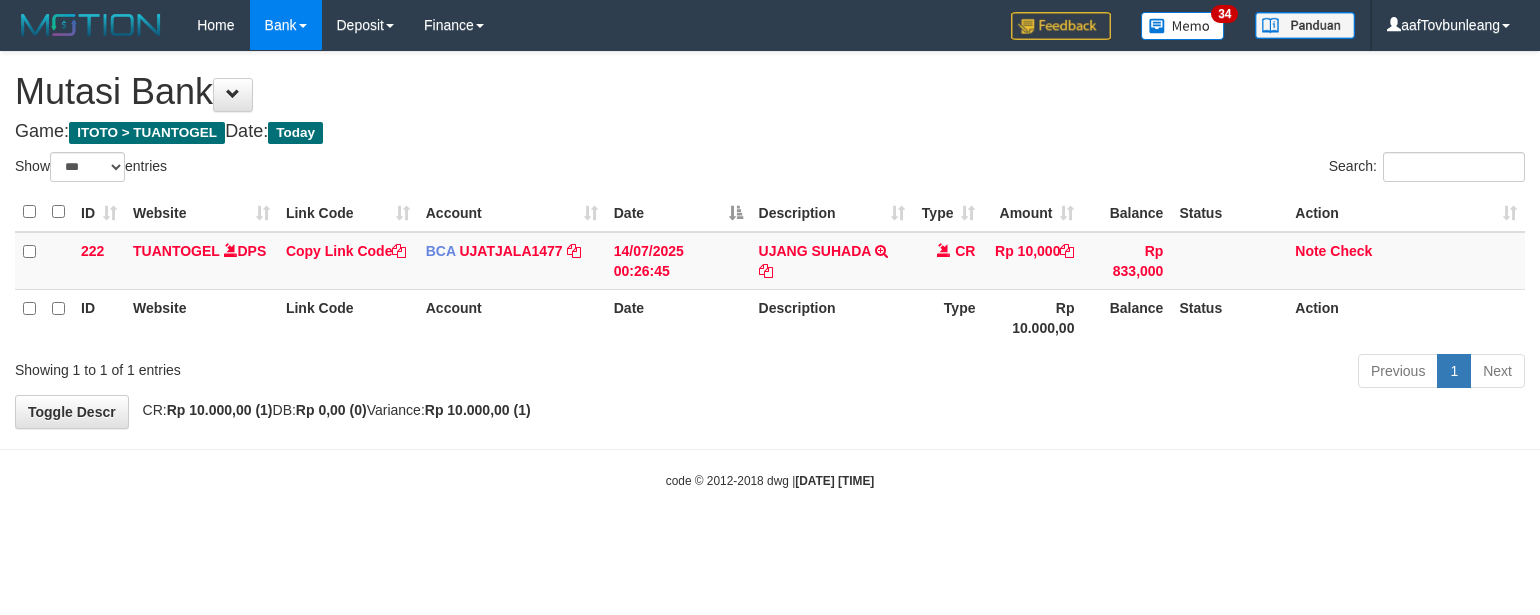 select on "***" 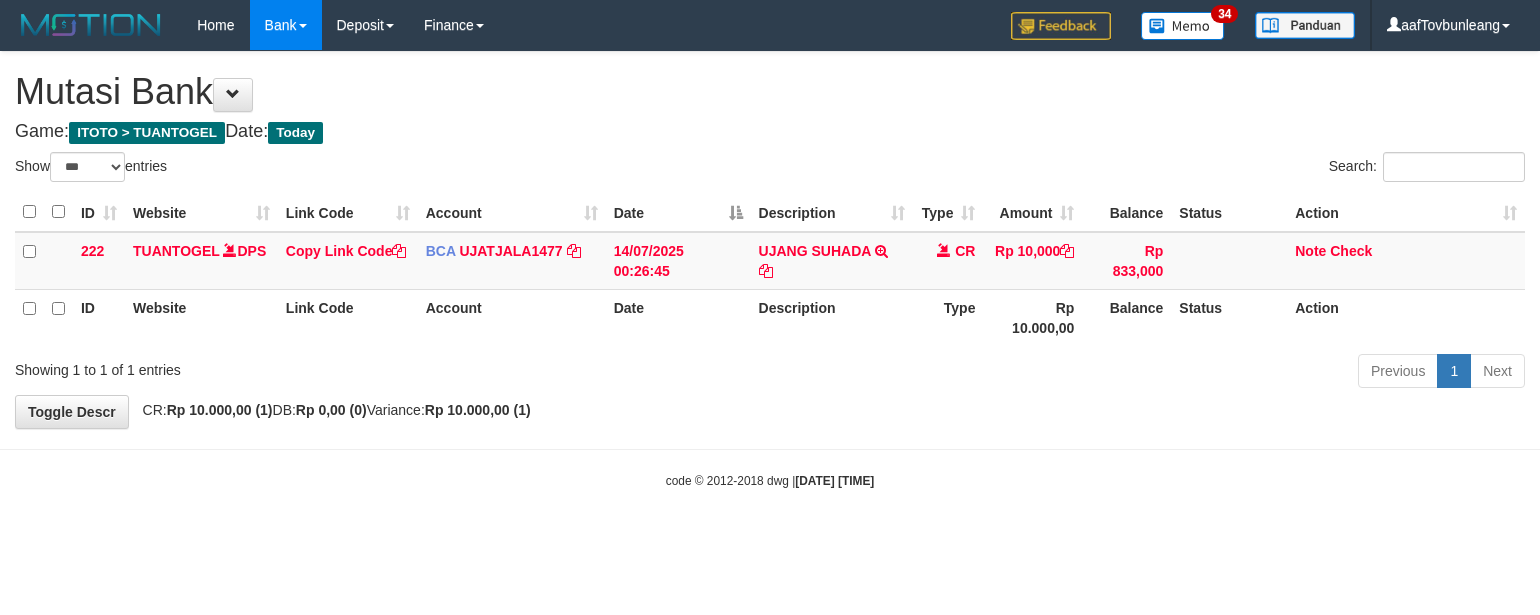 scroll, scrollTop: 0, scrollLeft: 0, axis: both 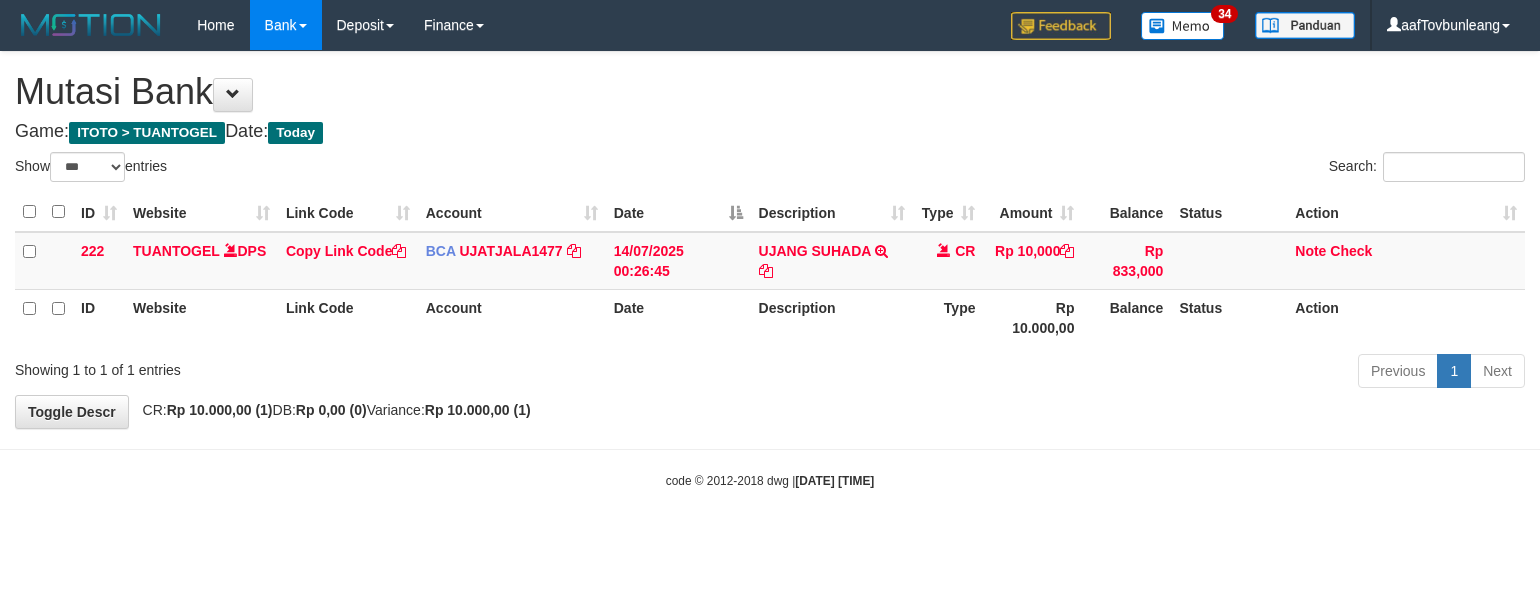 select on "***" 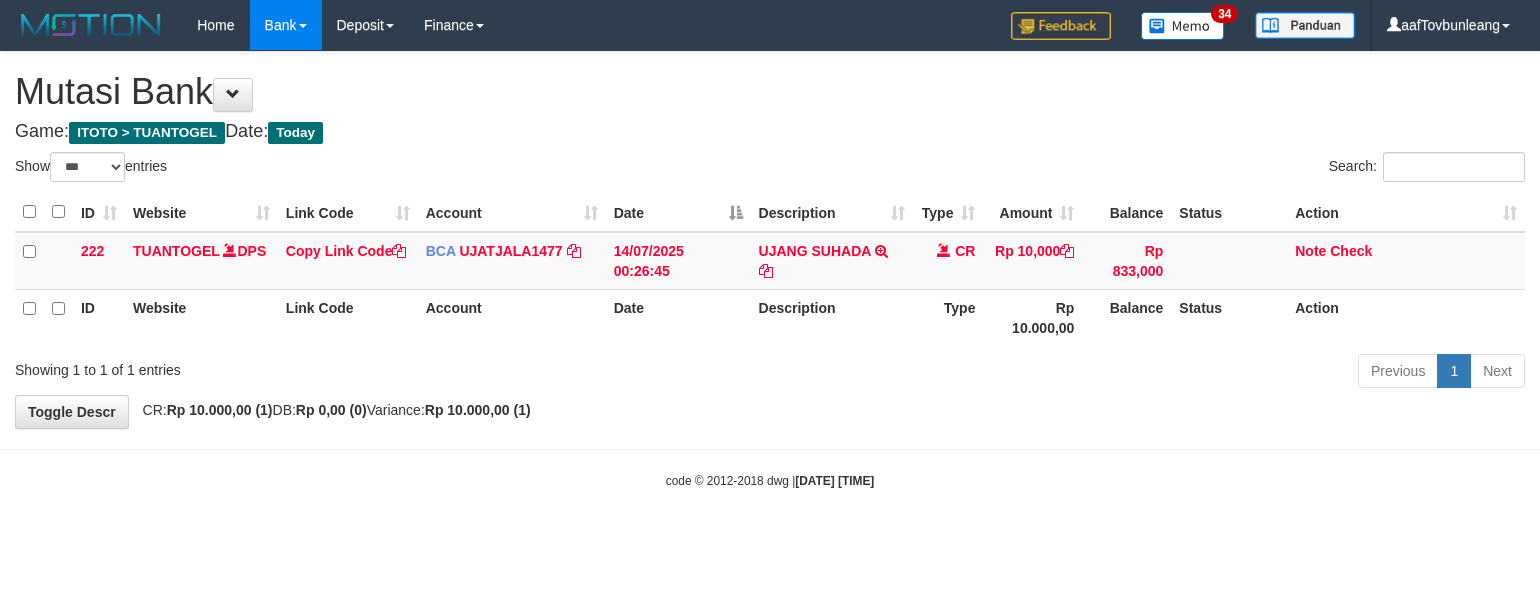 scroll, scrollTop: 0, scrollLeft: 0, axis: both 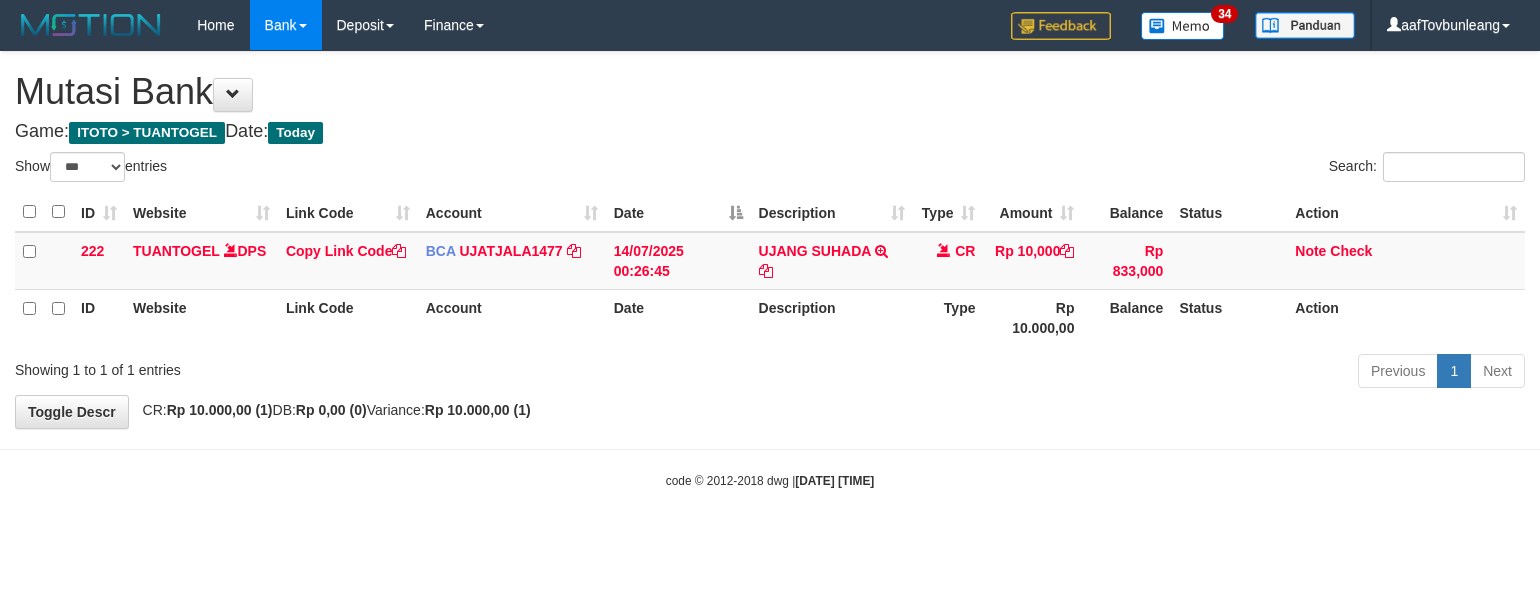 select on "***" 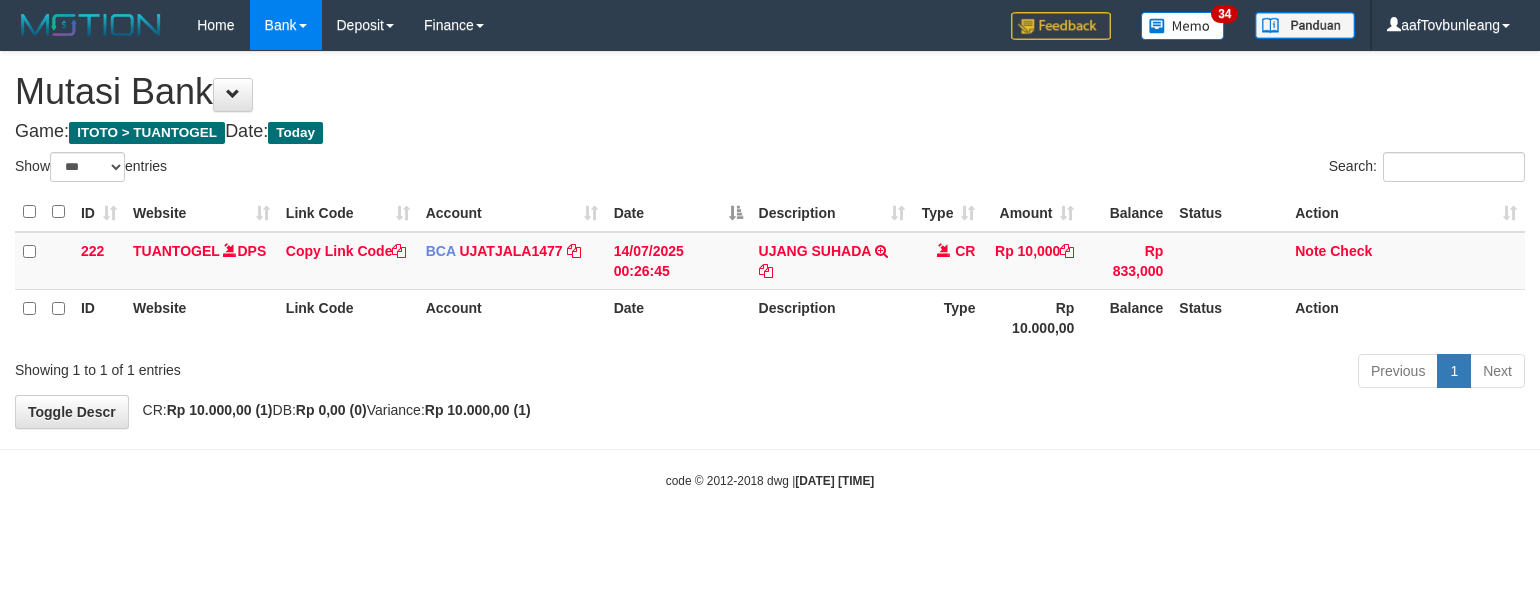 scroll, scrollTop: 0, scrollLeft: 0, axis: both 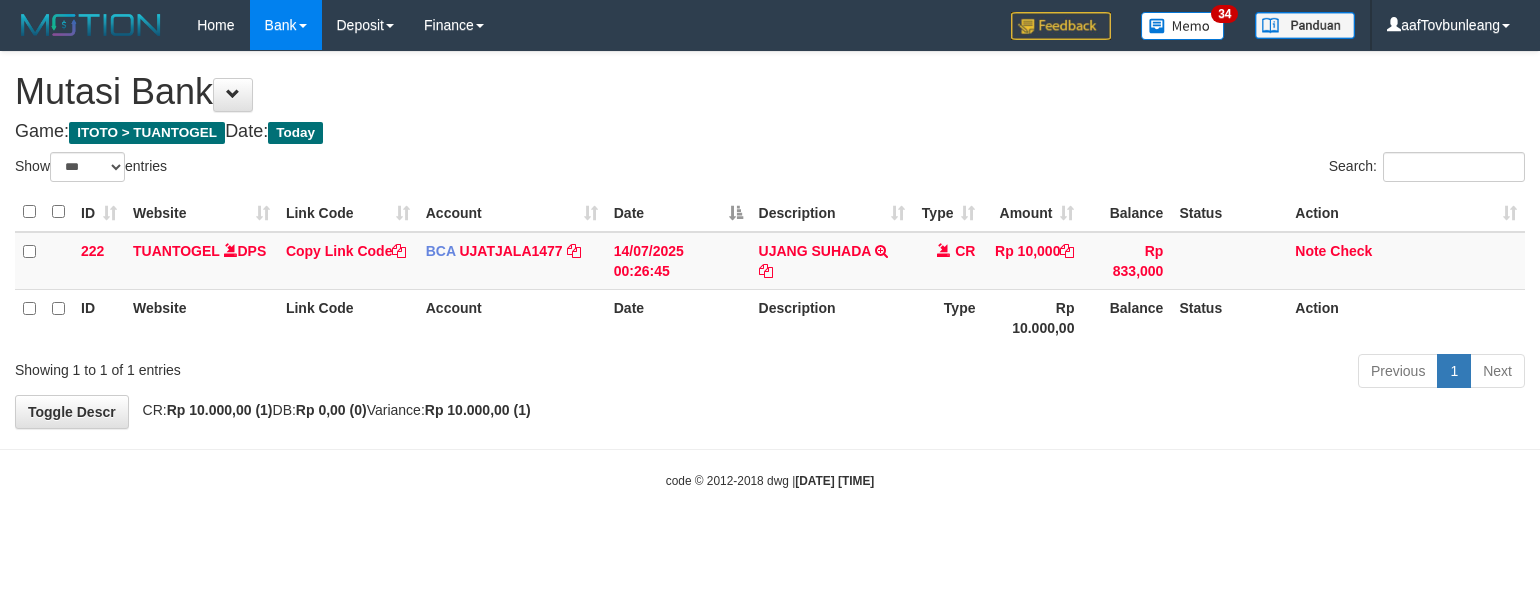 select on "***" 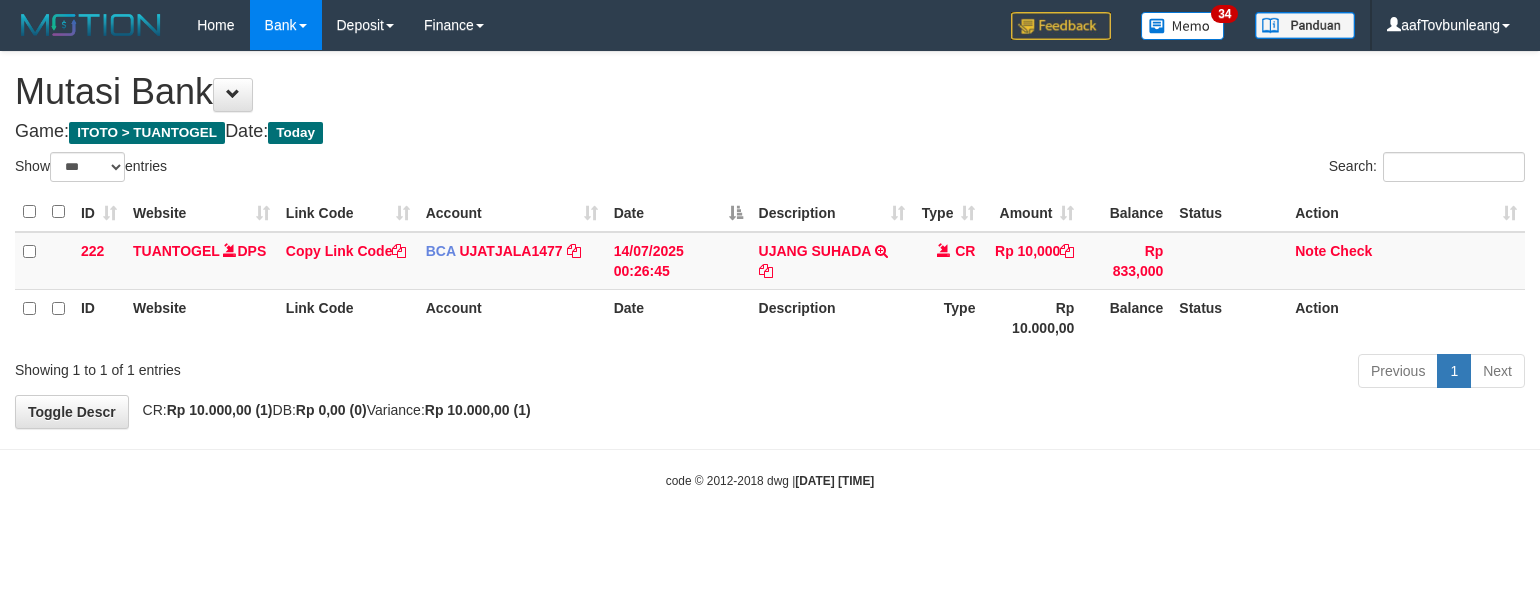 scroll, scrollTop: 0, scrollLeft: 0, axis: both 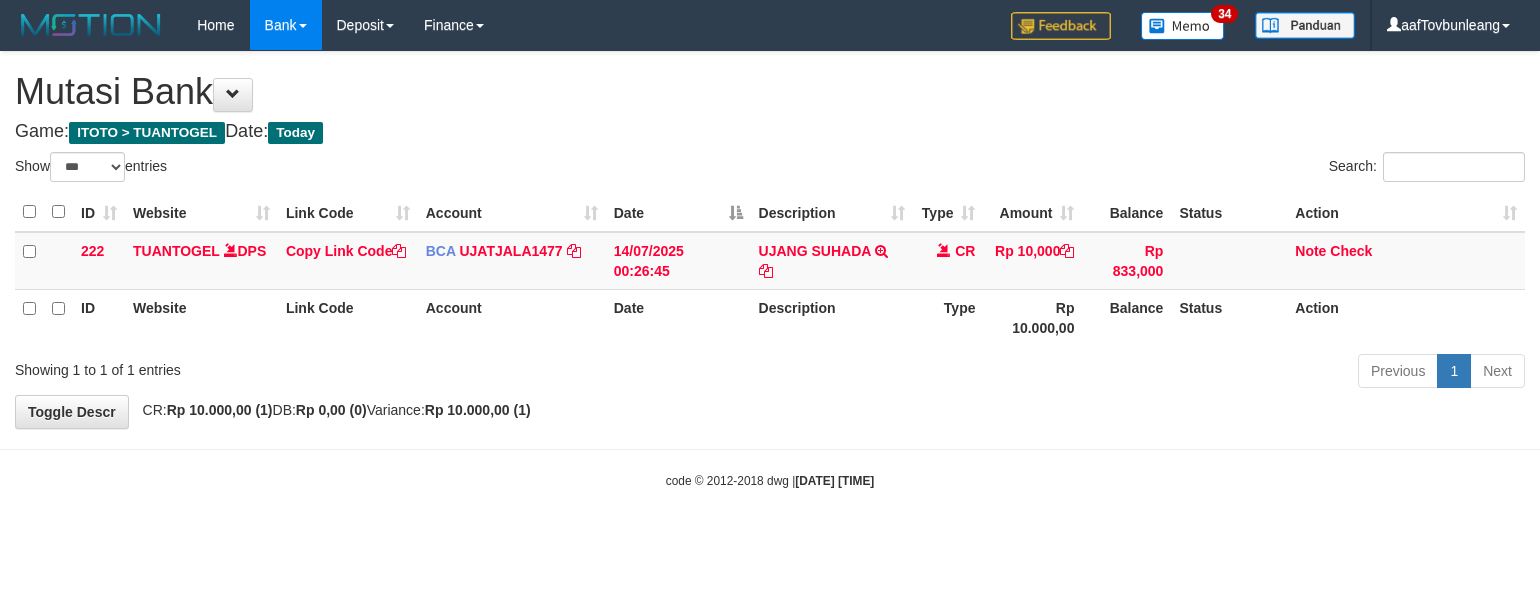 select on "***" 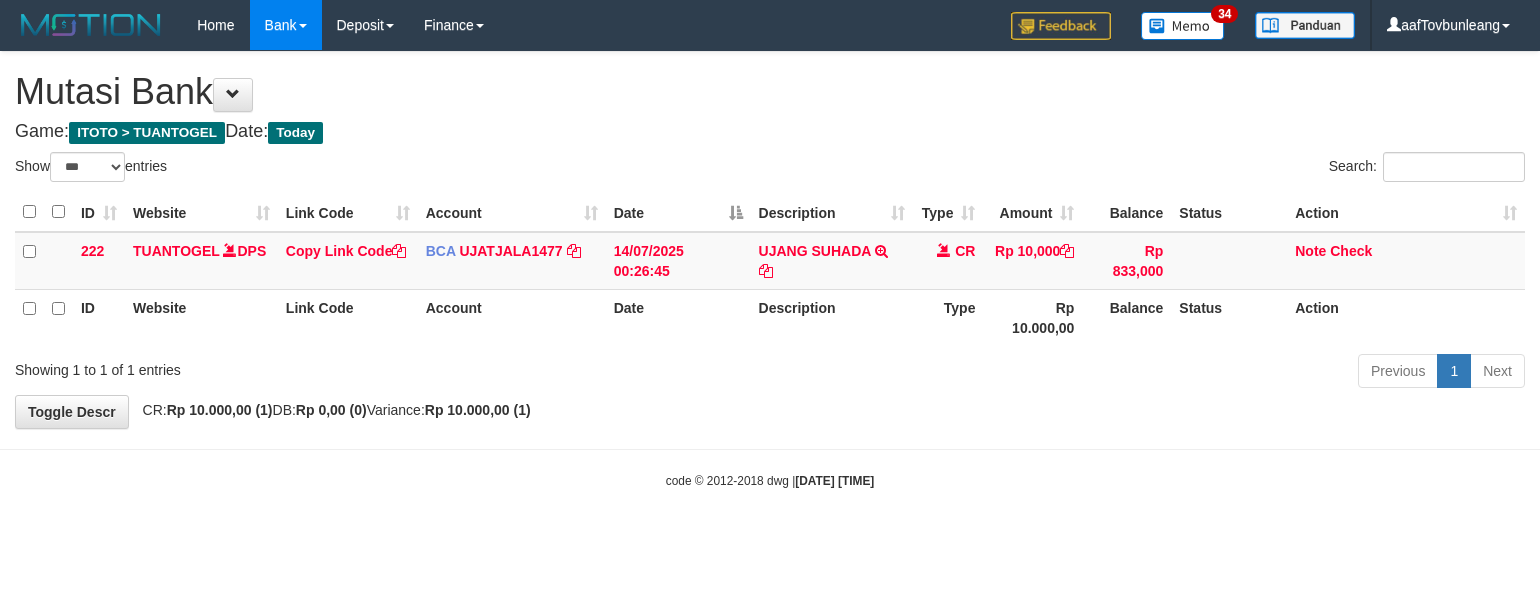 scroll, scrollTop: 0, scrollLeft: 0, axis: both 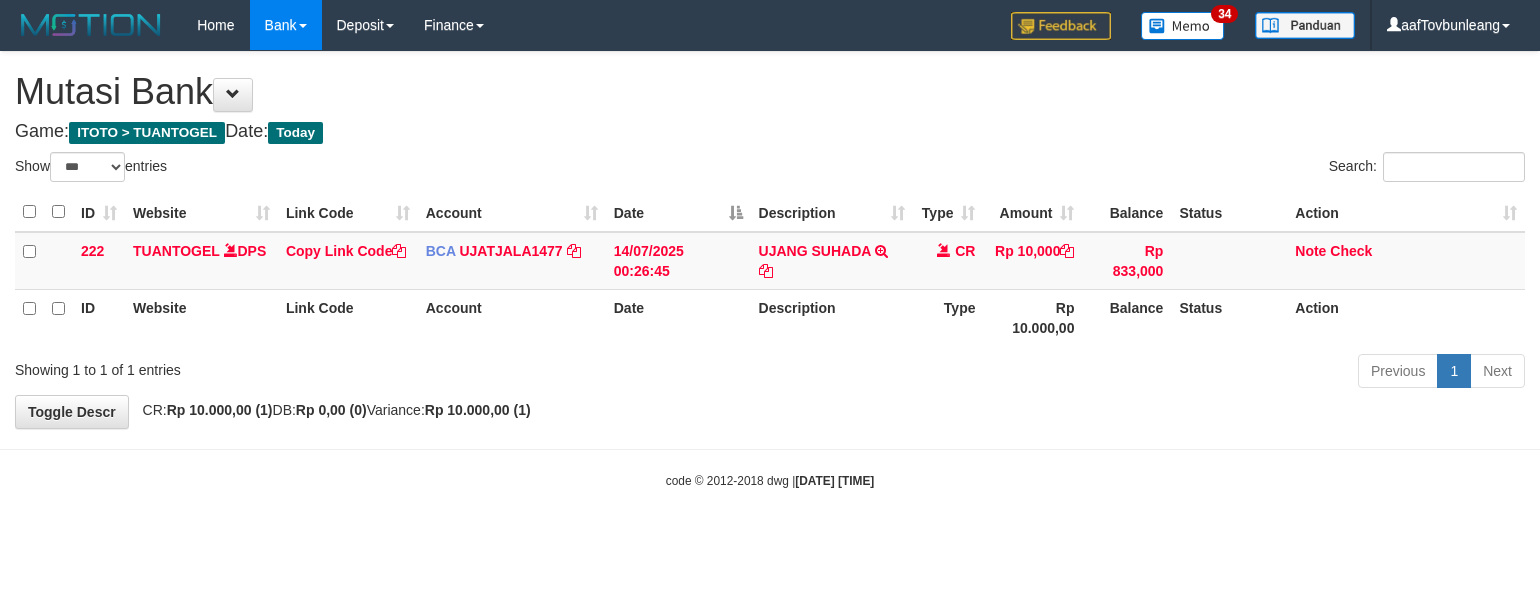 select on "***" 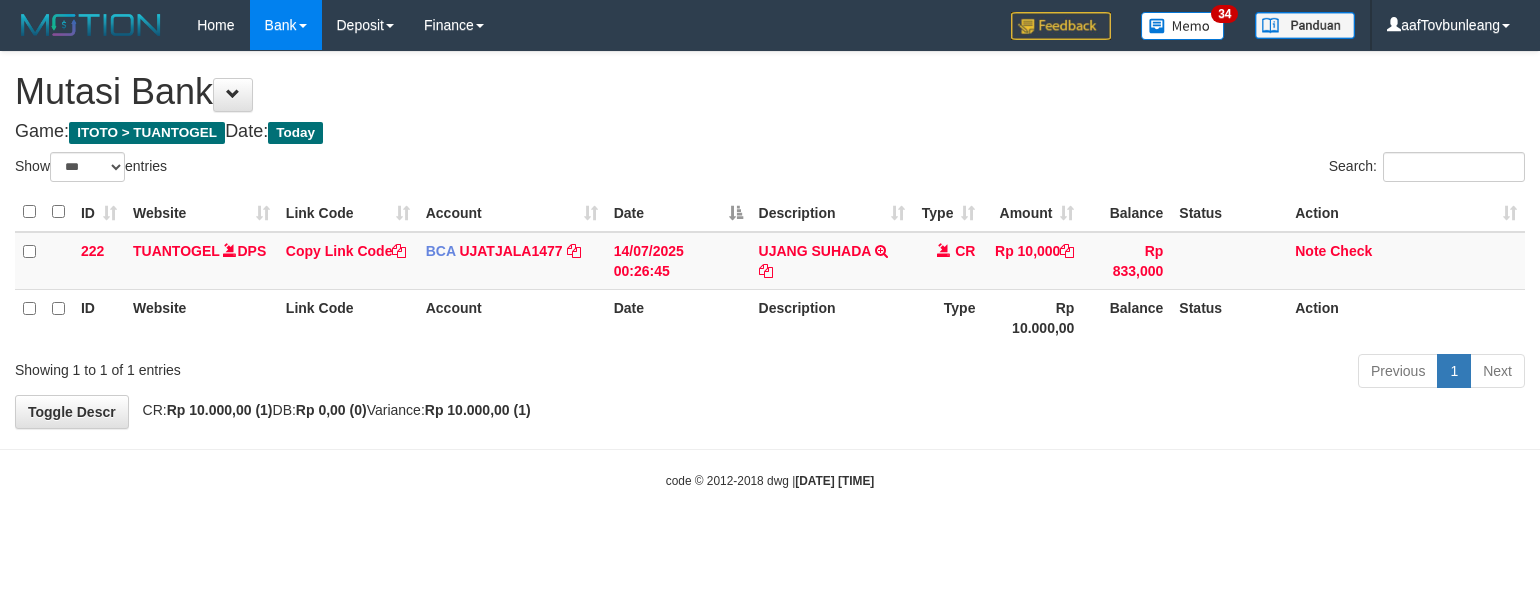 scroll, scrollTop: 0, scrollLeft: 0, axis: both 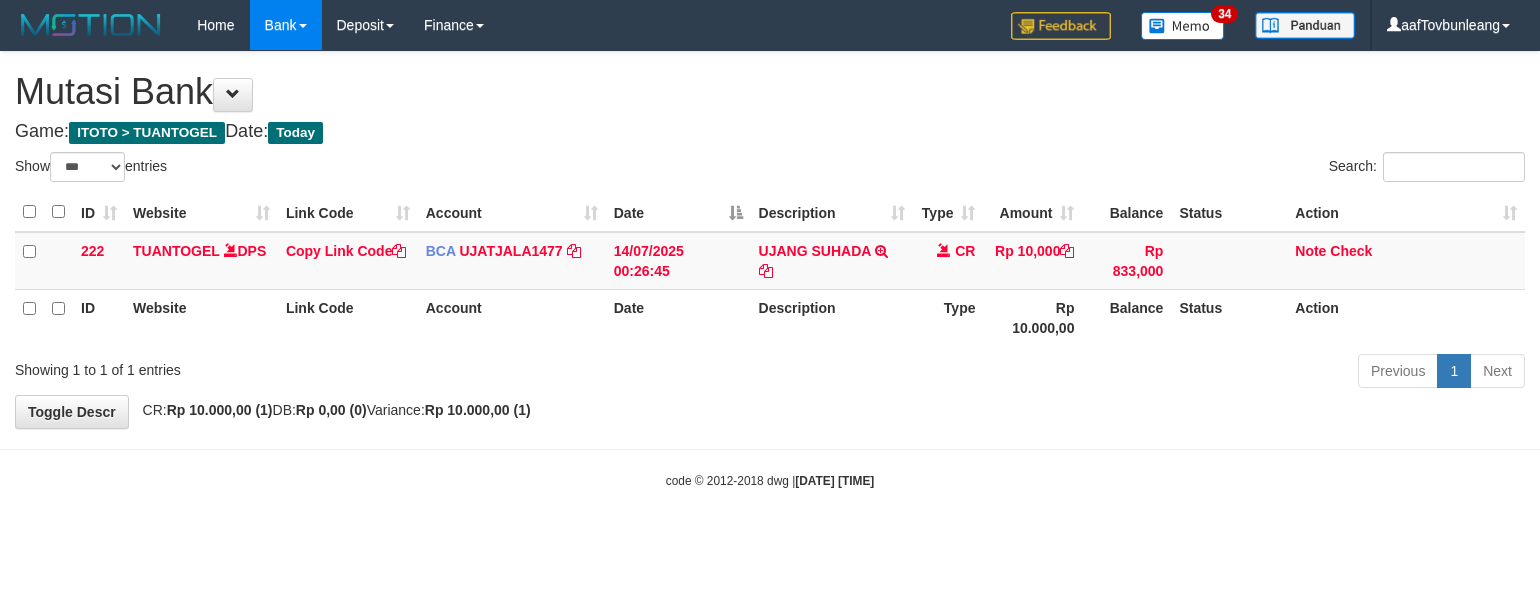 select on "***" 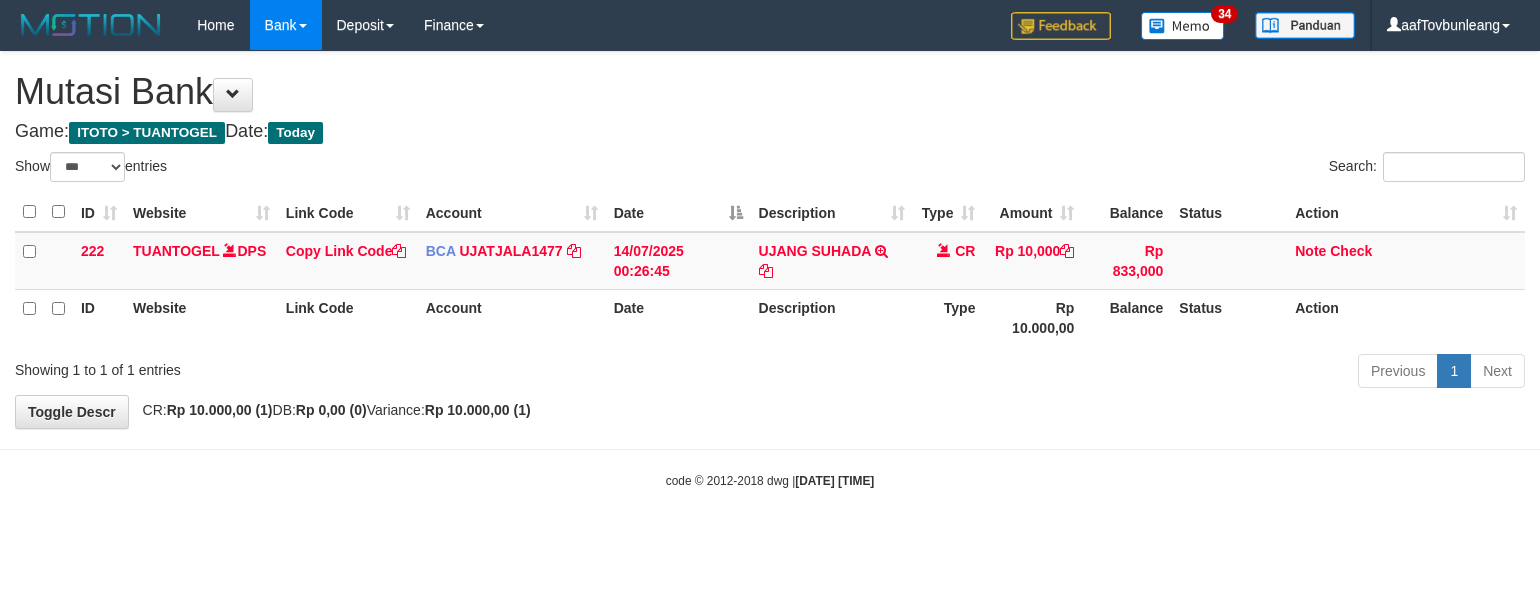 scroll, scrollTop: 0, scrollLeft: 0, axis: both 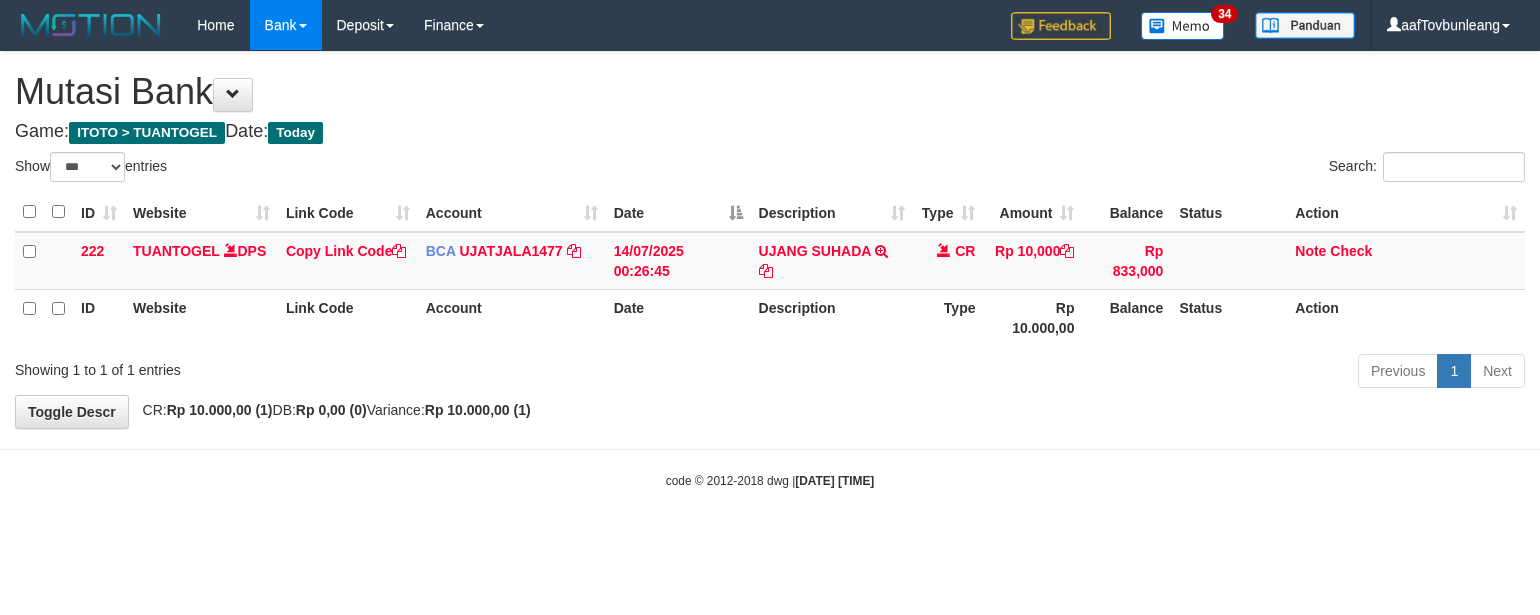 select on "***" 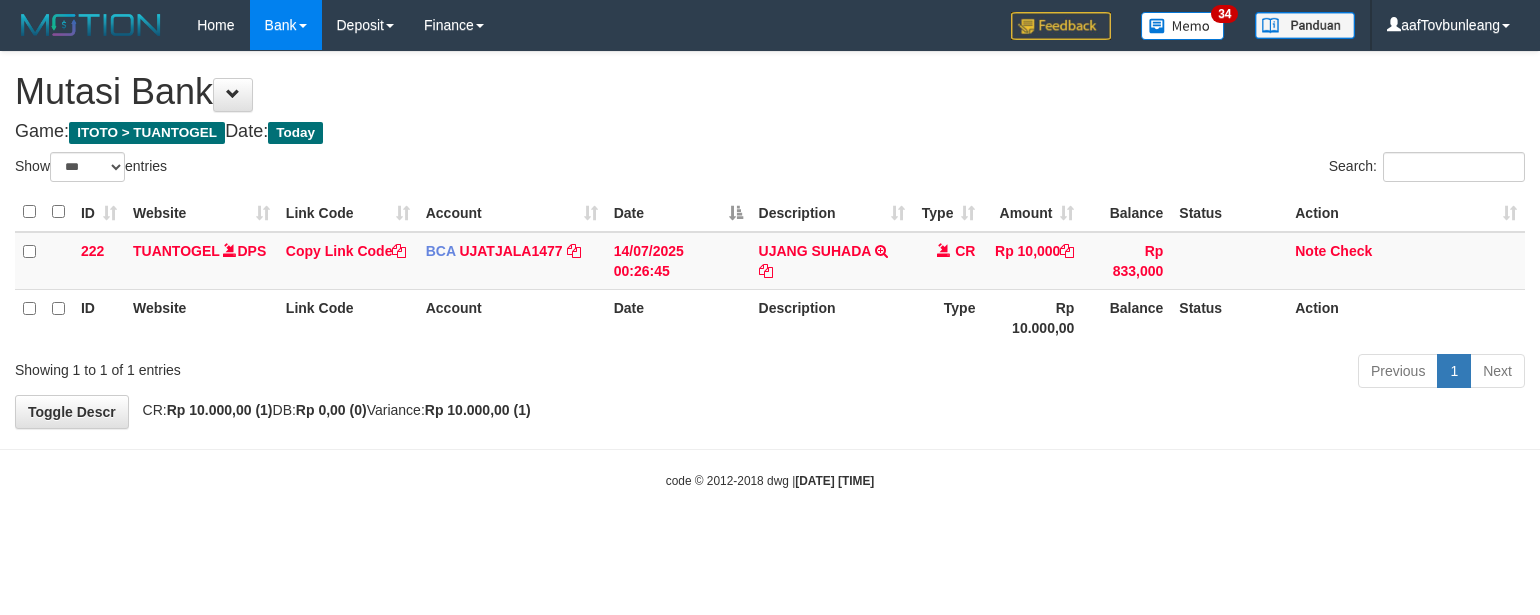scroll, scrollTop: 0, scrollLeft: 0, axis: both 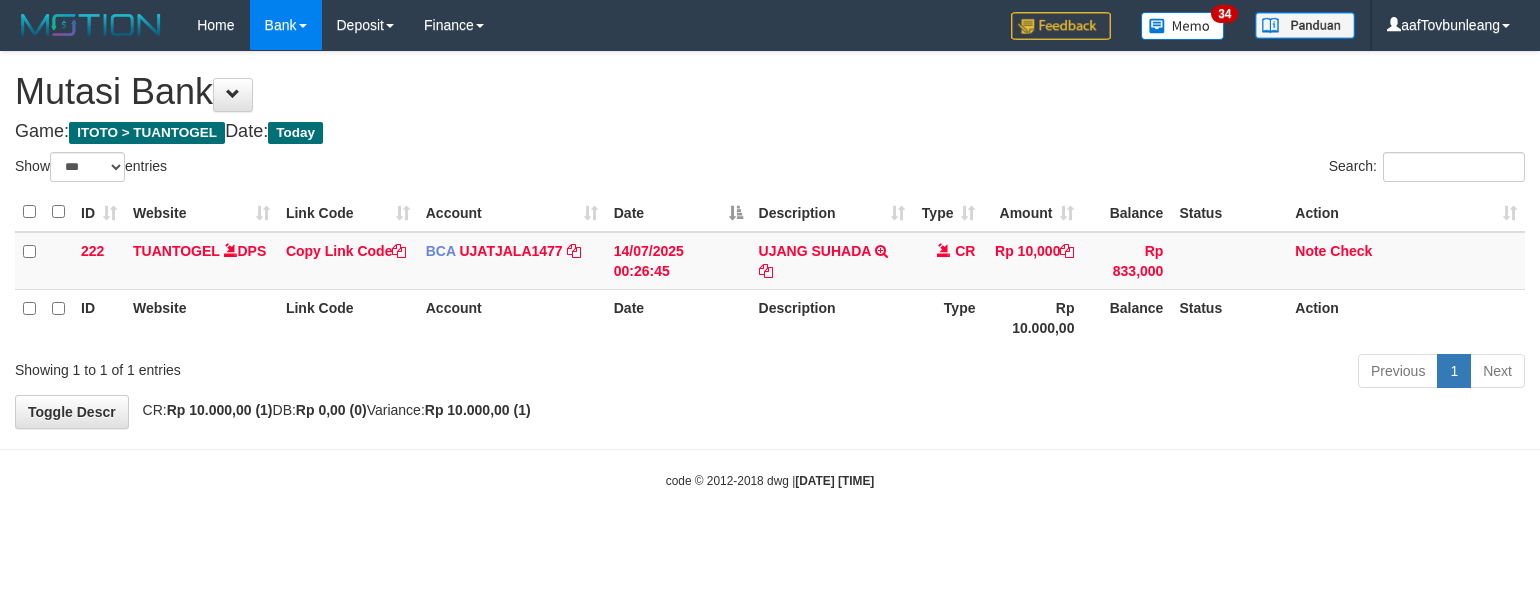 select on "***" 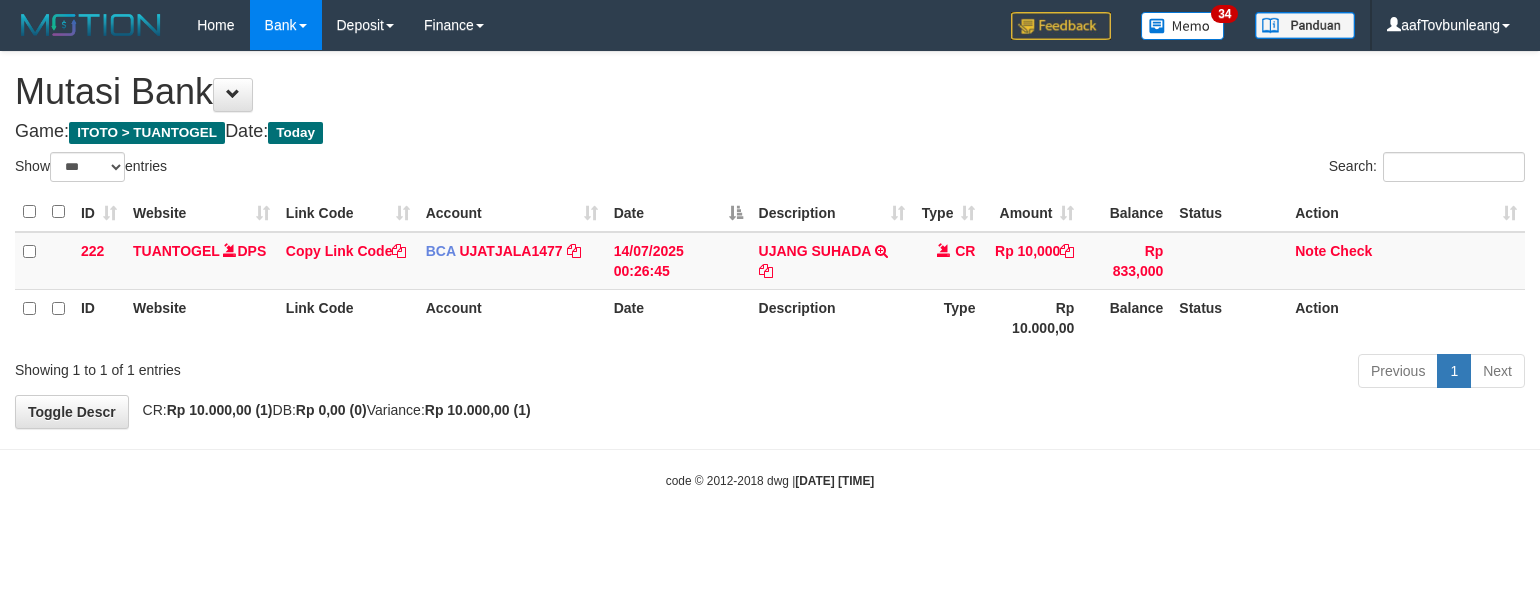 scroll, scrollTop: 0, scrollLeft: 0, axis: both 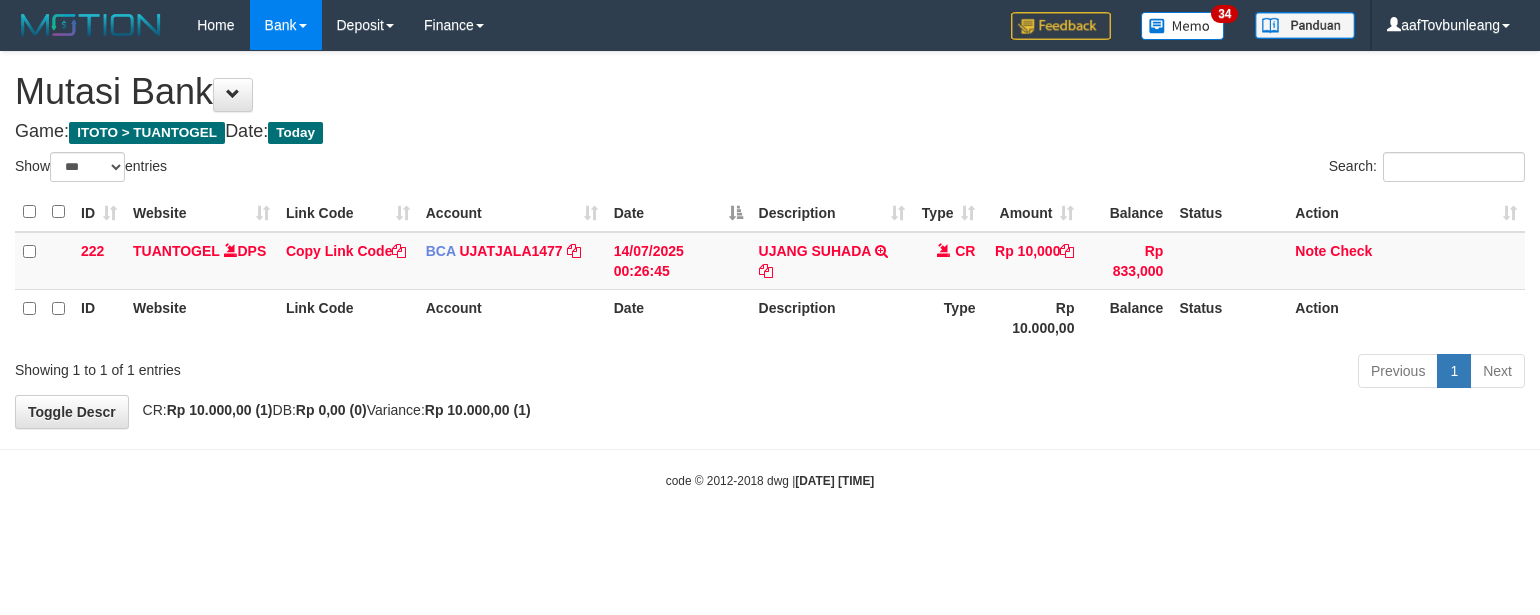 select on "***" 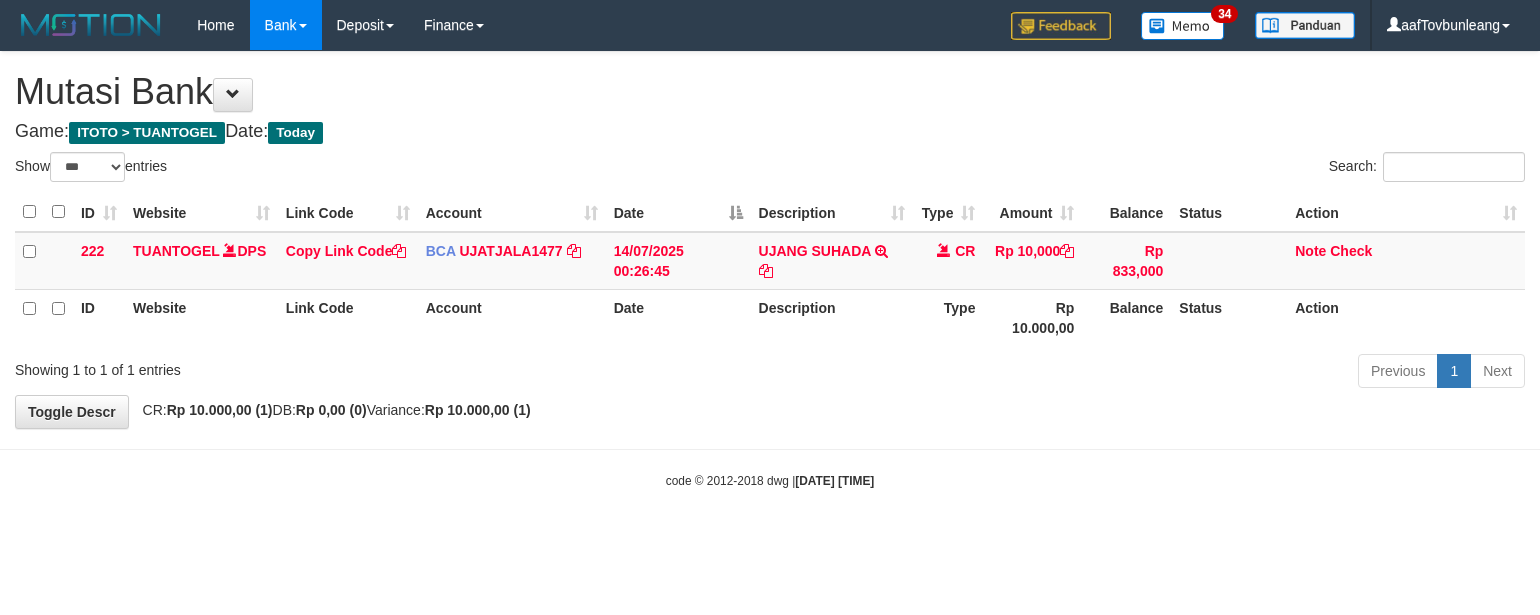 scroll, scrollTop: 0, scrollLeft: 0, axis: both 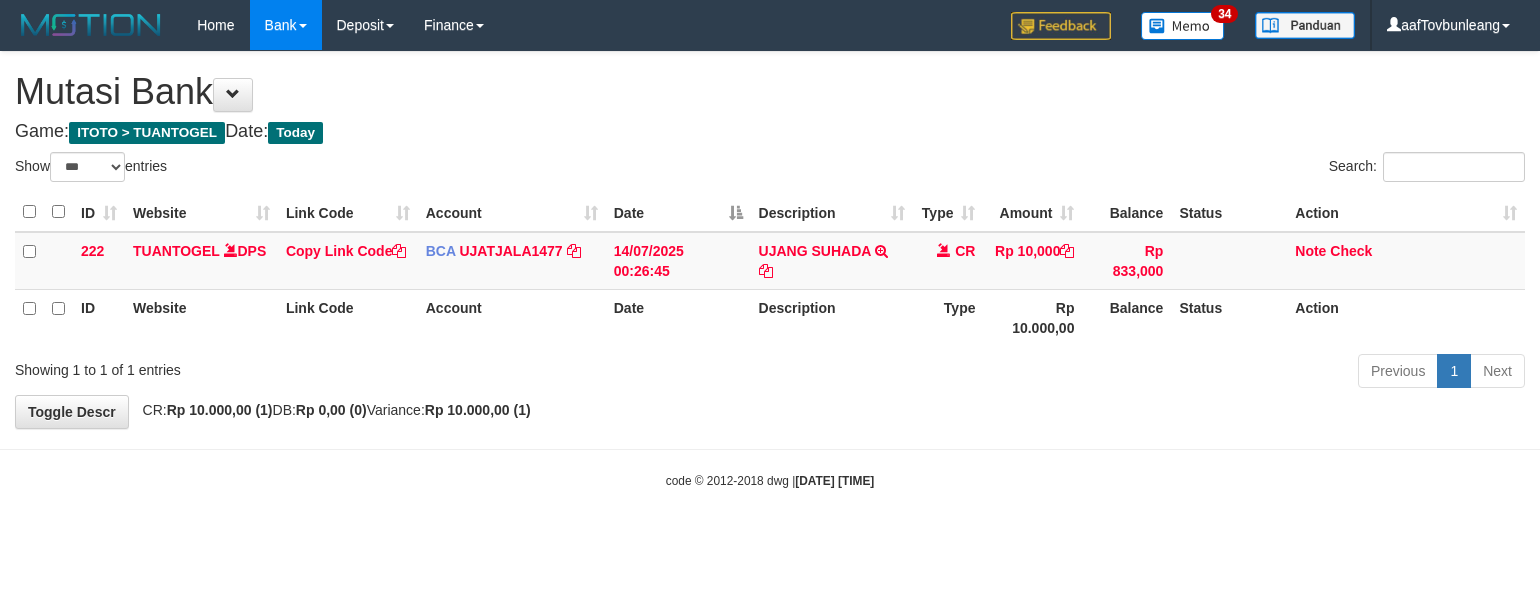 select on "***" 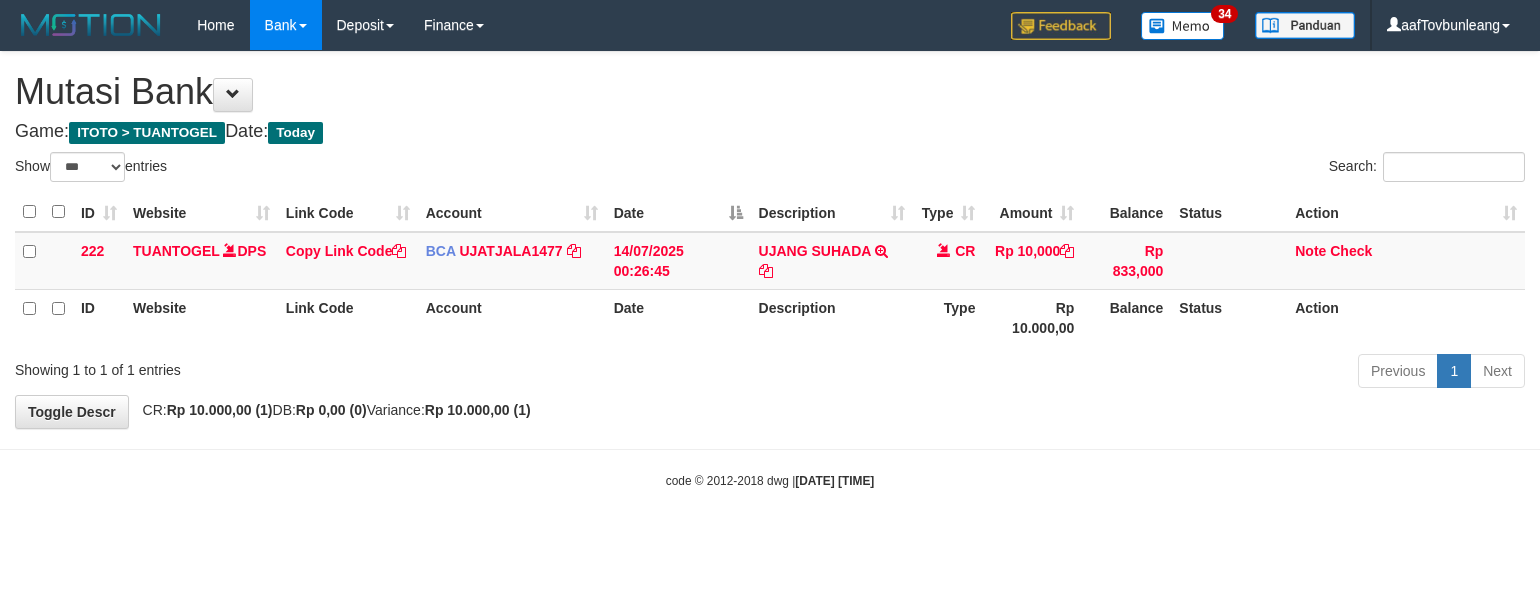 scroll, scrollTop: 0, scrollLeft: 0, axis: both 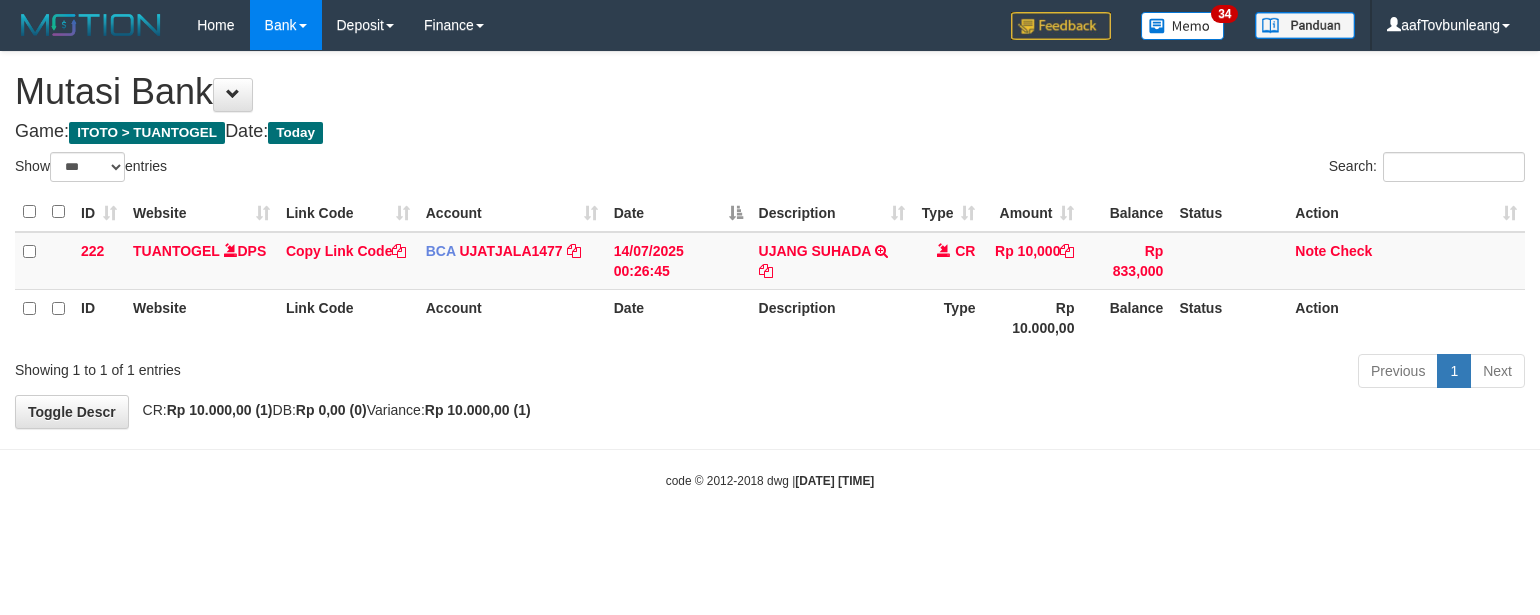 select on "***" 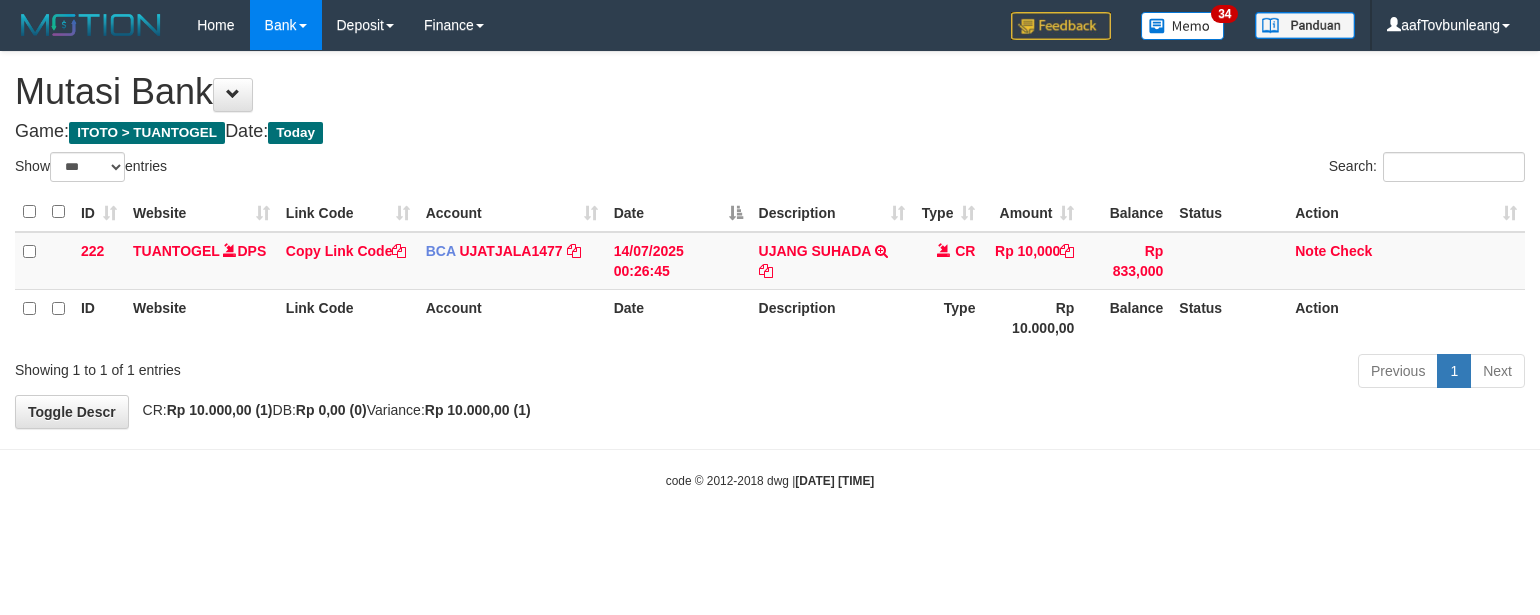 scroll, scrollTop: 0, scrollLeft: 0, axis: both 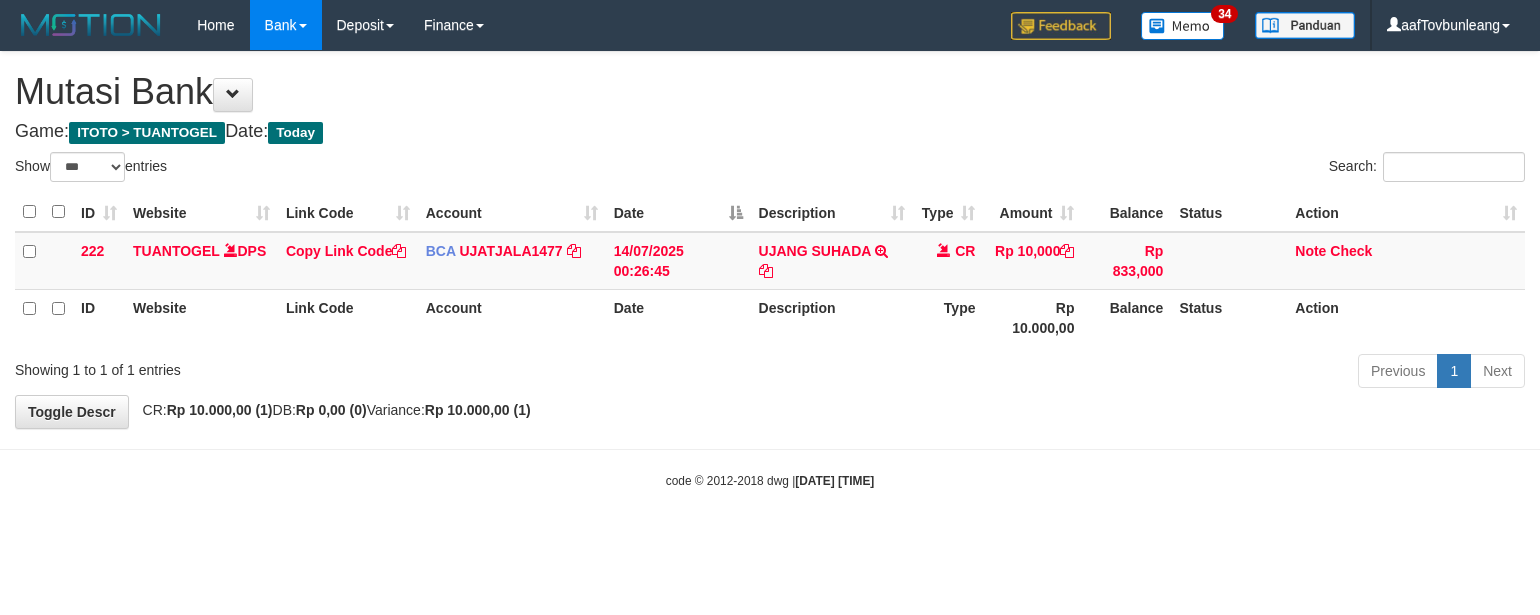 select on "***" 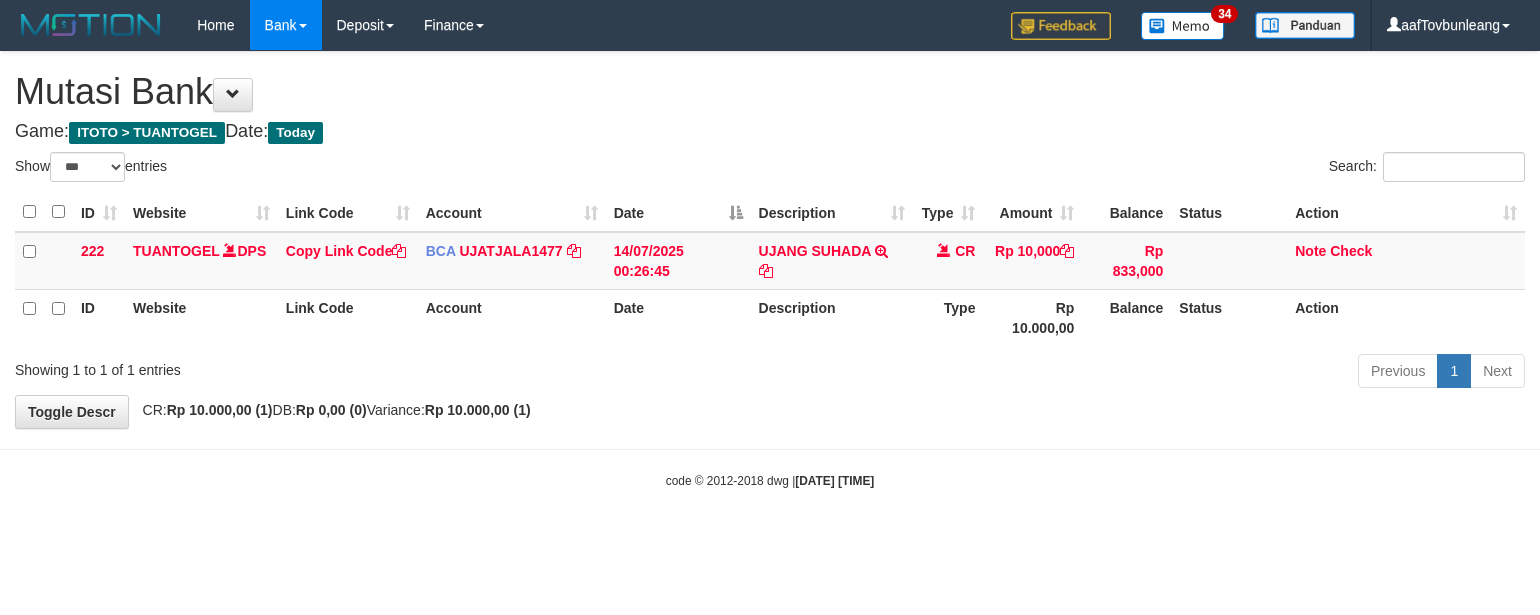 scroll, scrollTop: 0, scrollLeft: 0, axis: both 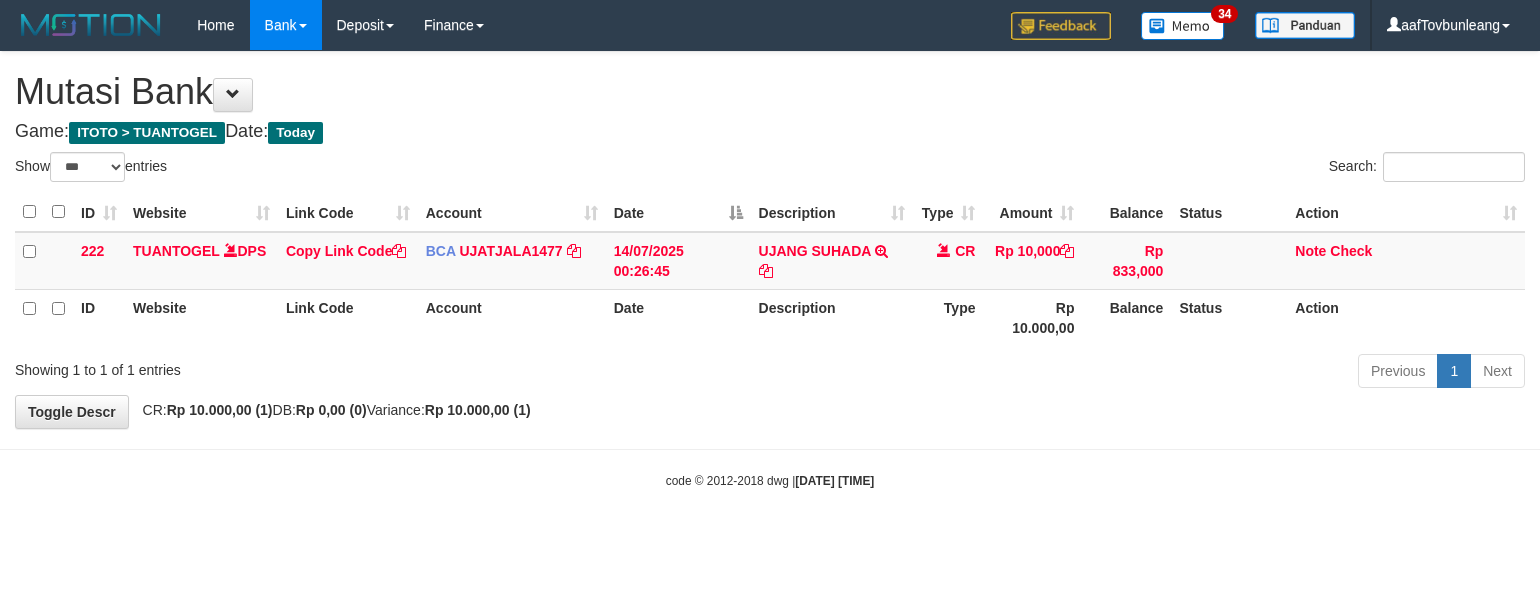 select on "***" 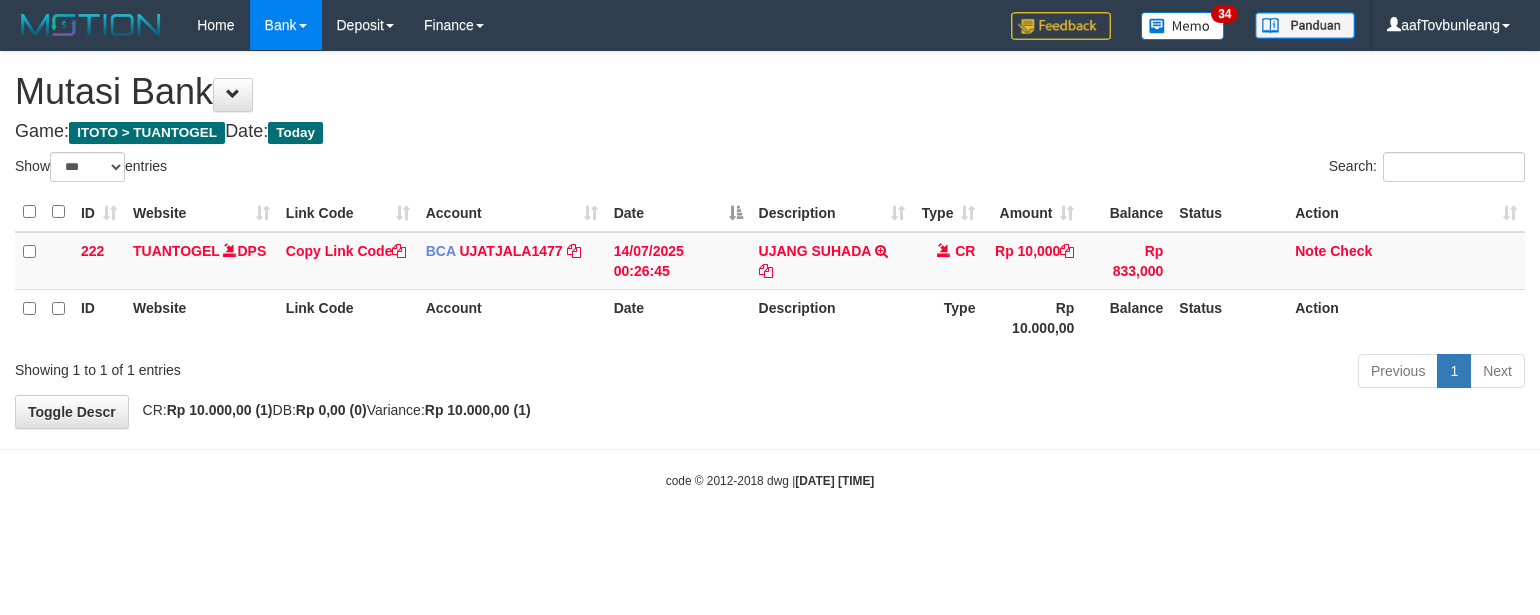 scroll, scrollTop: 0, scrollLeft: 0, axis: both 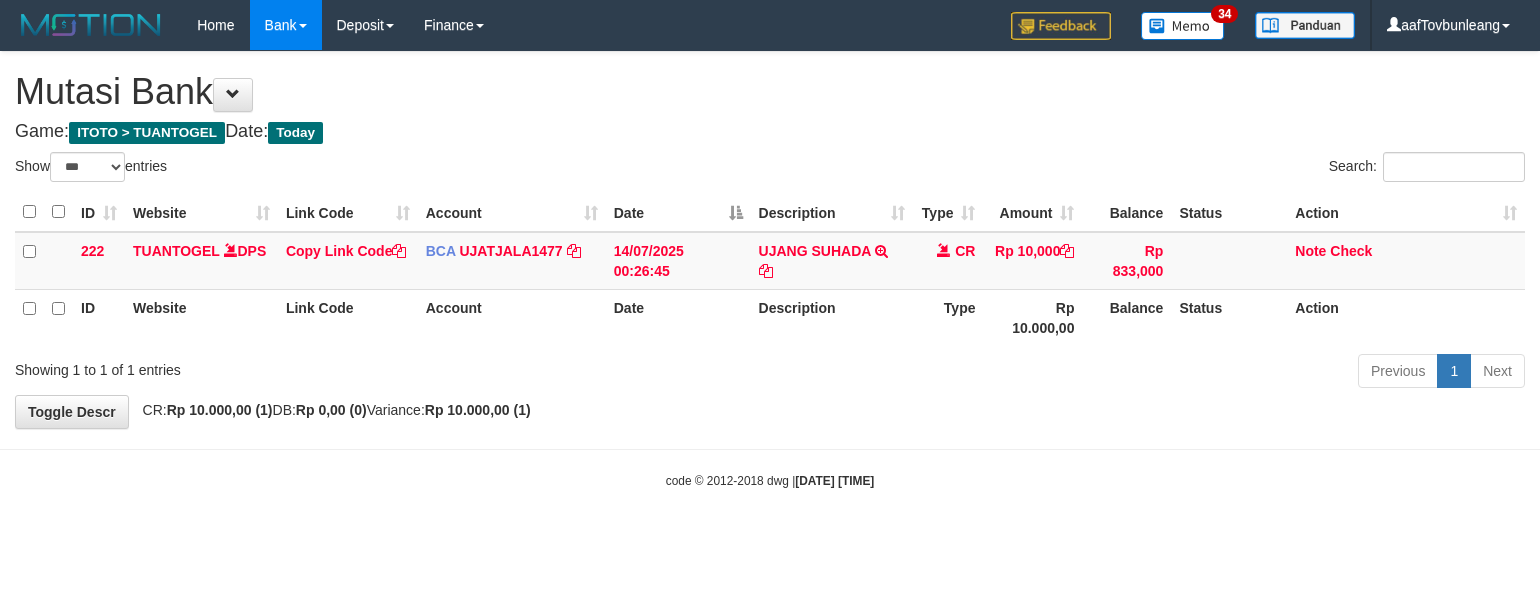 select on "***" 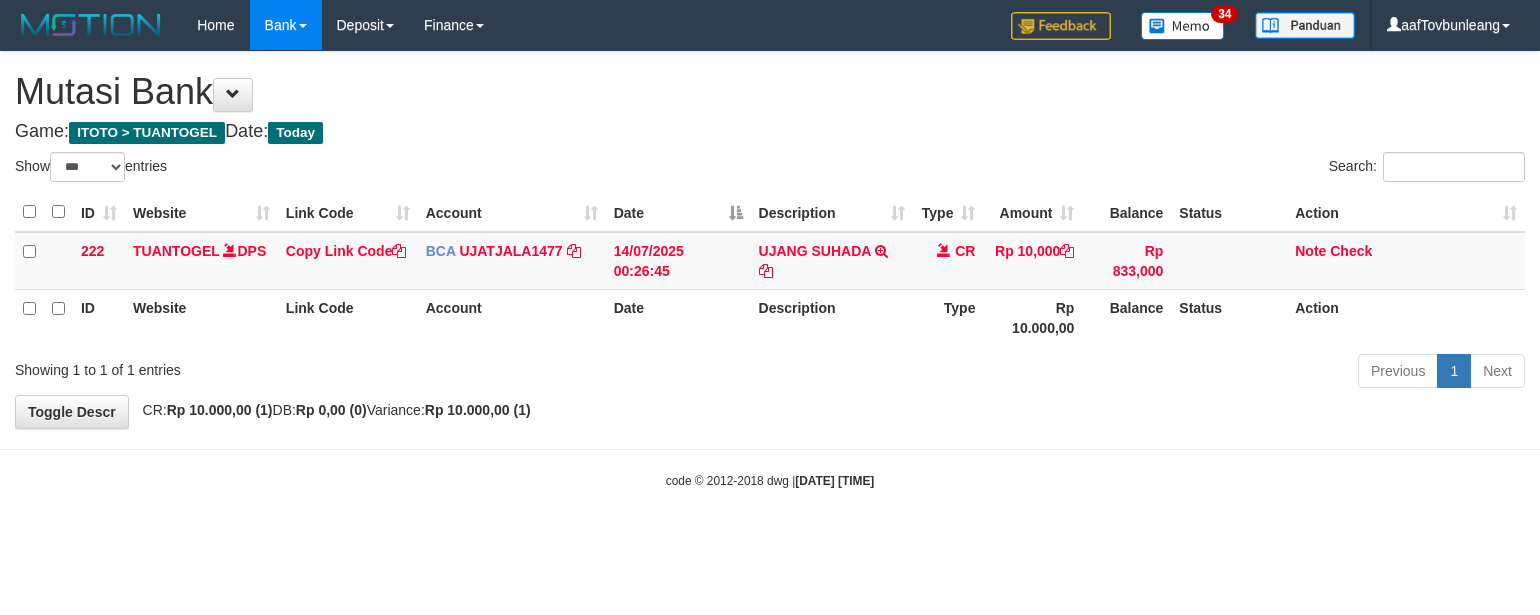 scroll, scrollTop: 0, scrollLeft: 0, axis: both 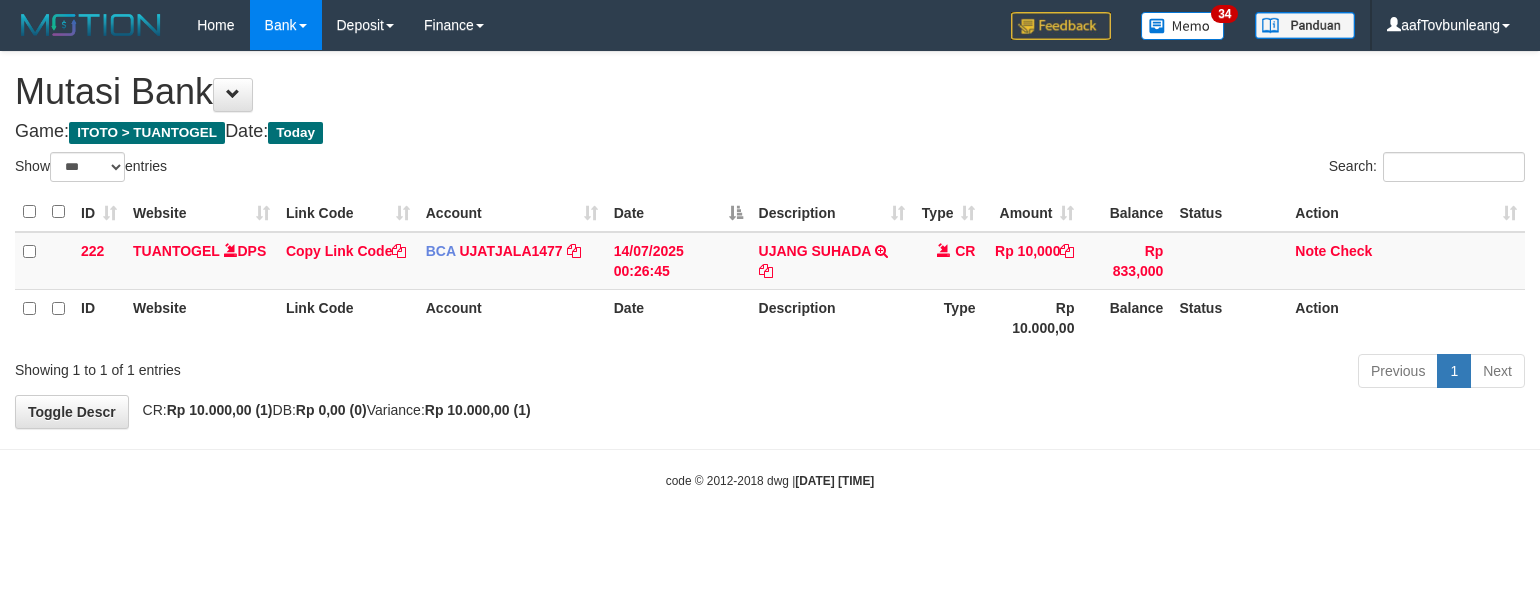 select on "***" 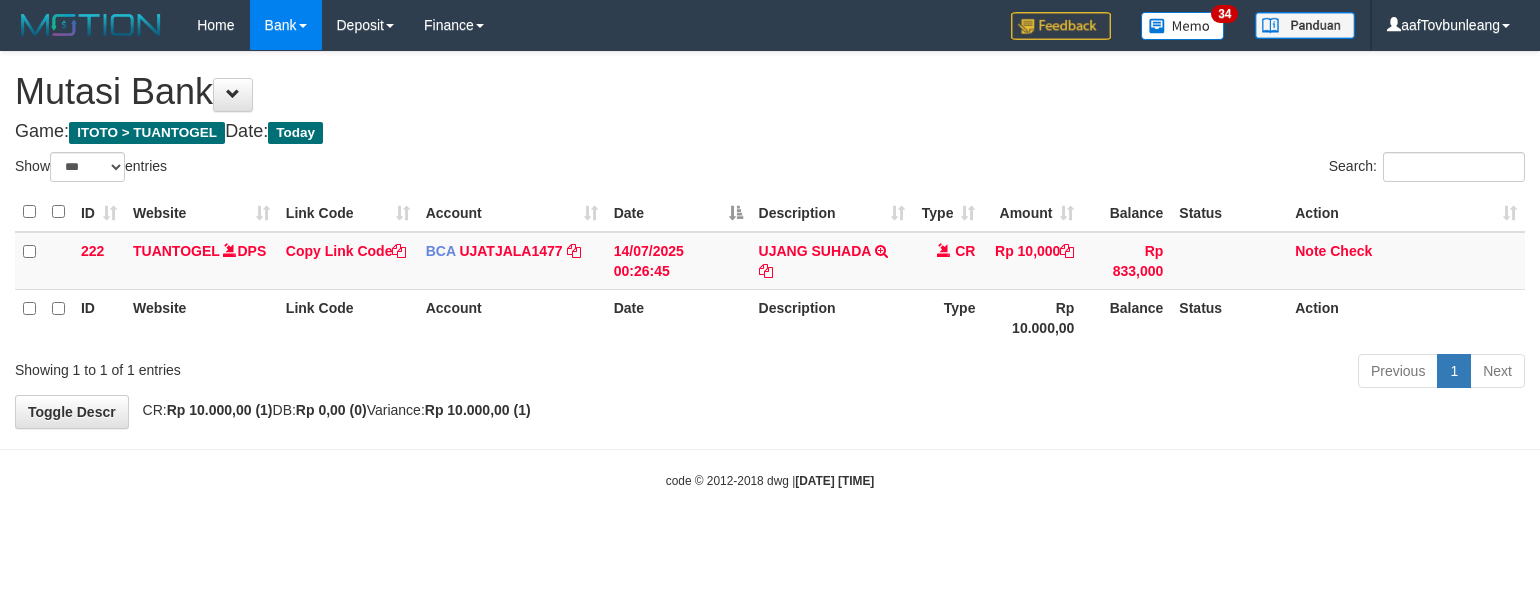 scroll, scrollTop: 0, scrollLeft: 0, axis: both 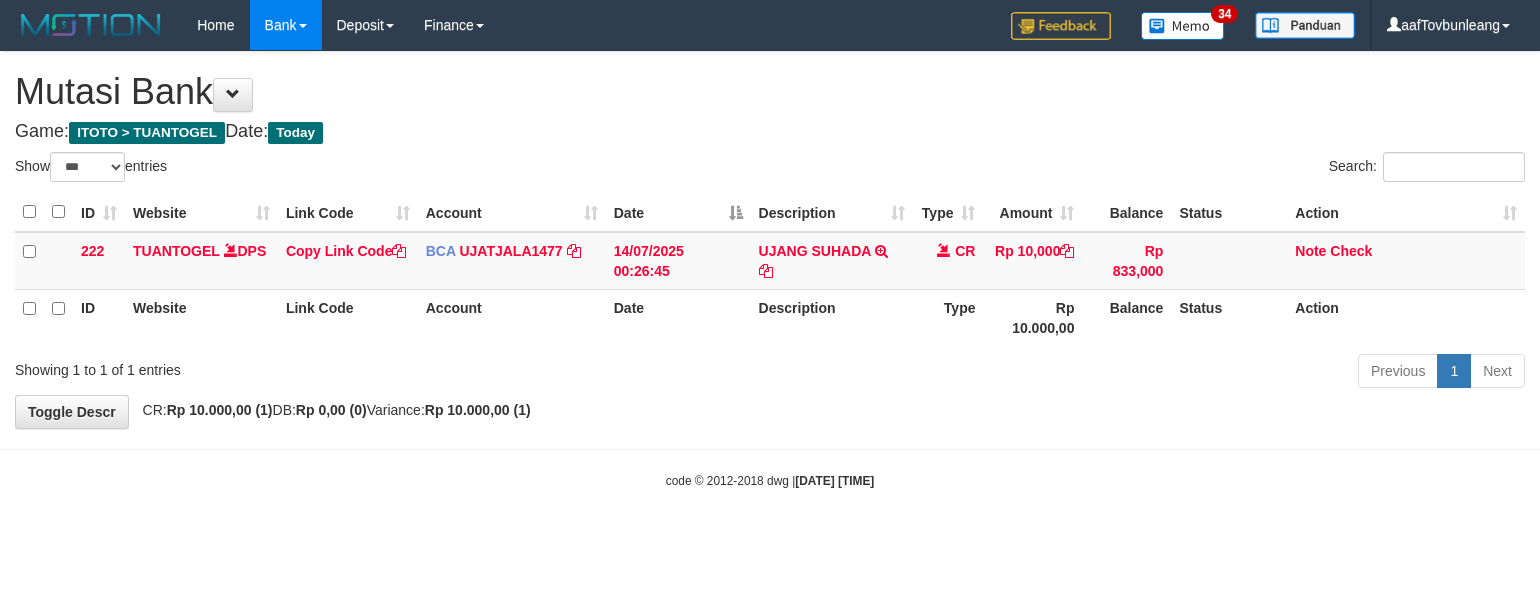 select on "***" 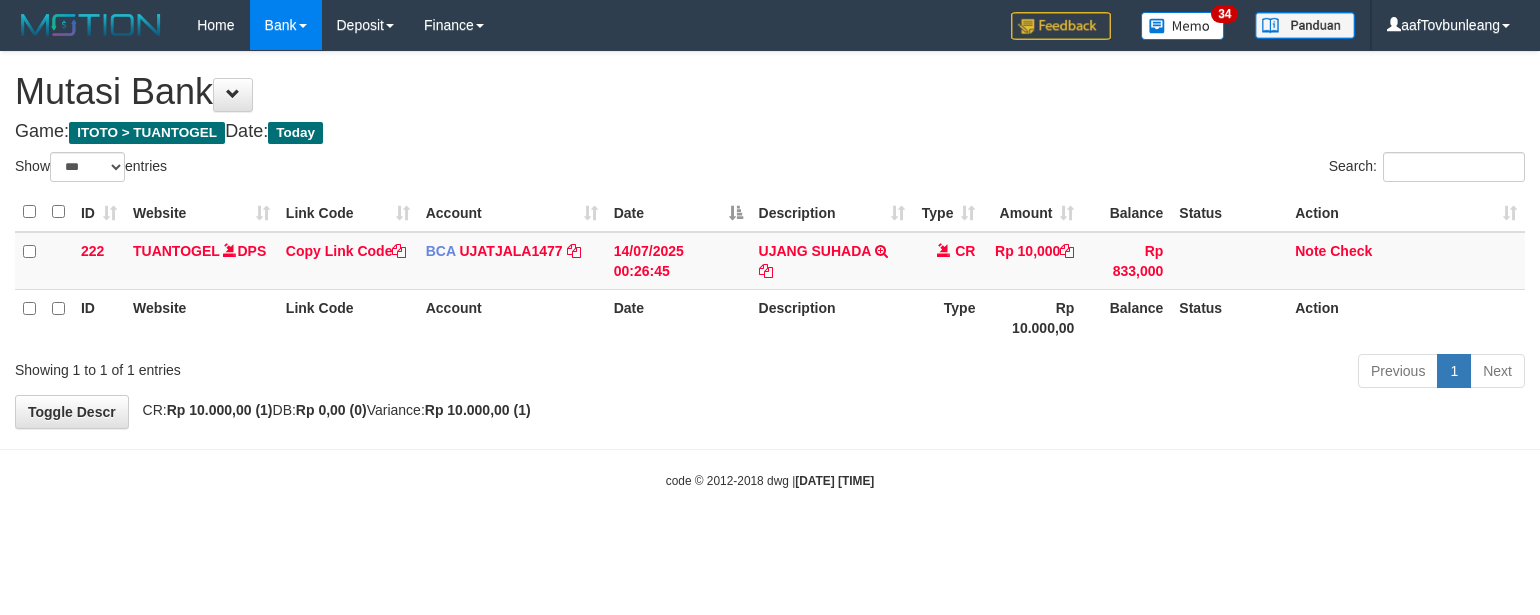 scroll, scrollTop: 0, scrollLeft: 0, axis: both 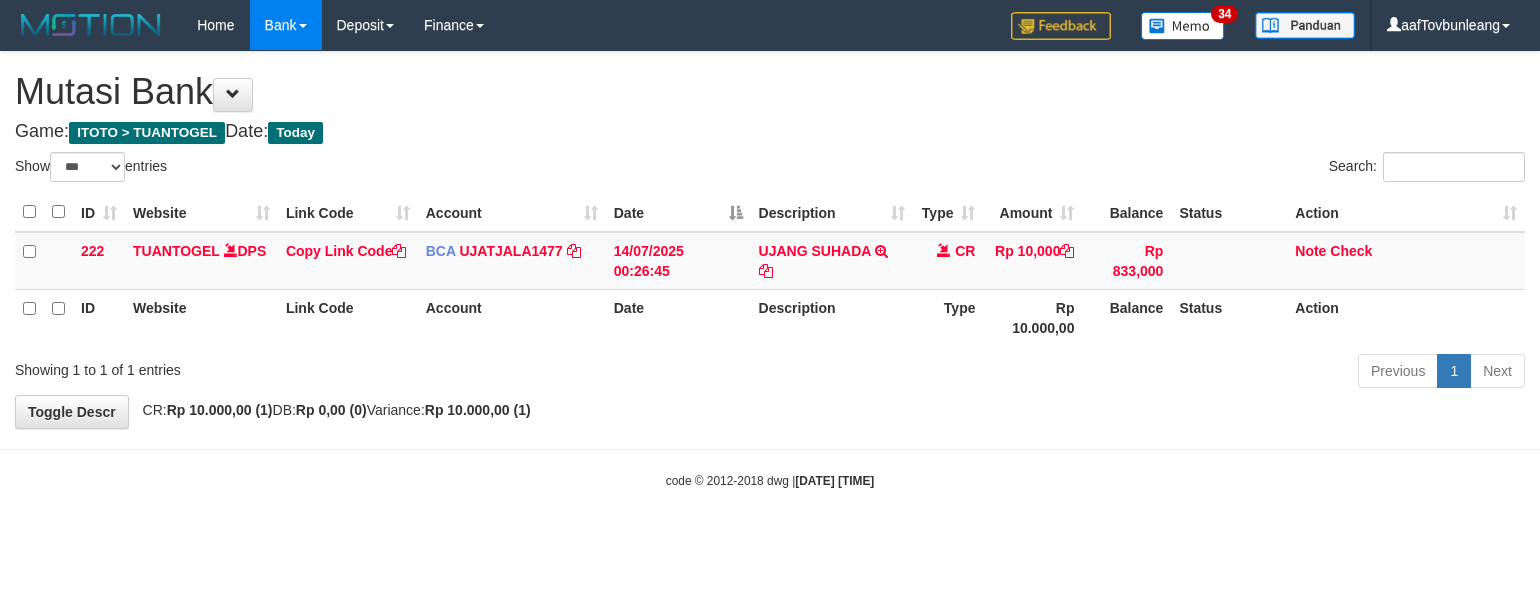select on "***" 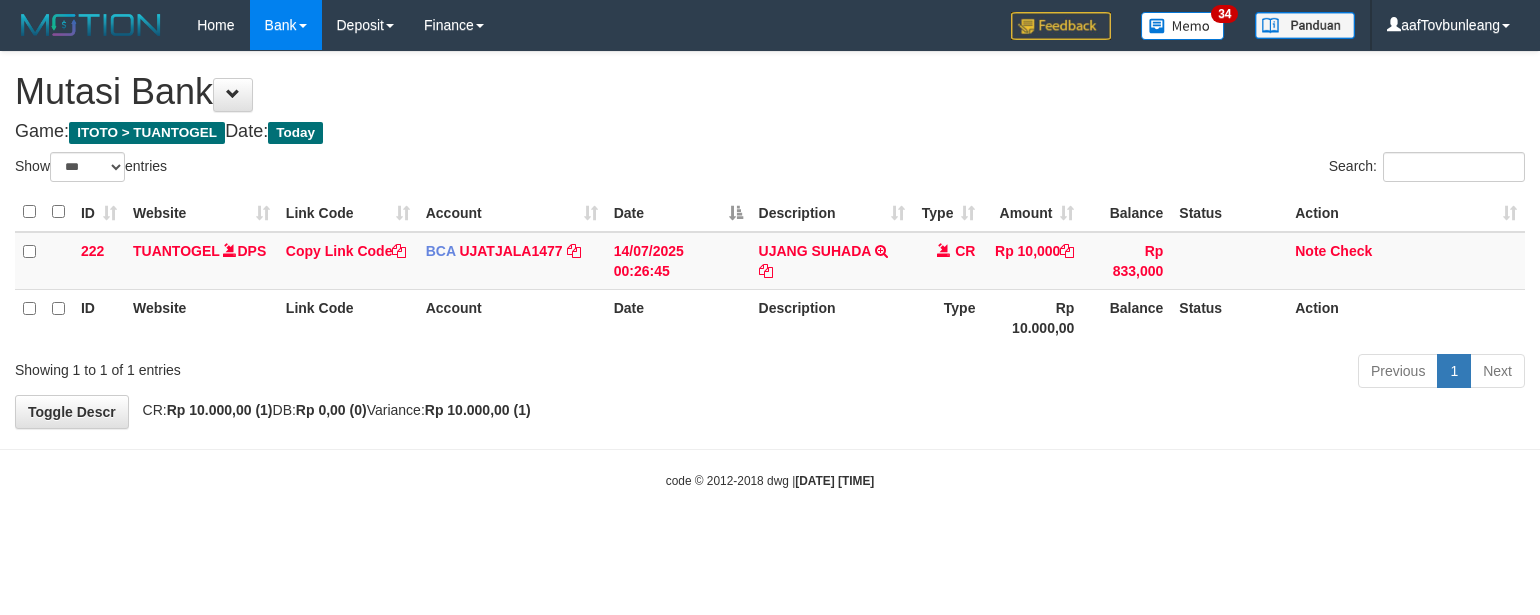 scroll, scrollTop: 0, scrollLeft: 0, axis: both 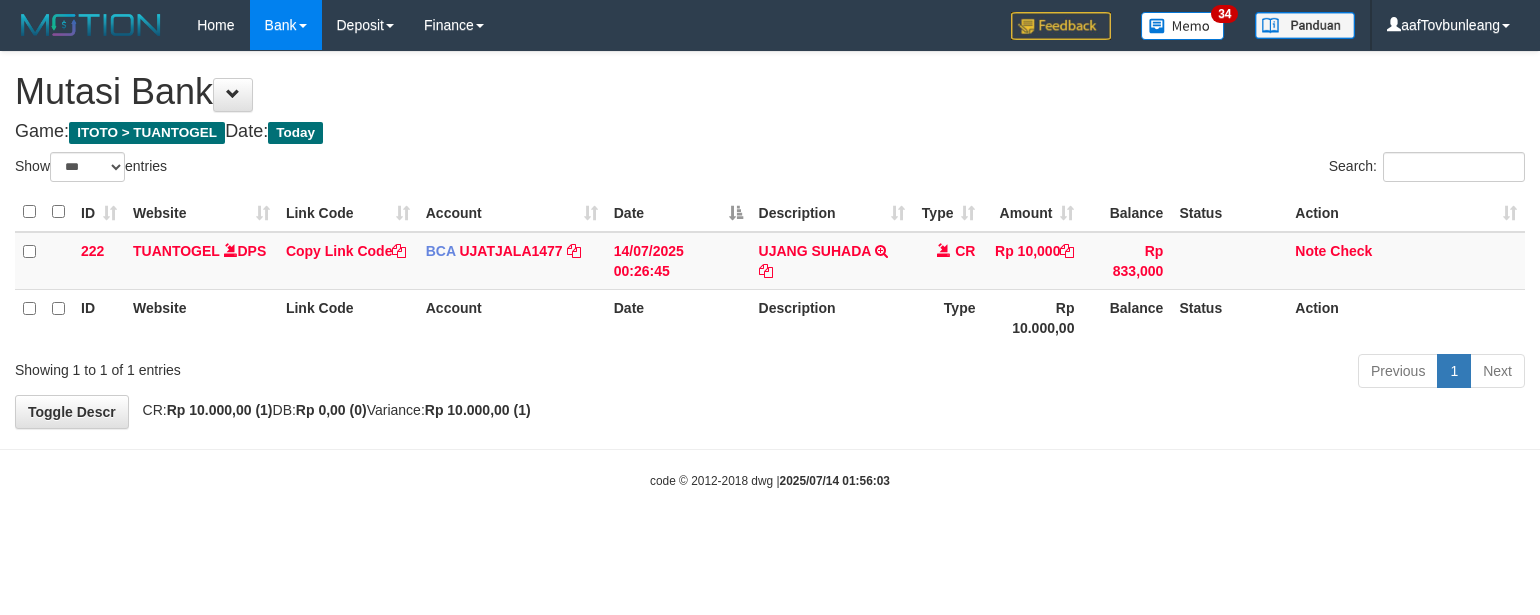 select on "***" 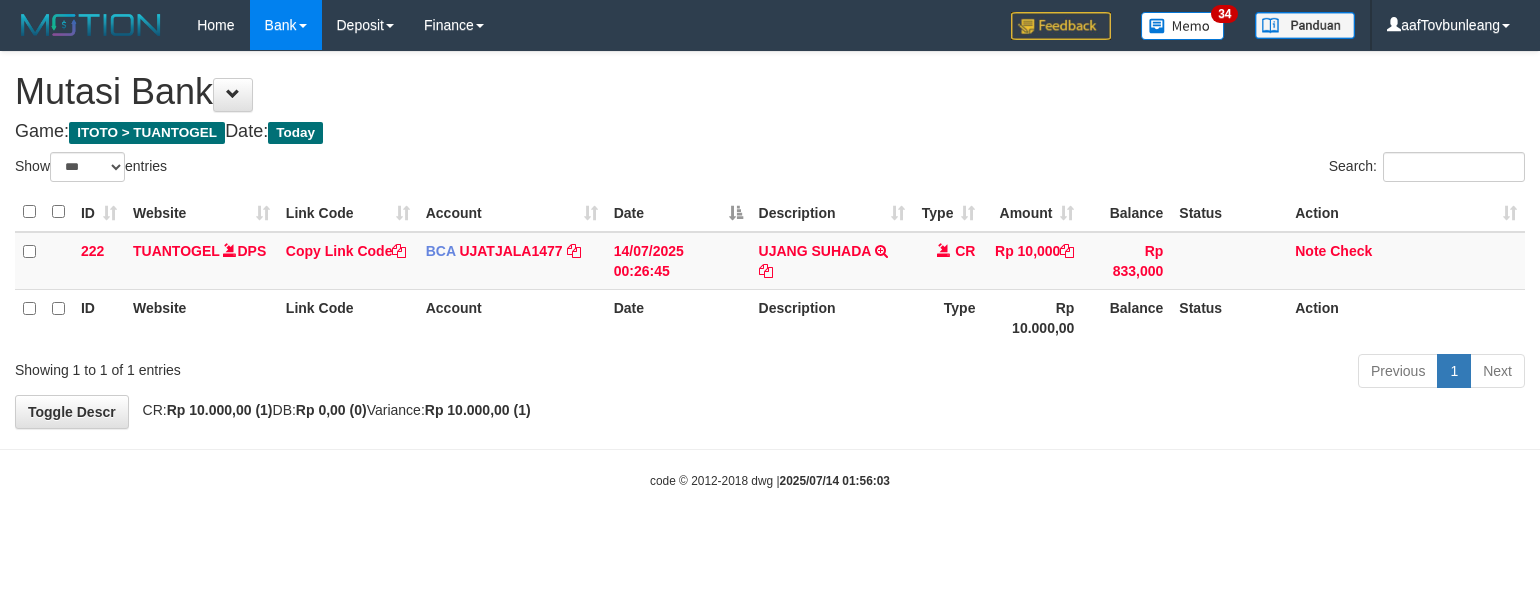 scroll, scrollTop: 0, scrollLeft: 0, axis: both 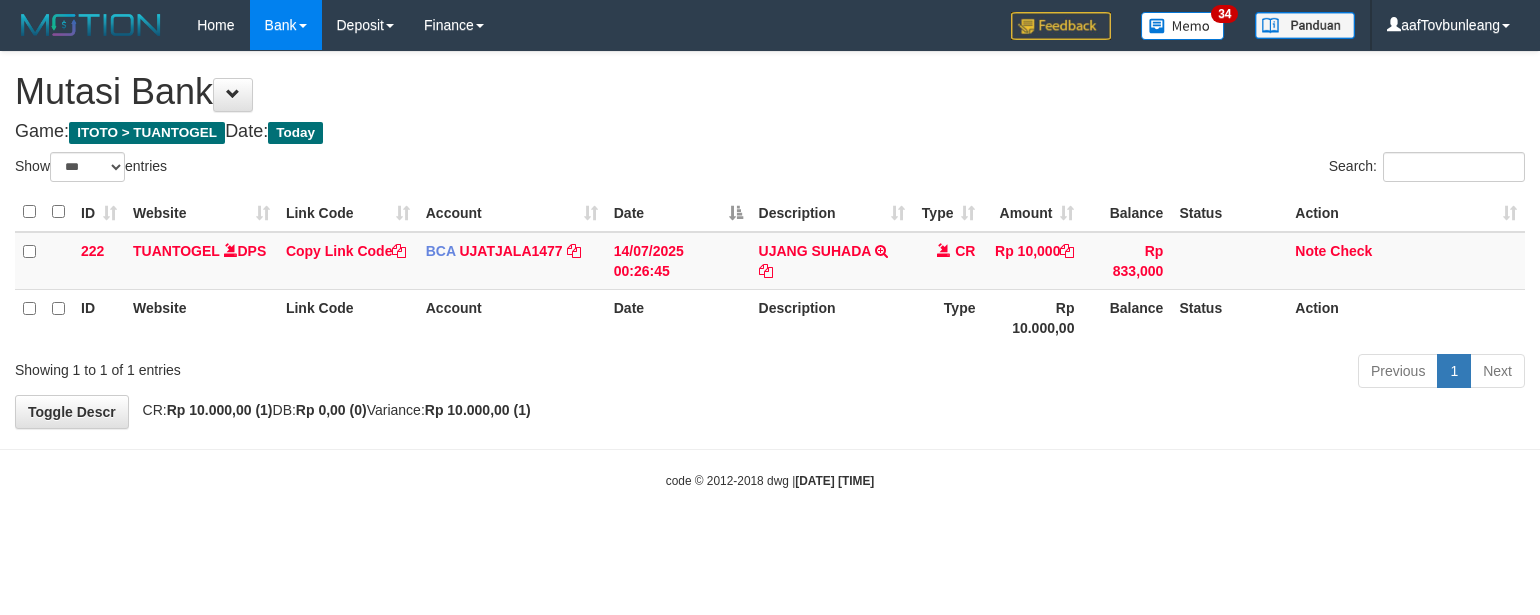 select on "***" 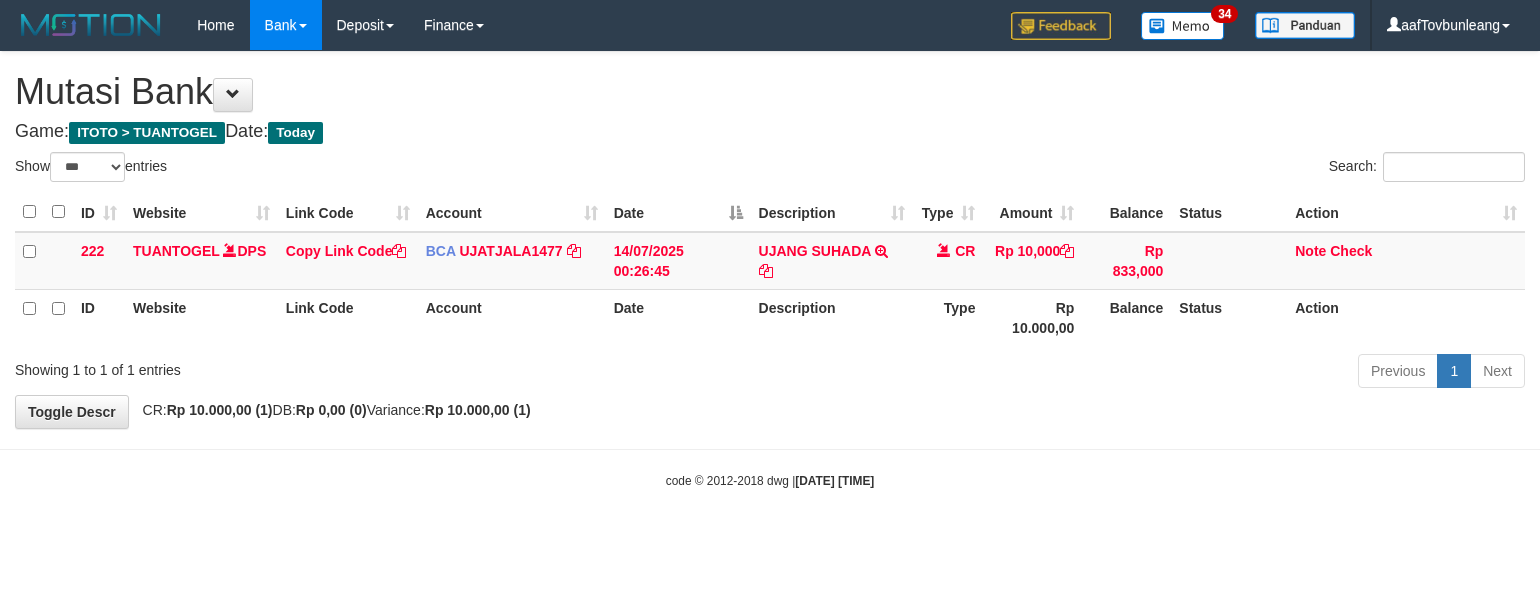scroll, scrollTop: 0, scrollLeft: 0, axis: both 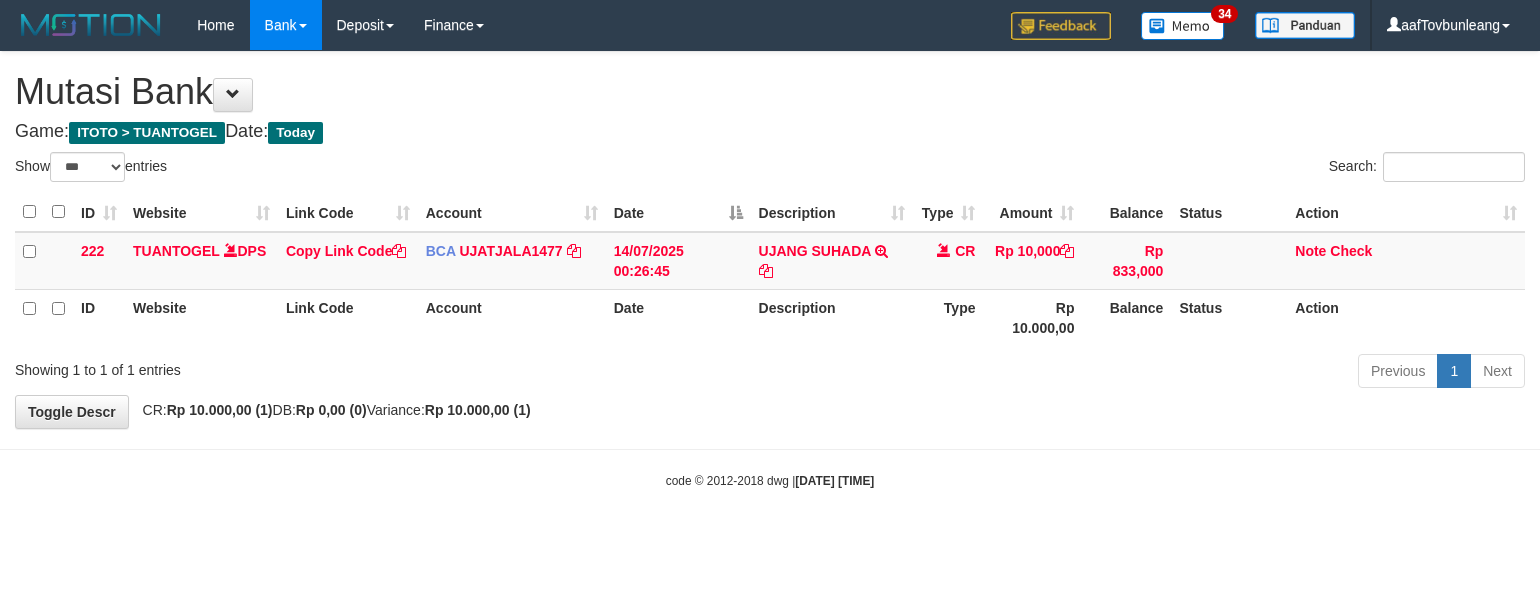 select on "***" 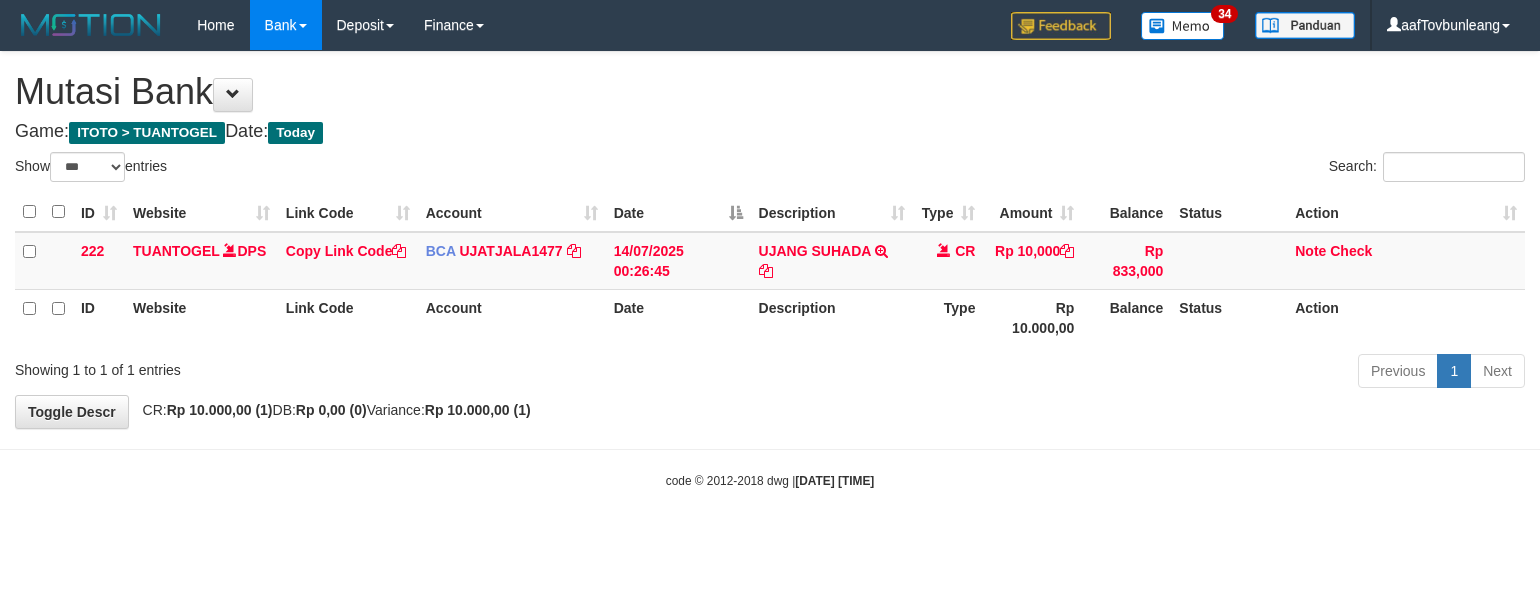 scroll, scrollTop: 0, scrollLeft: 0, axis: both 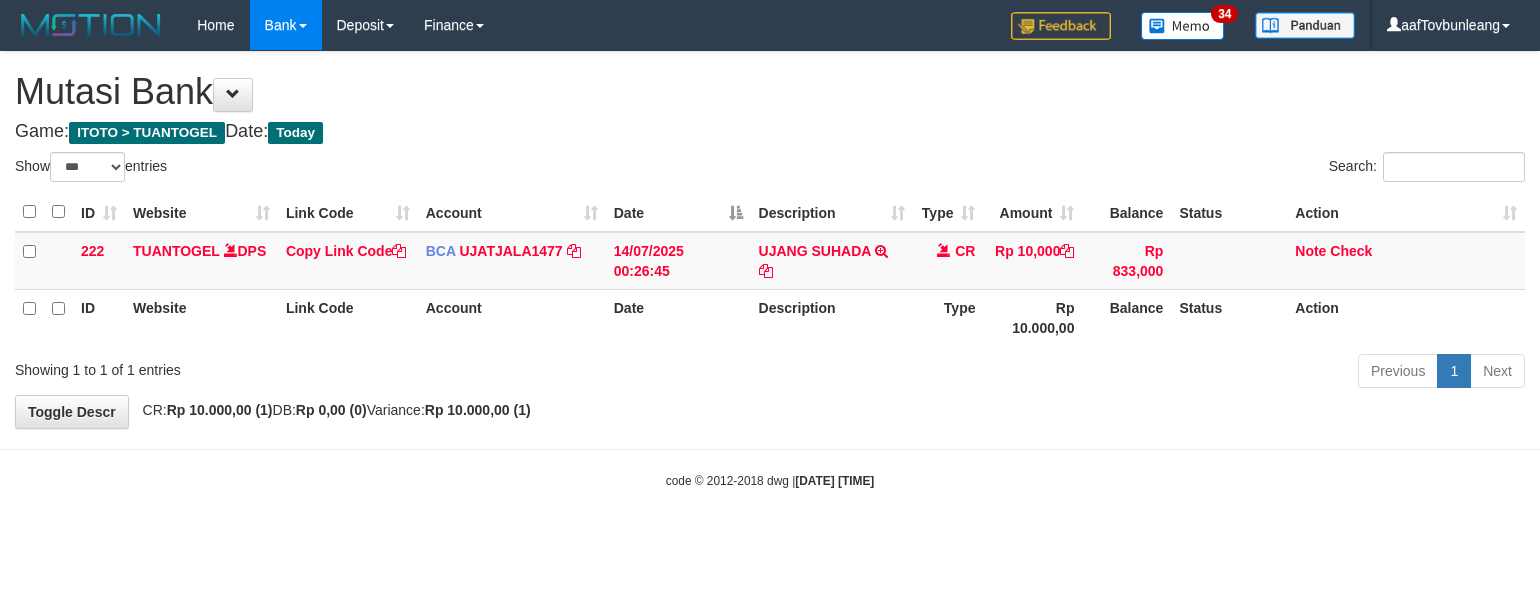 select on "***" 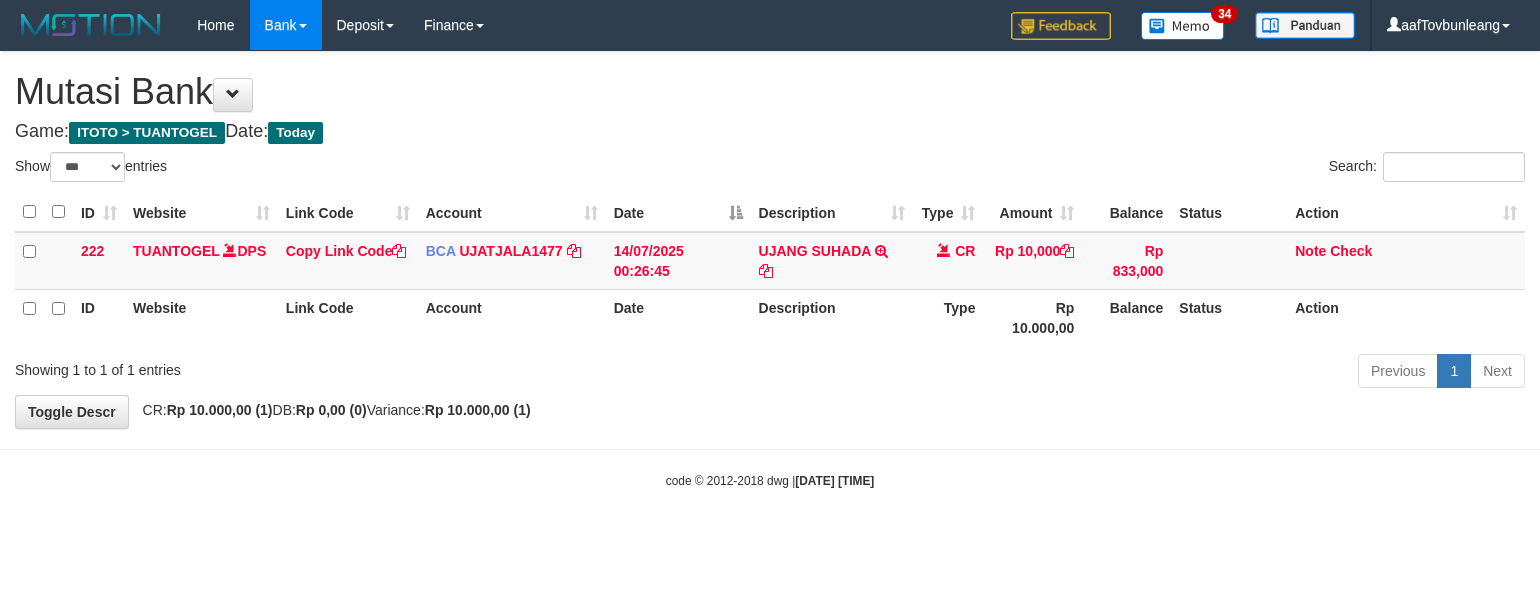 scroll, scrollTop: 0, scrollLeft: 0, axis: both 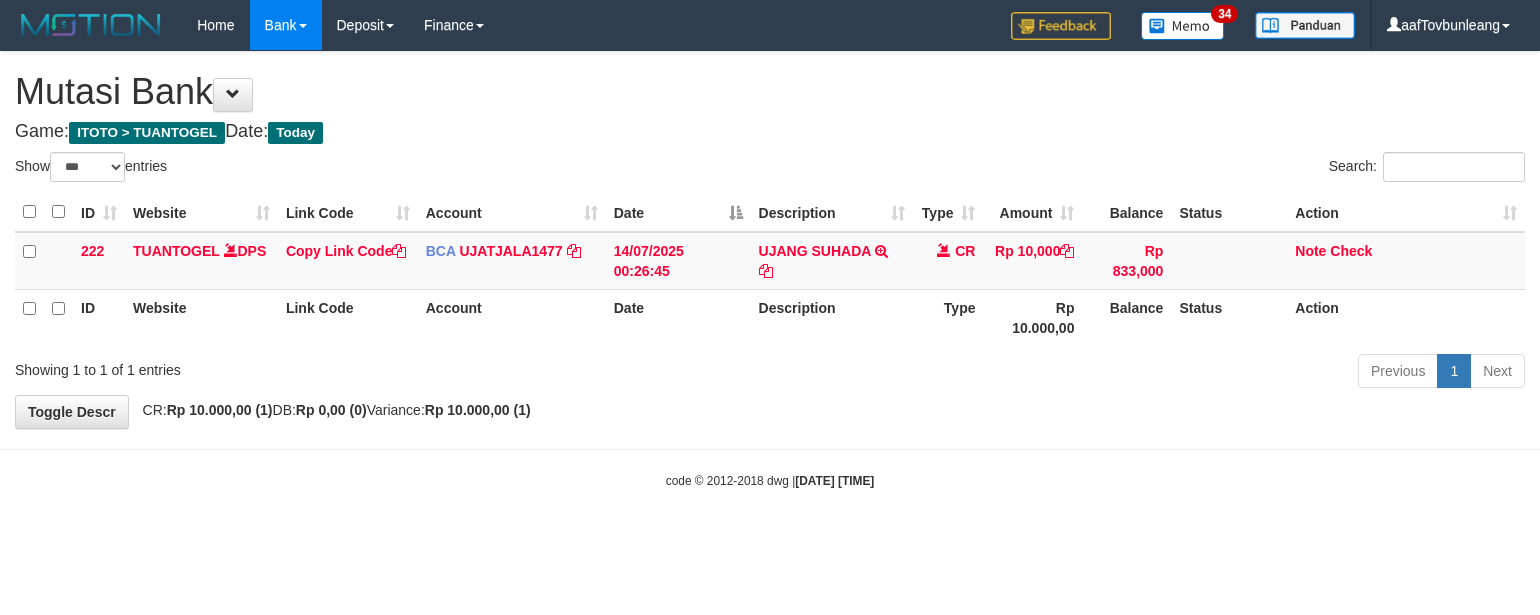select on "***" 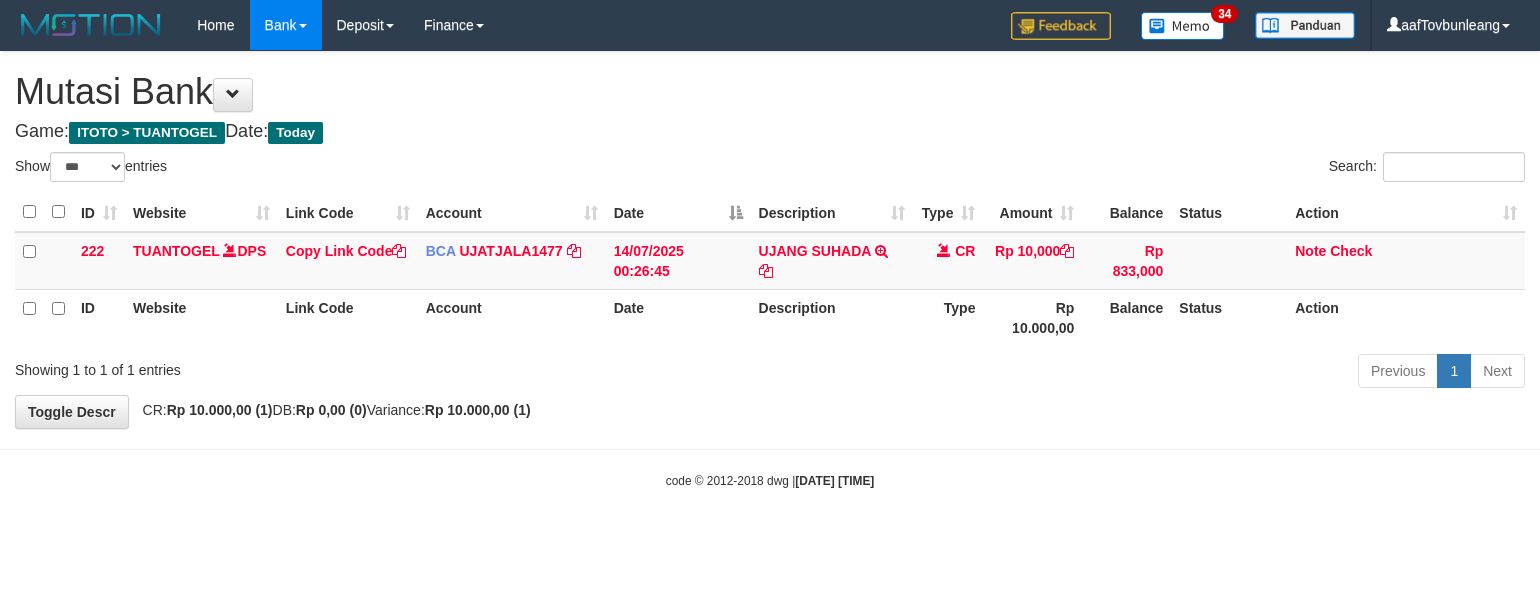scroll, scrollTop: 0, scrollLeft: 0, axis: both 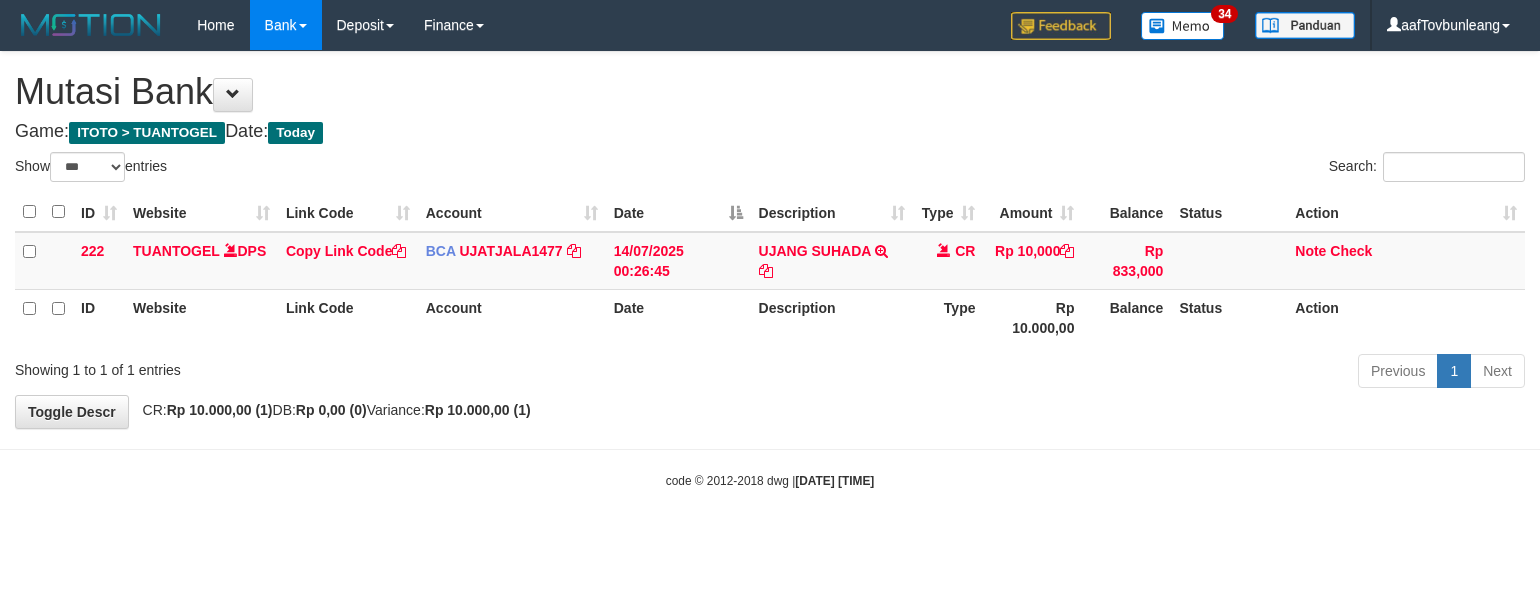 select on "***" 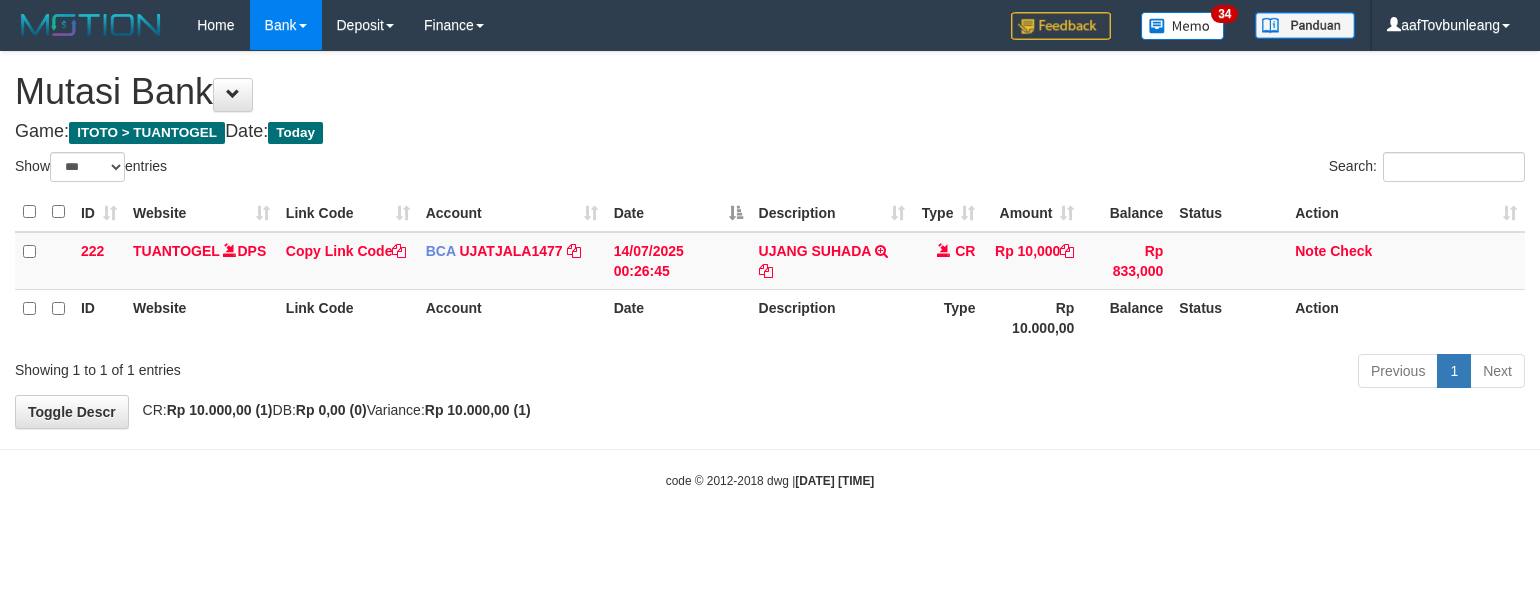 scroll, scrollTop: 0, scrollLeft: 0, axis: both 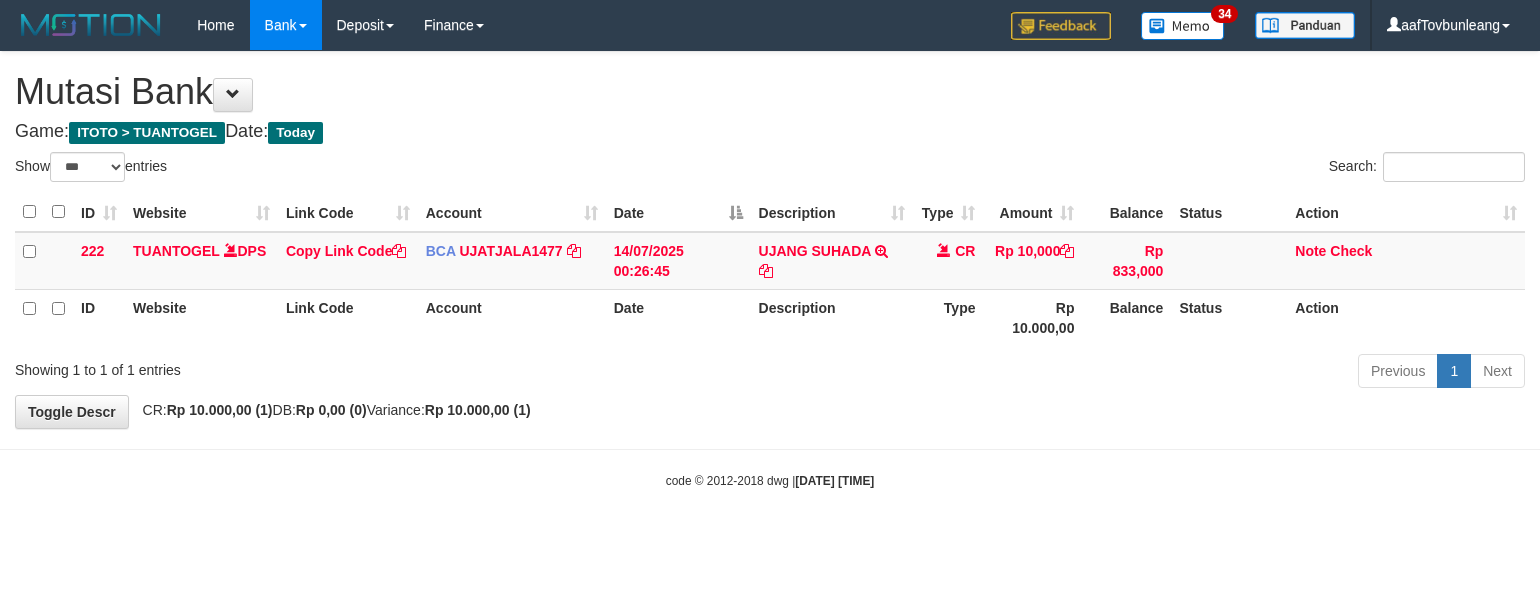 select on "***" 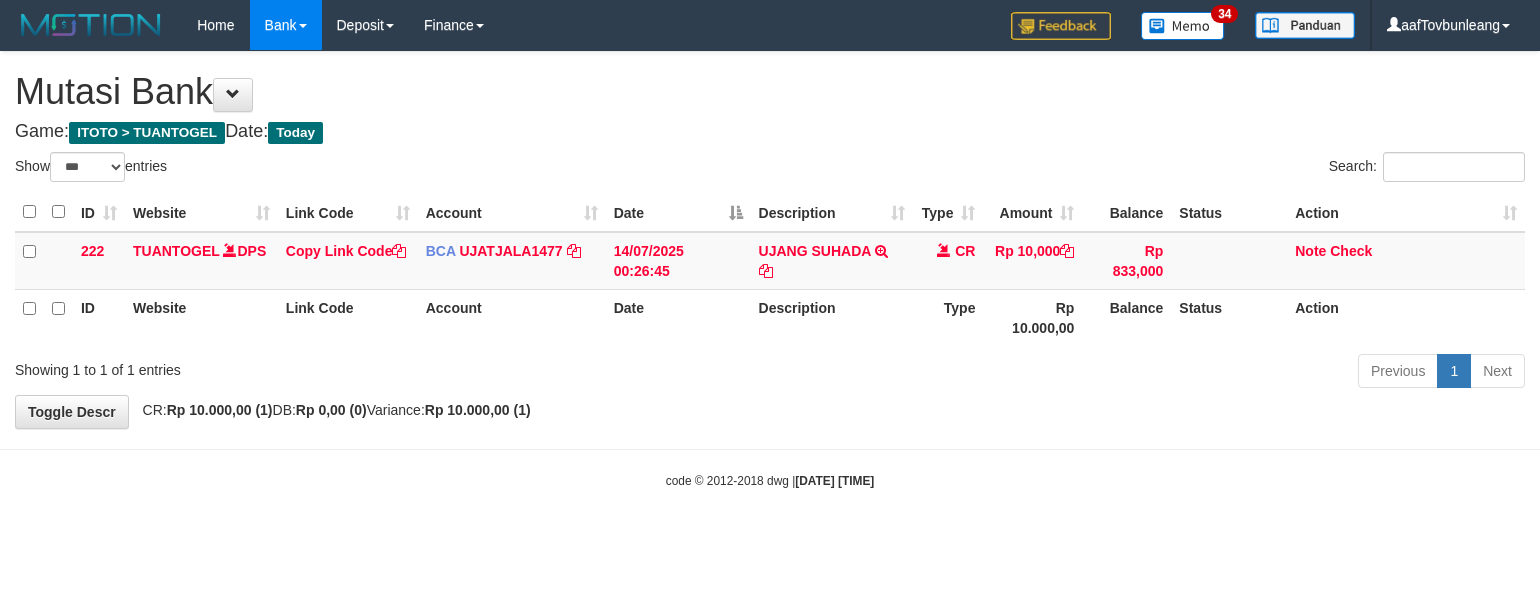 scroll, scrollTop: 0, scrollLeft: 0, axis: both 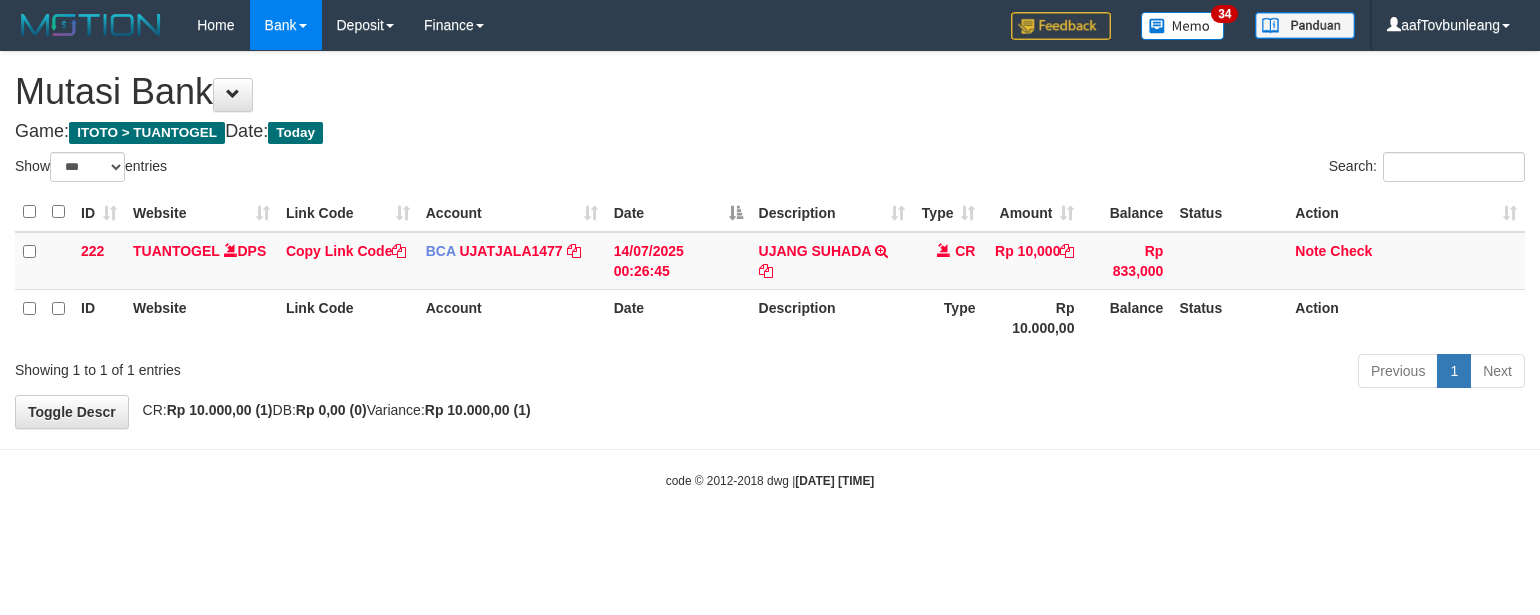 select on "***" 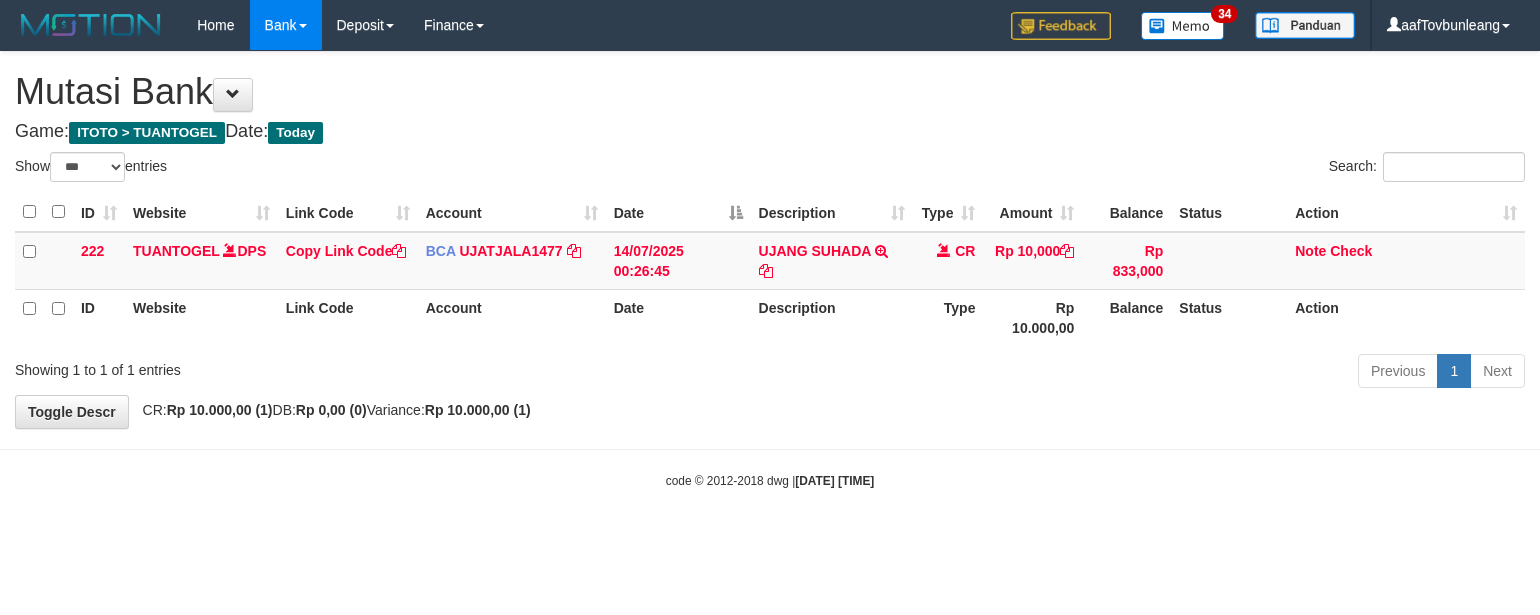 scroll, scrollTop: 0, scrollLeft: 0, axis: both 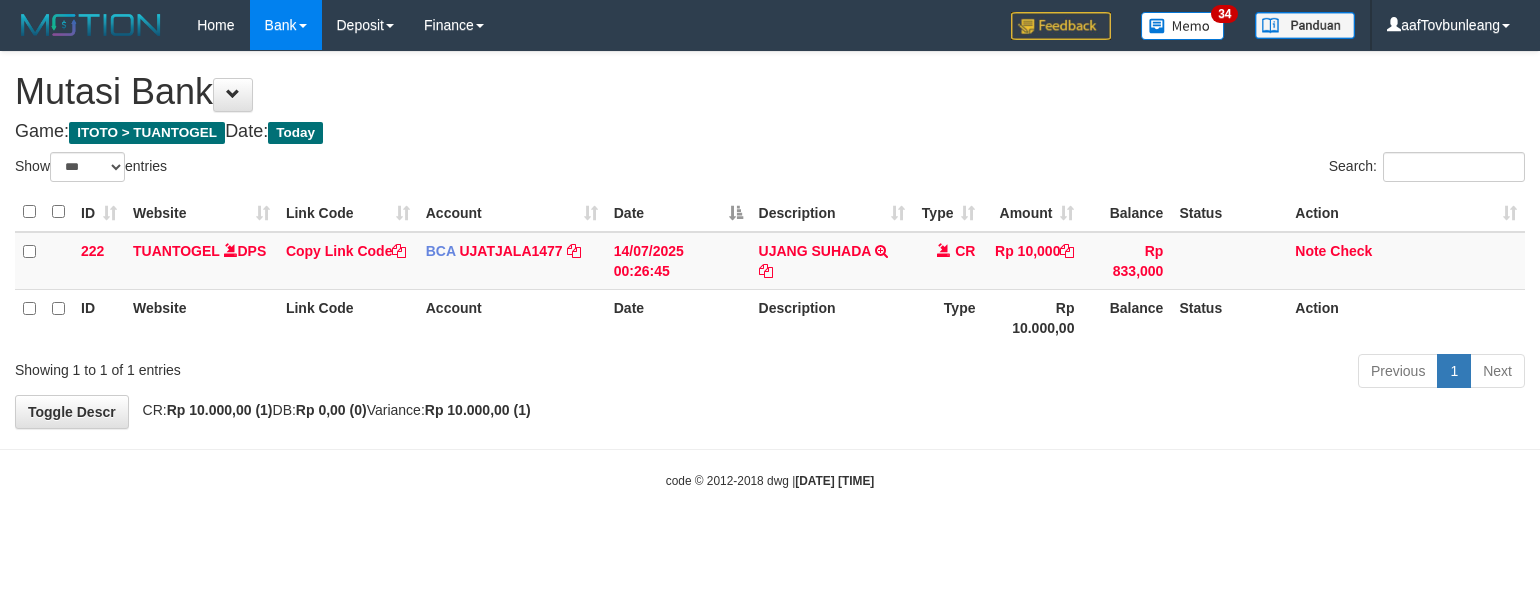 select on "***" 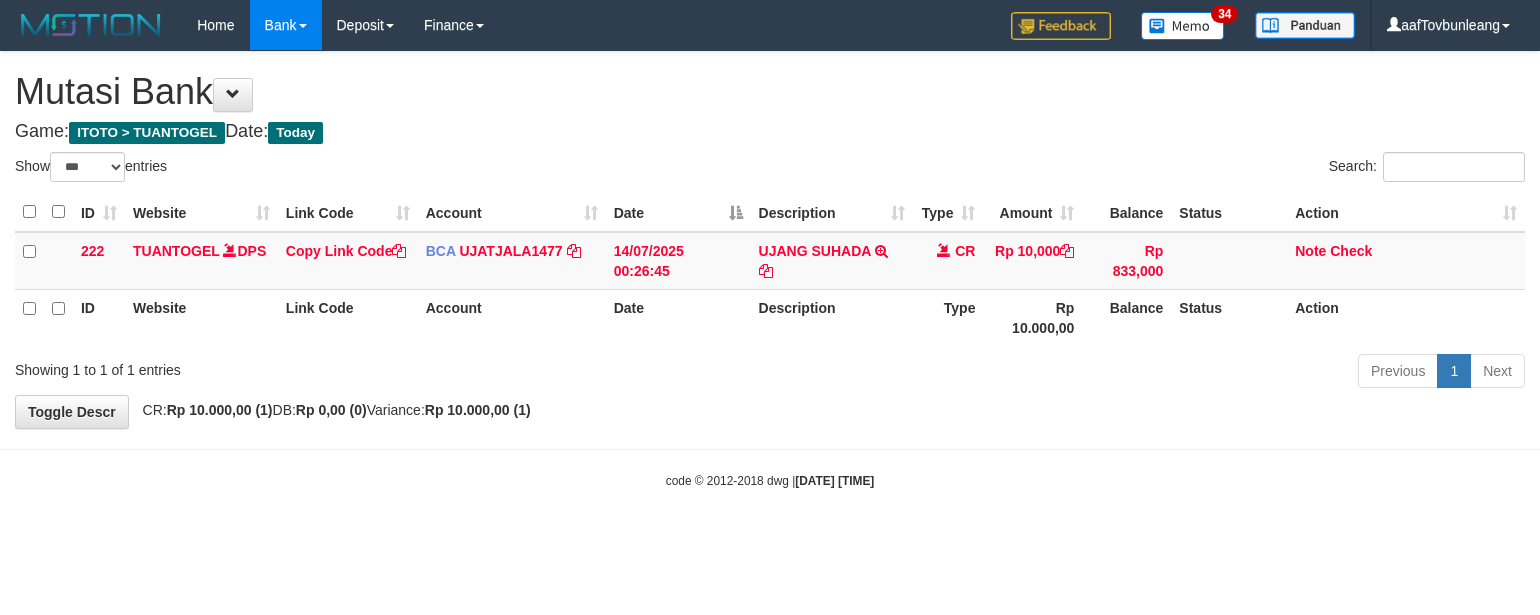 scroll, scrollTop: 0, scrollLeft: 0, axis: both 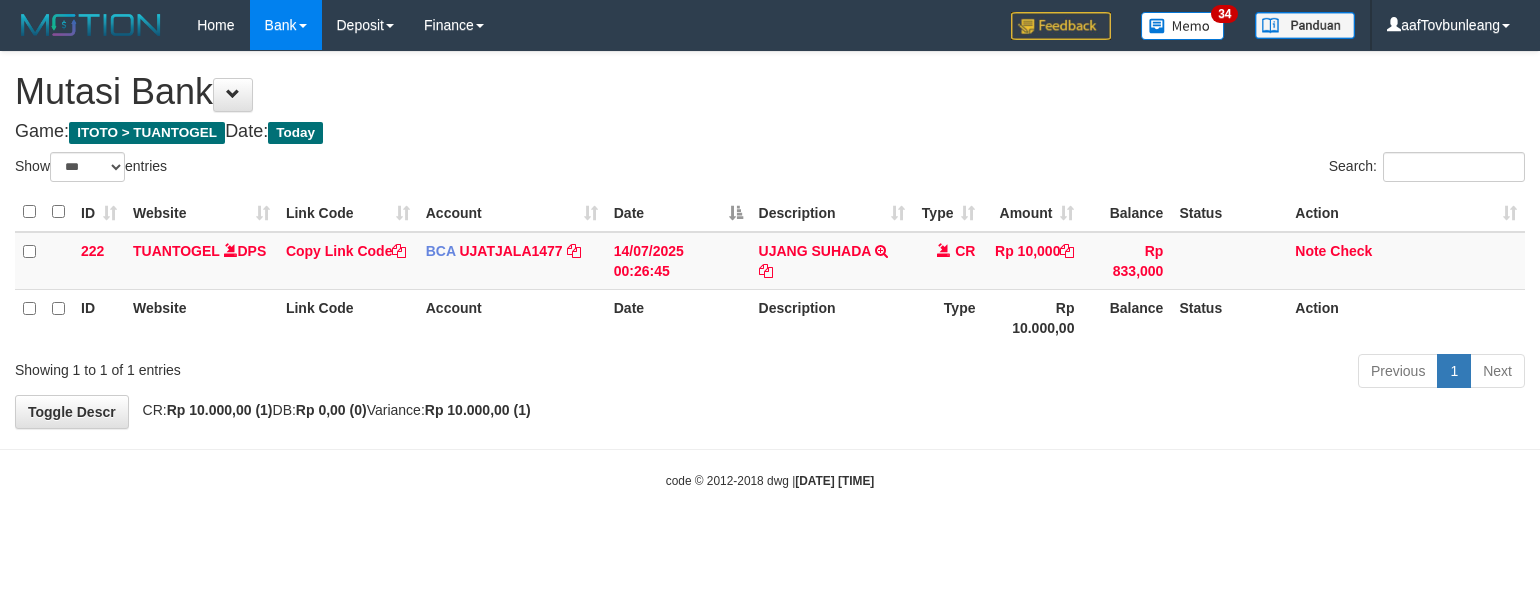 select on "***" 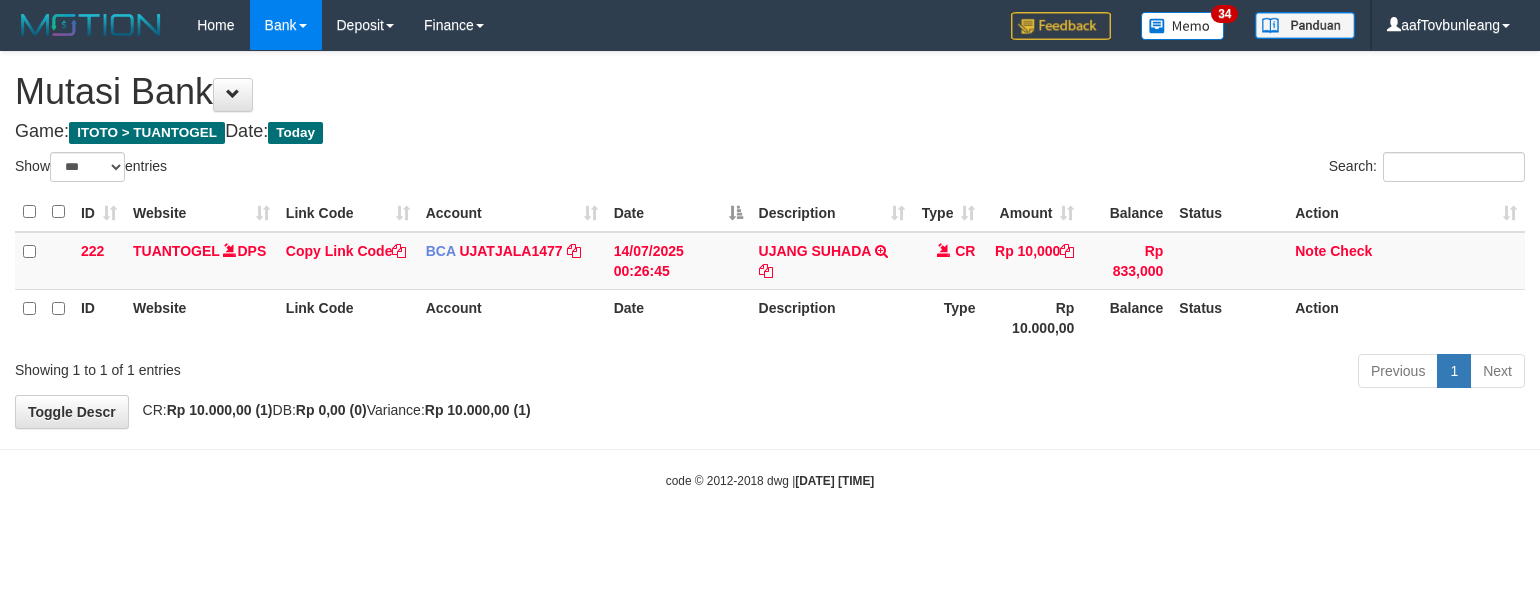scroll, scrollTop: 0, scrollLeft: 0, axis: both 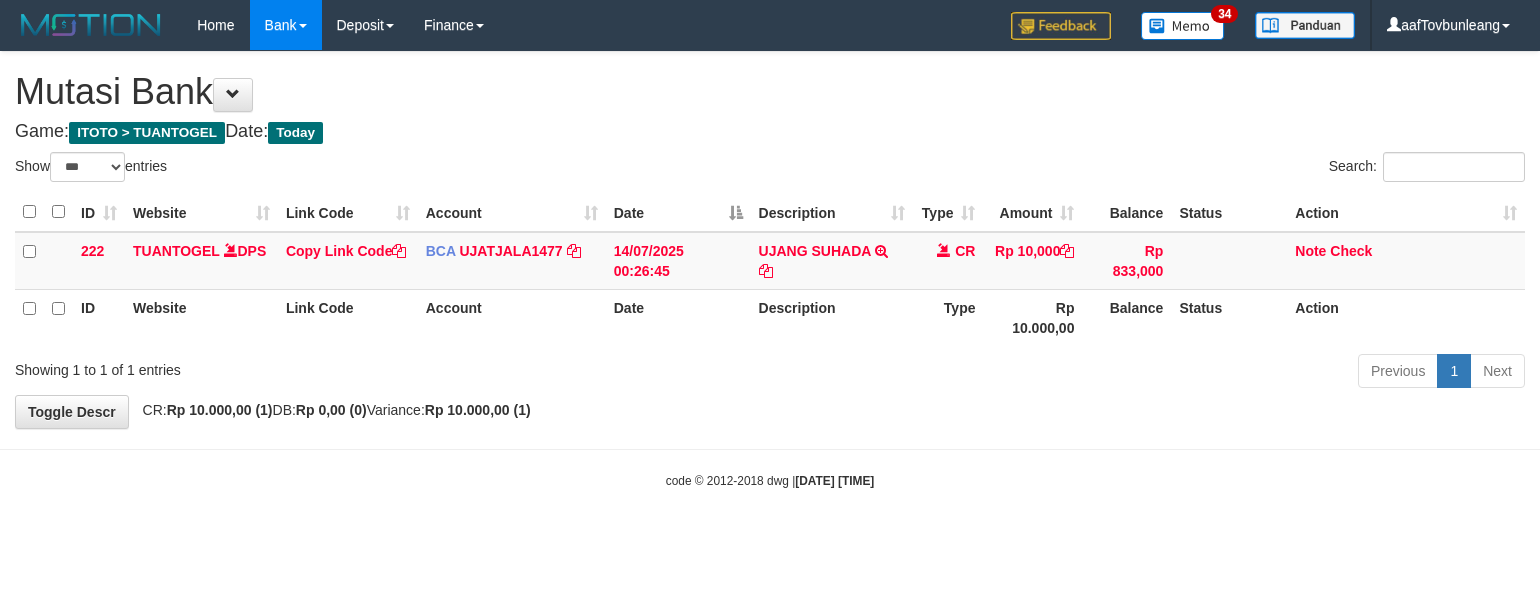 select on "***" 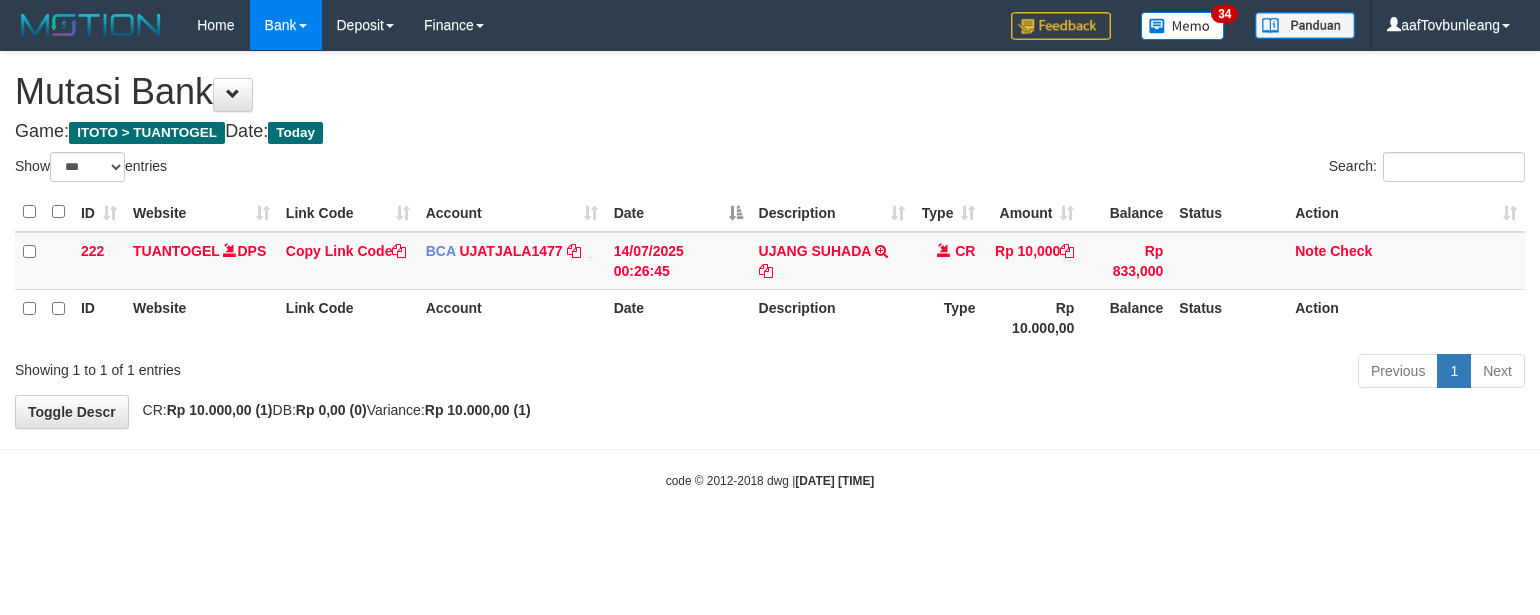 scroll, scrollTop: 0, scrollLeft: 0, axis: both 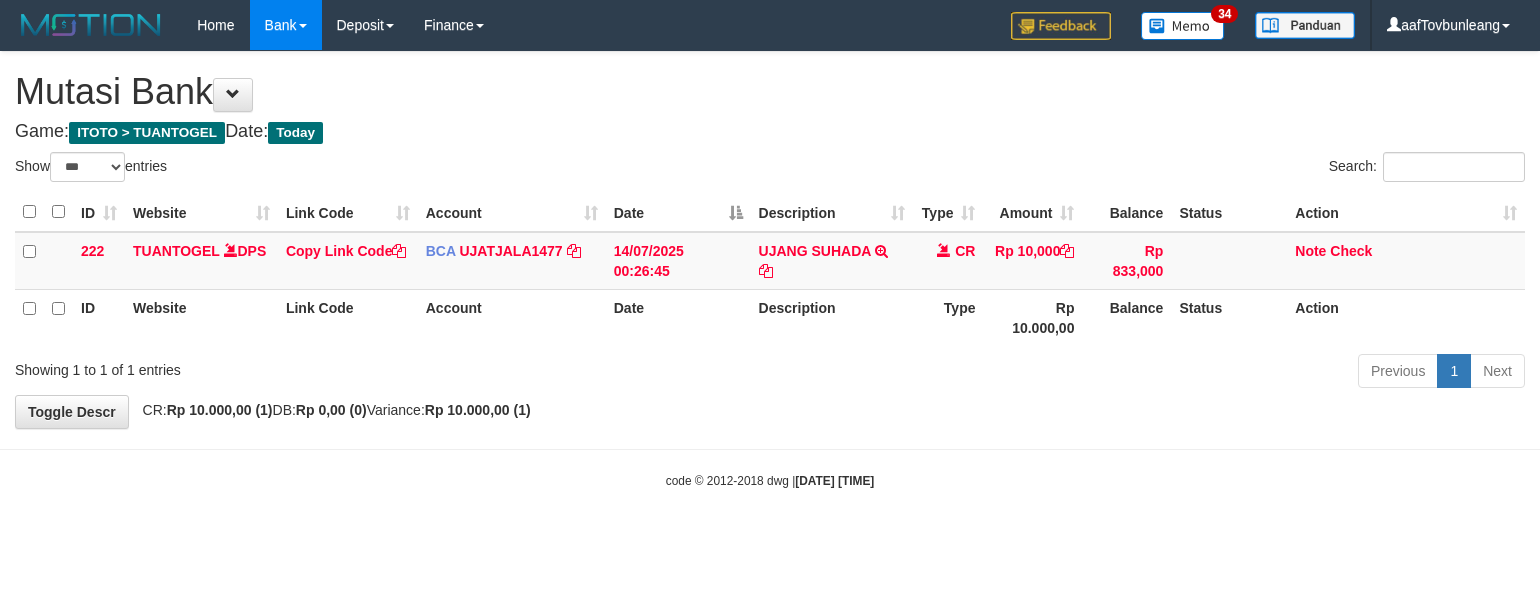 select on "***" 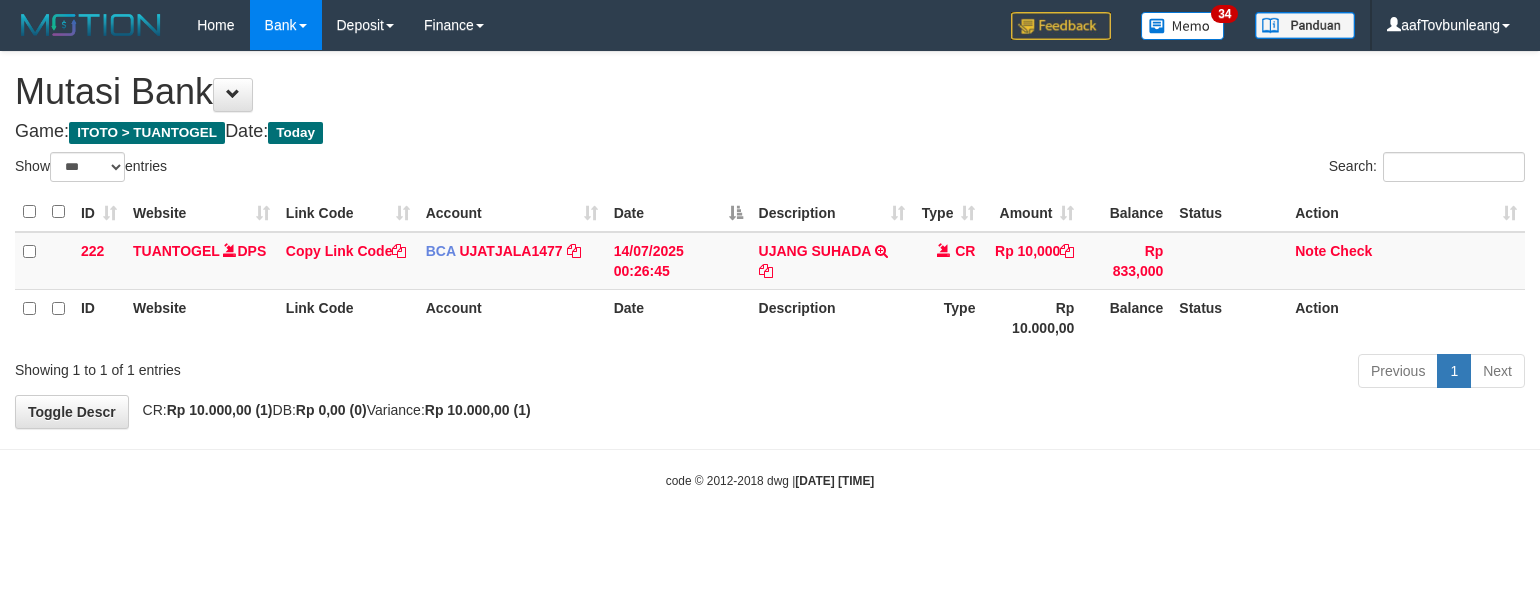 scroll, scrollTop: 0, scrollLeft: 0, axis: both 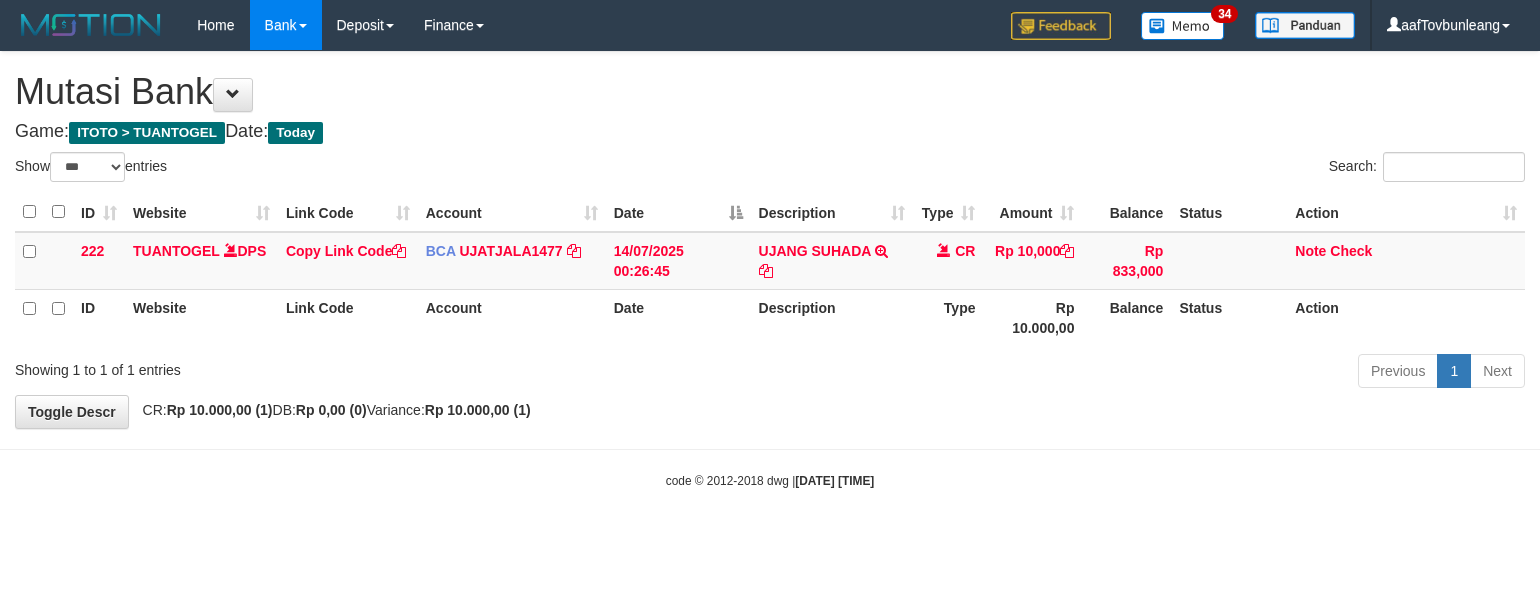 select on "***" 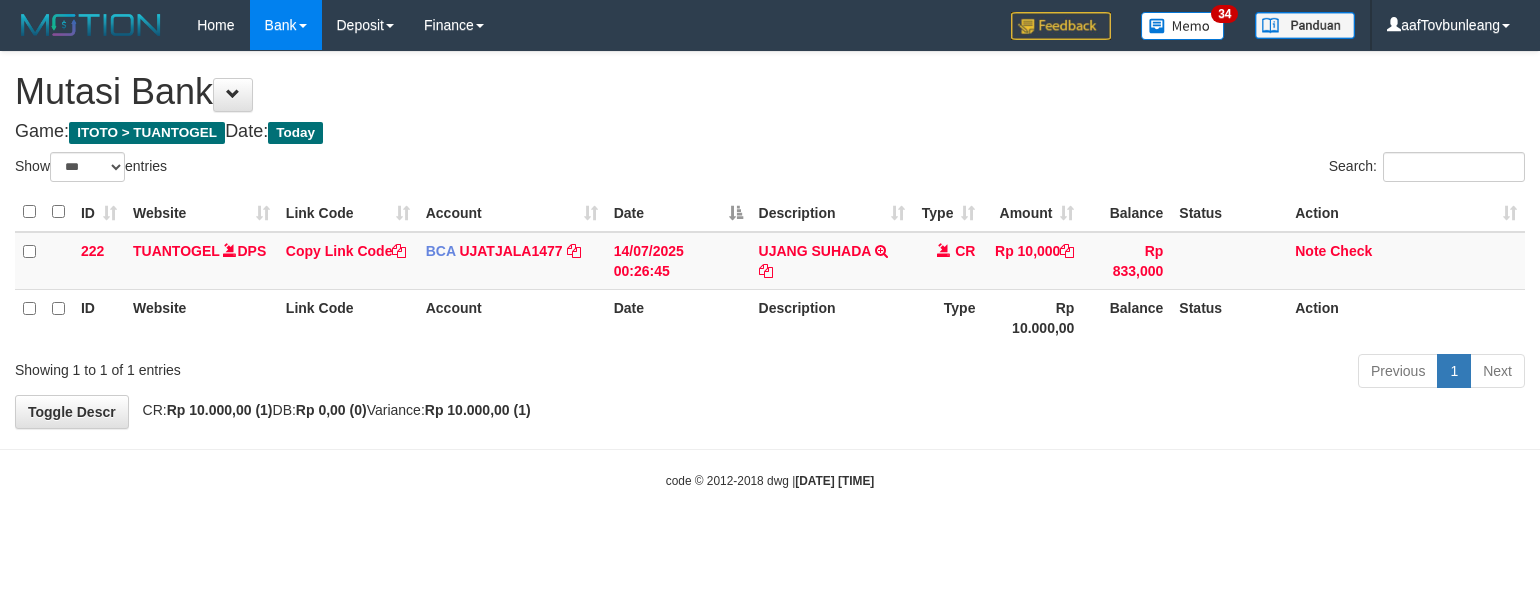 scroll, scrollTop: 0, scrollLeft: 0, axis: both 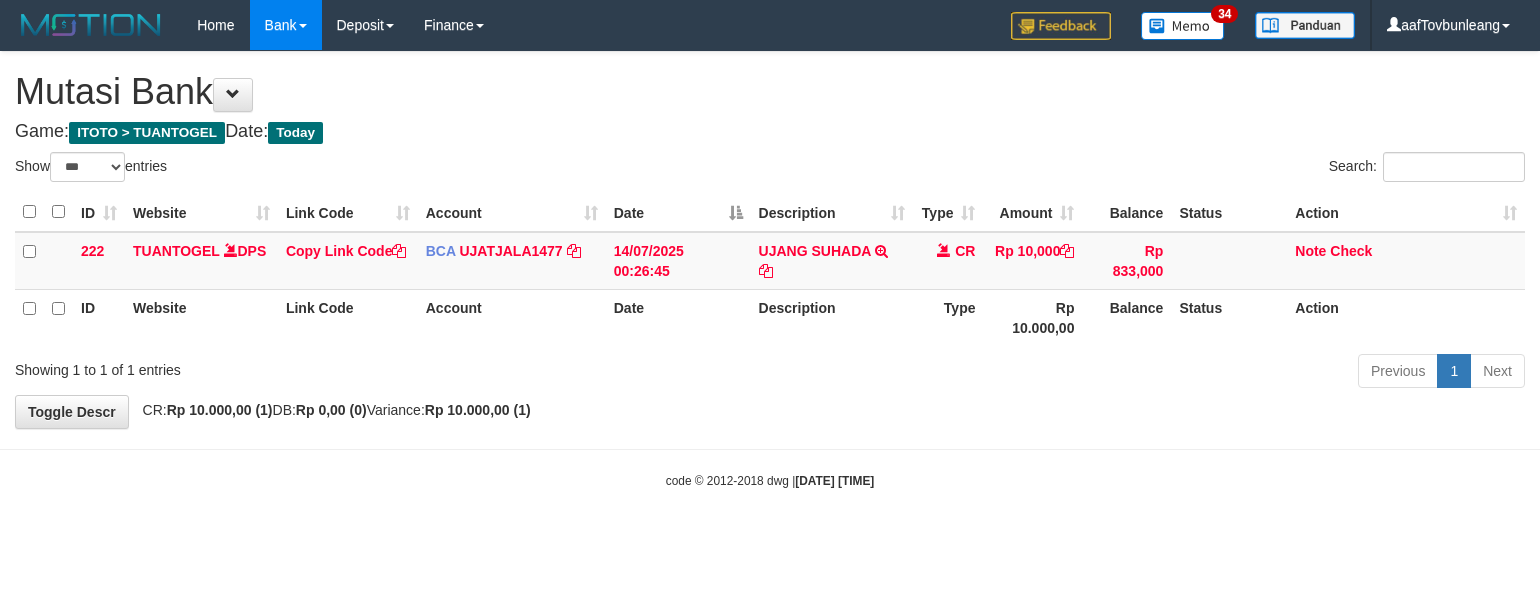 select on "***" 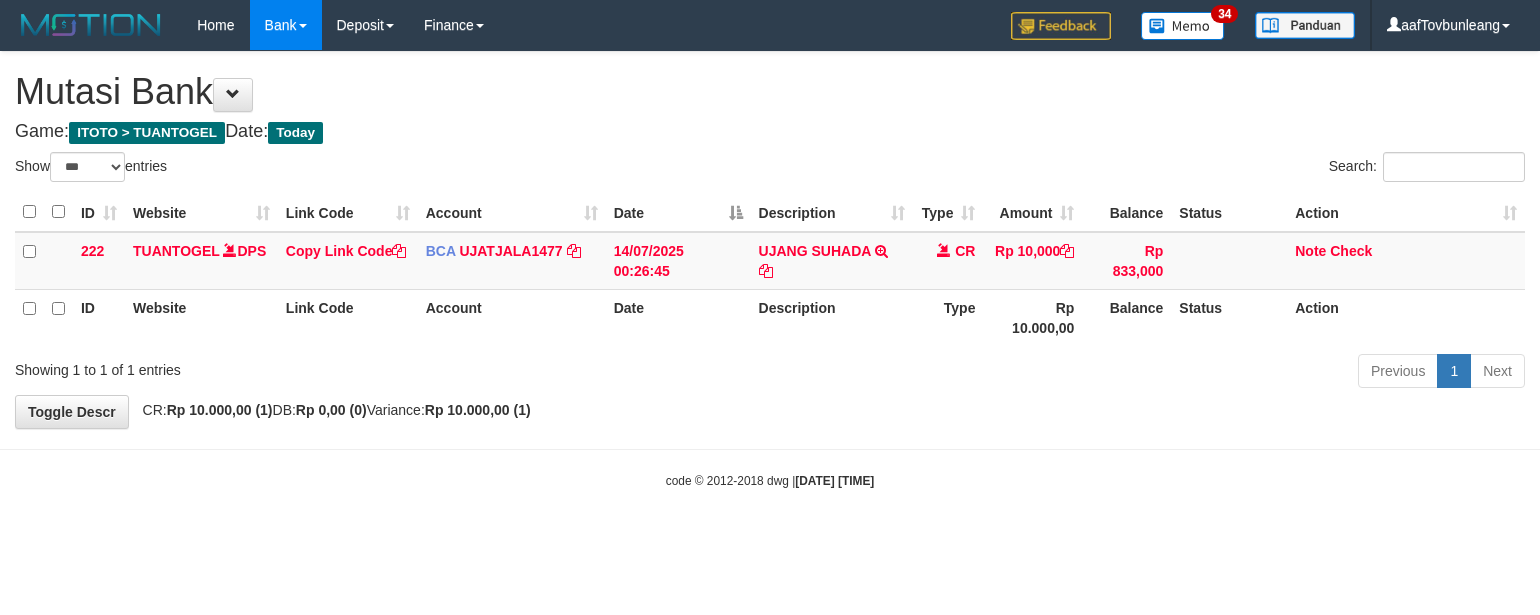 scroll, scrollTop: 0, scrollLeft: 0, axis: both 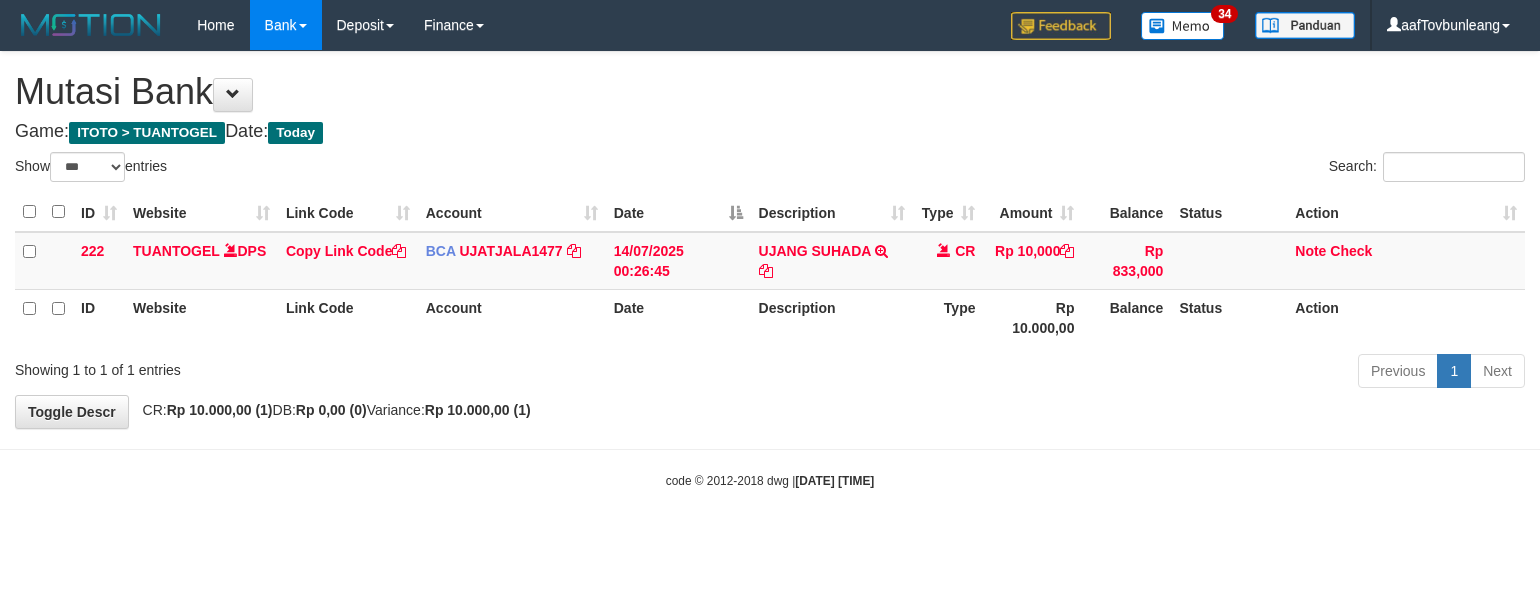 select on "***" 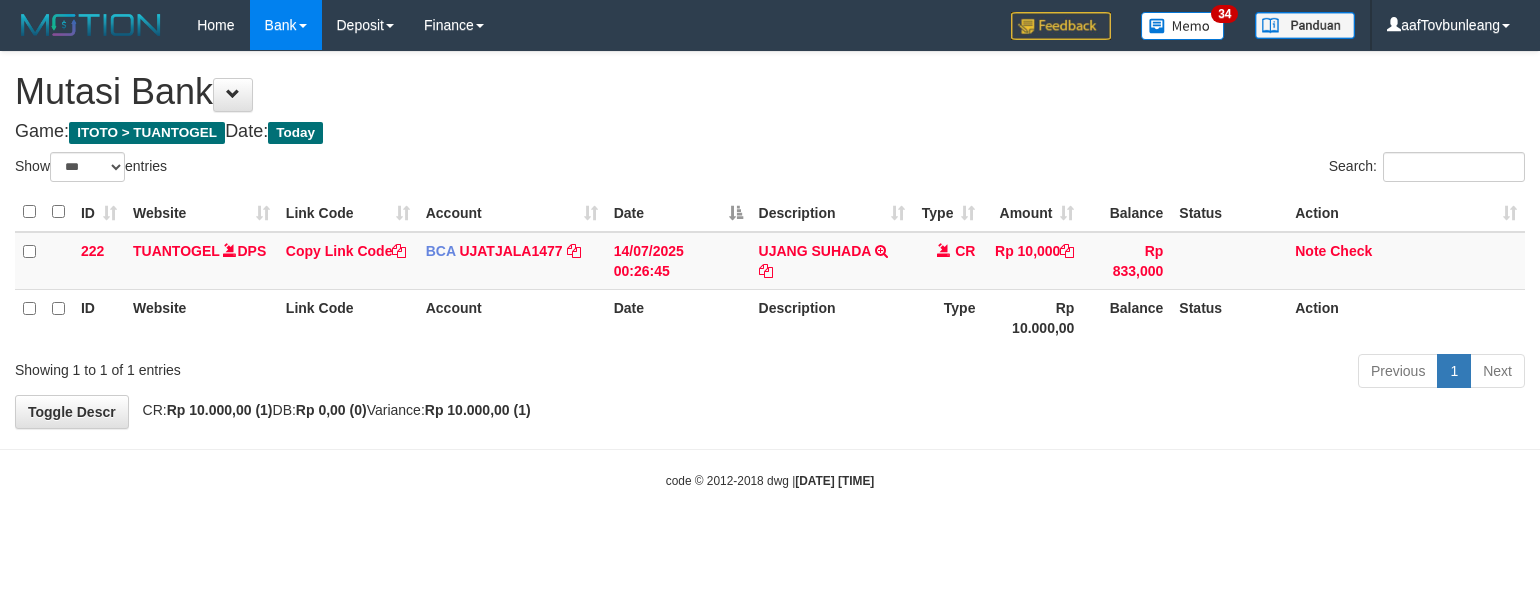 scroll, scrollTop: 0, scrollLeft: 0, axis: both 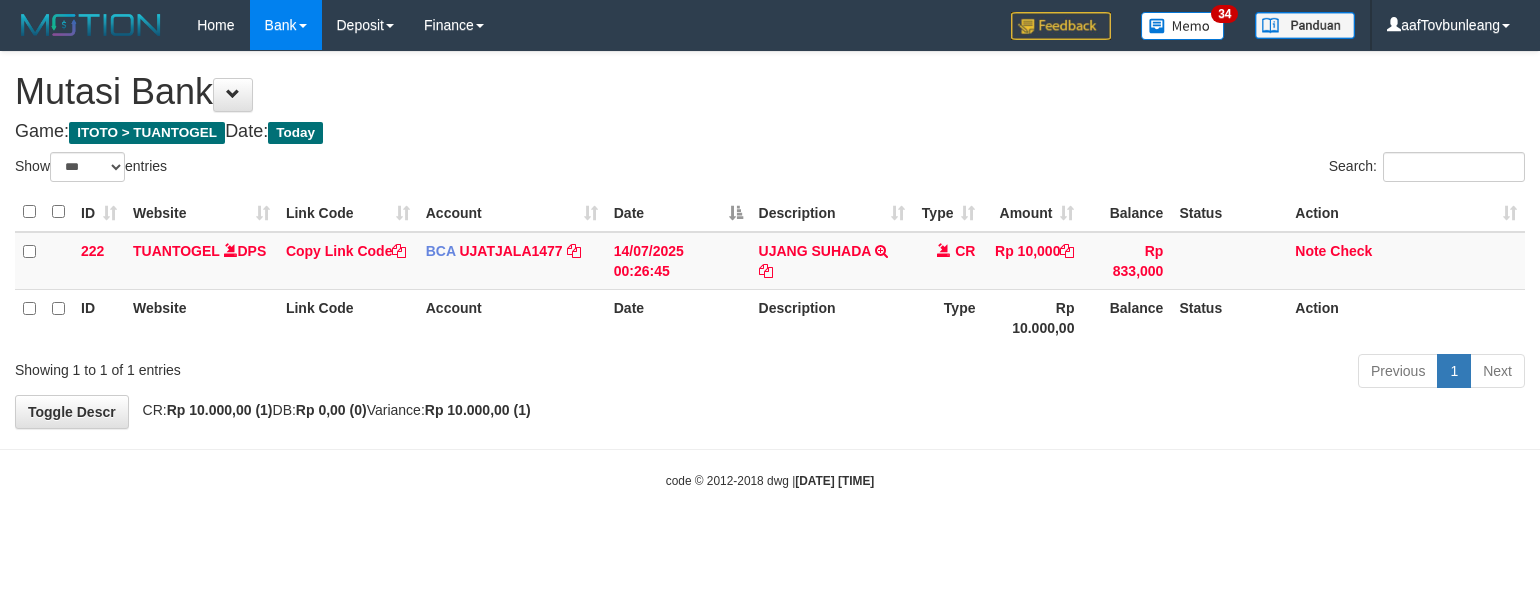 select on "***" 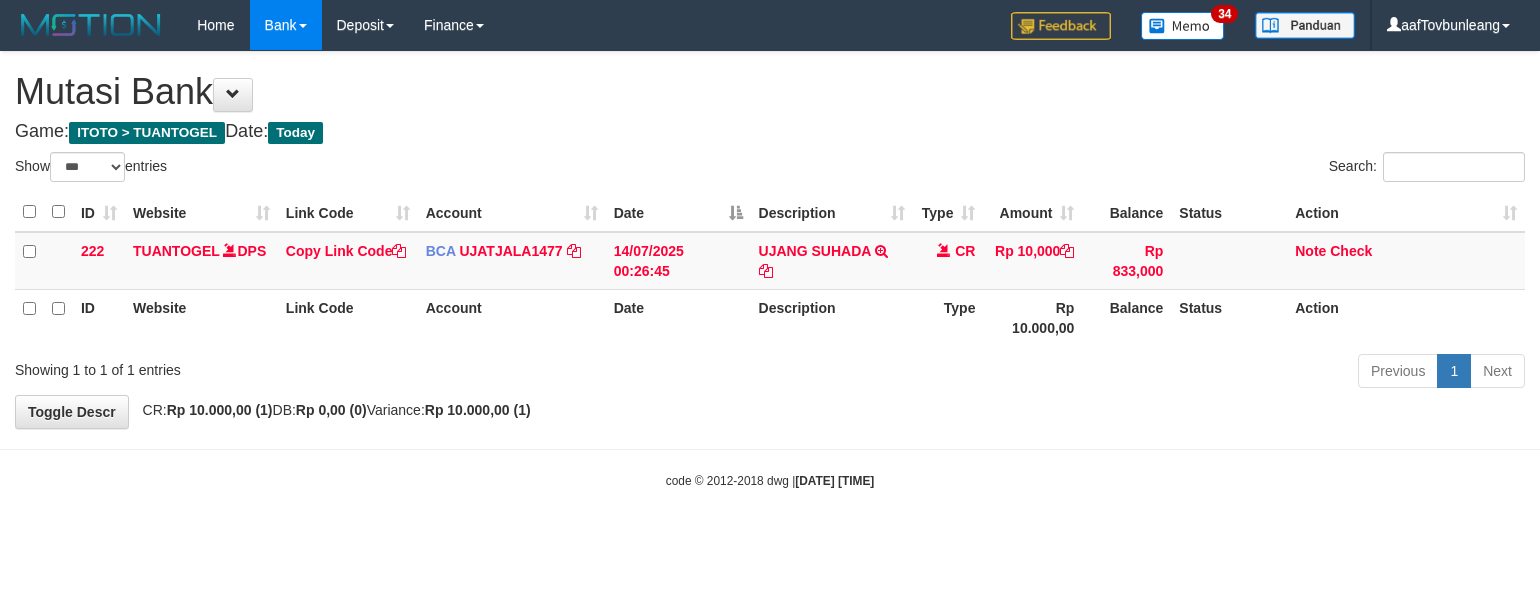 scroll, scrollTop: 0, scrollLeft: 0, axis: both 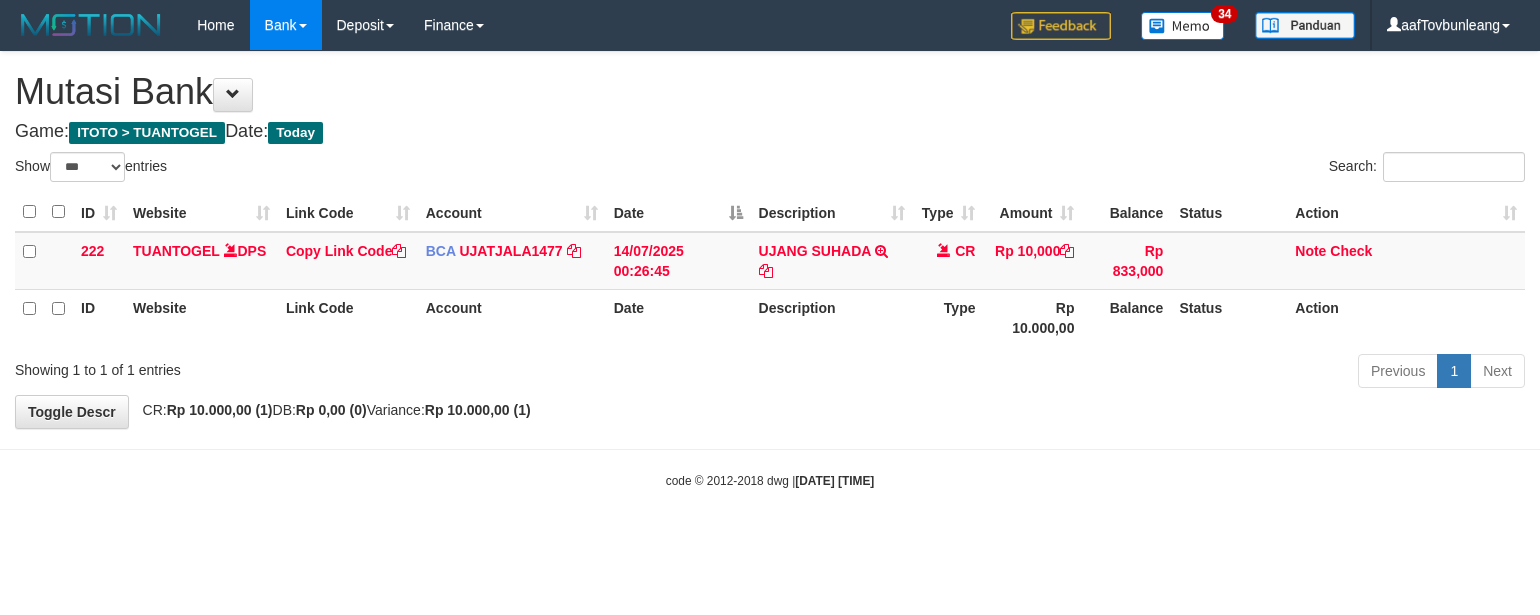 select on "***" 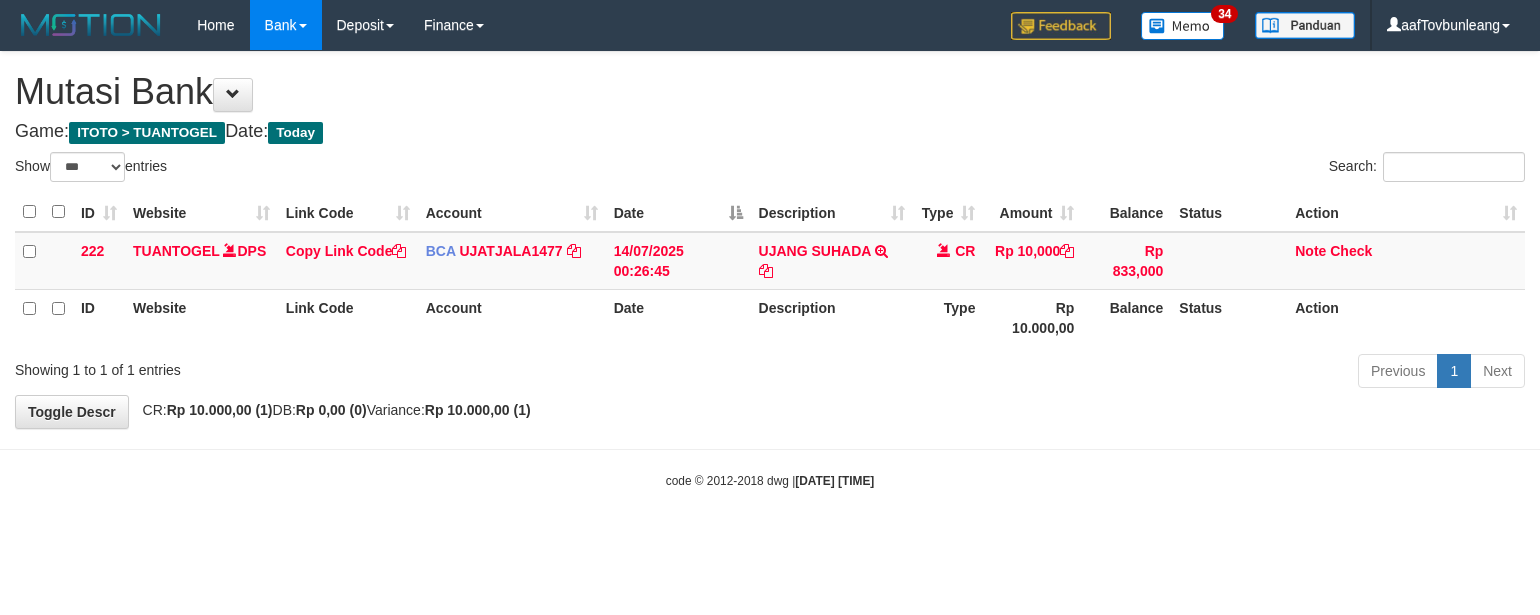 scroll, scrollTop: 0, scrollLeft: 0, axis: both 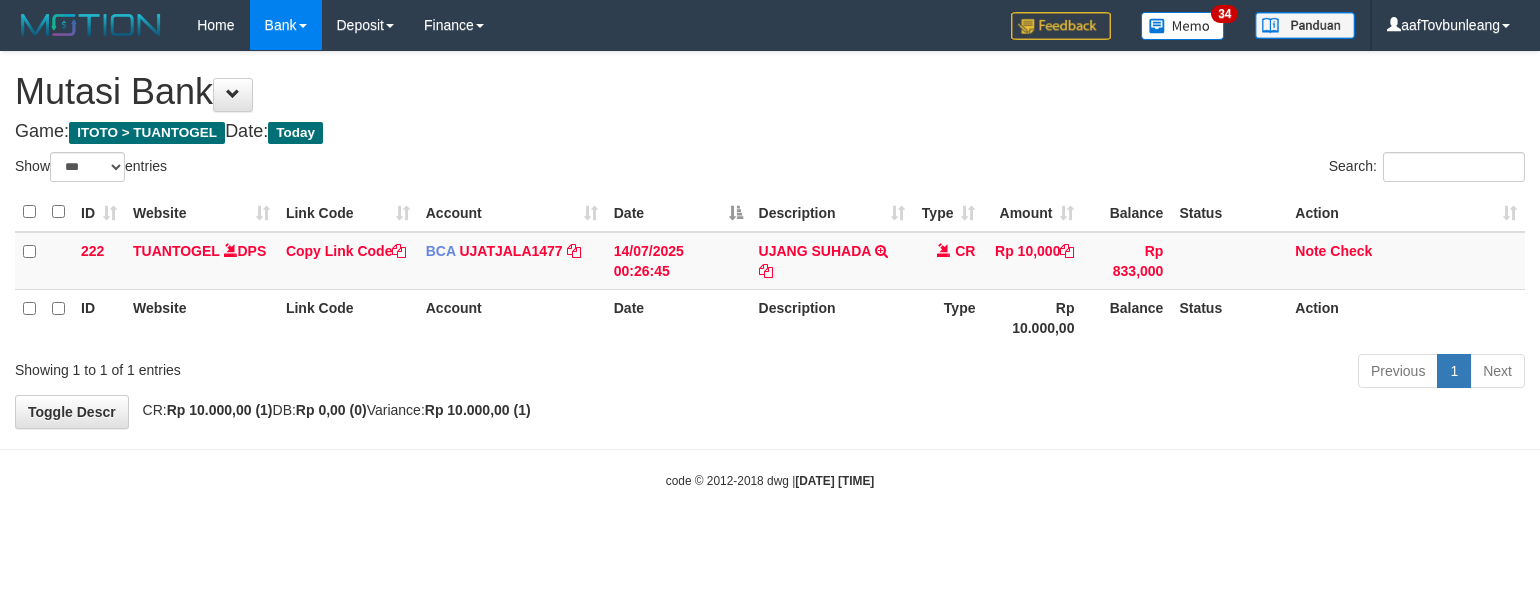 select on "***" 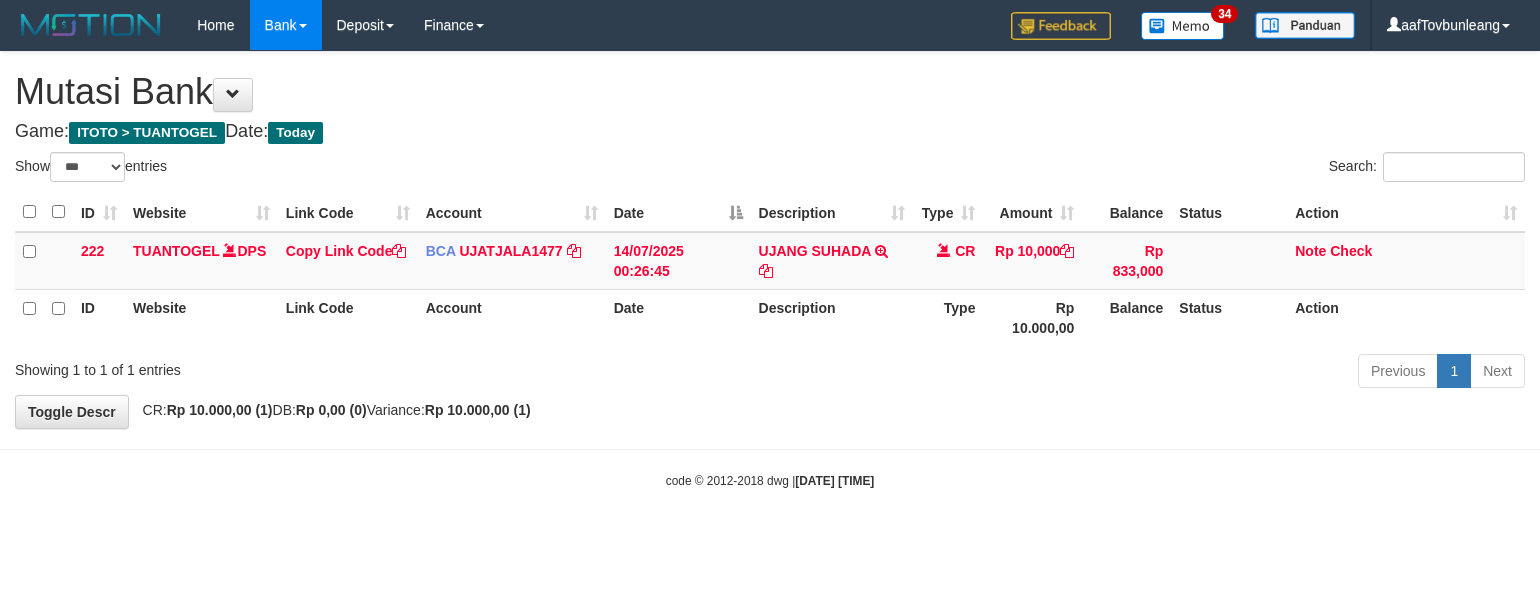 scroll, scrollTop: 0, scrollLeft: 0, axis: both 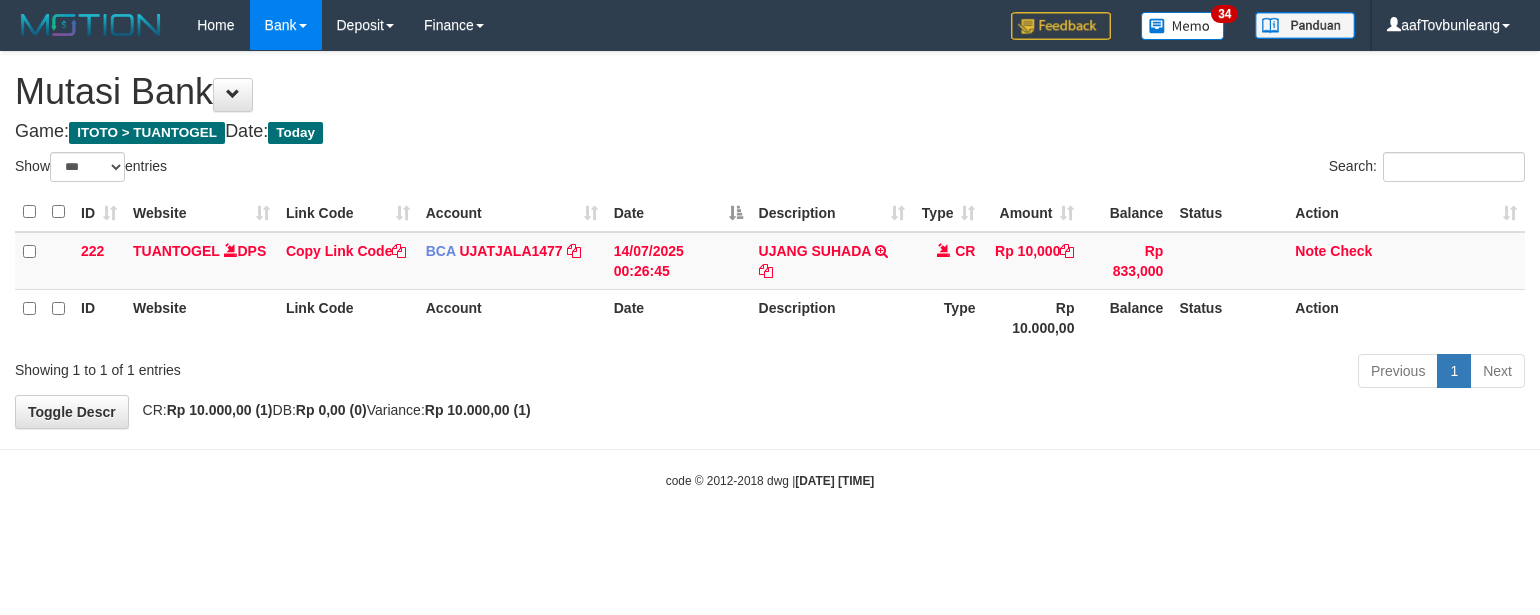 select on "***" 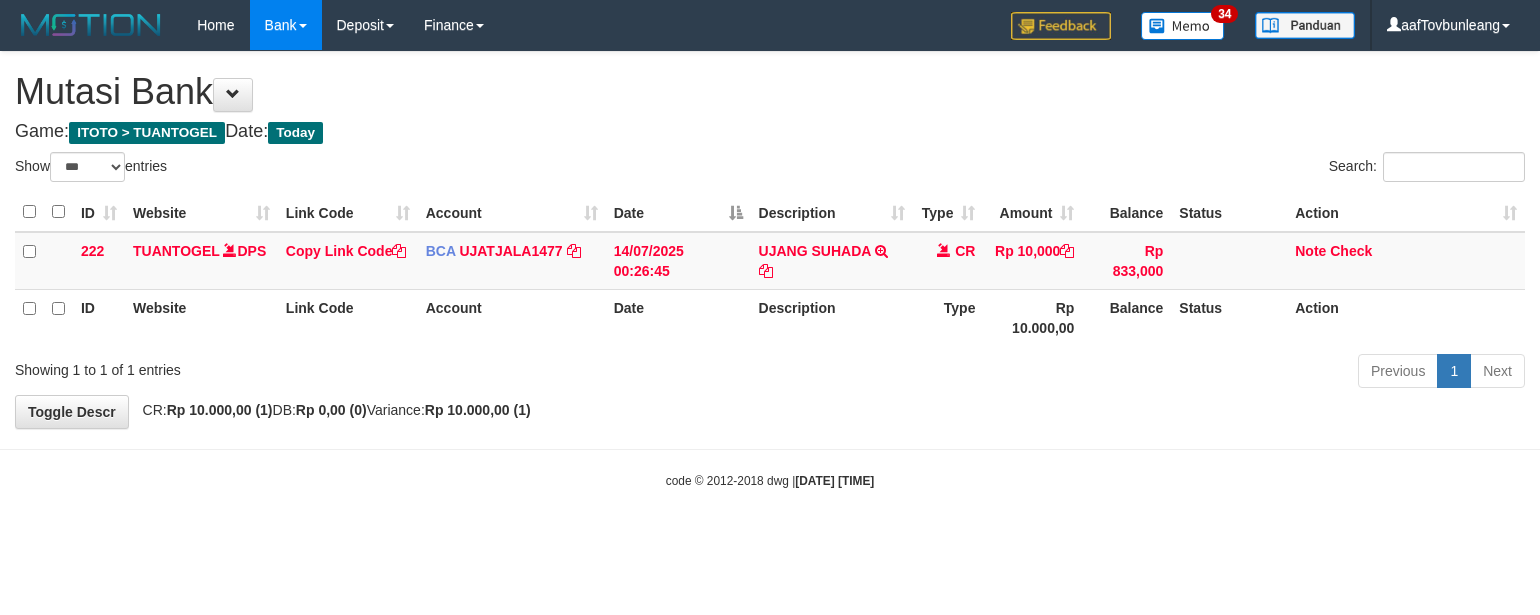 scroll, scrollTop: 0, scrollLeft: 0, axis: both 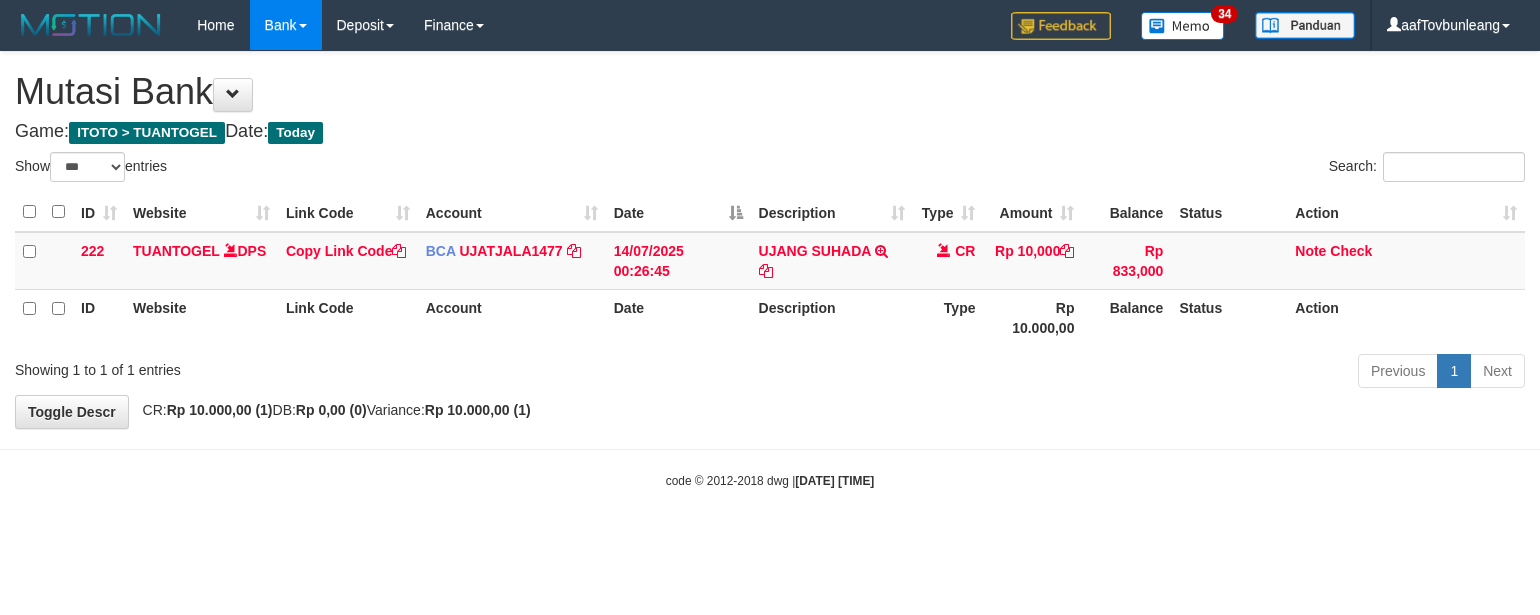 select on "***" 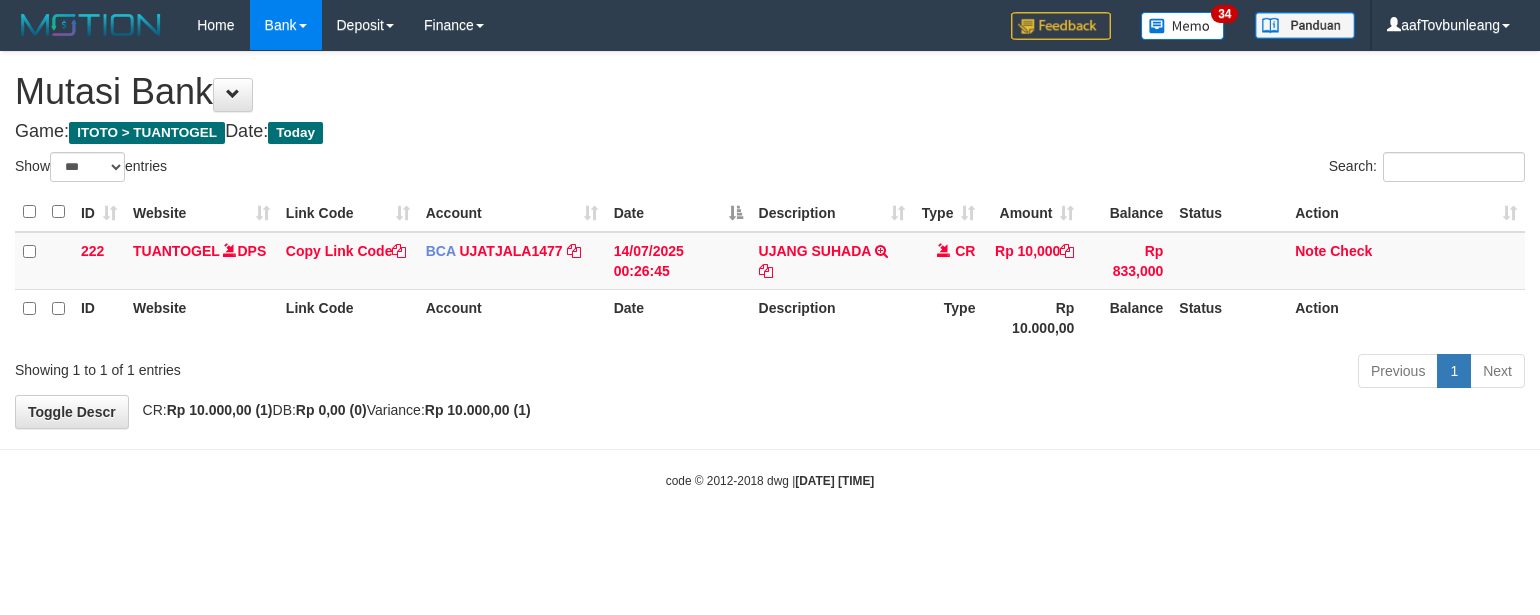 scroll, scrollTop: 0, scrollLeft: 0, axis: both 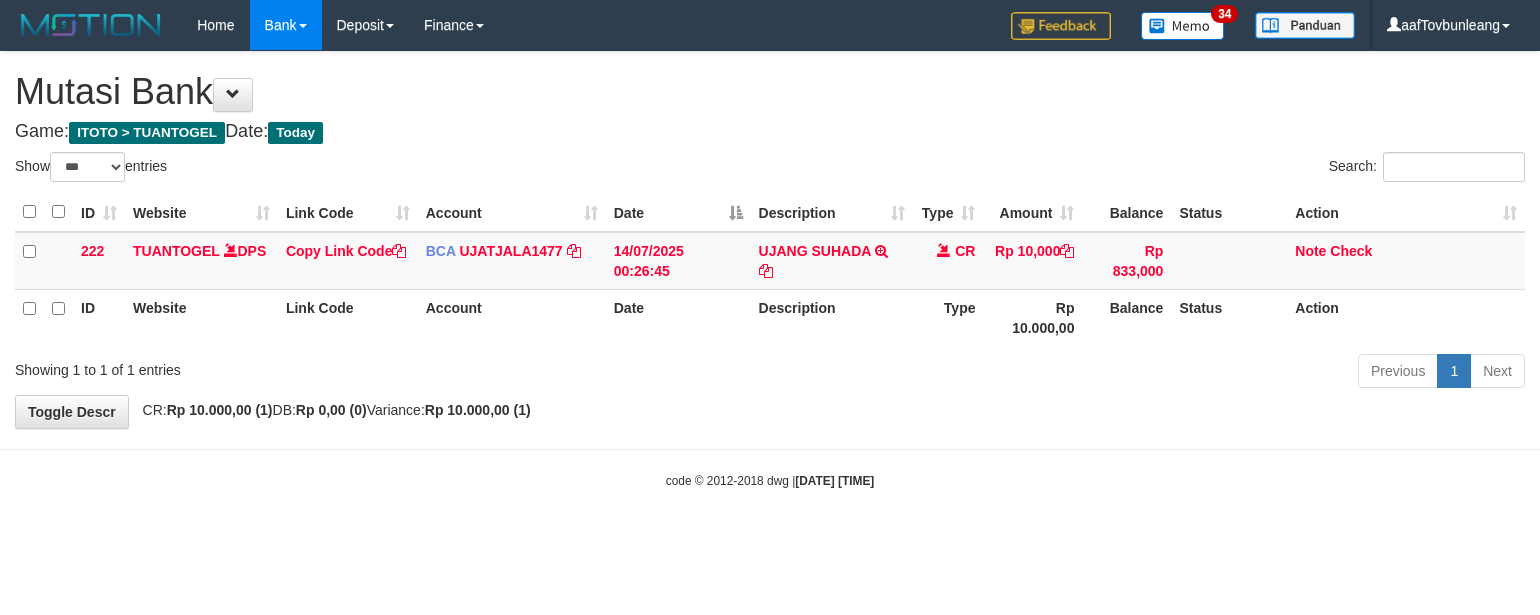 select on "***" 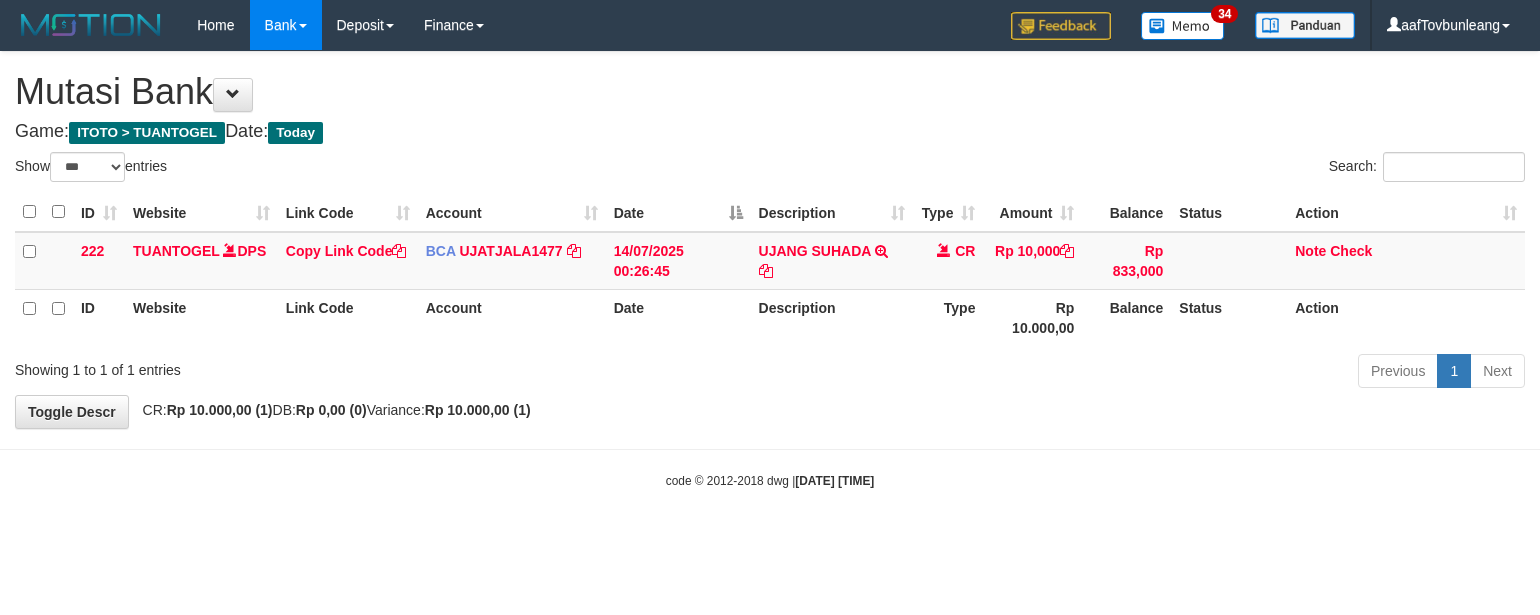 scroll, scrollTop: 0, scrollLeft: 0, axis: both 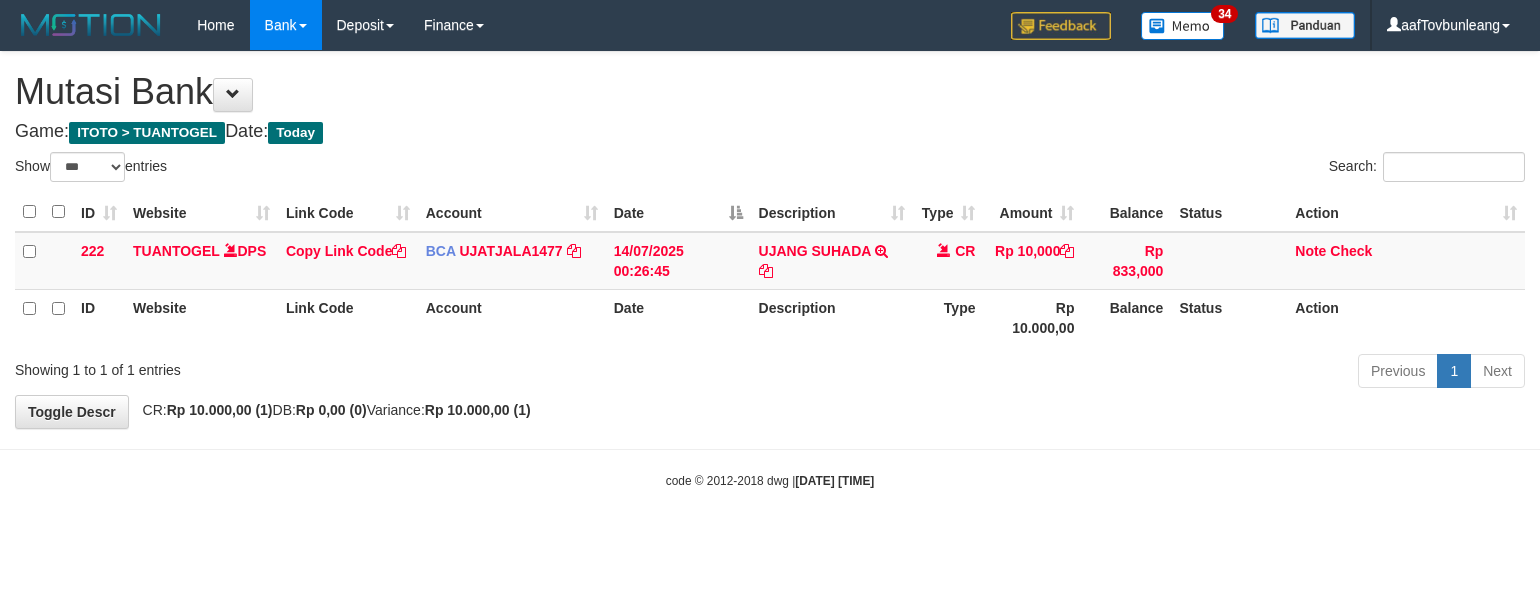 select on "***" 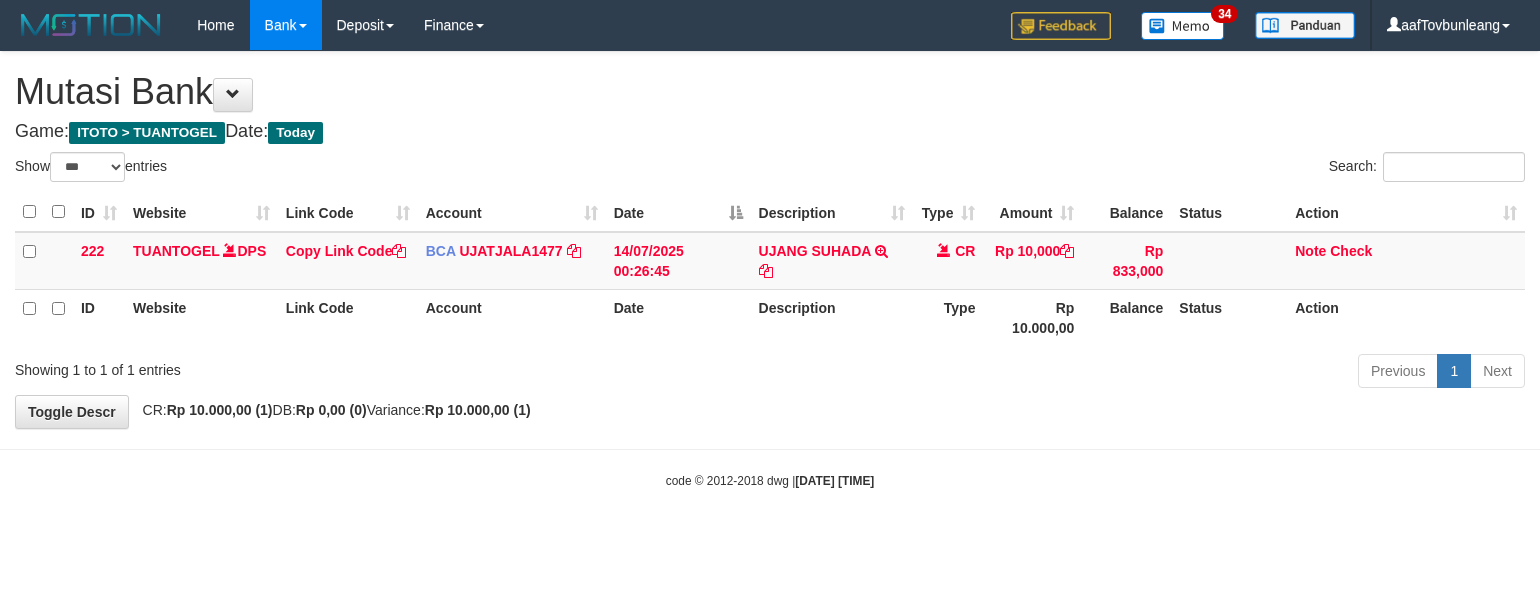 scroll, scrollTop: 0, scrollLeft: 0, axis: both 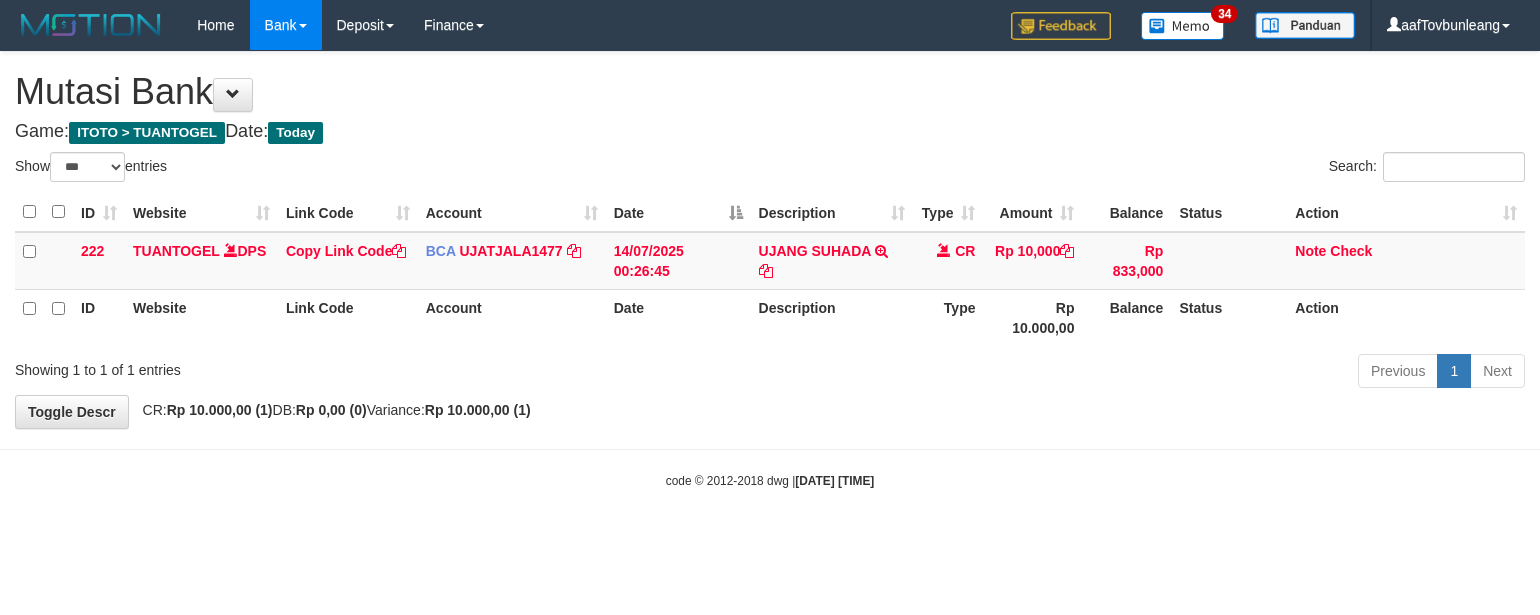 select on "***" 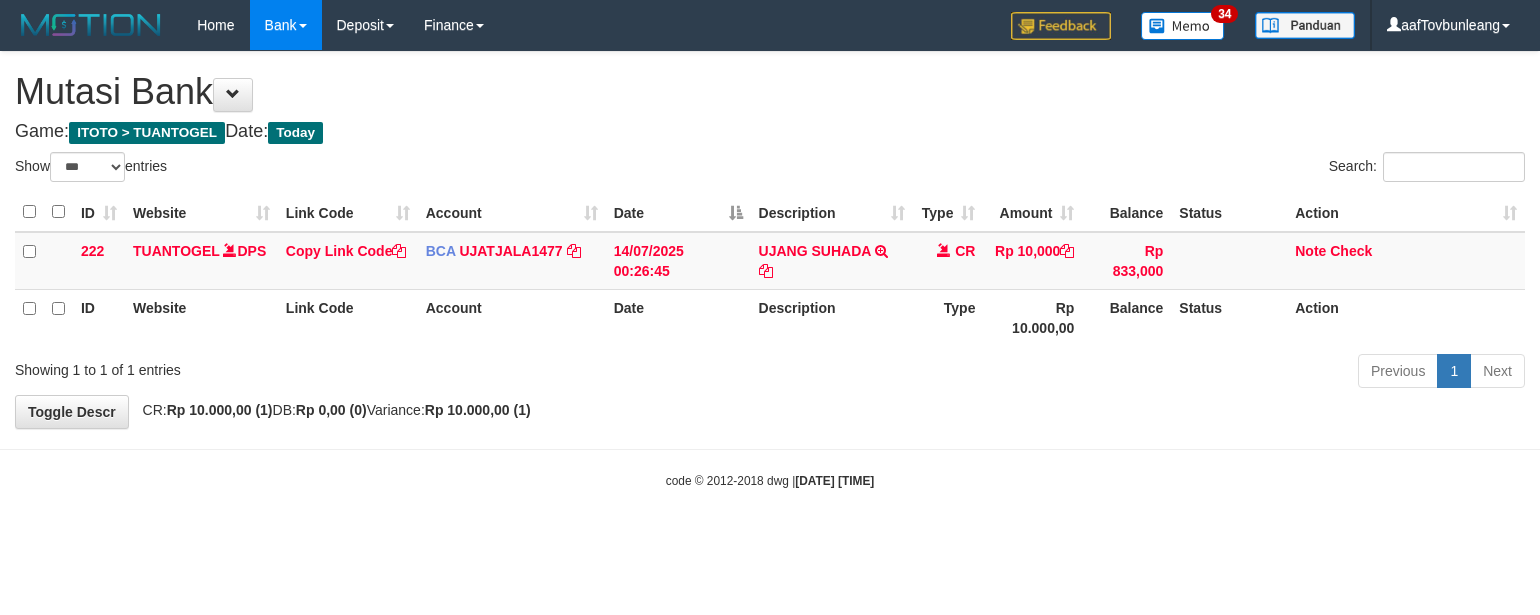 scroll, scrollTop: 0, scrollLeft: 0, axis: both 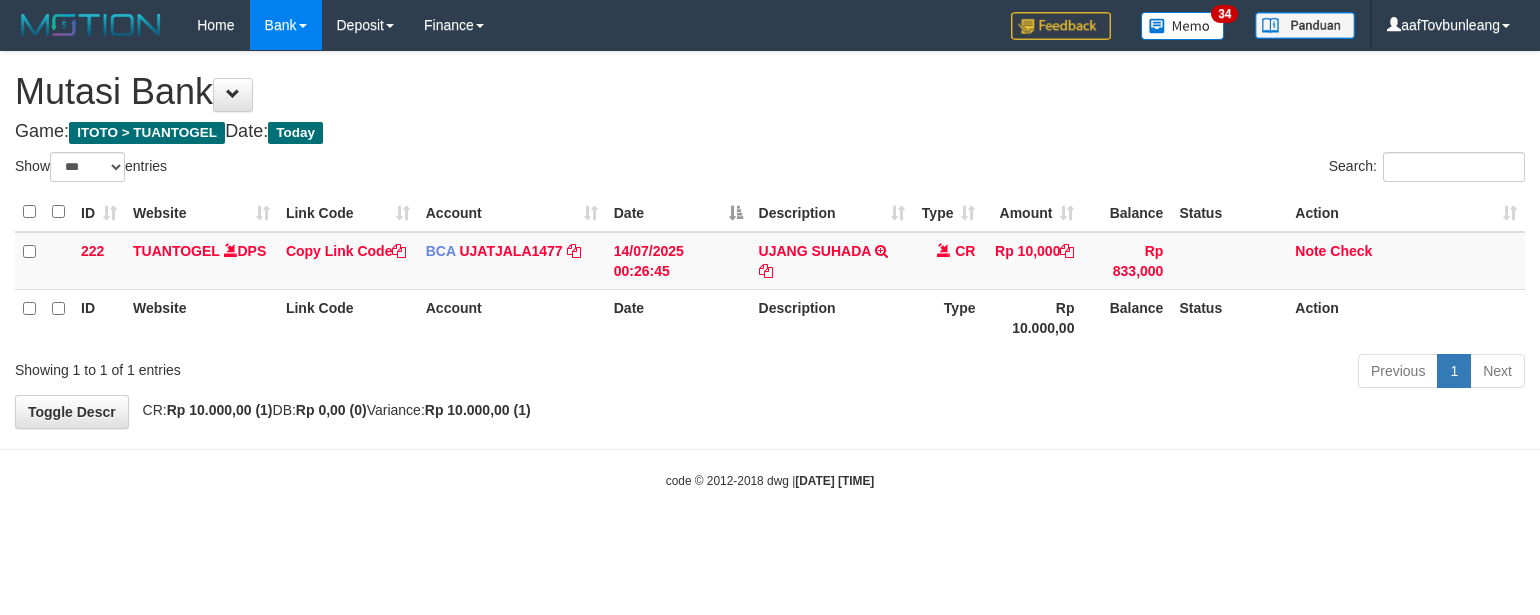 select on "***" 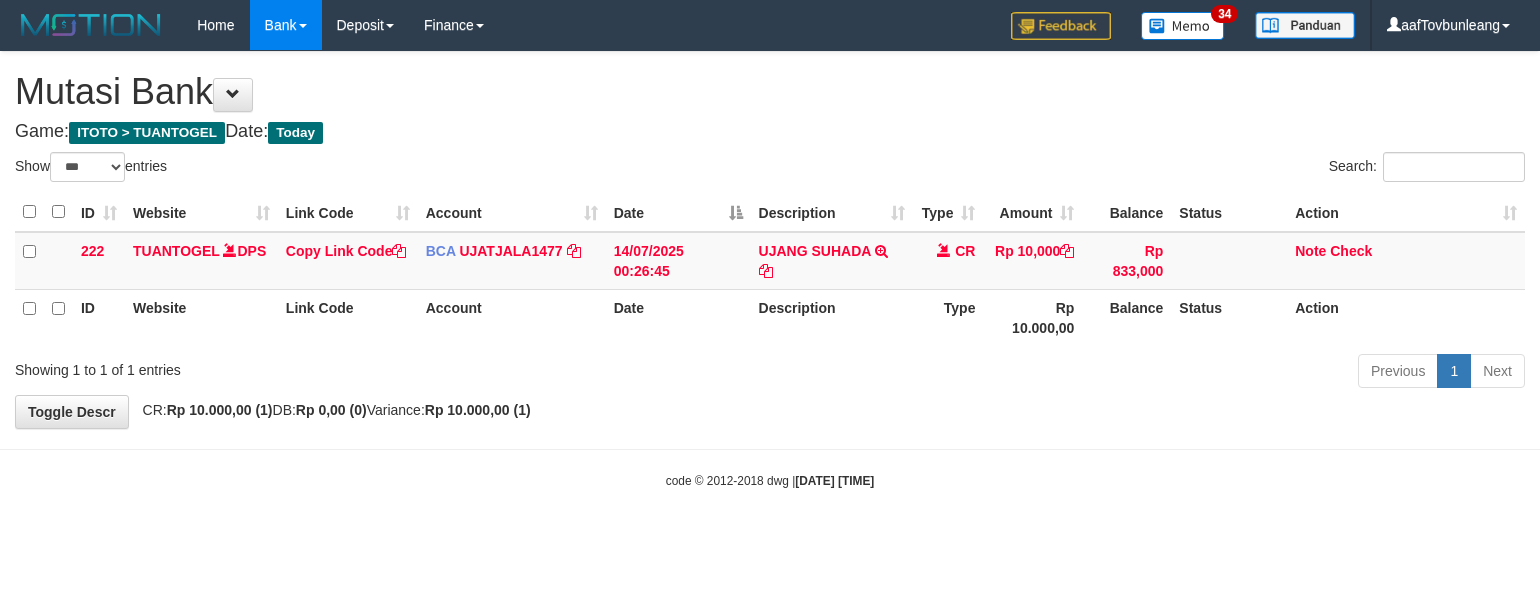 scroll, scrollTop: 0, scrollLeft: 0, axis: both 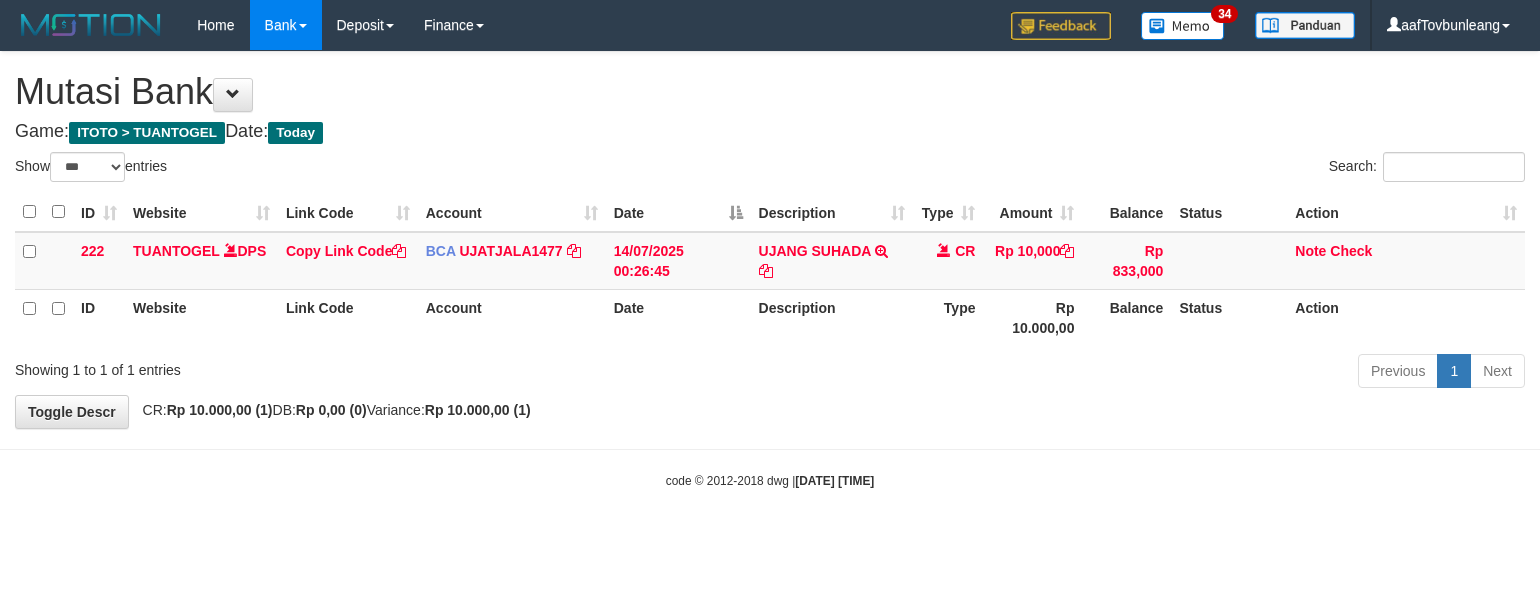 select on "***" 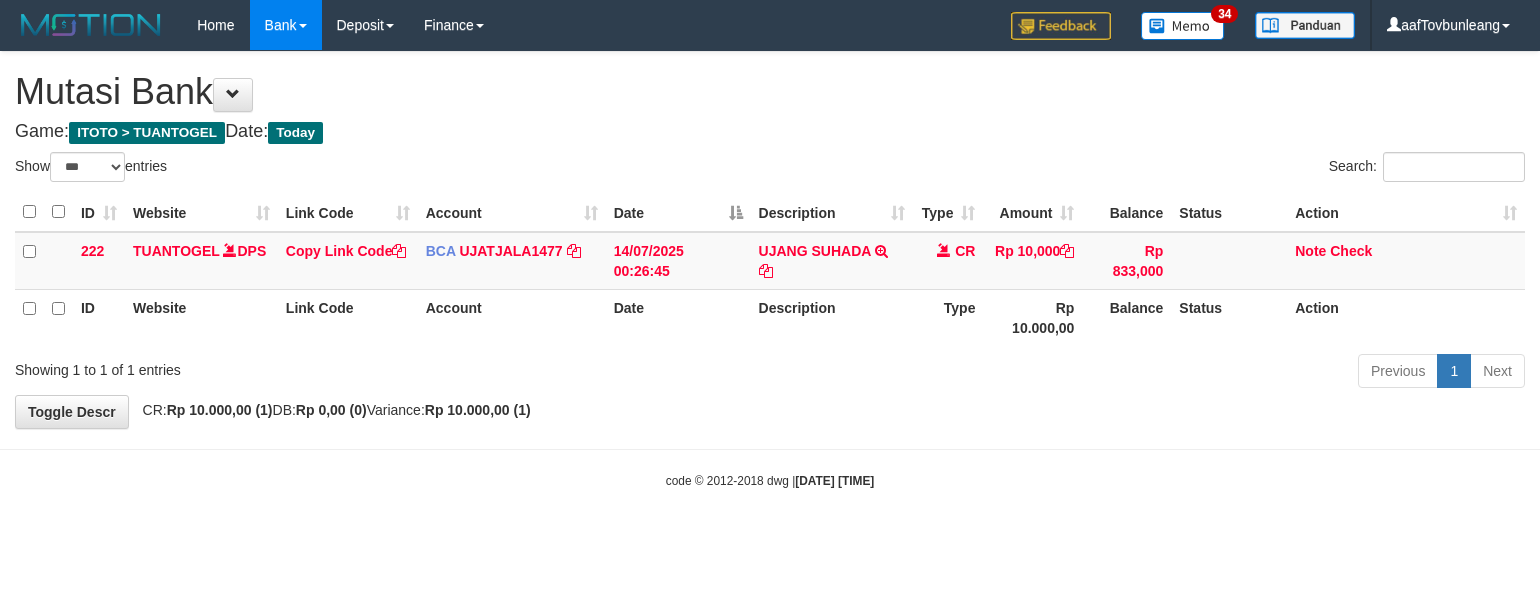 scroll, scrollTop: 0, scrollLeft: 0, axis: both 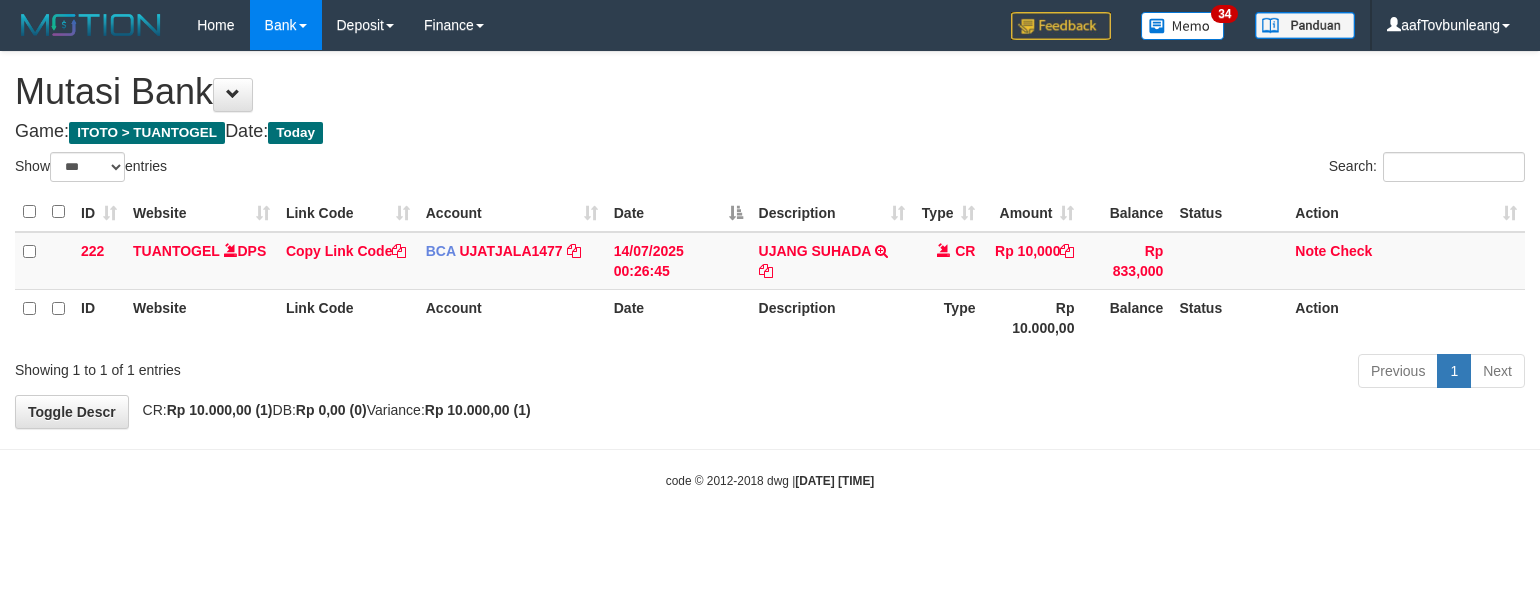 select on "***" 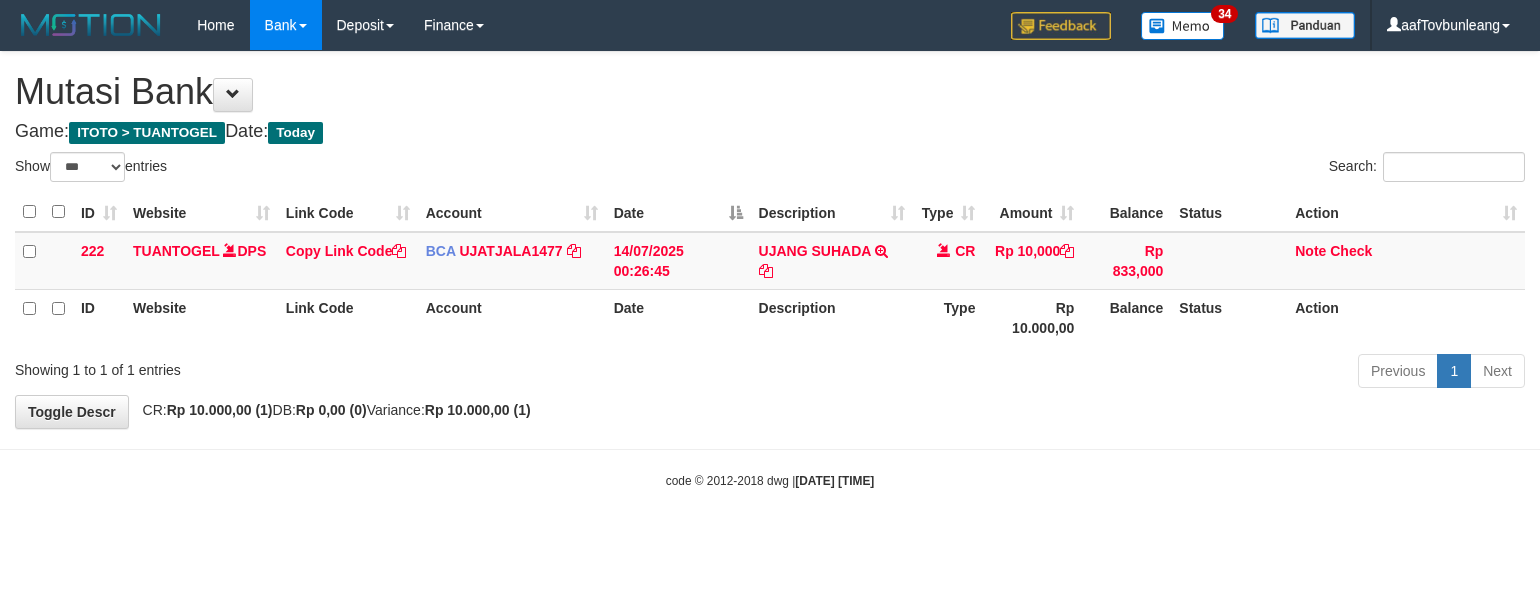 scroll, scrollTop: 0, scrollLeft: 0, axis: both 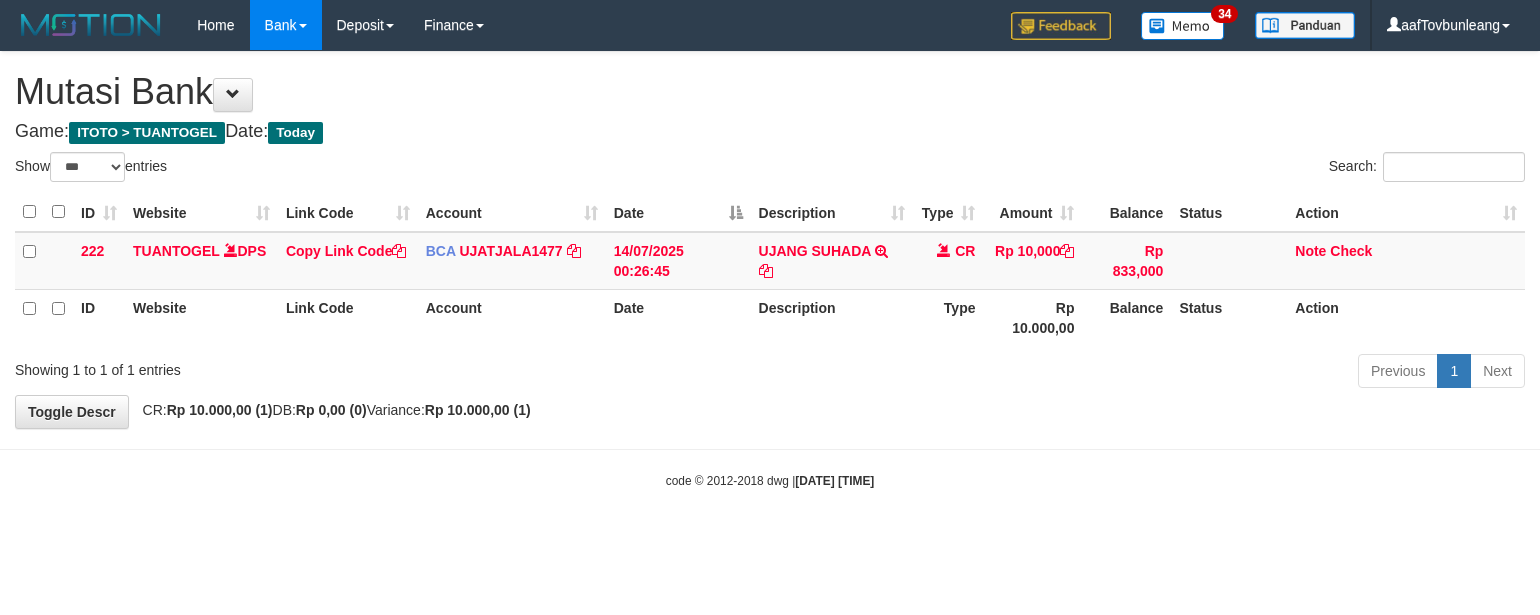 select on "***" 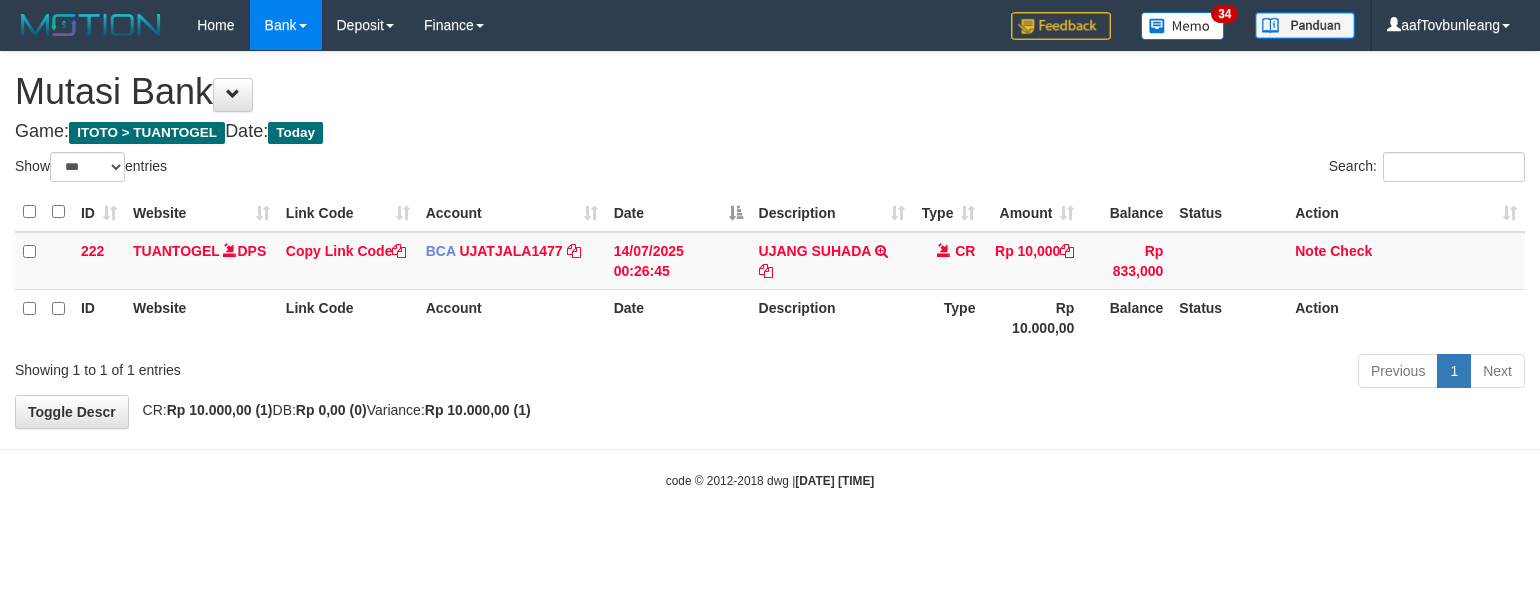 scroll, scrollTop: 0, scrollLeft: 0, axis: both 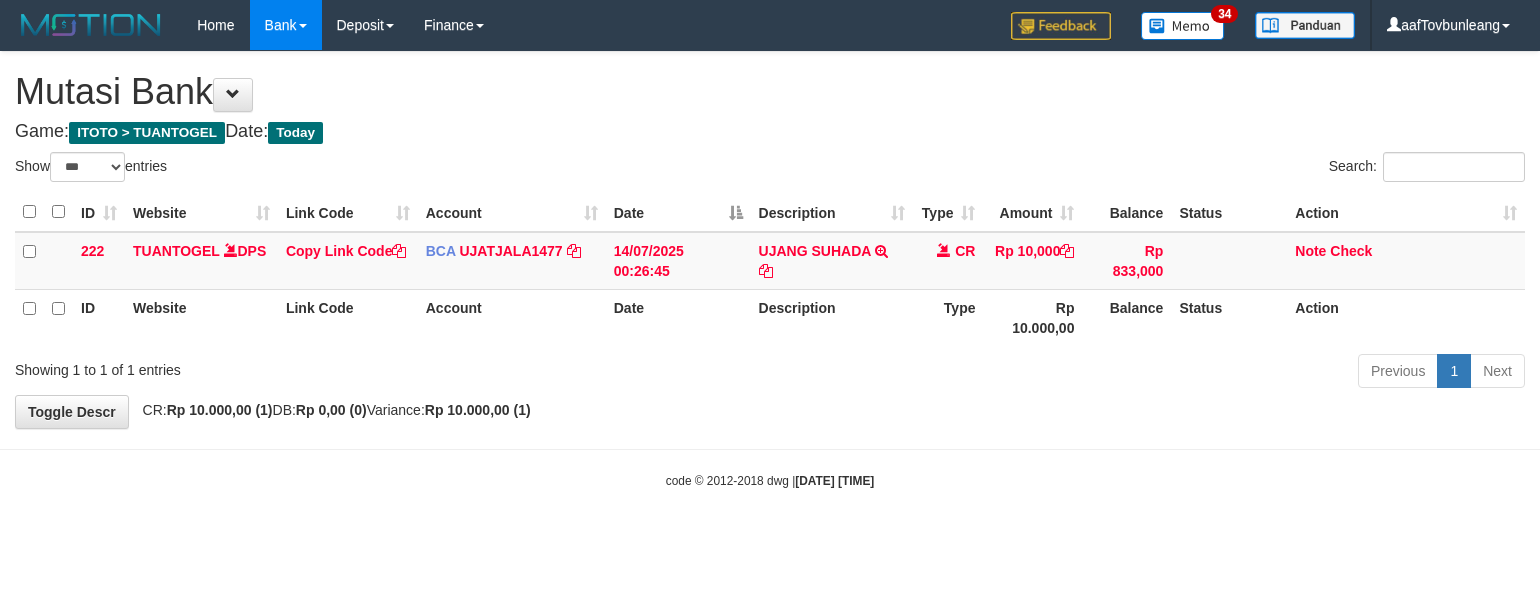 select on "***" 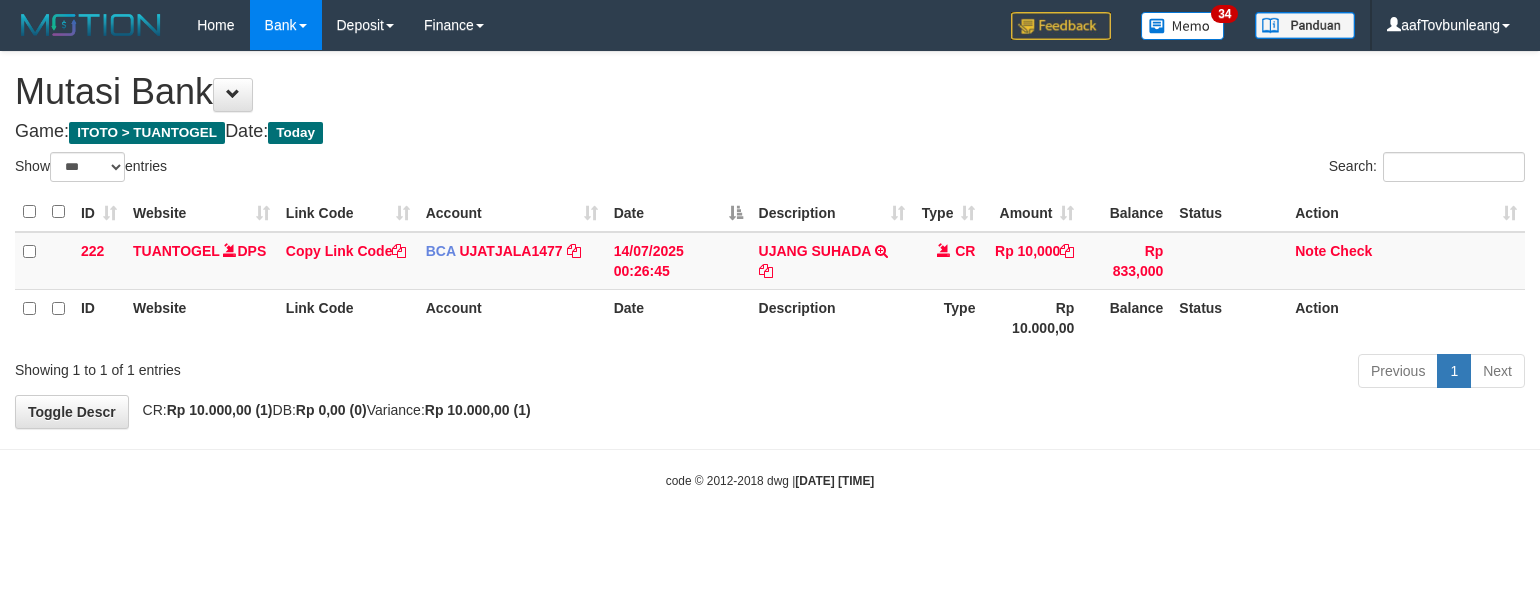 scroll, scrollTop: 0, scrollLeft: 0, axis: both 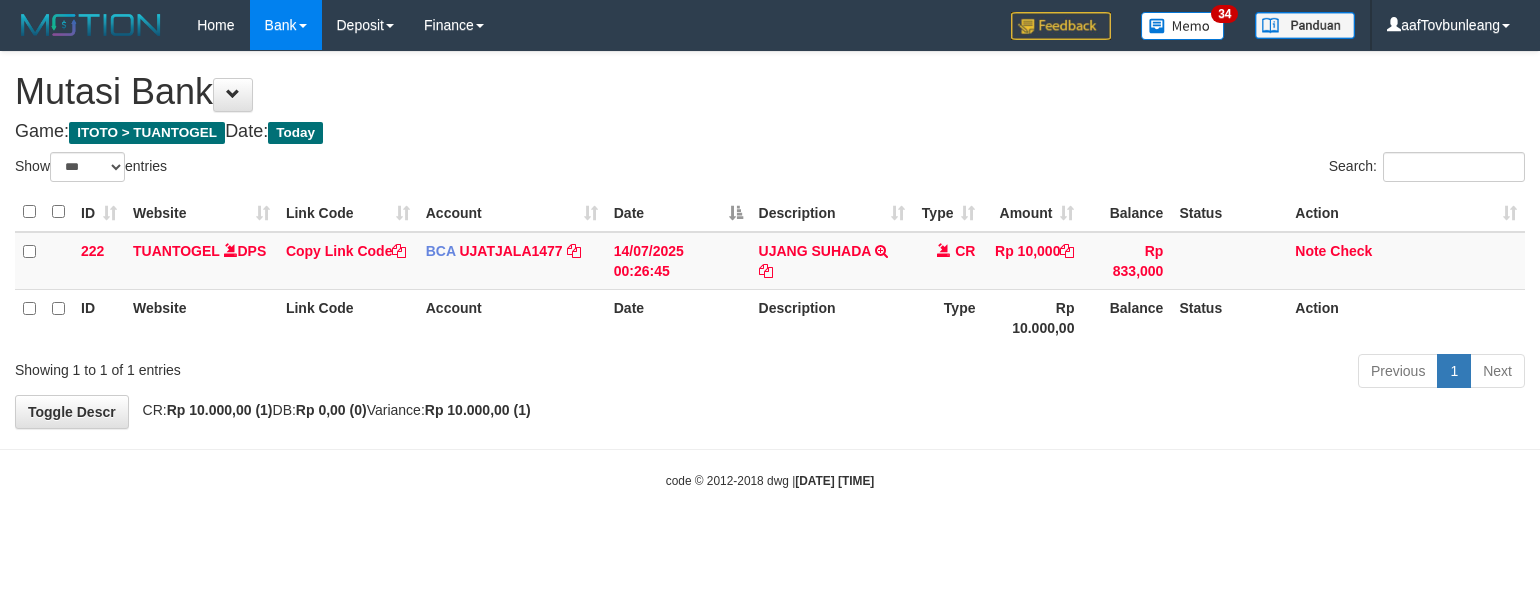 select on "***" 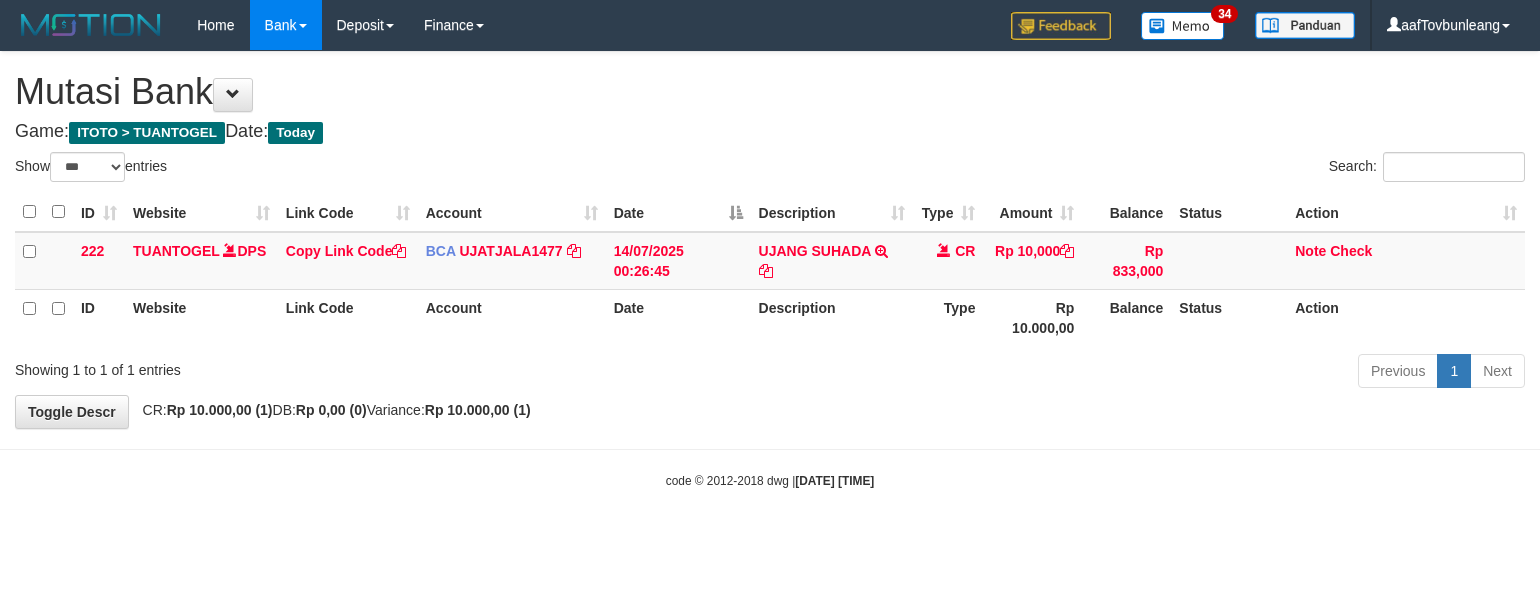 scroll, scrollTop: 0, scrollLeft: 0, axis: both 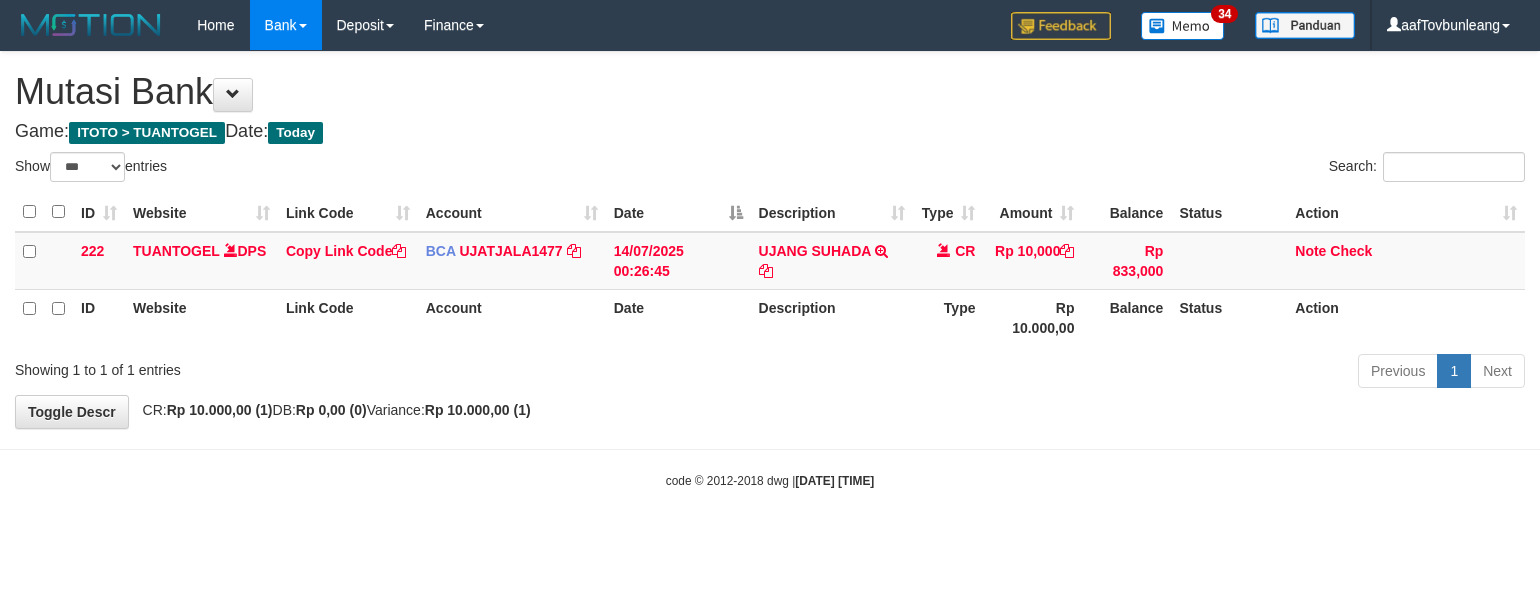 select on "***" 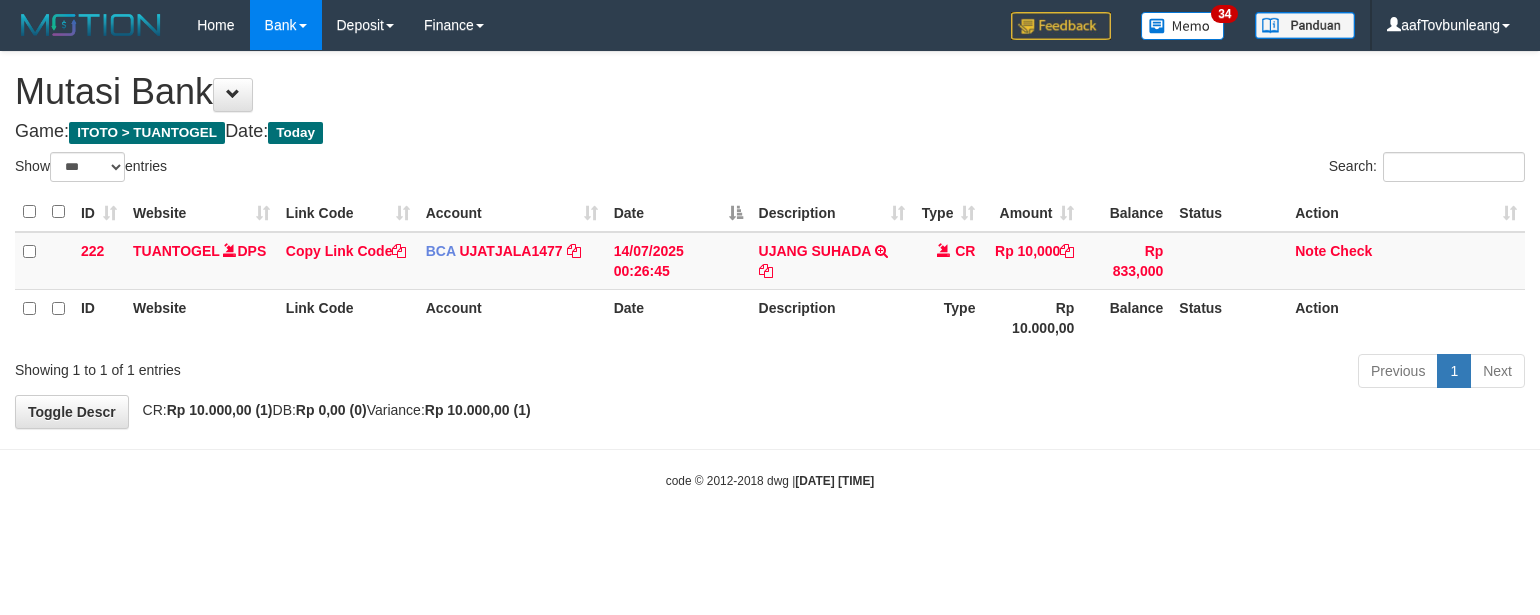 scroll, scrollTop: 0, scrollLeft: 0, axis: both 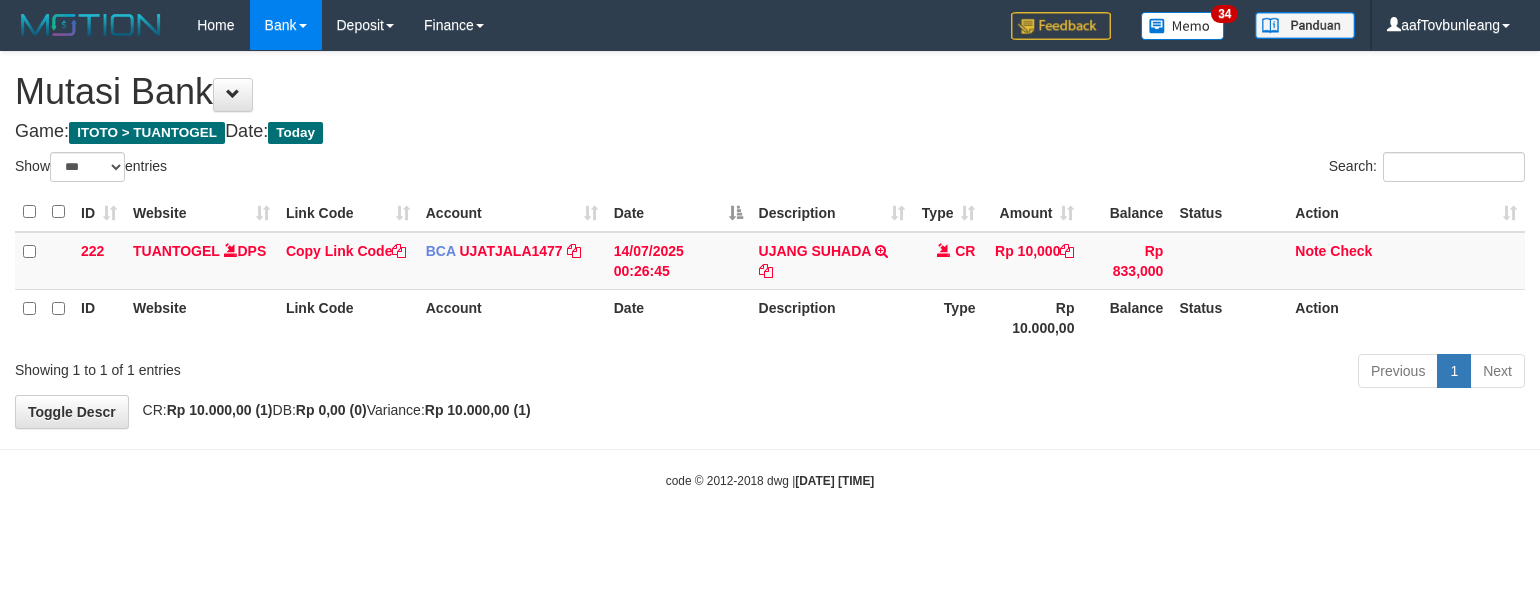 select on "***" 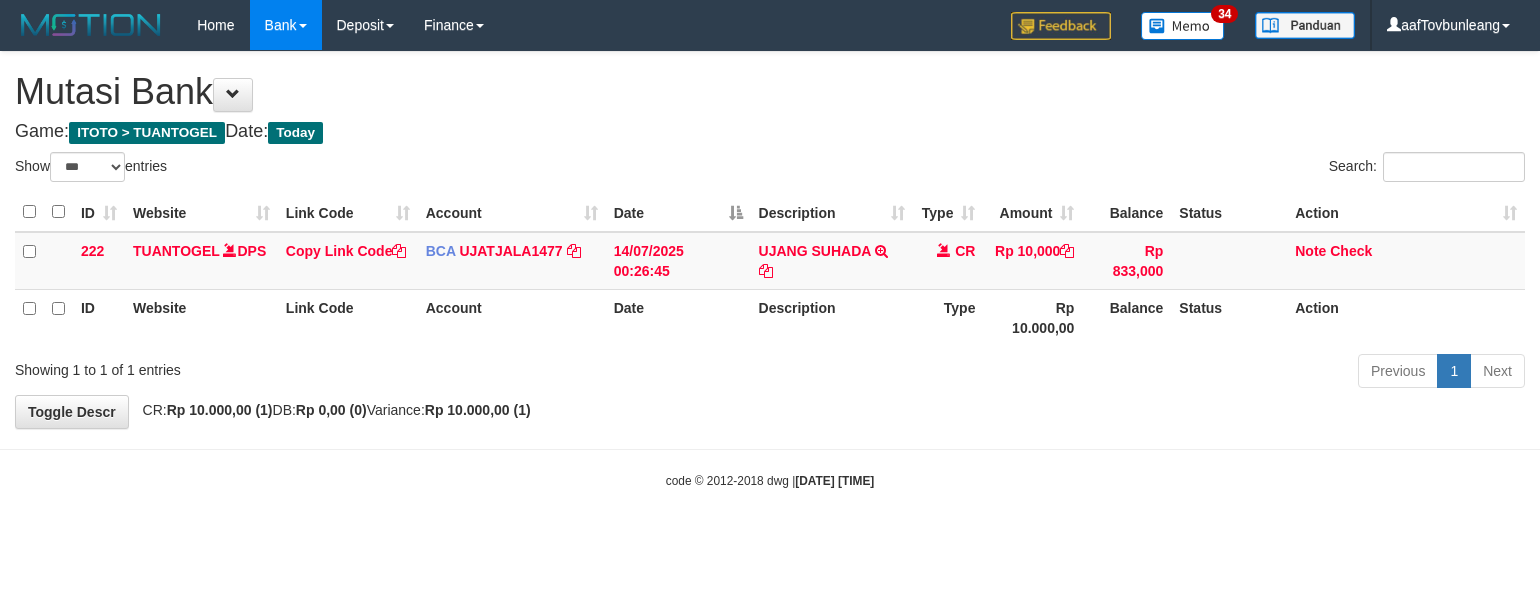 scroll, scrollTop: 0, scrollLeft: 0, axis: both 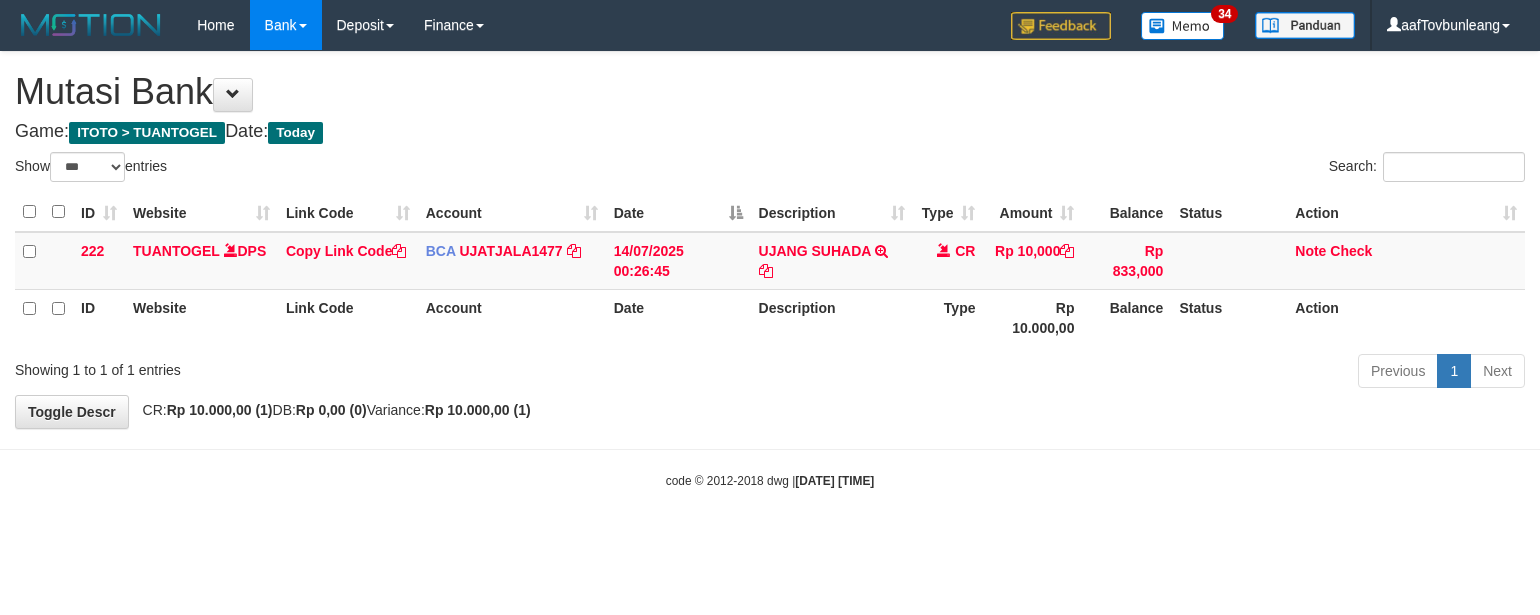 select on "***" 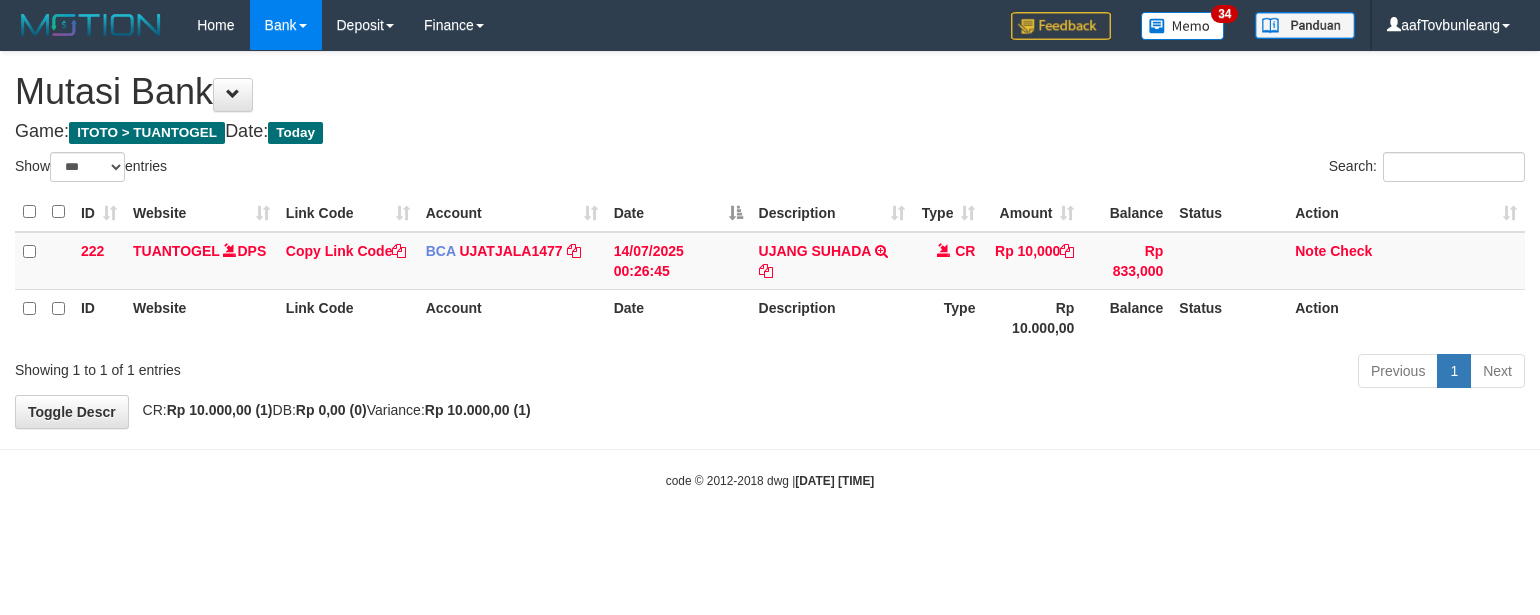 scroll, scrollTop: 0, scrollLeft: 0, axis: both 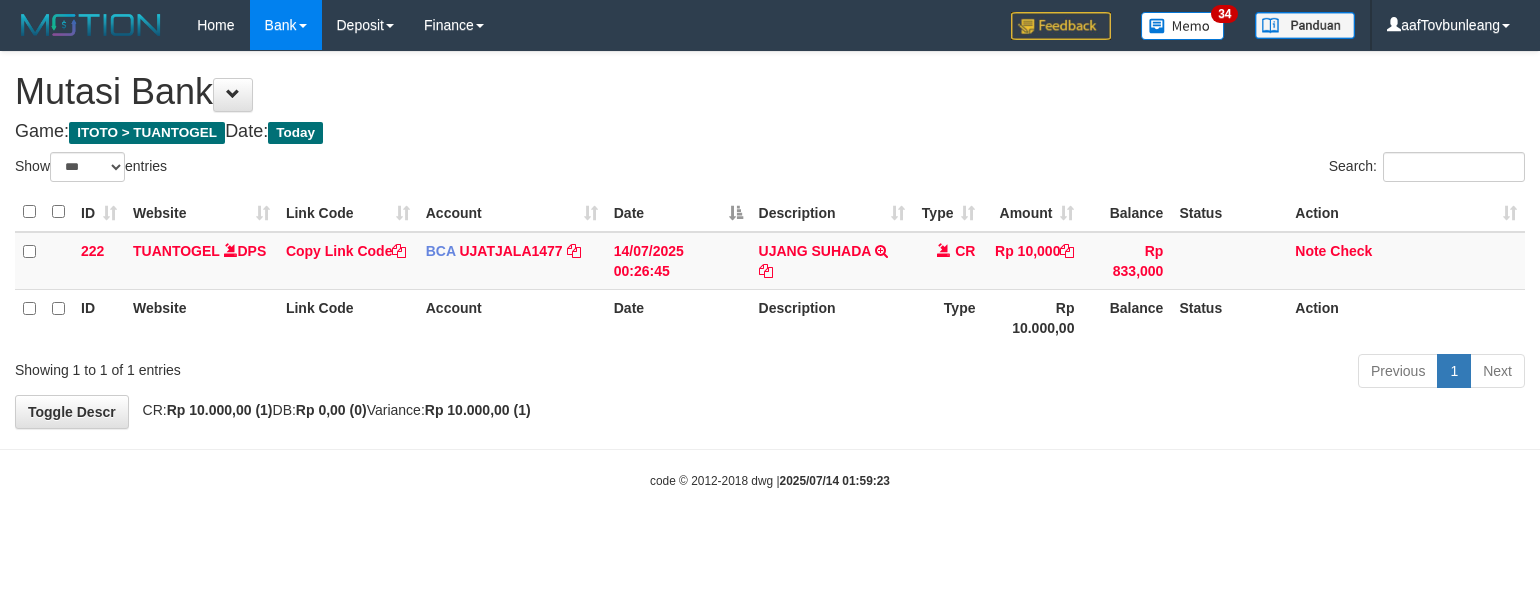 select on "***" 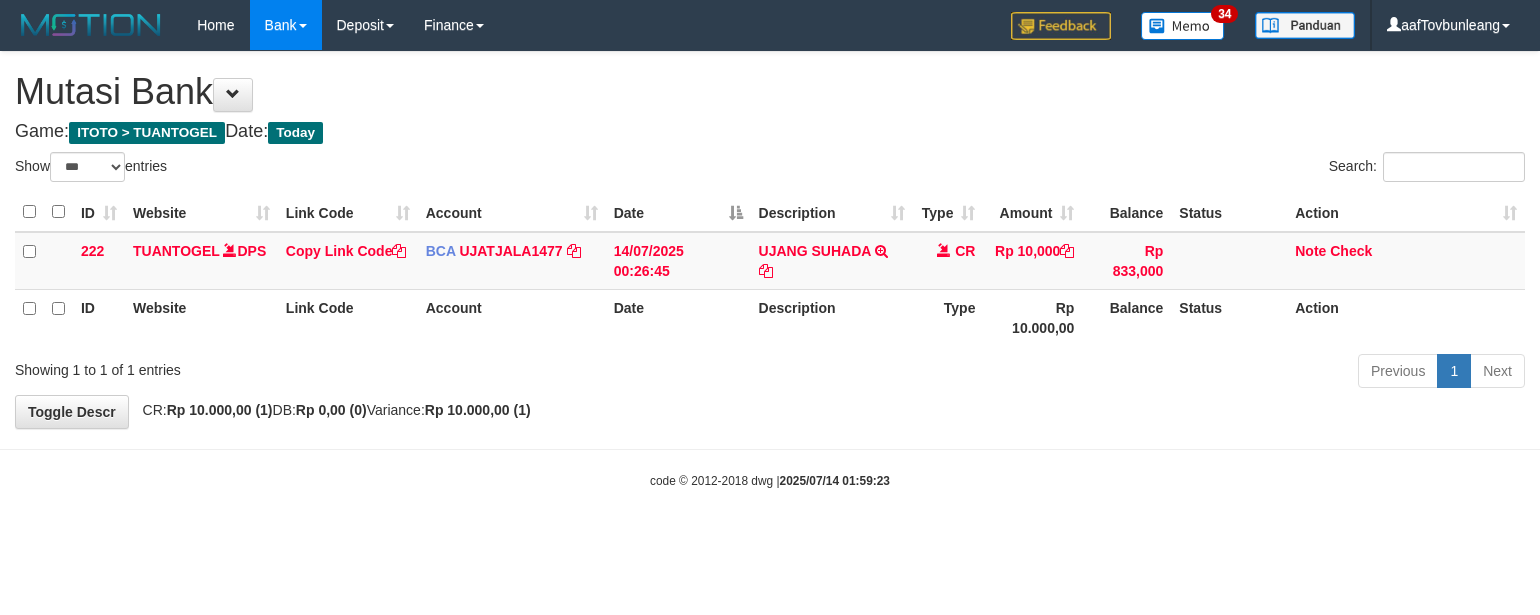 scroll, scrollTop: 0, scrollLeft: 0, axis: both 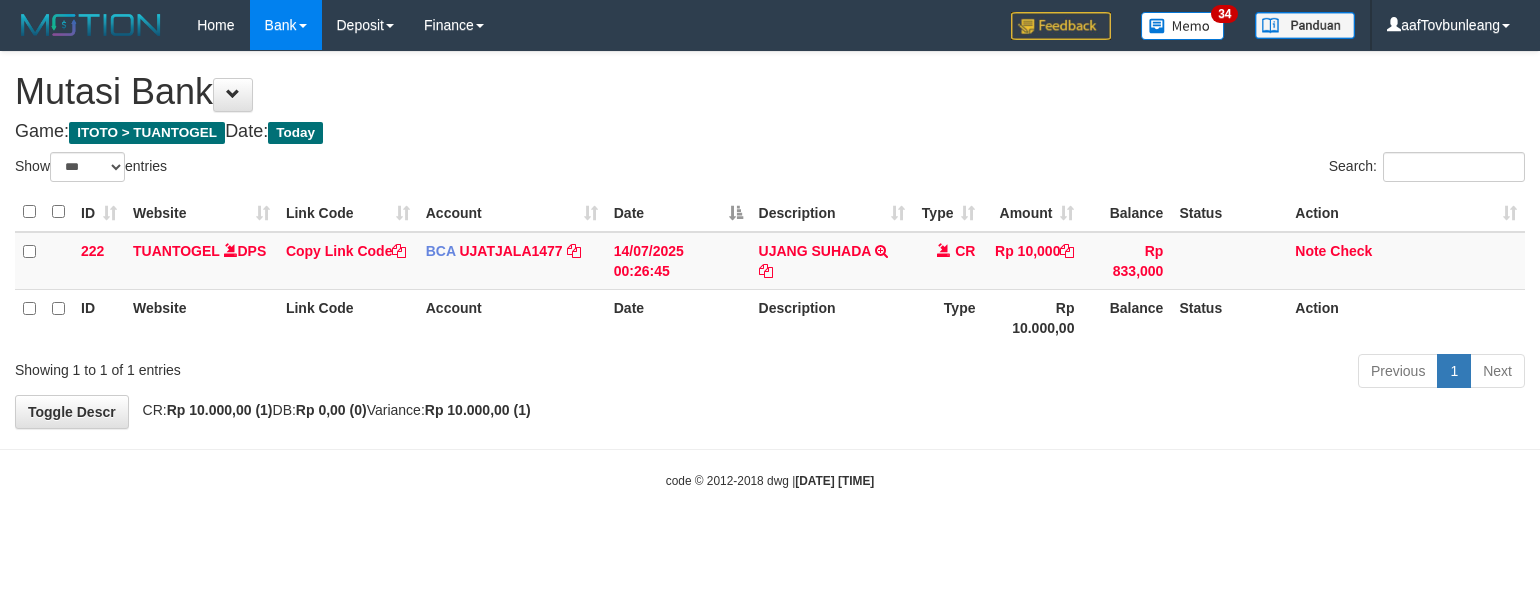 select on "***" 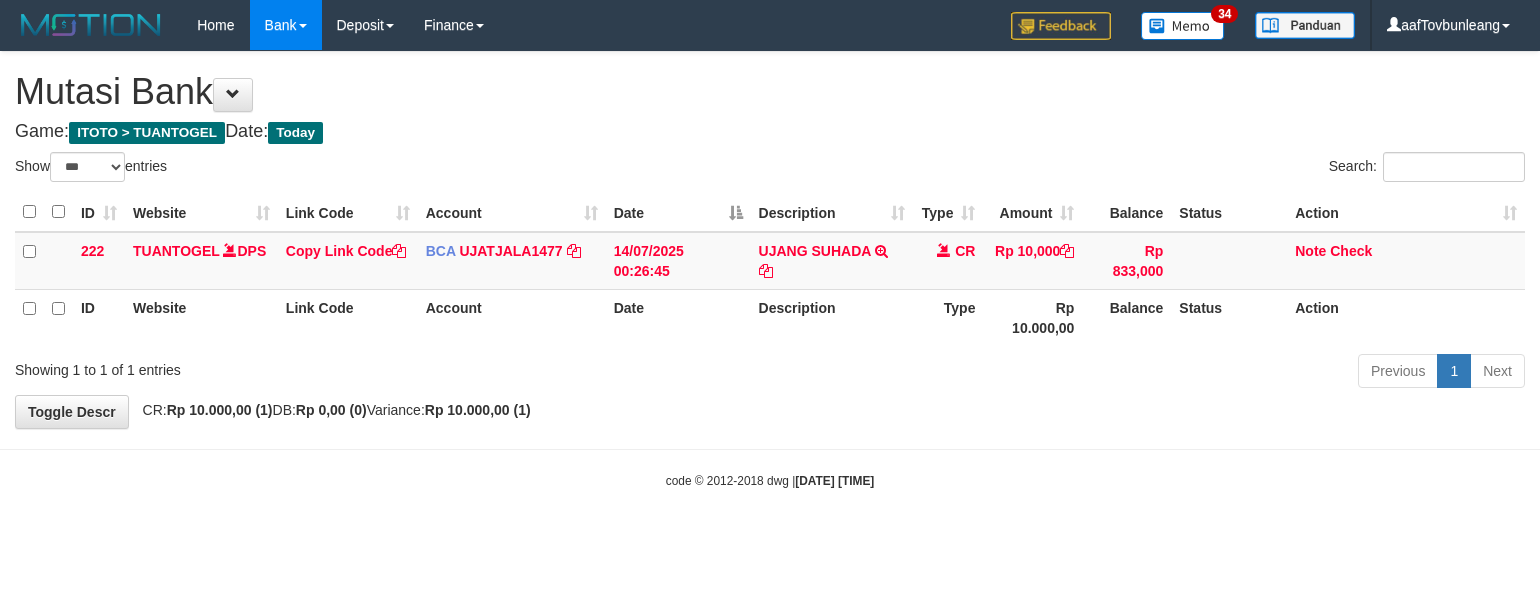 scroll, scrollTop: 0, scrollLeft: 0, axis: both 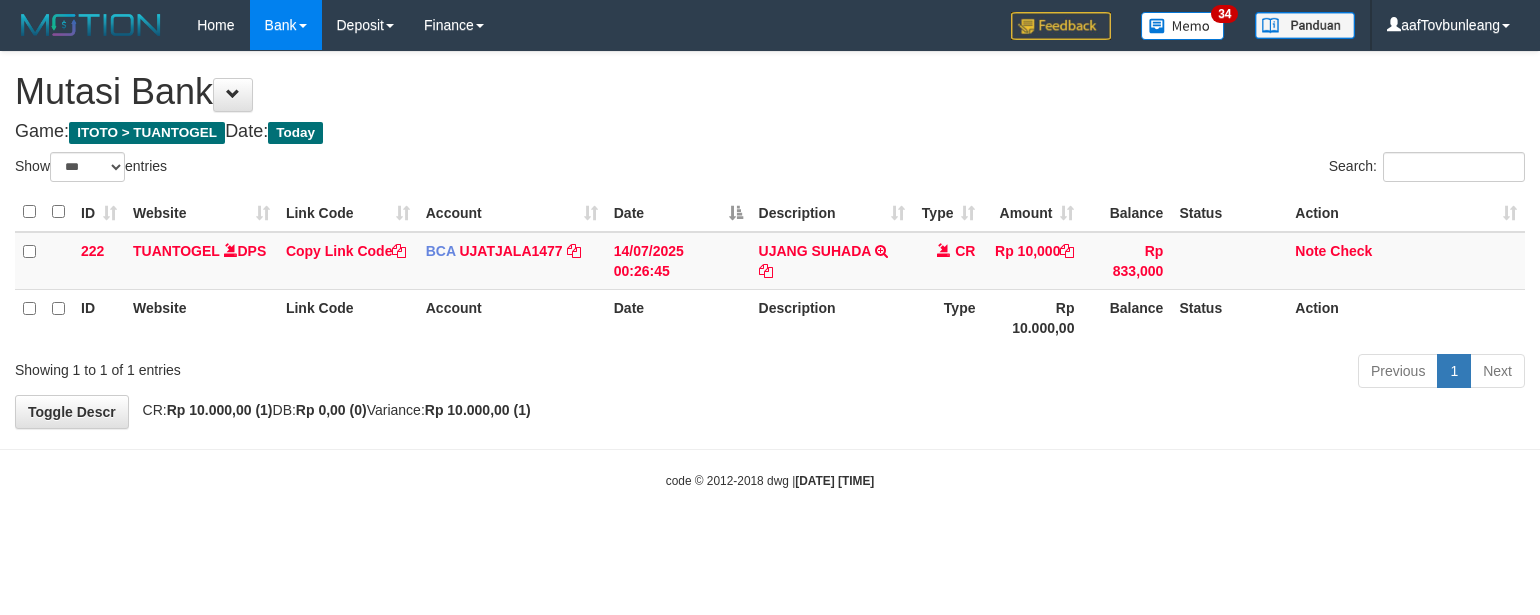 select on "***" 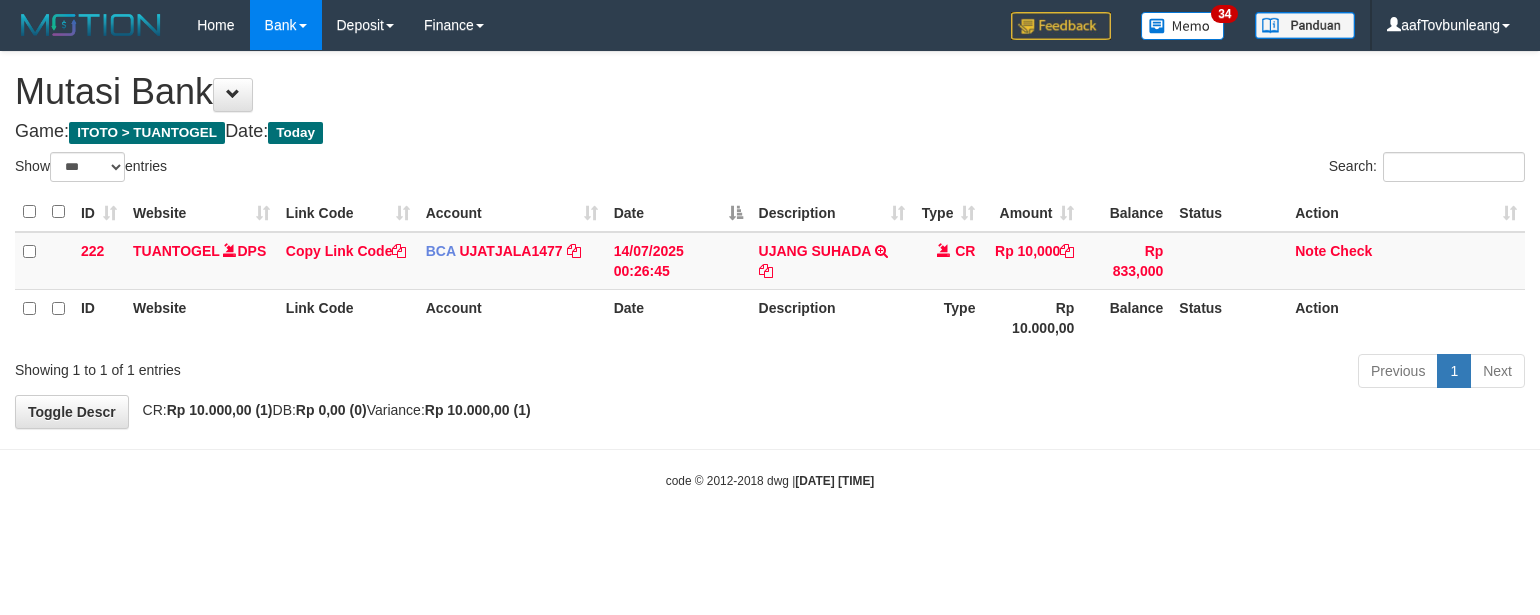 scroll, scrollTop: 0, scrollLeft: 0, axis: both 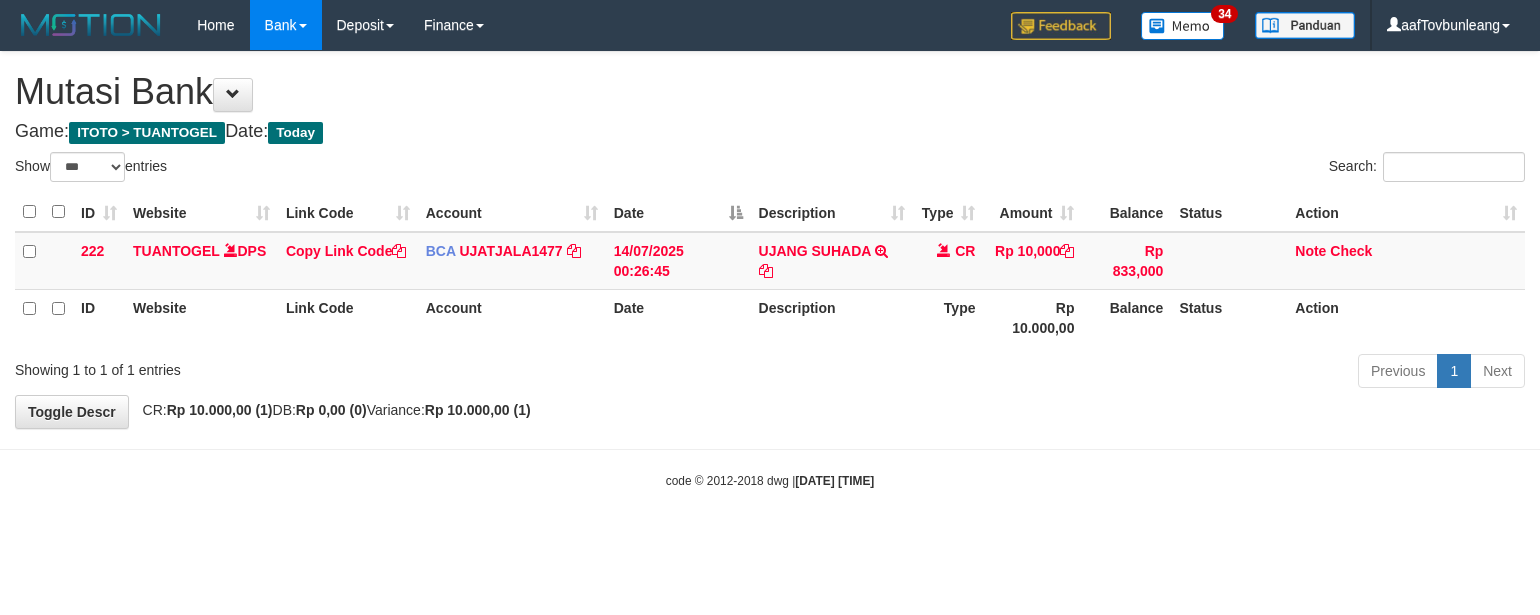 select on "***" 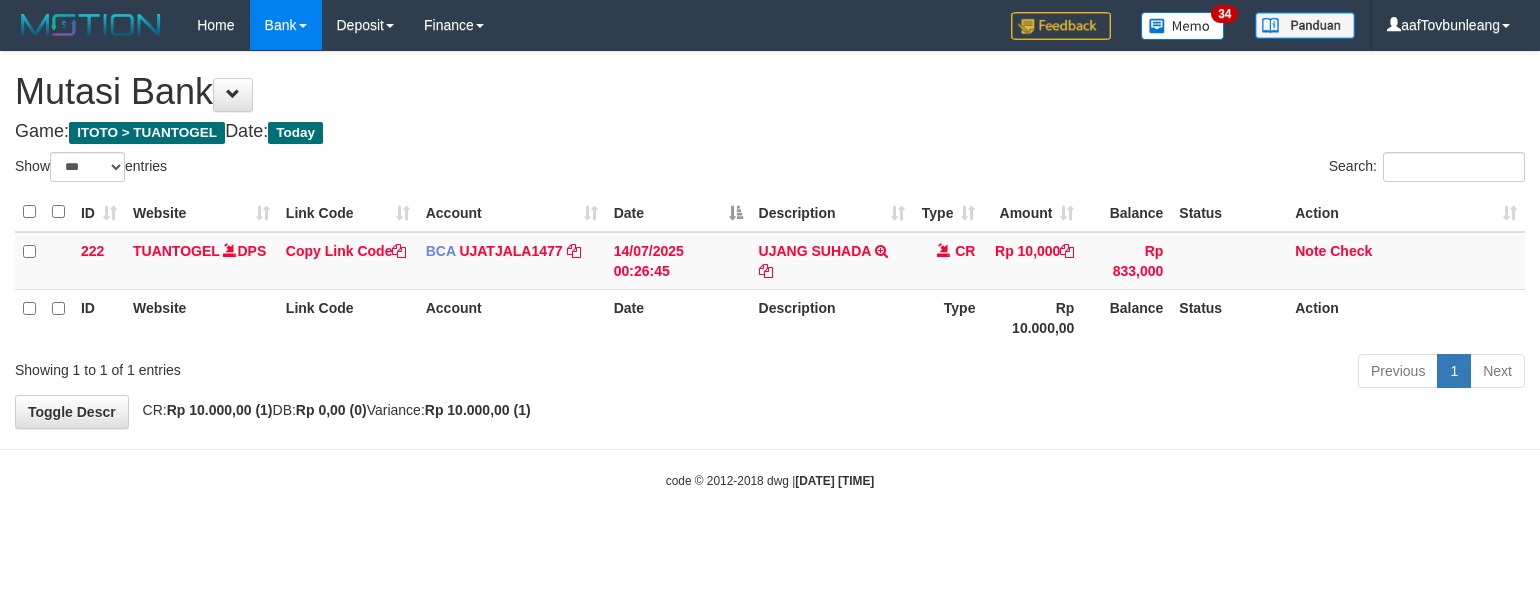 scroll, scrollTop: 0, scrollLeft: 0, axis: both 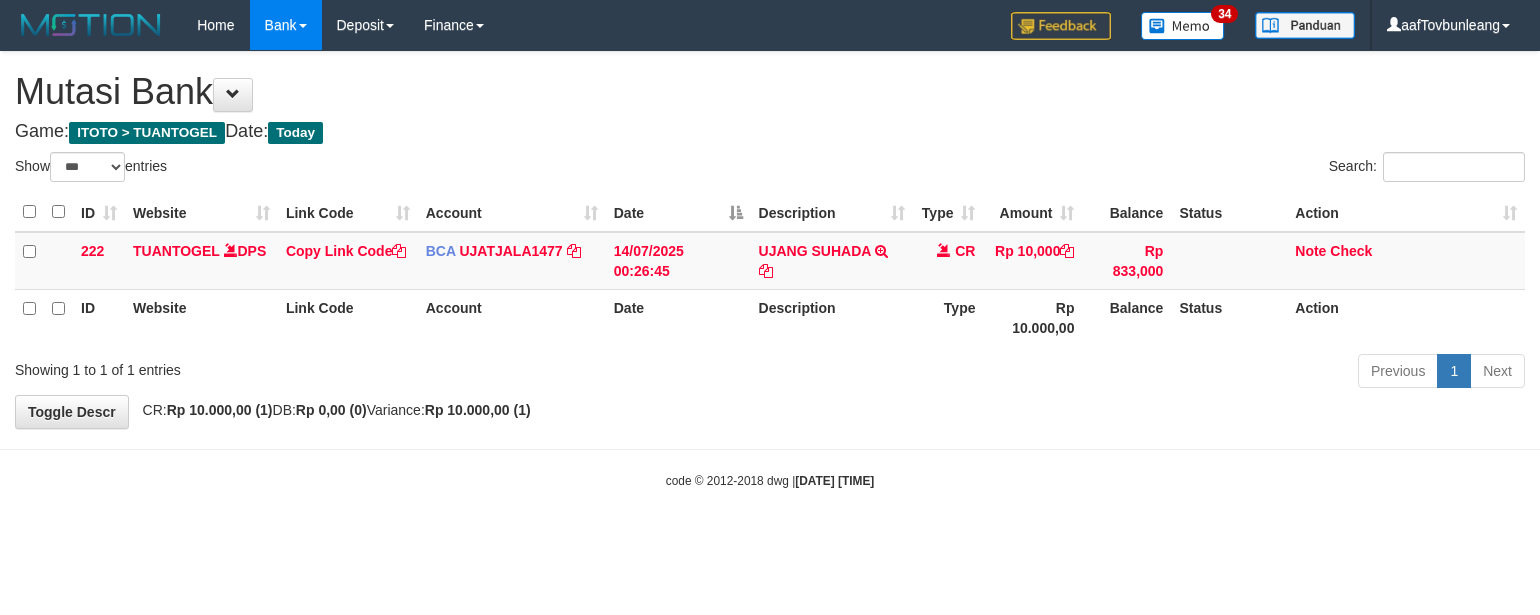 select on "***" 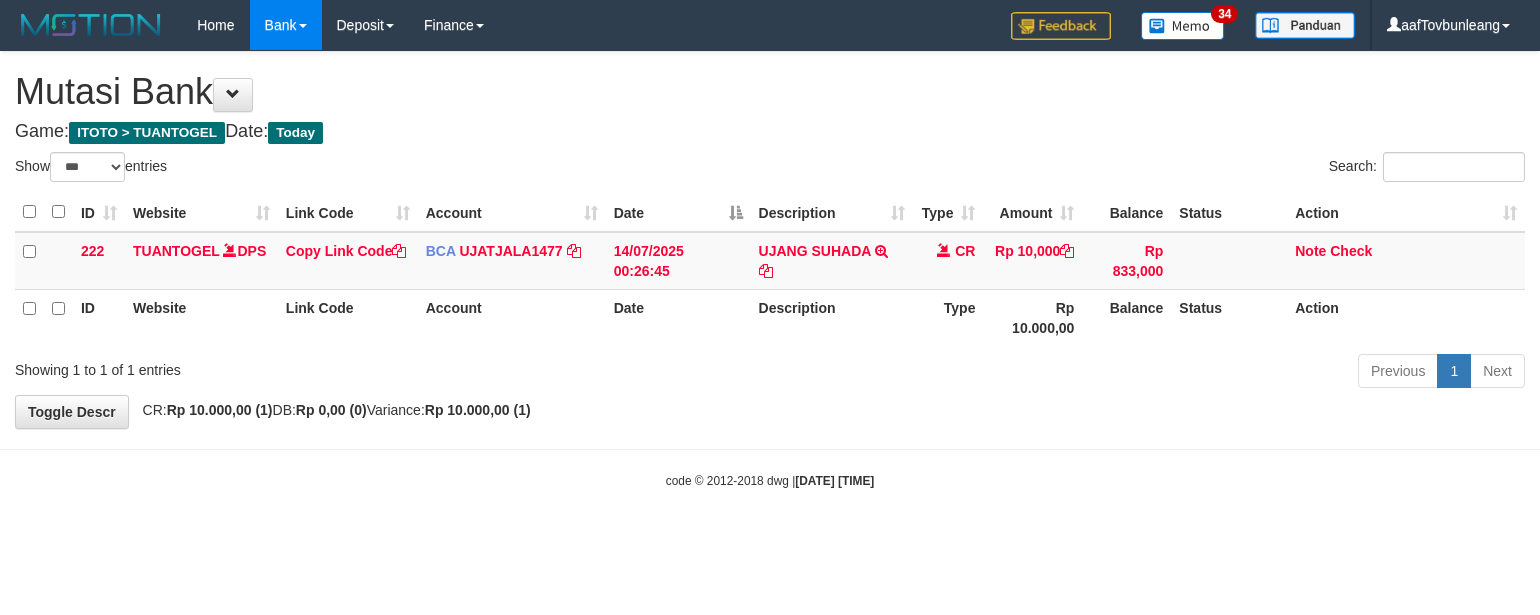 scroll, scrollTop: 0, scrollLeft: 0, axis: both 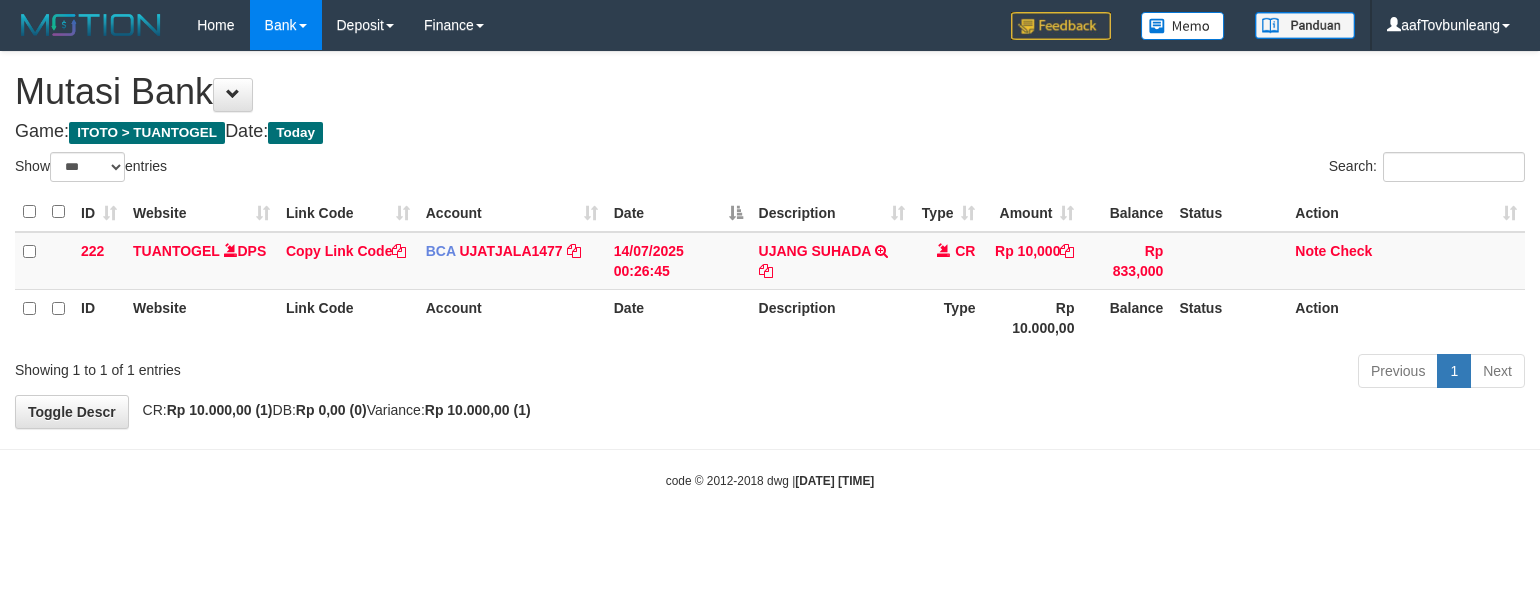select on "***" 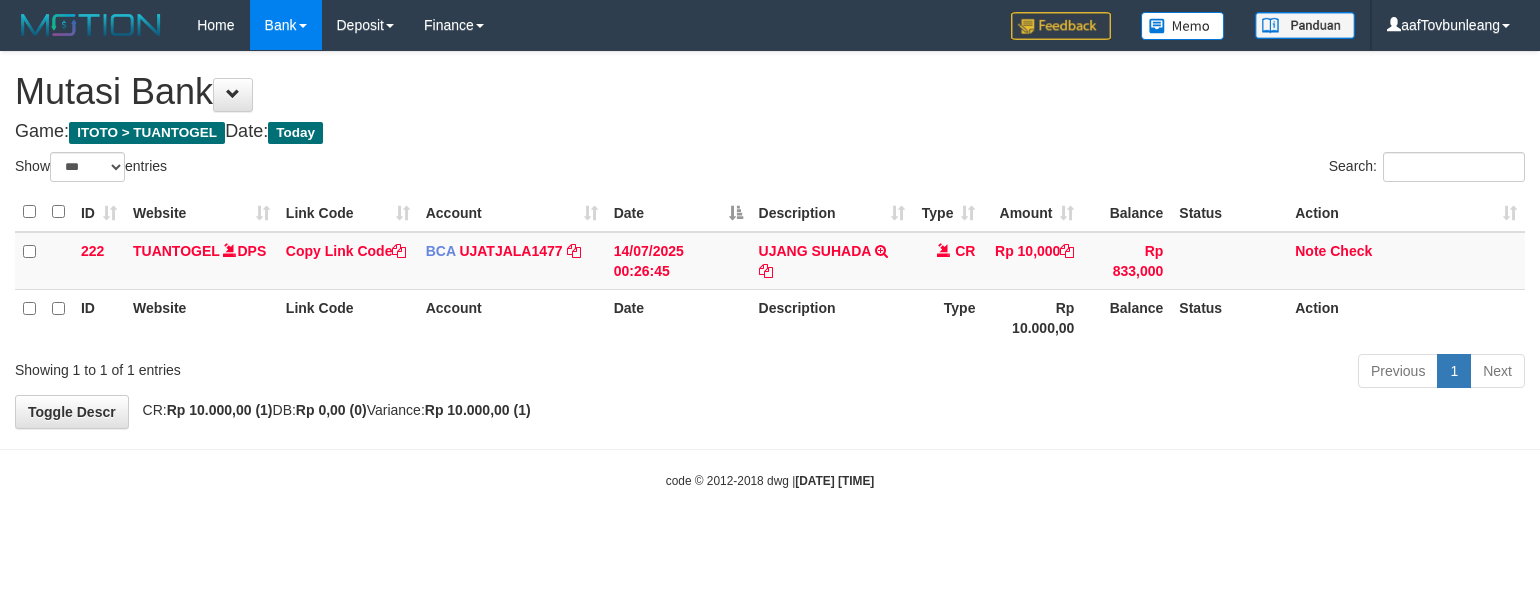 scroll, scrollTop: 0, scrollLeft: 0, axis: both 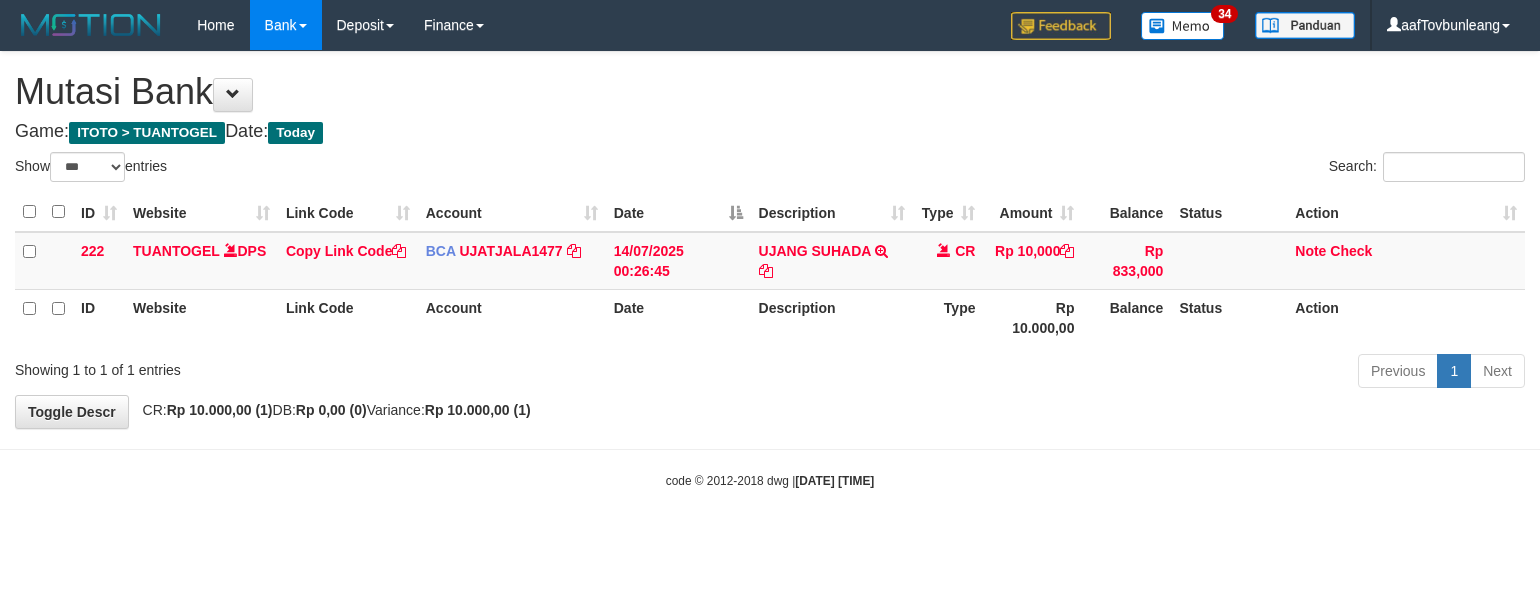 select on "***" 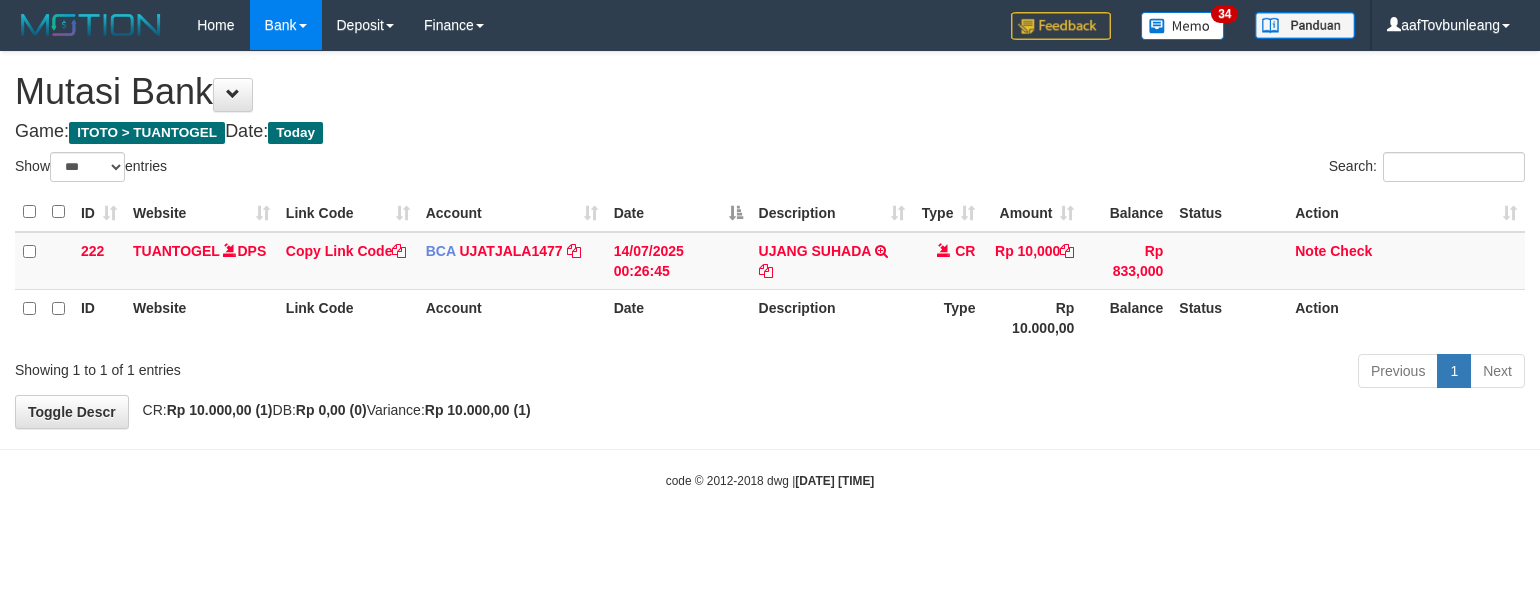 scroll, scrollTop: 0, scrollLeft: 0, axis: both 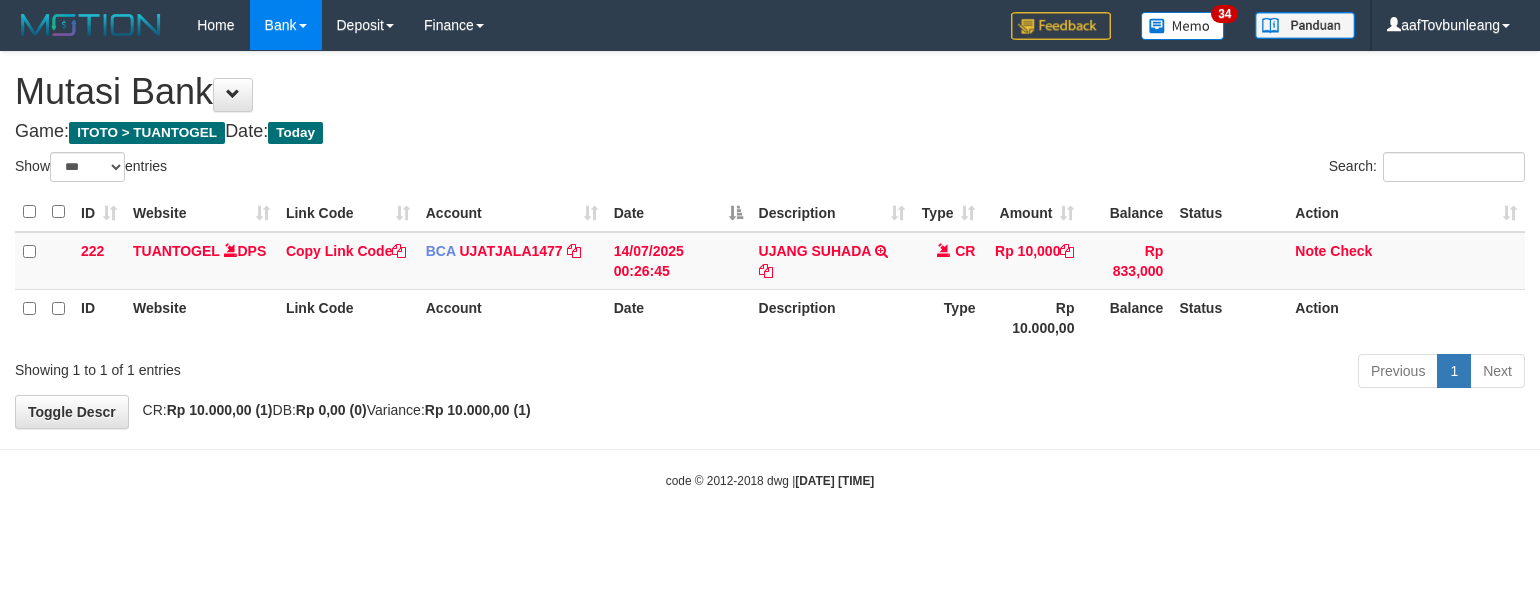 select on "***" 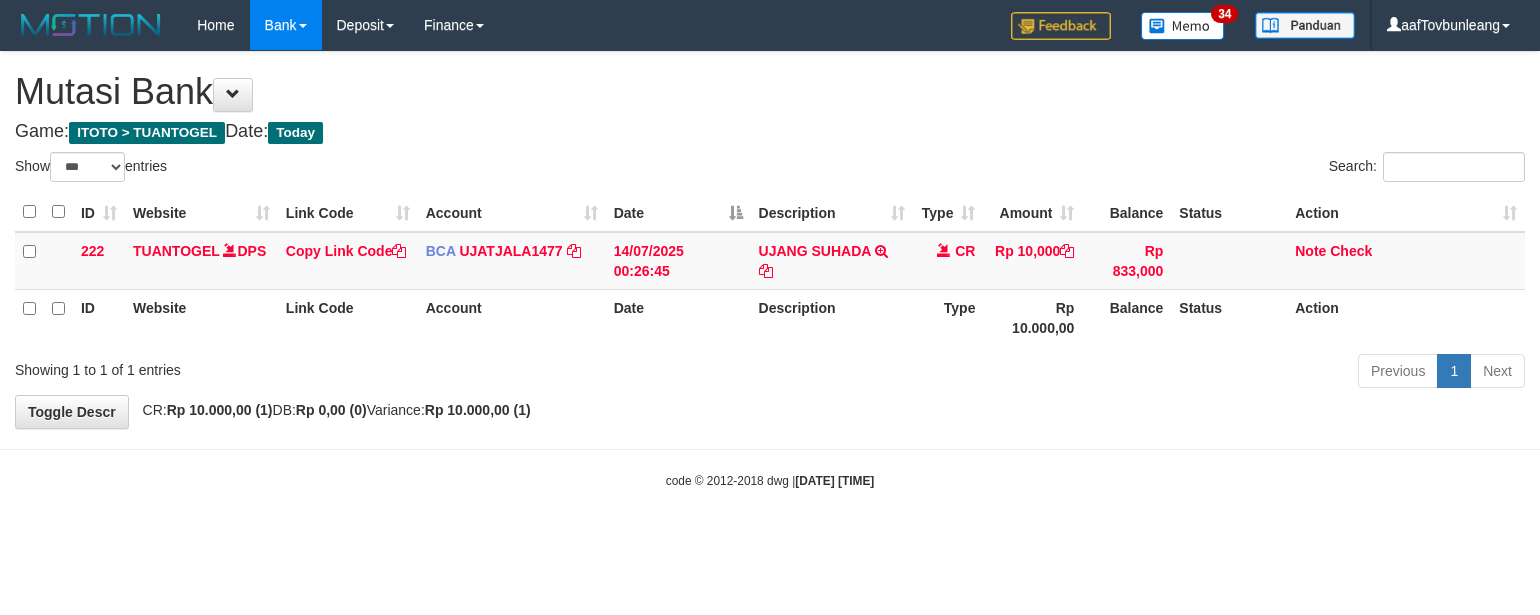 scroll, scrollTop: 0, scrollLeft: 0, axis: both 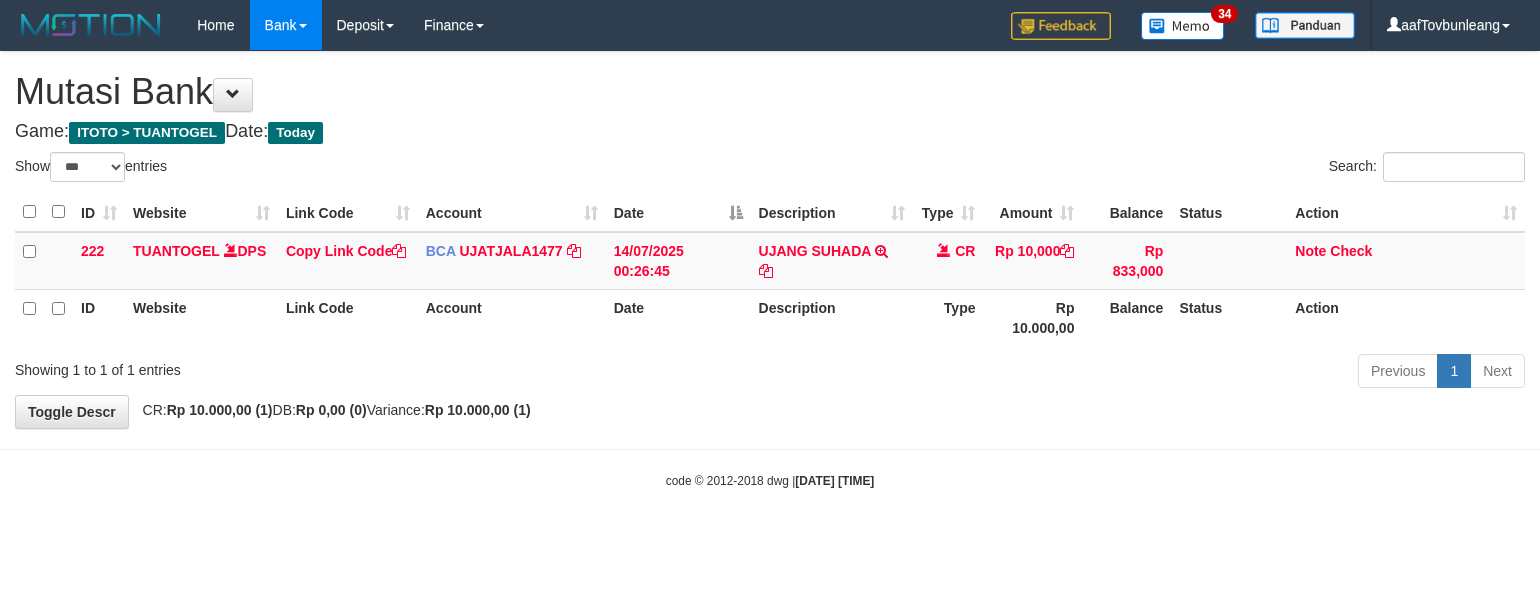 select on "***" 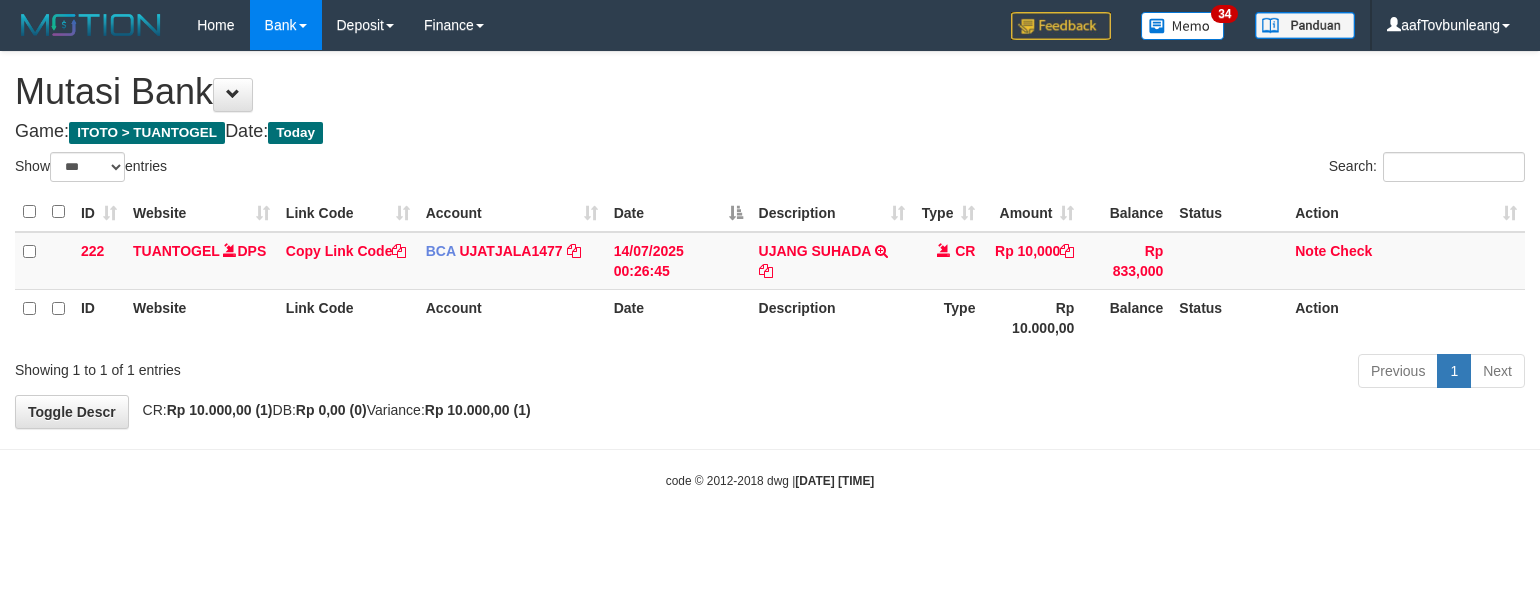 scroll, scrollTop: 0, scrollLeft: 0, axis: both 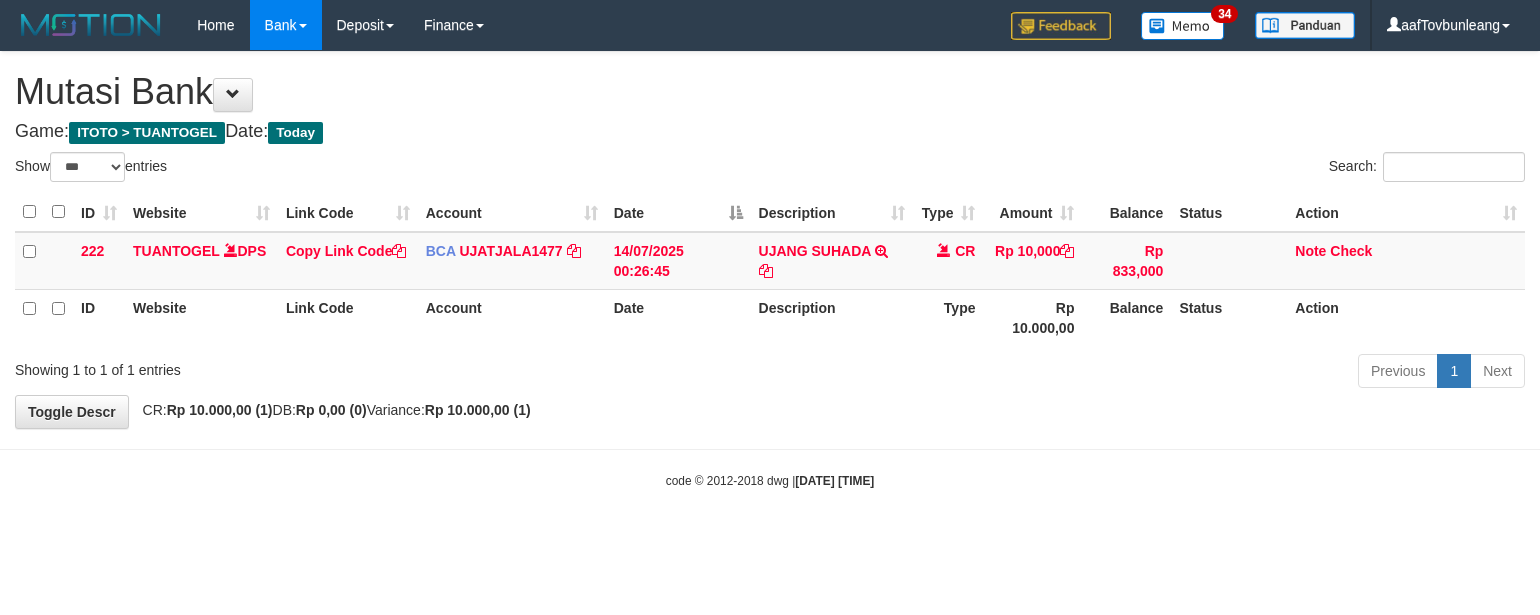 select on "***" 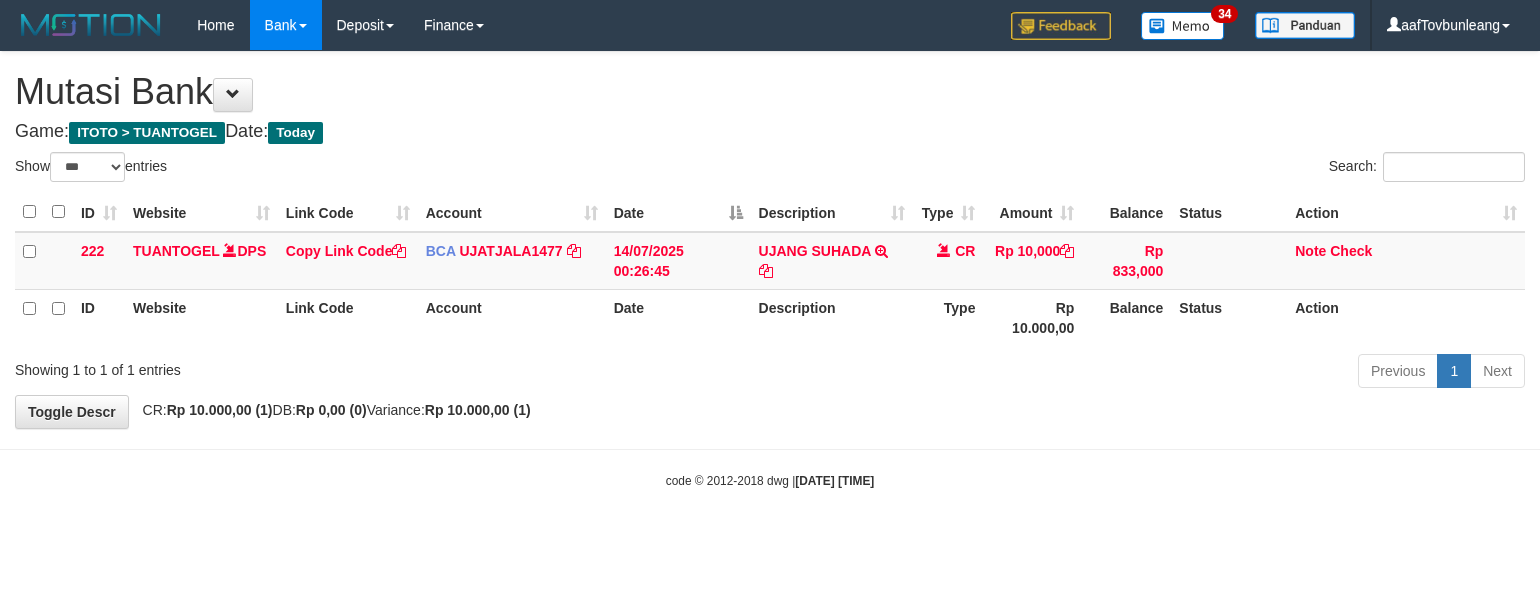 scroll, scrollTop: 0, scrollLeft: 0, axis: both 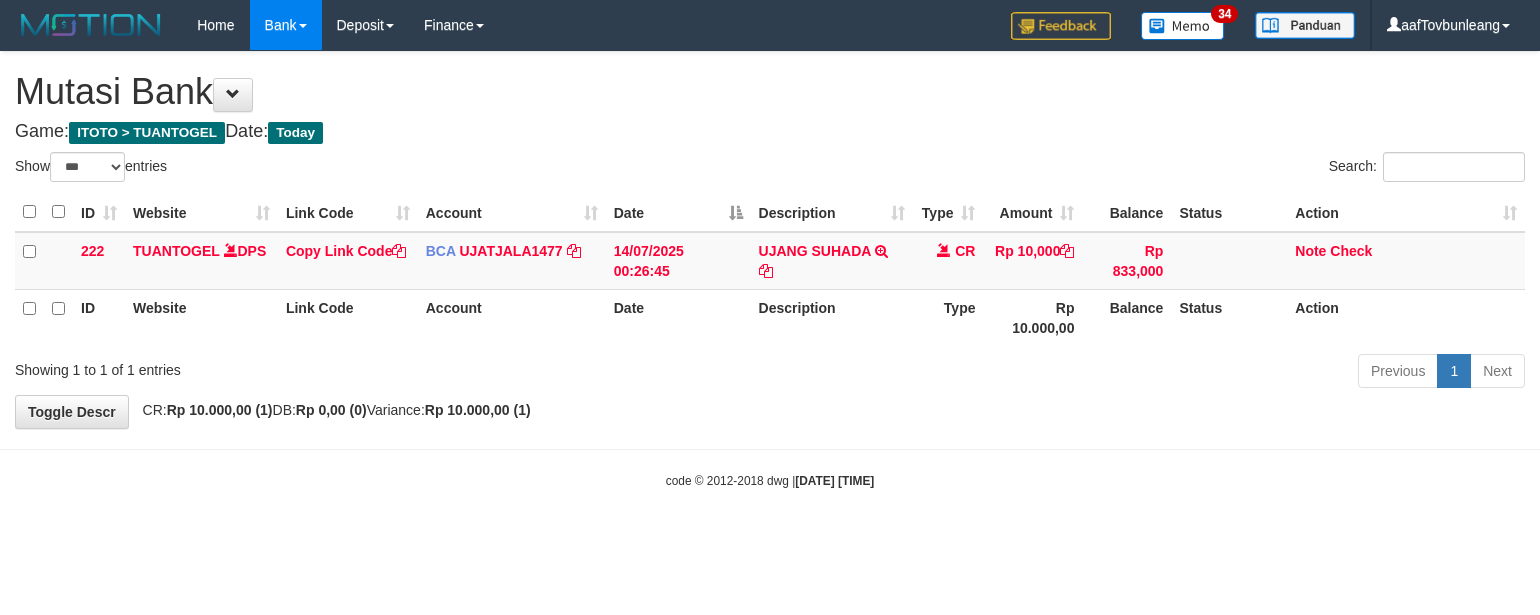 select on "***" 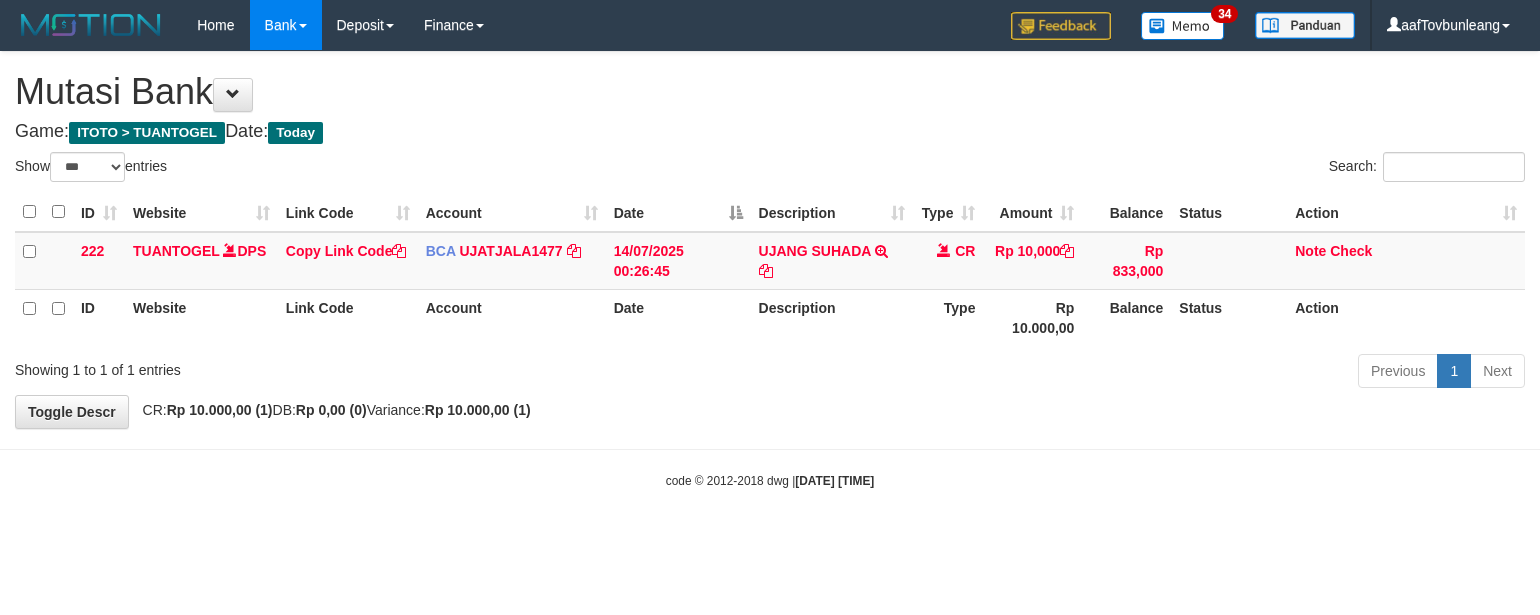 scroll, scrollTop: 0, scrollLeft: 0, axis: both 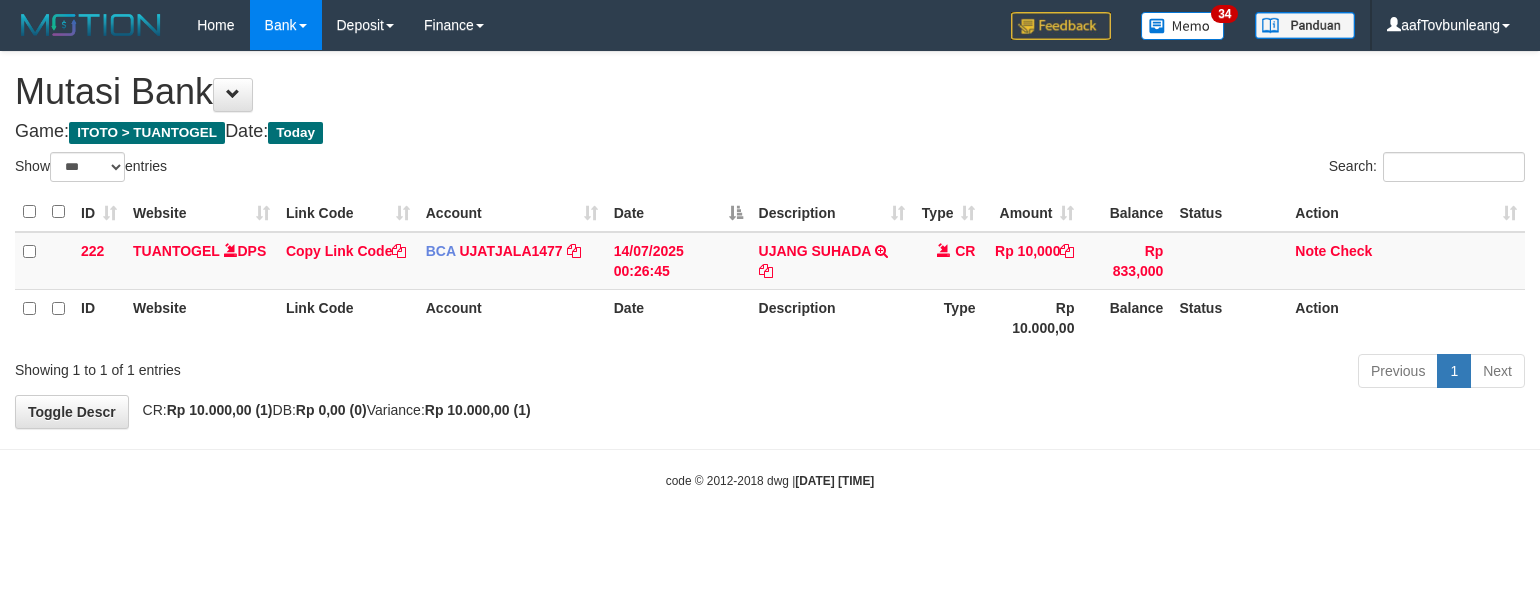 select on "***" 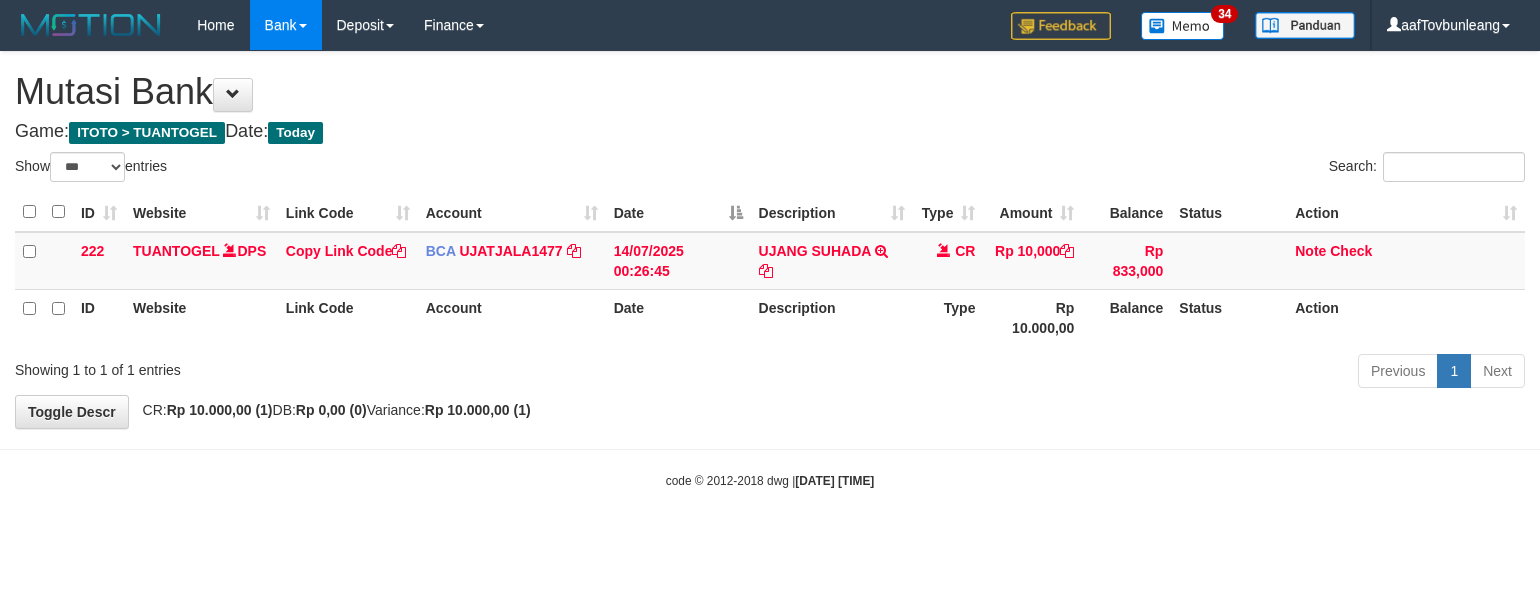 scroll, scrollTop: 0, scrollLeft: 0, axis: both 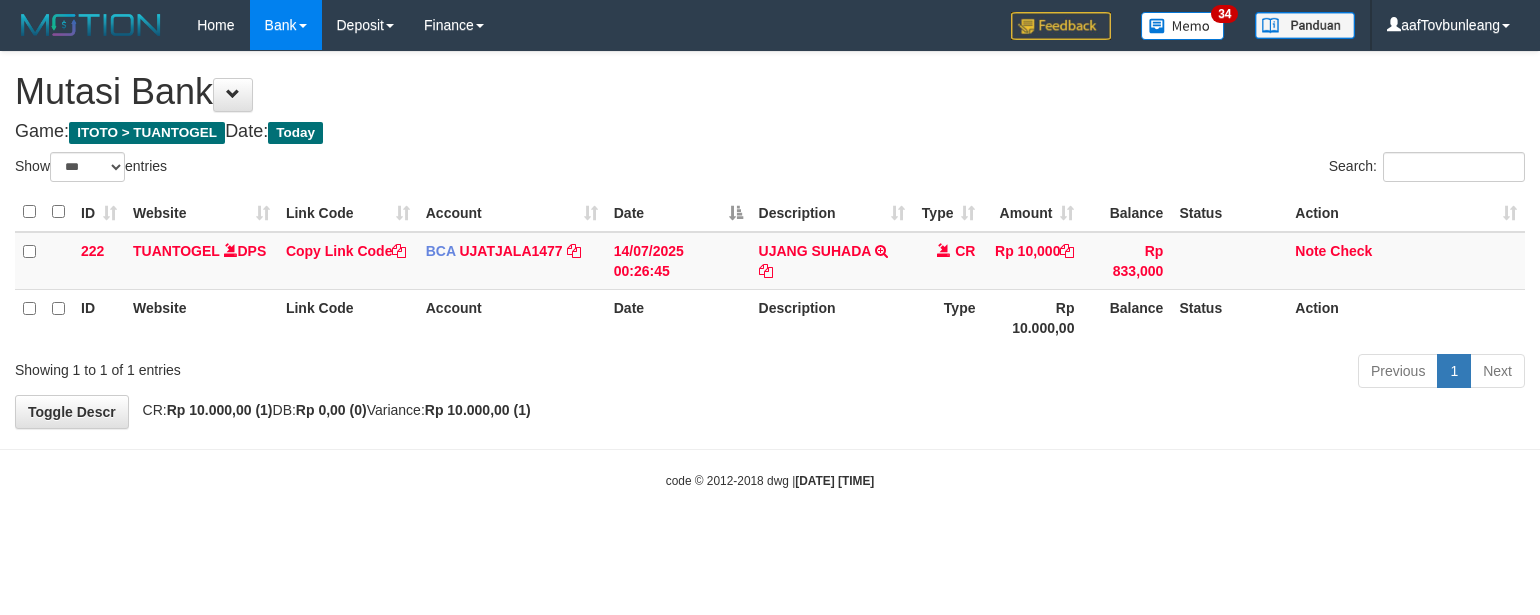 select on "***" 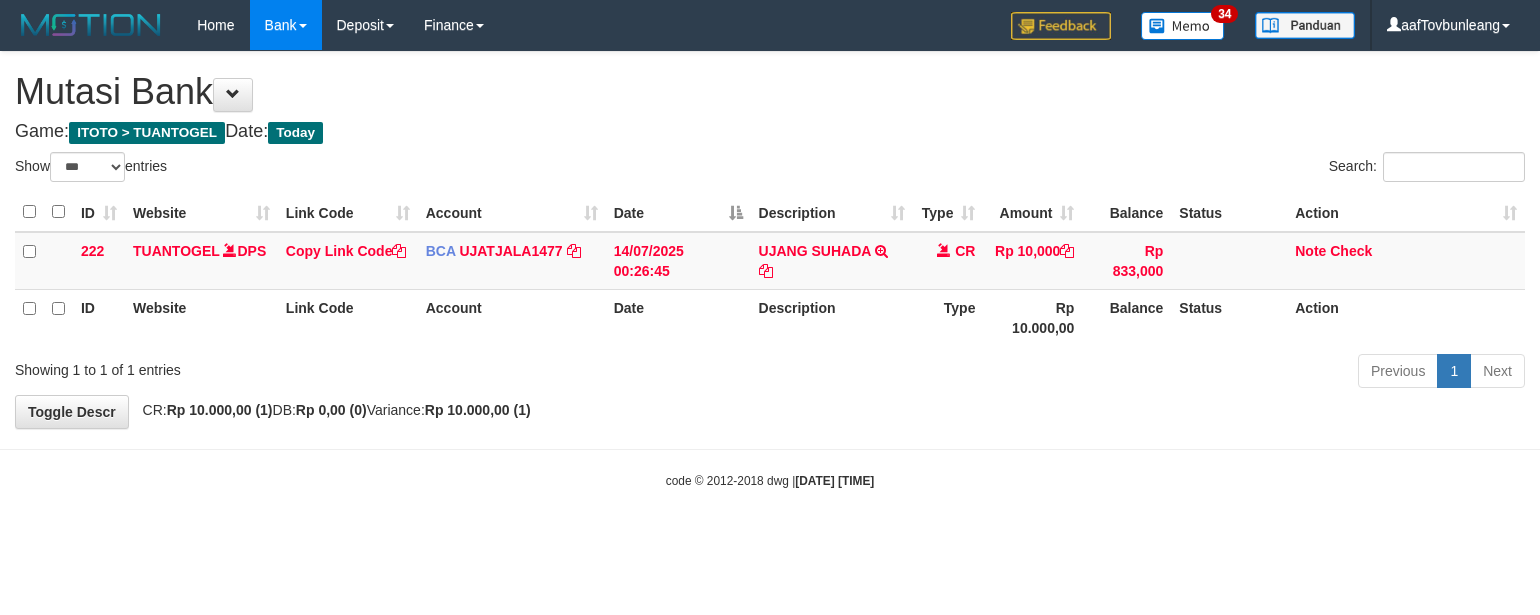 scroll, scrollTop: 0, scrollLeft: 0, axis: both 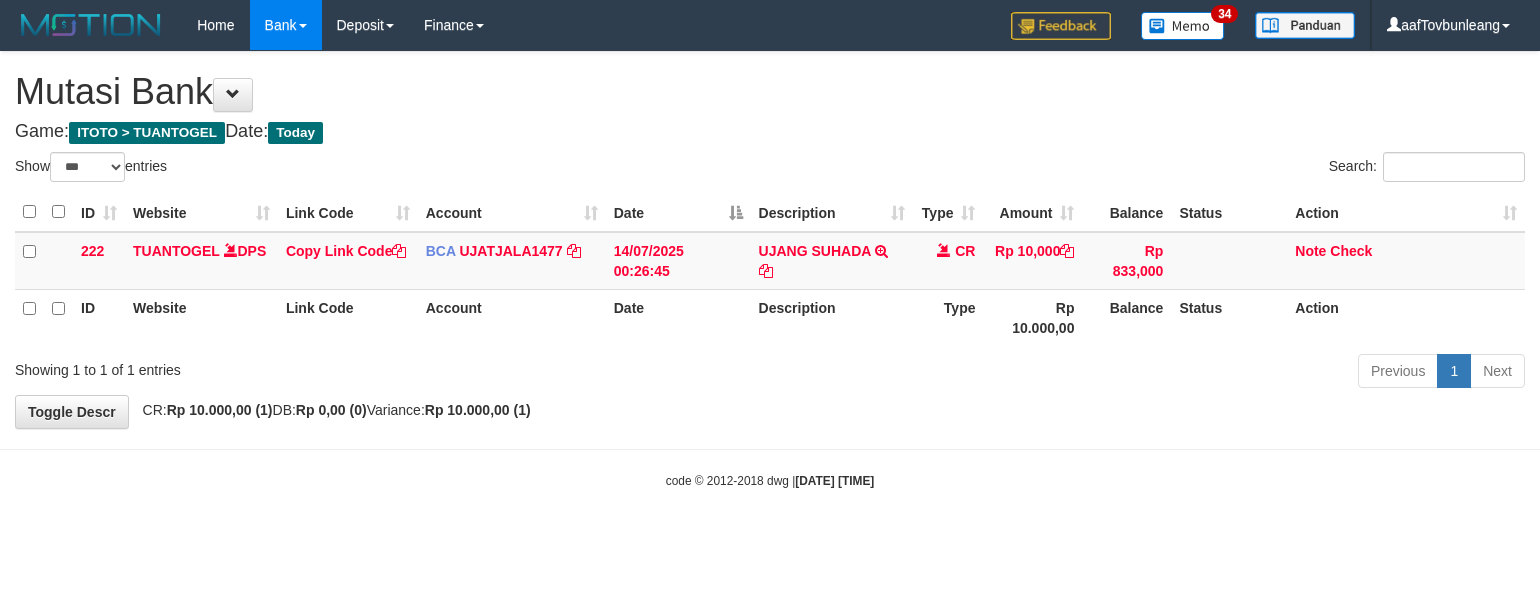 select on "***" 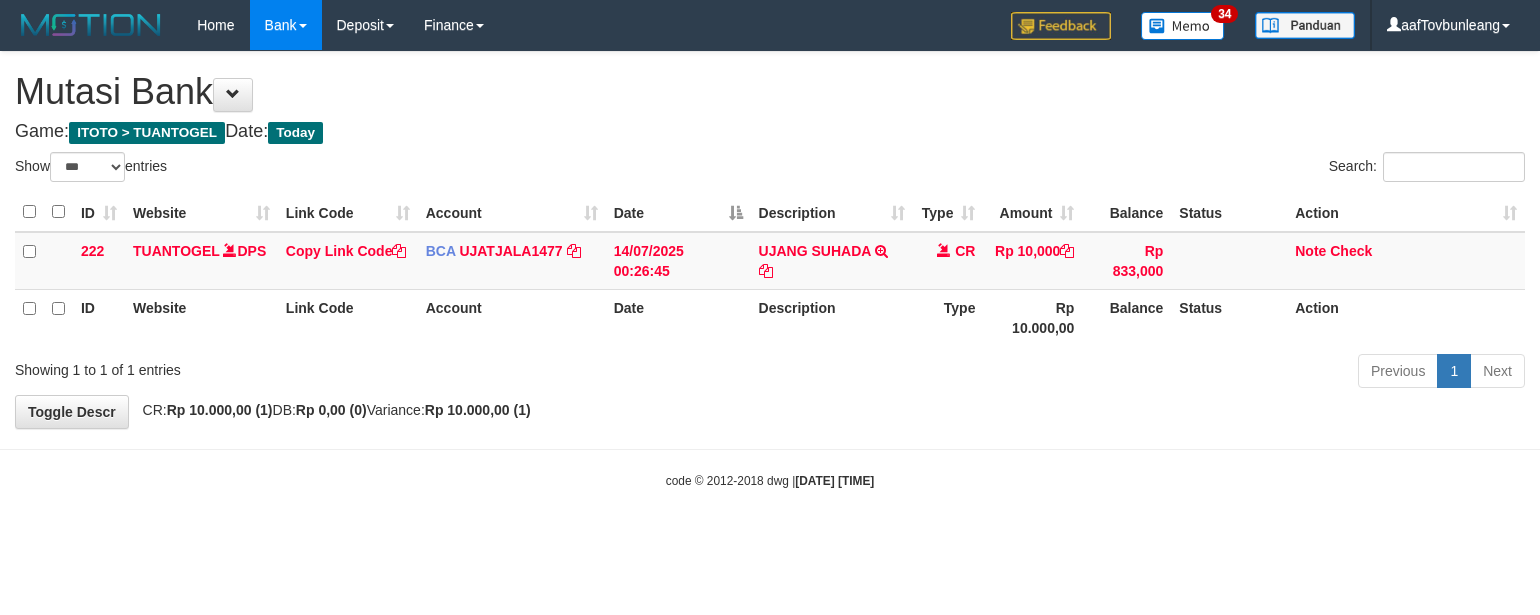 scroll, scrollTop: 0, scrollLeft: 0, axis: both 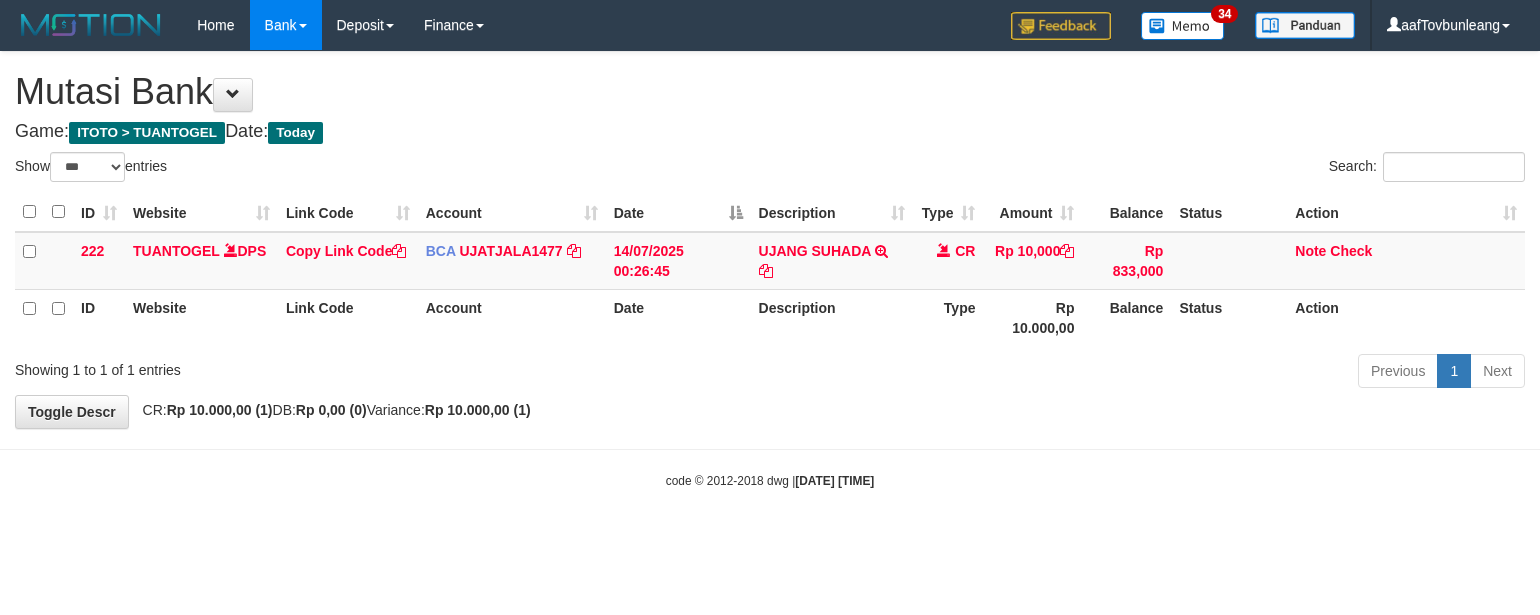 select on "***" 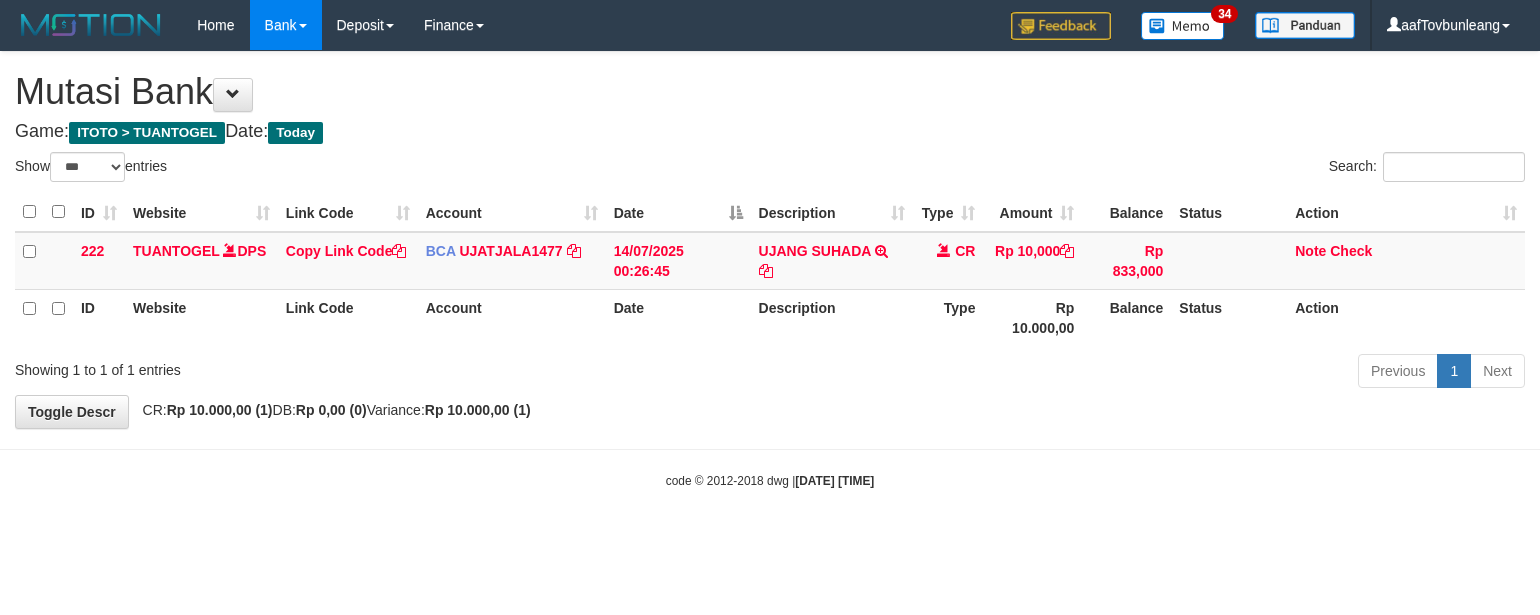 scroll, scrollTop: 0, scrollLeft: 0, axis: both 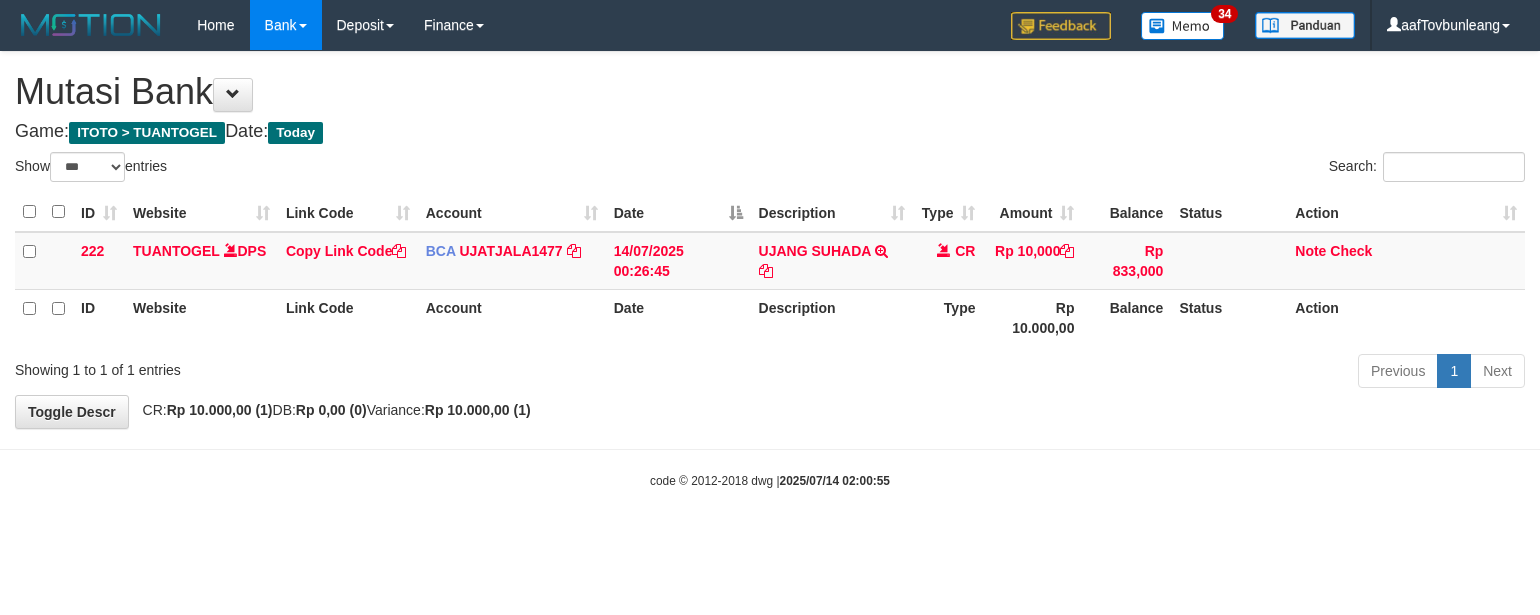 select on "***" 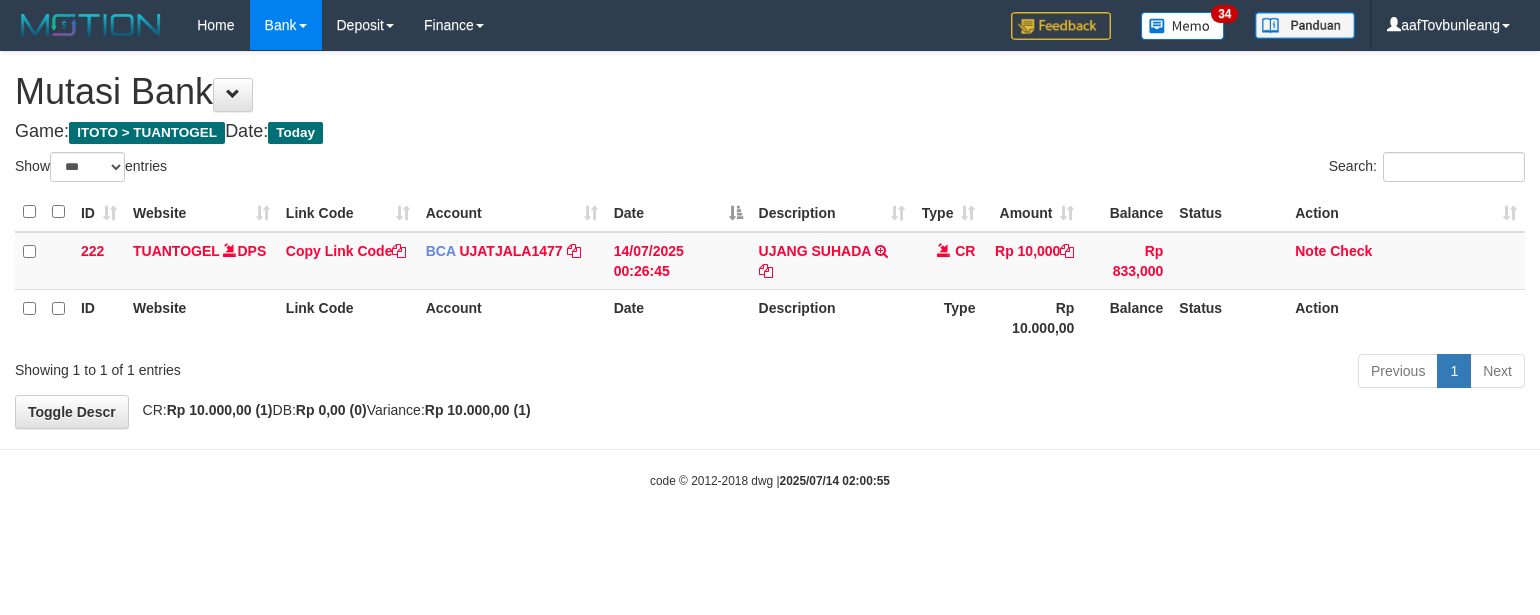 scroll, scrollTop: 0, scrollLeft: 0, axis: both 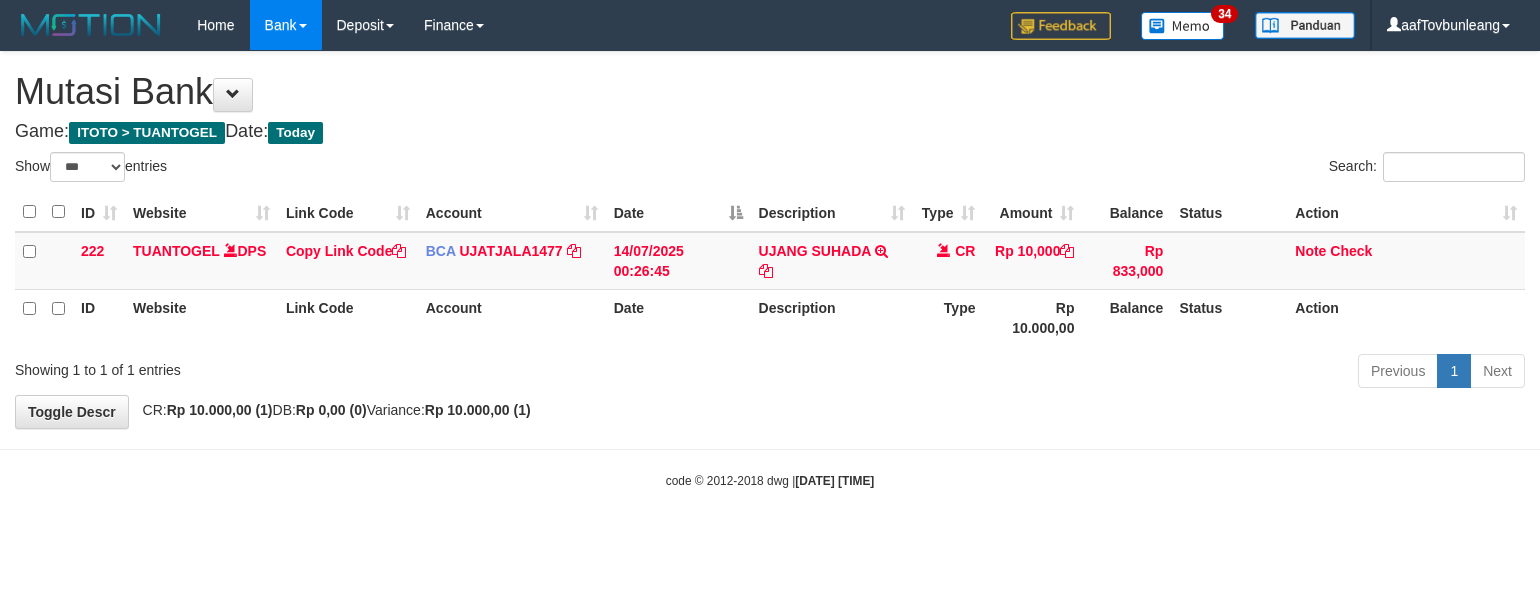select on "***" 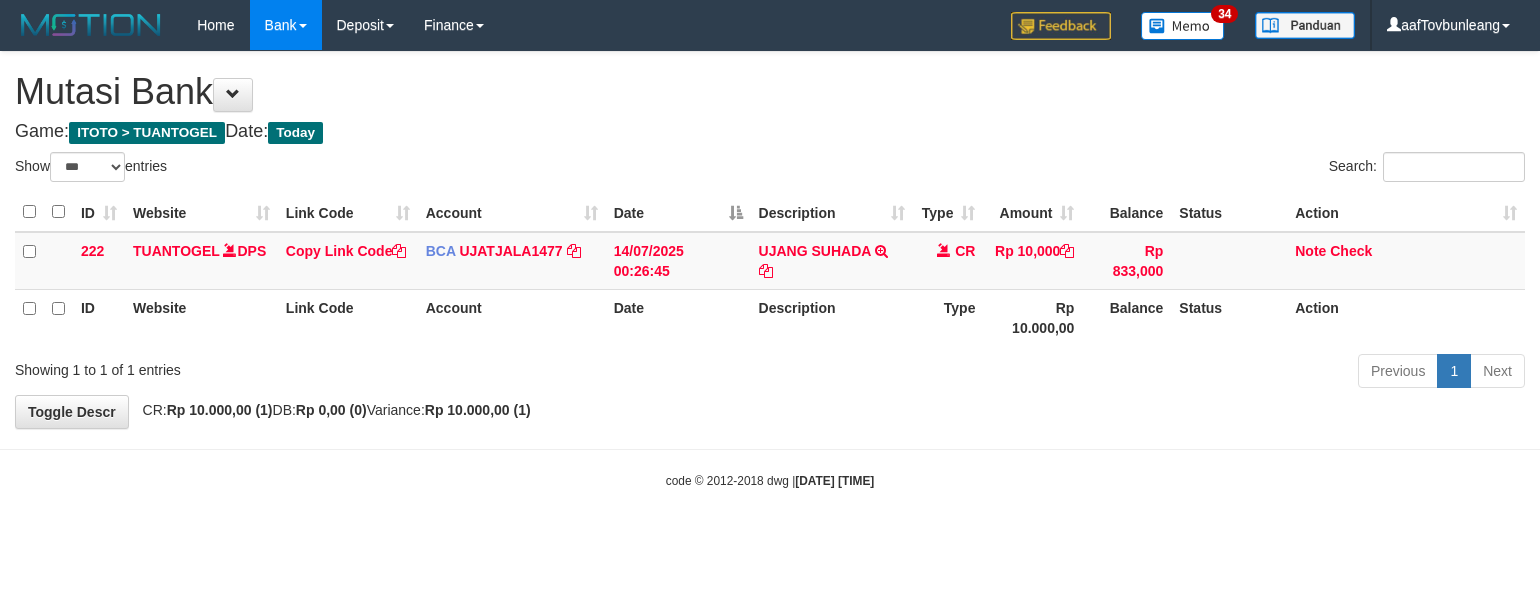 scroll, scrollTop: 0, scrollLeft: 0, axis: both 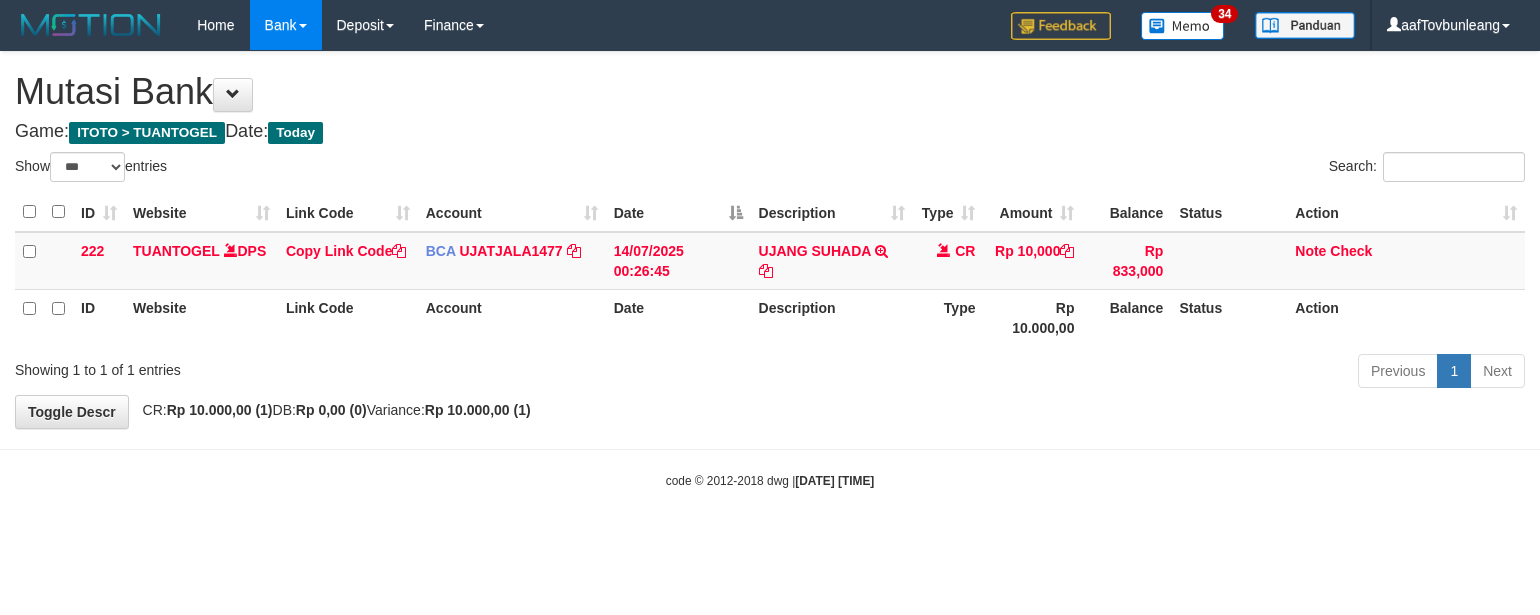 select on "***" 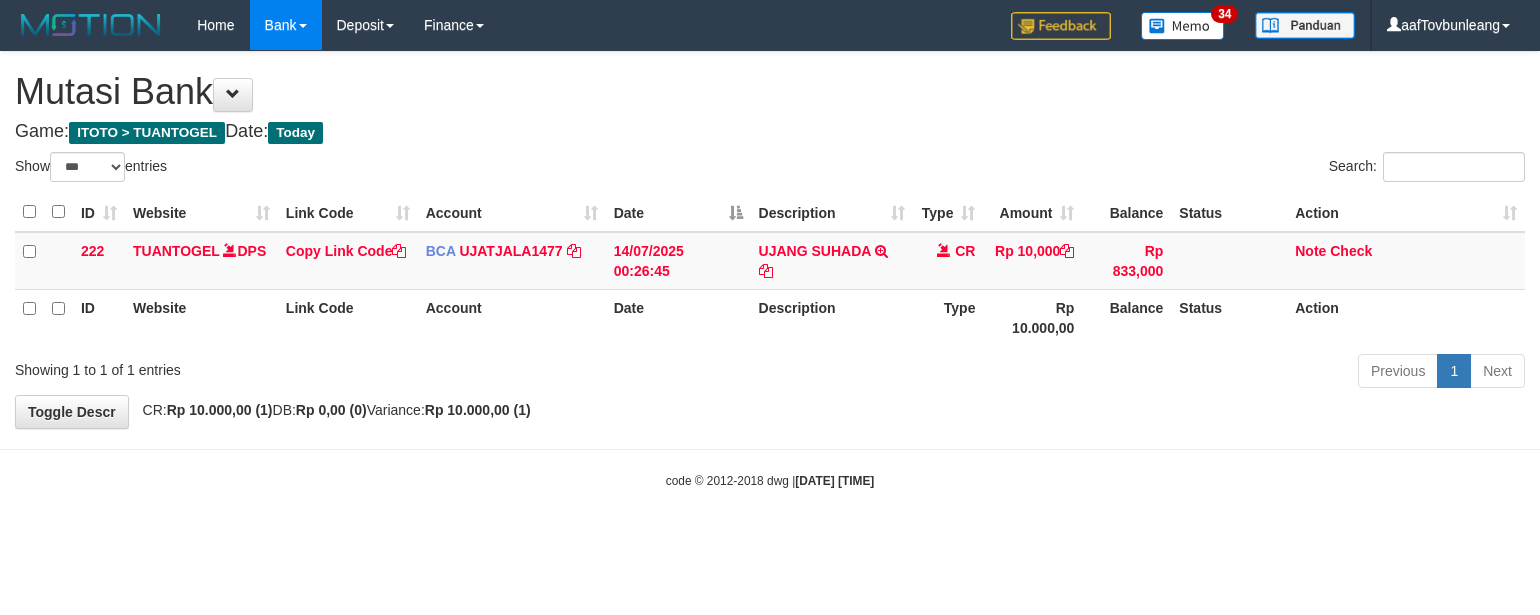 scroll, scrollTop: 0, scrollLeft: 0, axis: both 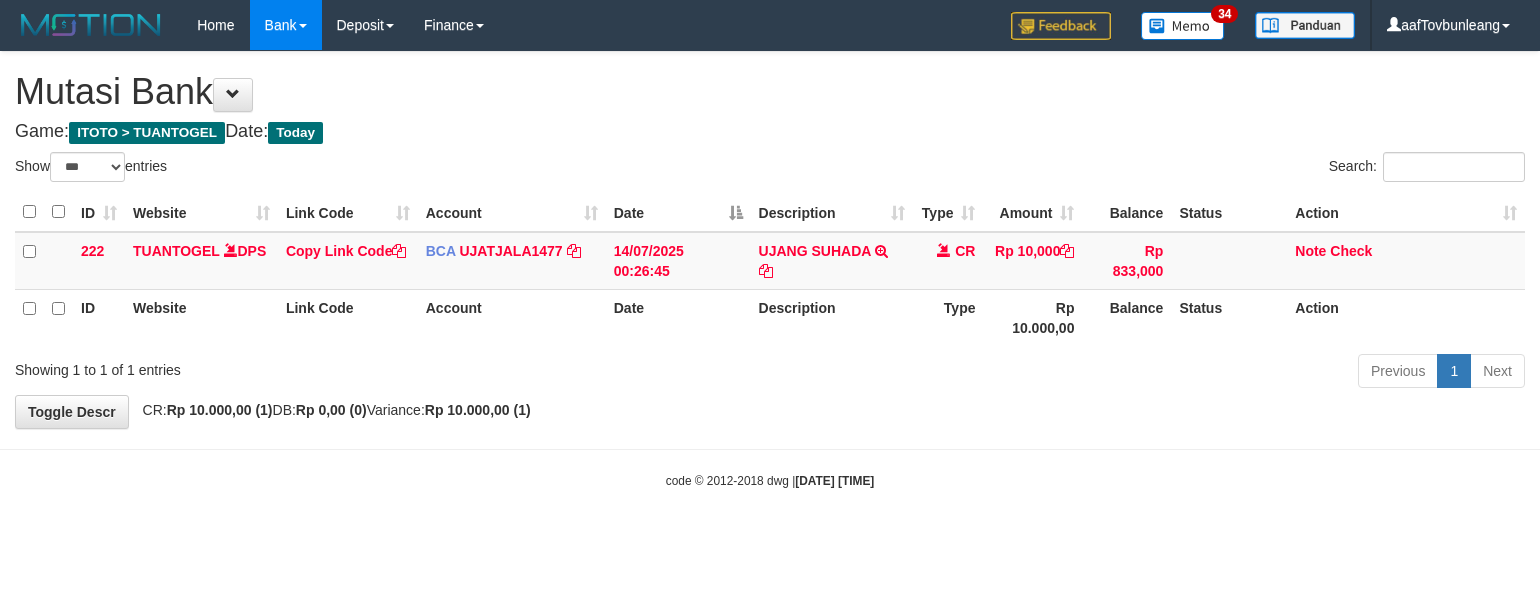 select on "***" 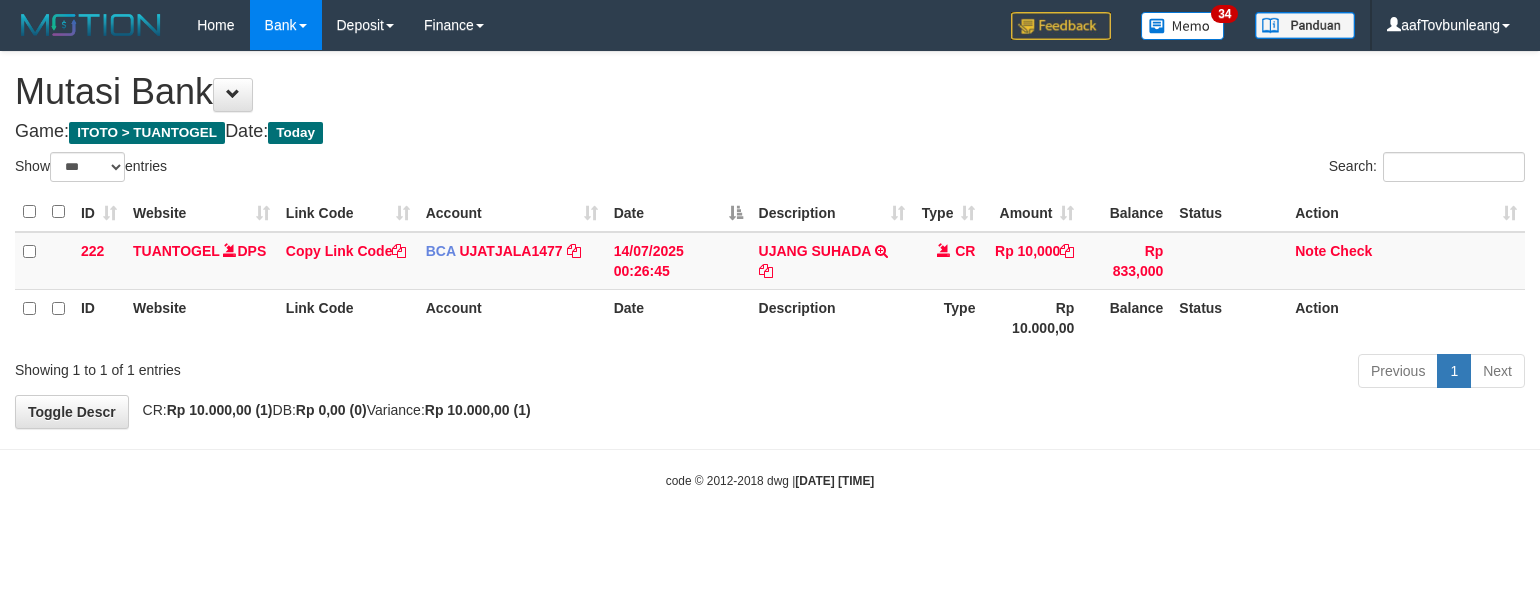 scroll, scrollTop: 0, scrollLeft: 0, axis: both 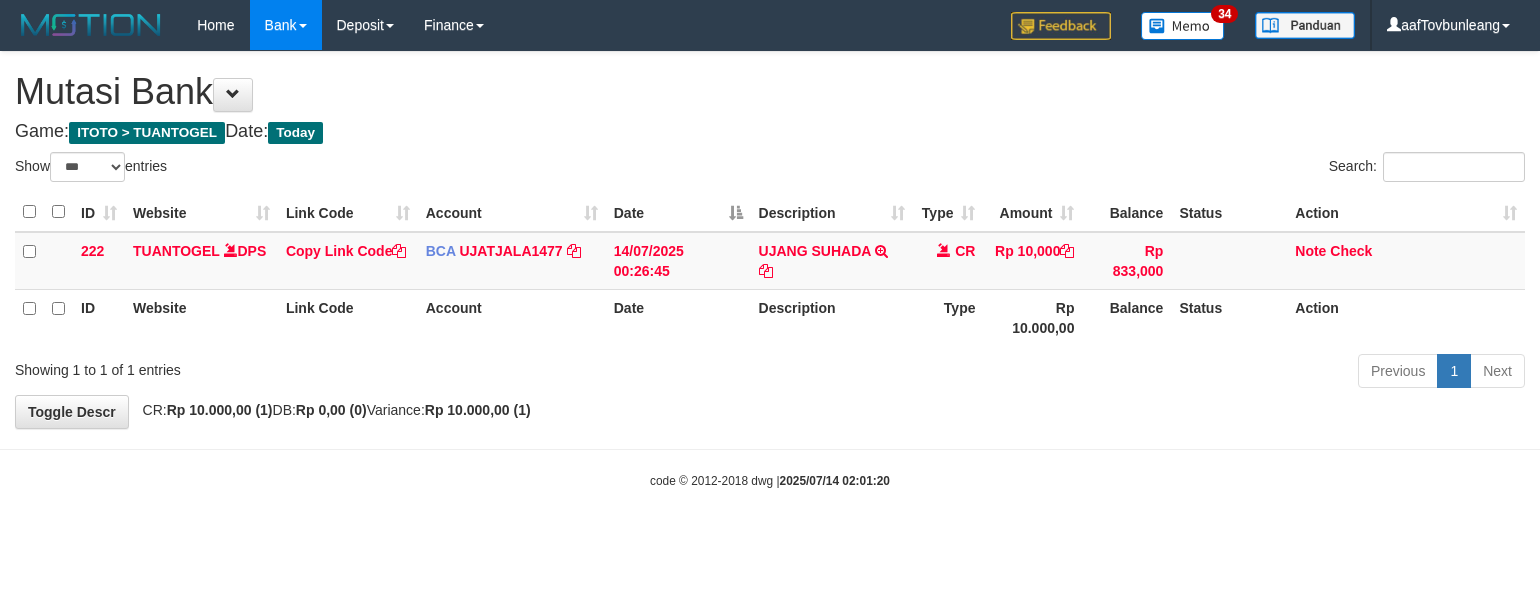 select on "***" 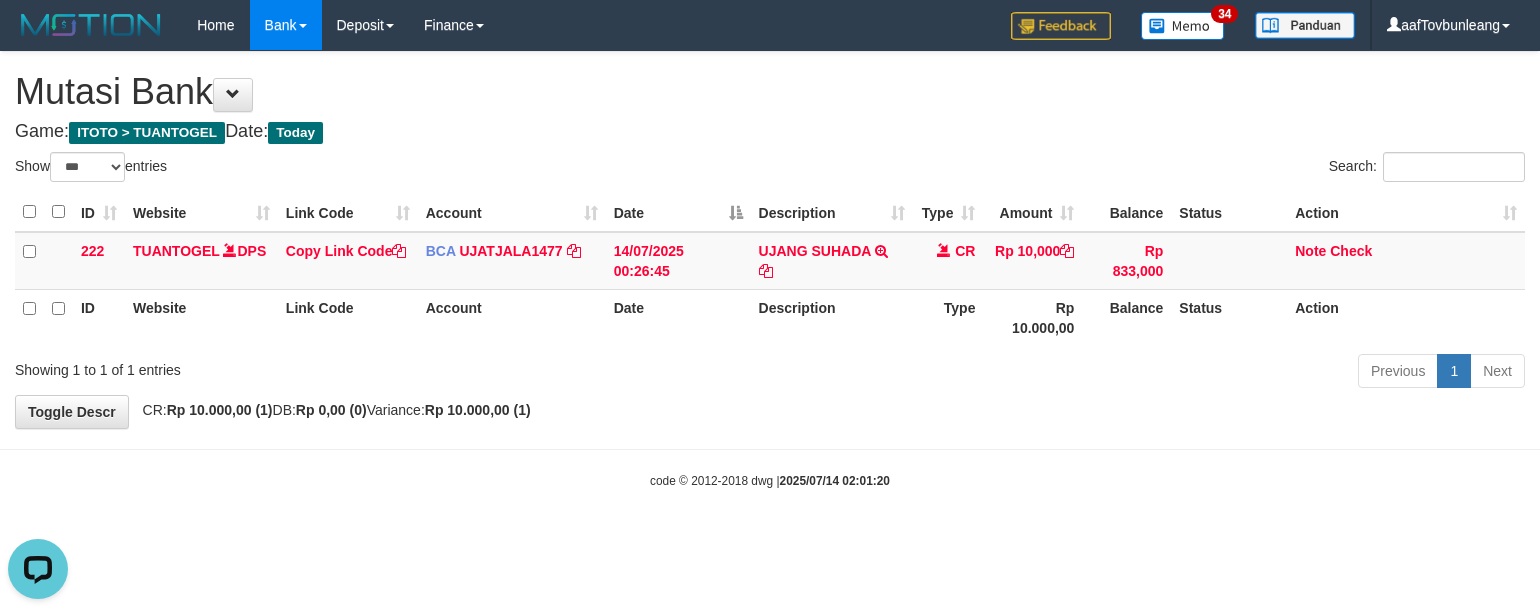 scroll, scrollTop: 0, scrollLeft: 0, axis: both 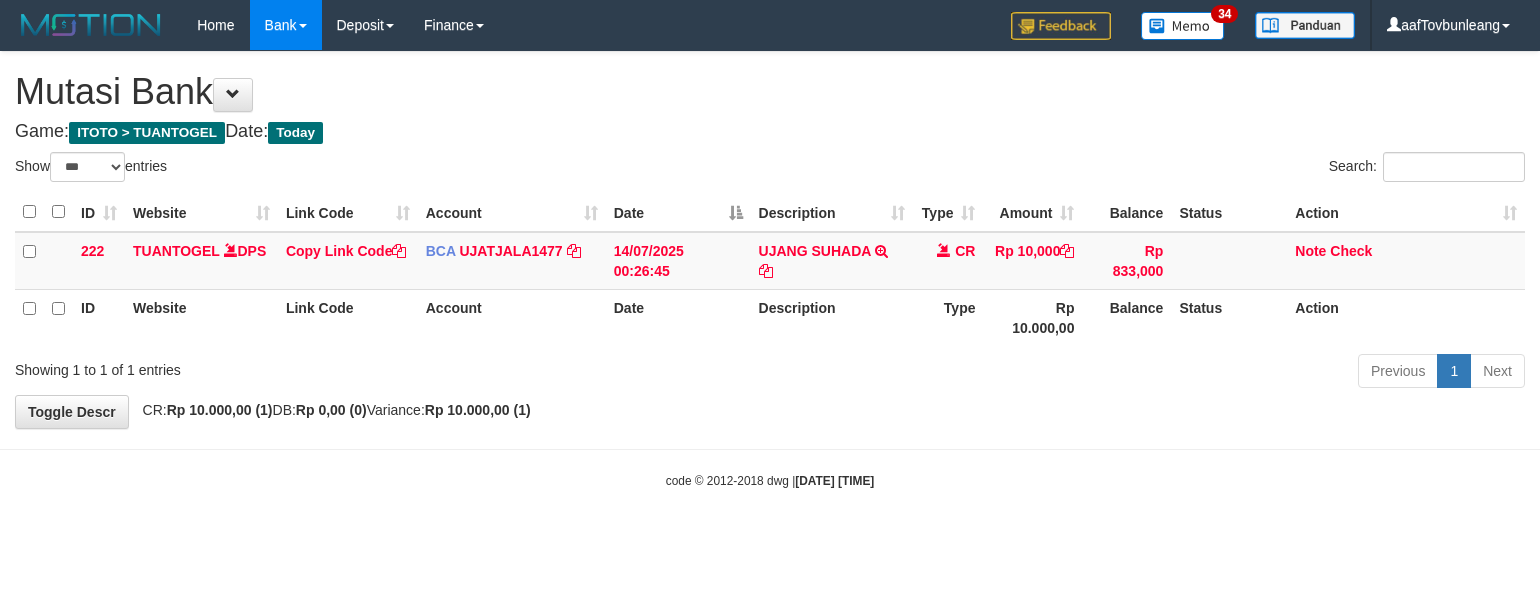 select on "***" 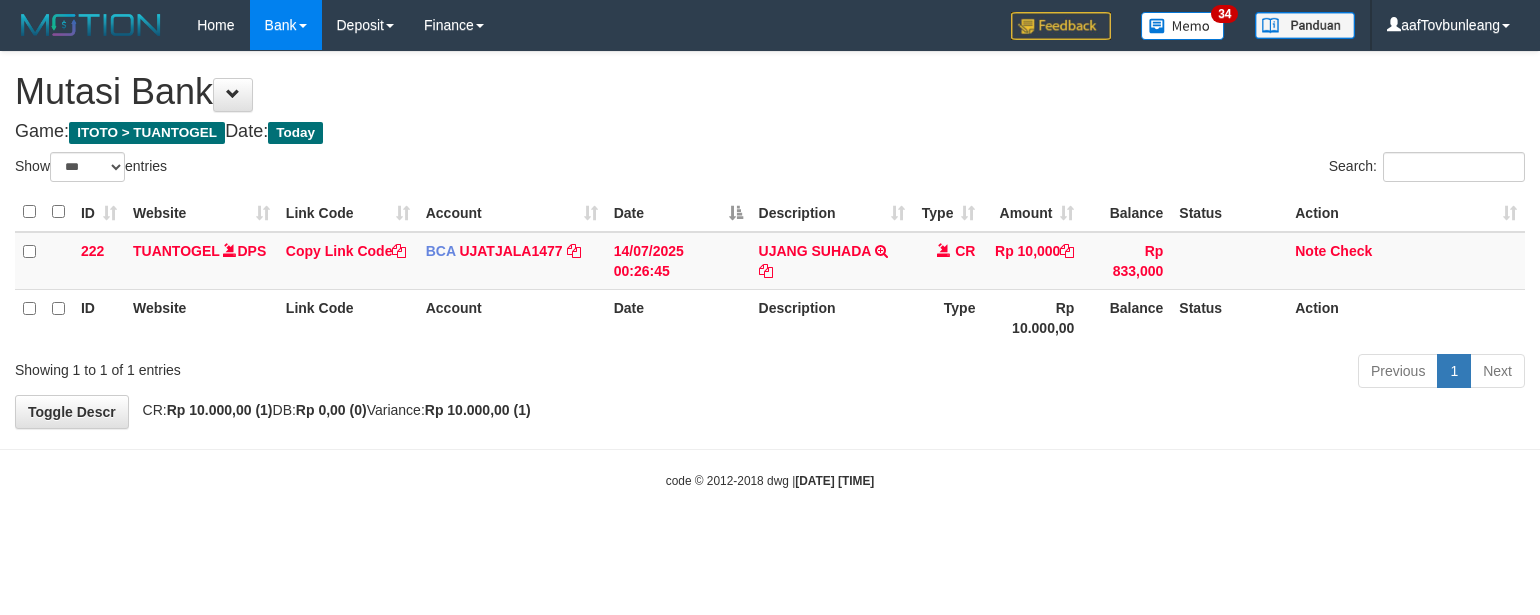 scroll, scrollTop: 0, scrollLeft: 0, axis: both 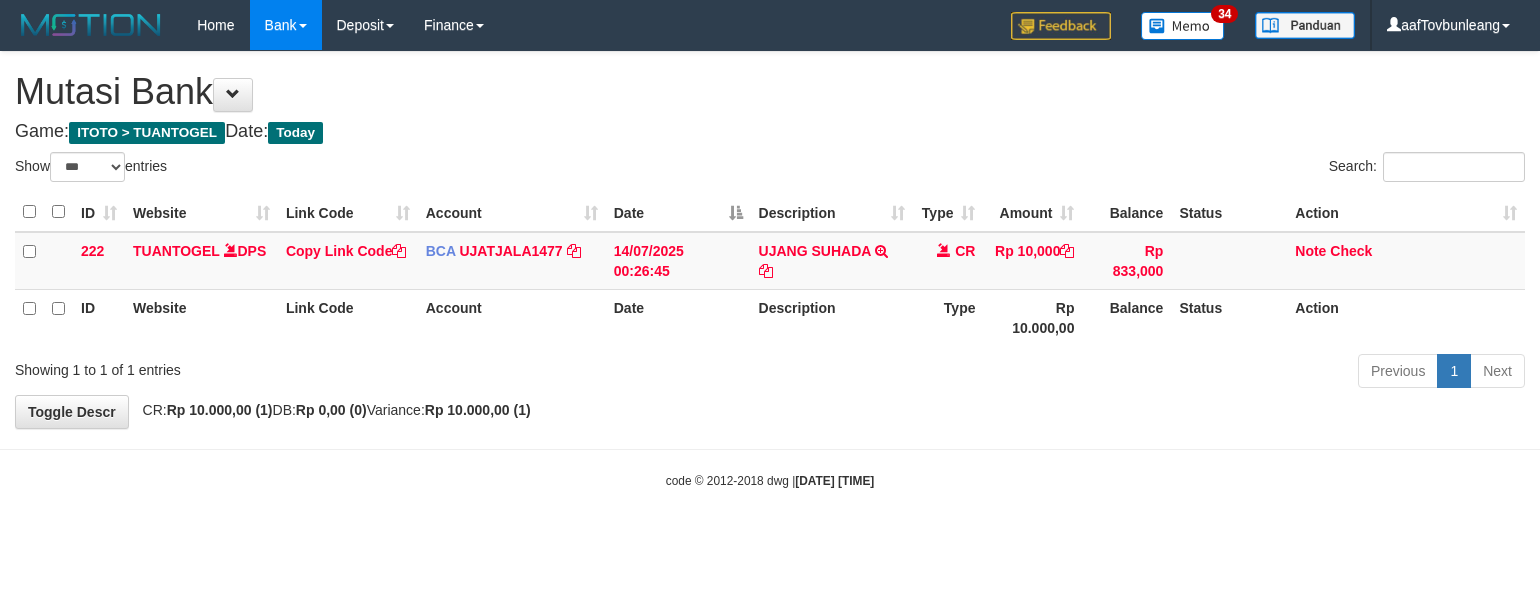 select on "***" 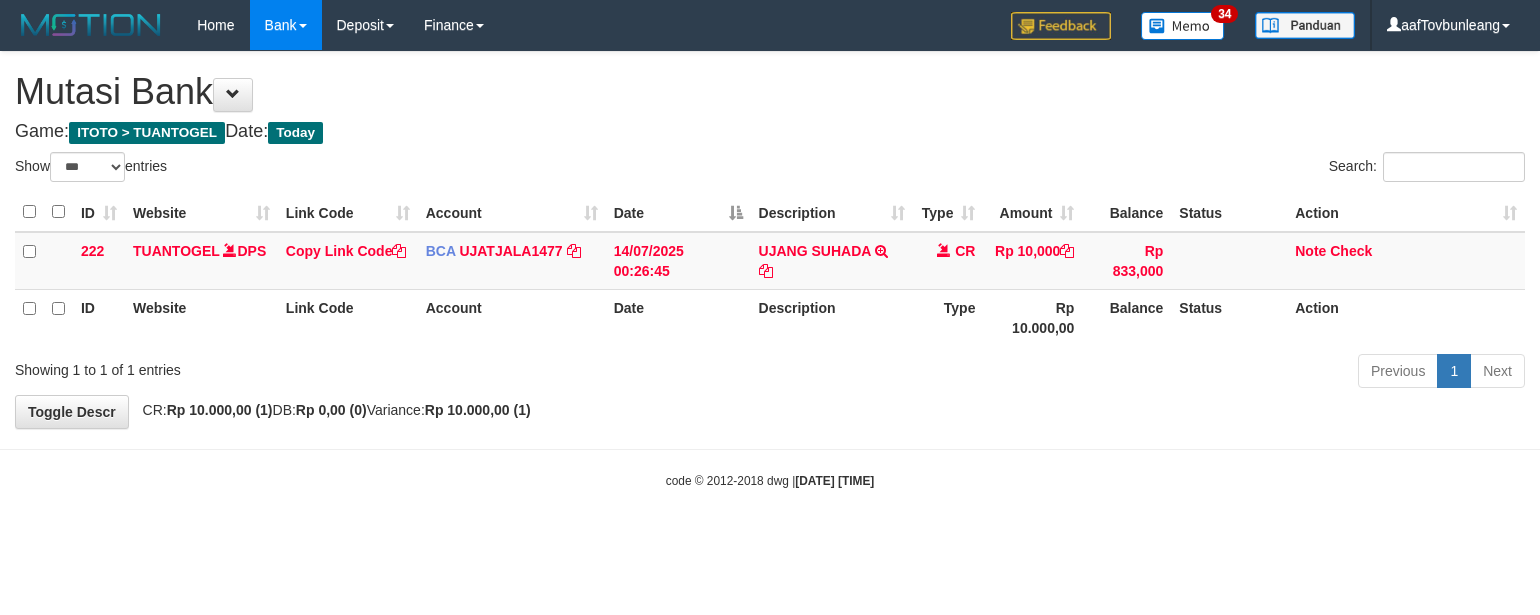 scroll, scrollTop: 0, scrollLeft: 0, axis: both 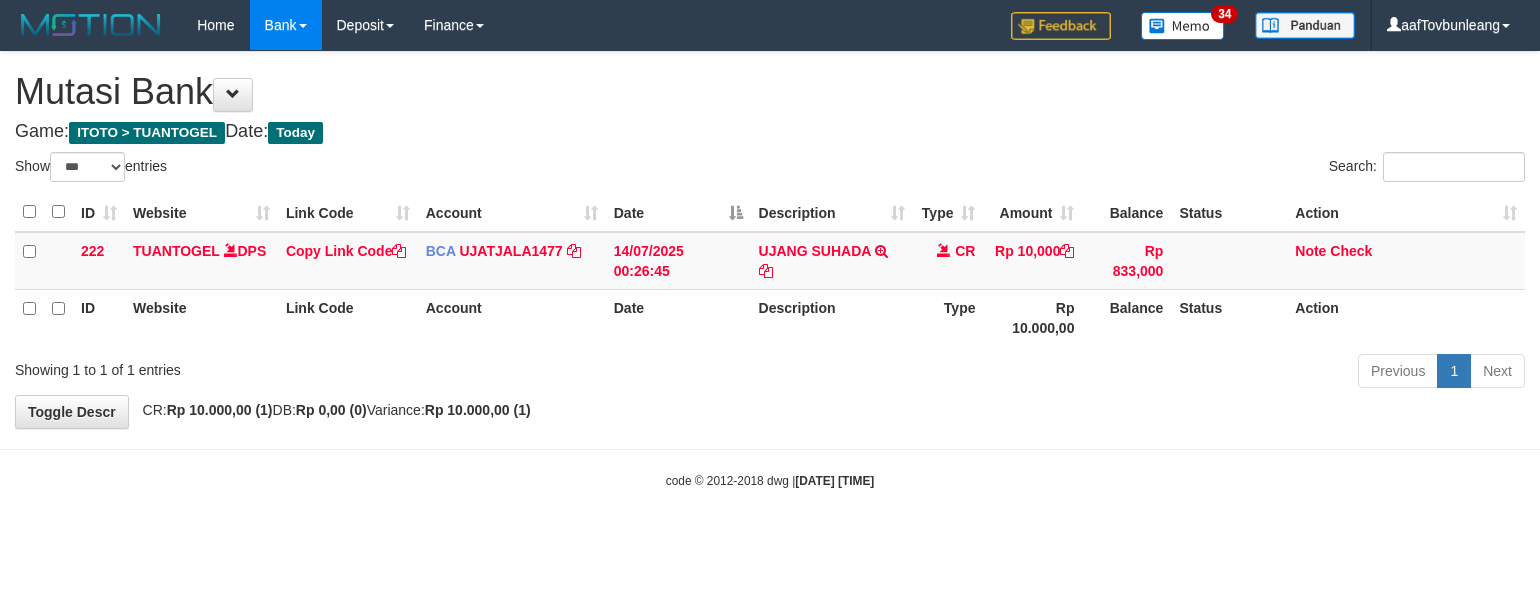 select on "***" 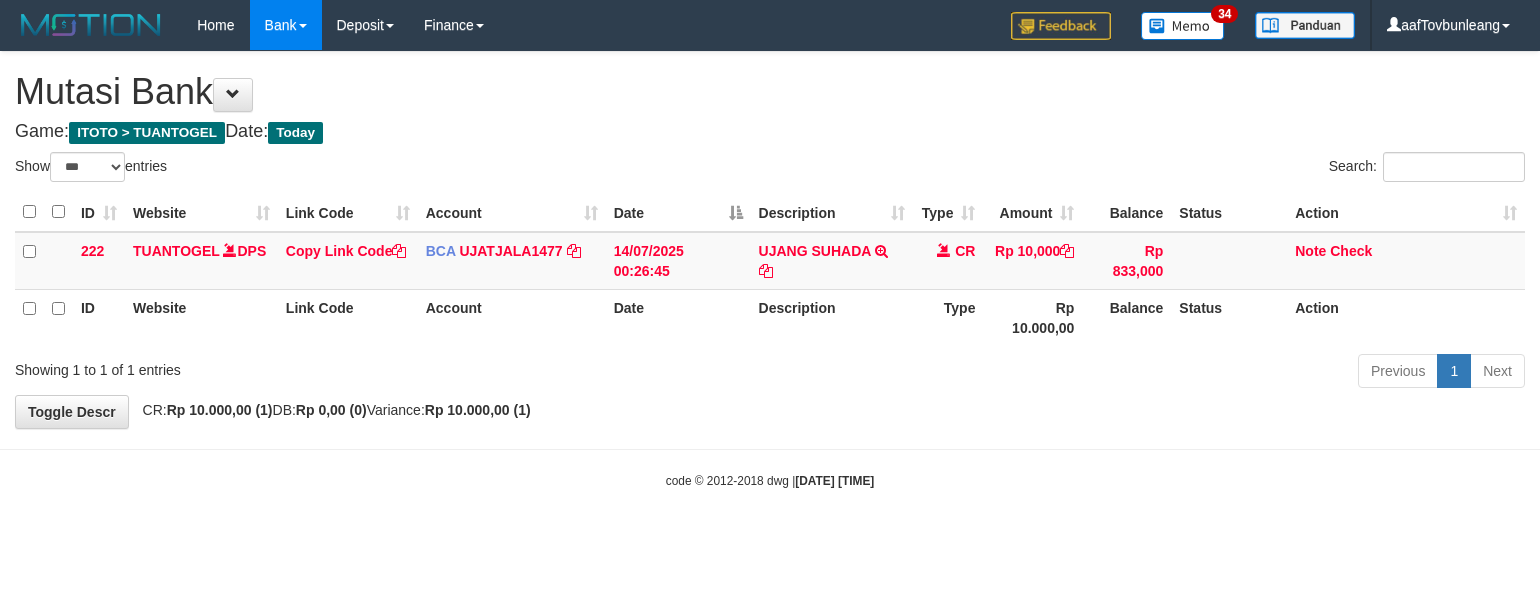 scroll, scrollTop: 0, scrollLeft: 0, axis: both 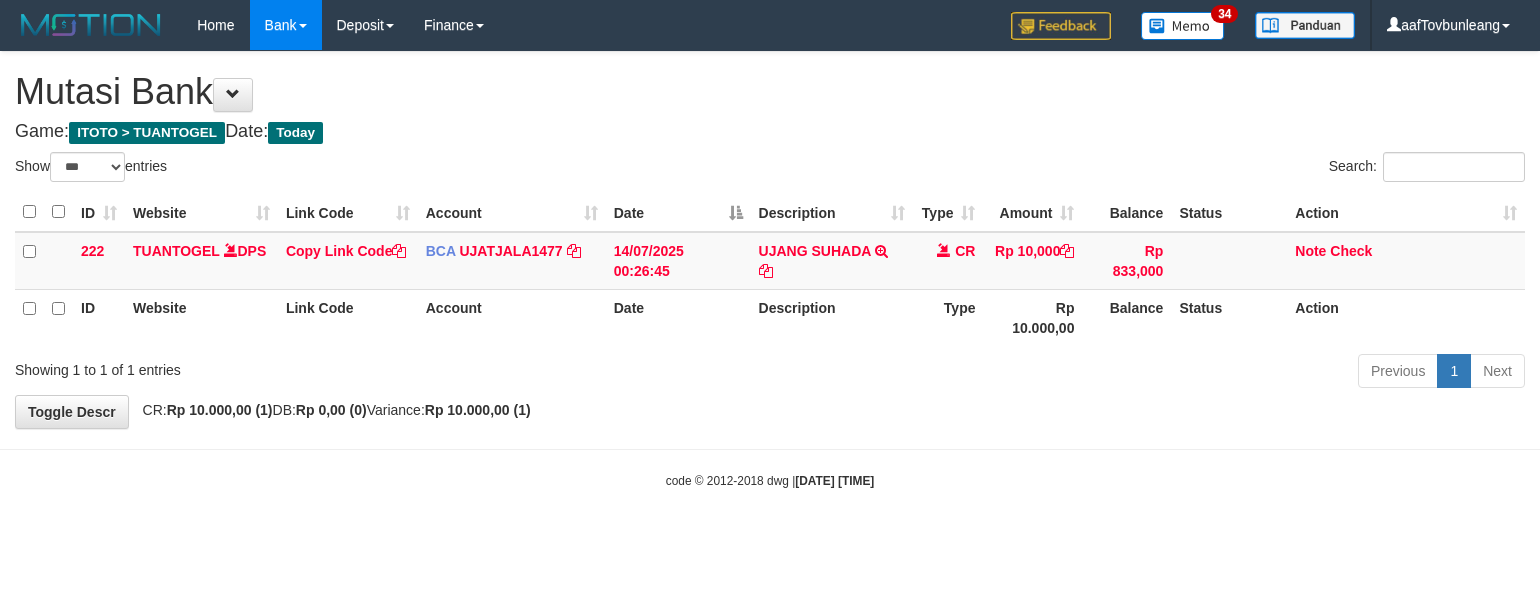 select on "***" 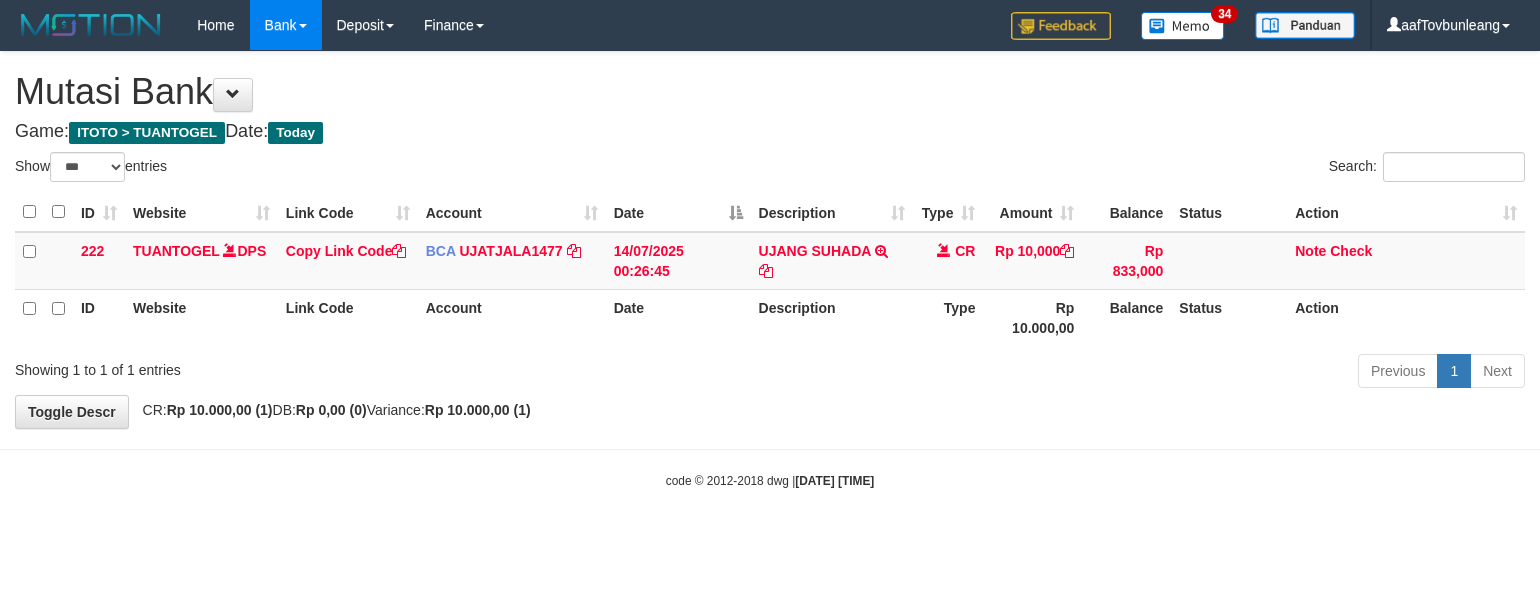 scroll, scrollTop: 0, scrollLeft: 0, axis: both 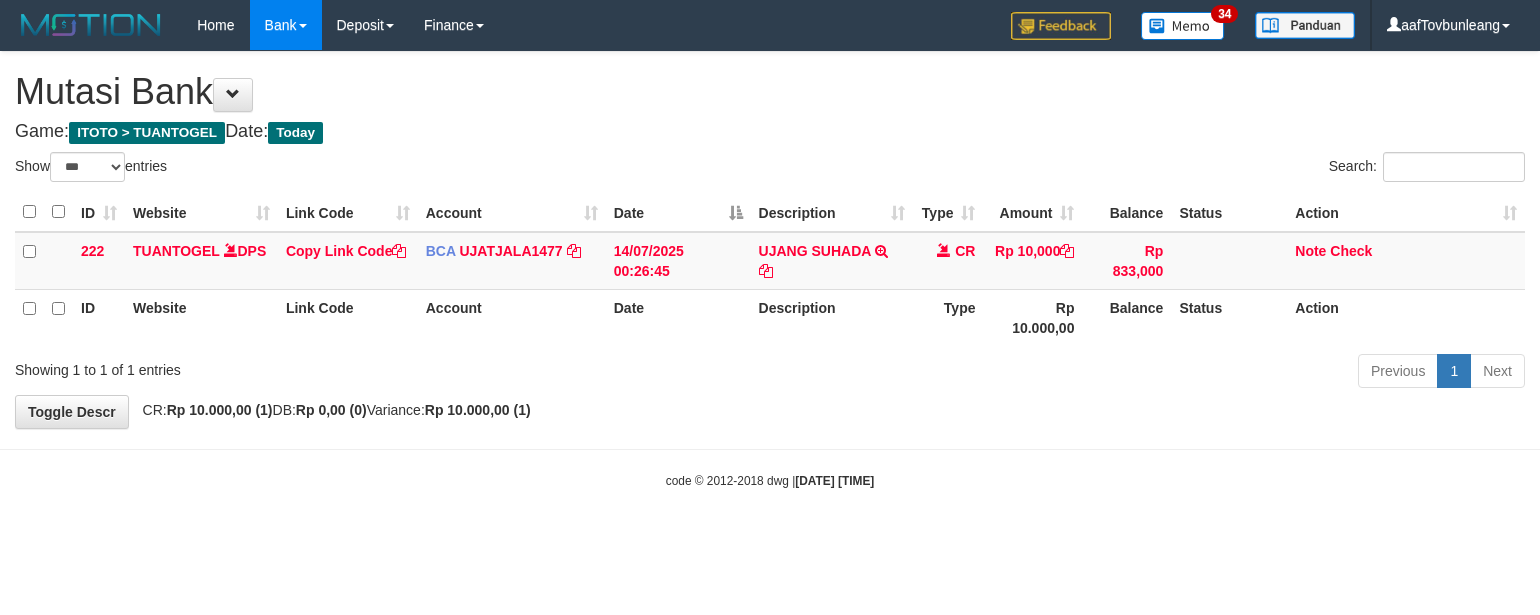 select on "***" 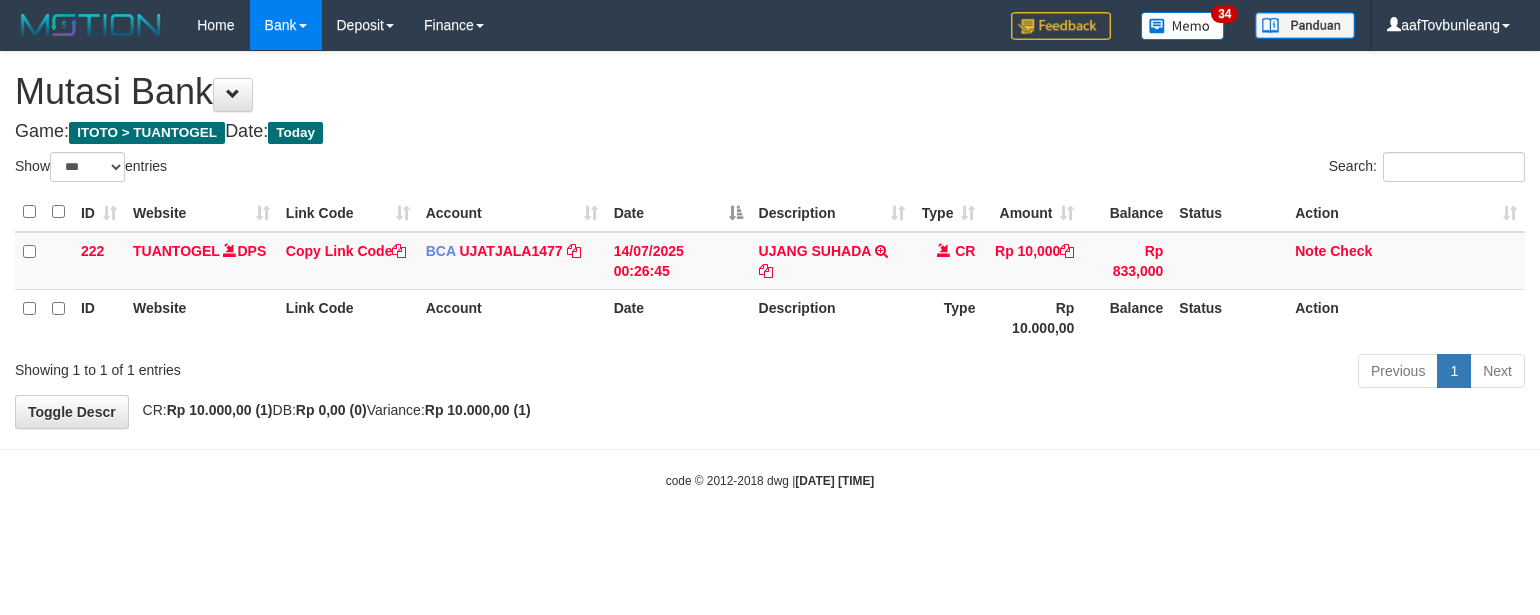 scroll, scrollTop: 0, scrollLeft: 0, axis: both 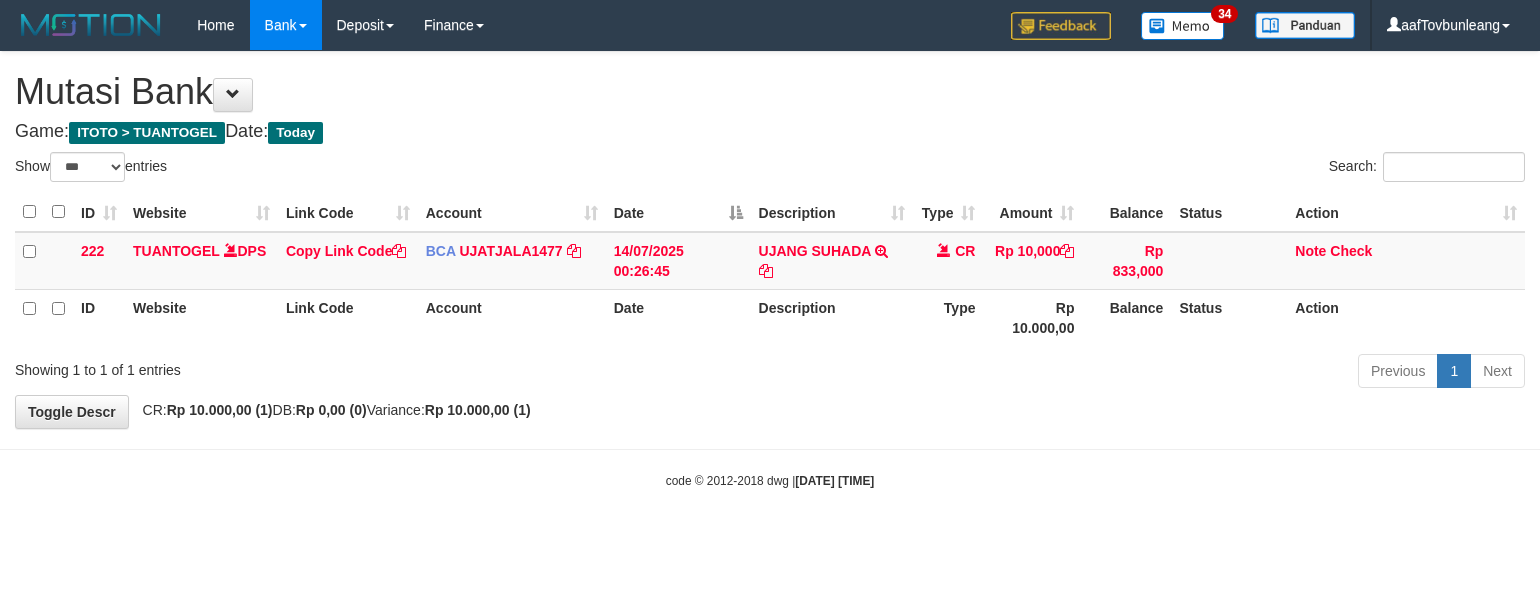 select on "***" 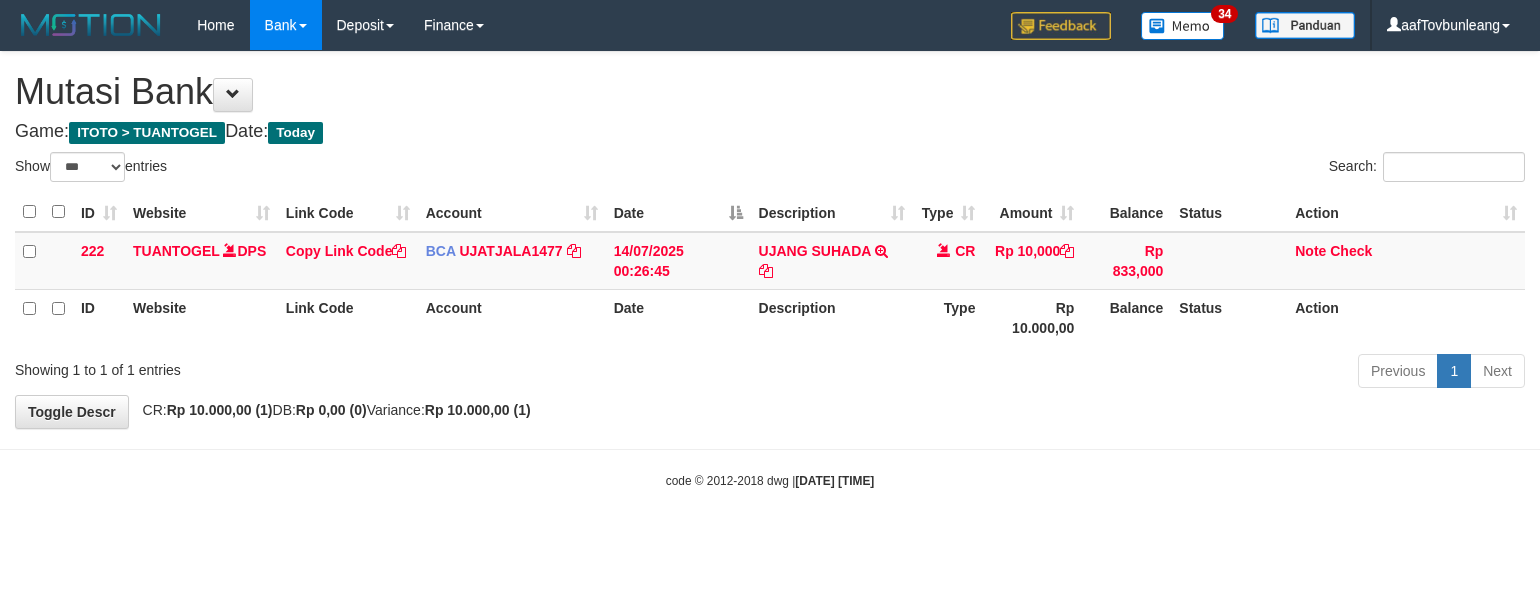 scroll, scrollTop: 0, scrollLeft: 0, axis: both 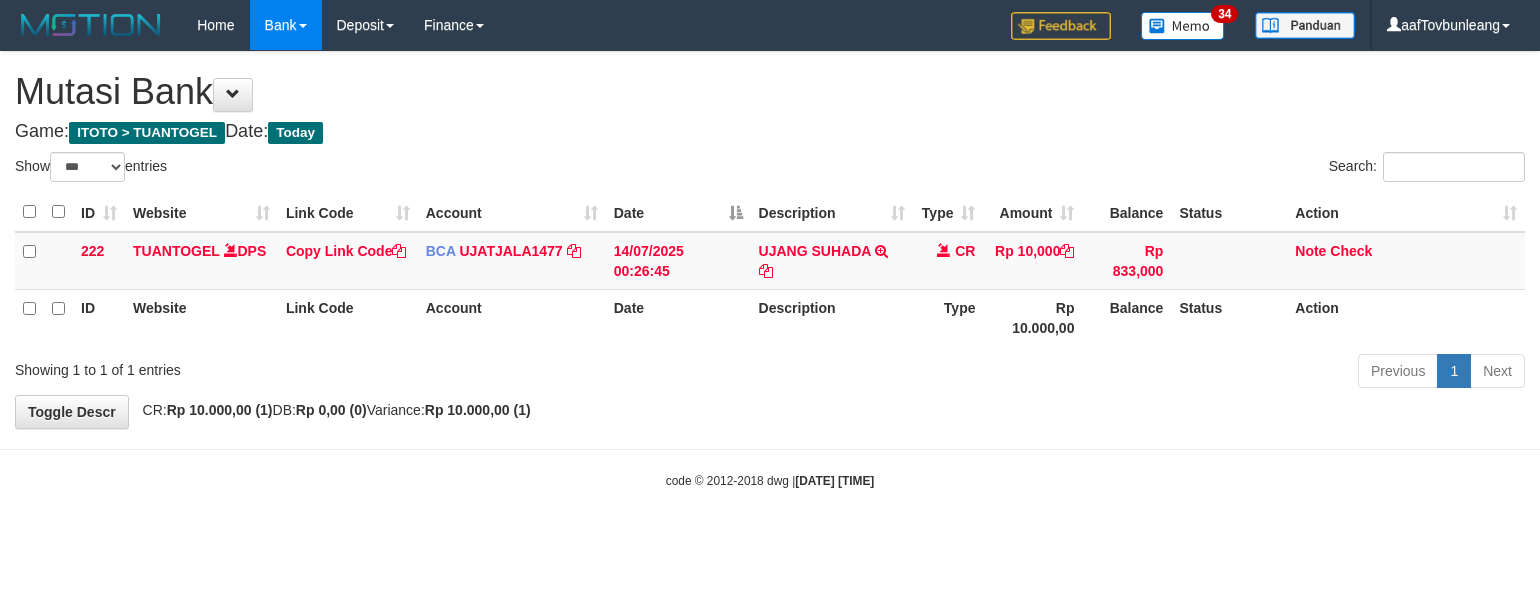 select on "***" 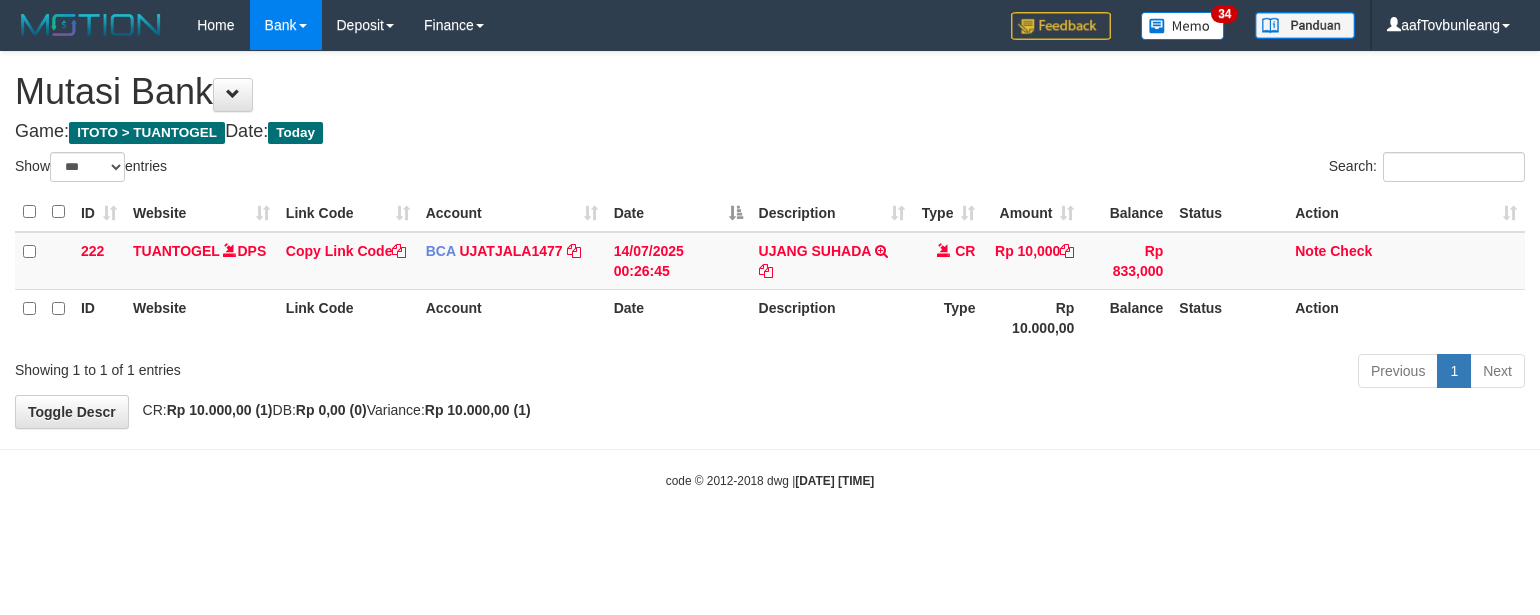 scroll, scrollTop: 0, scrollLeft: 0, axis: both 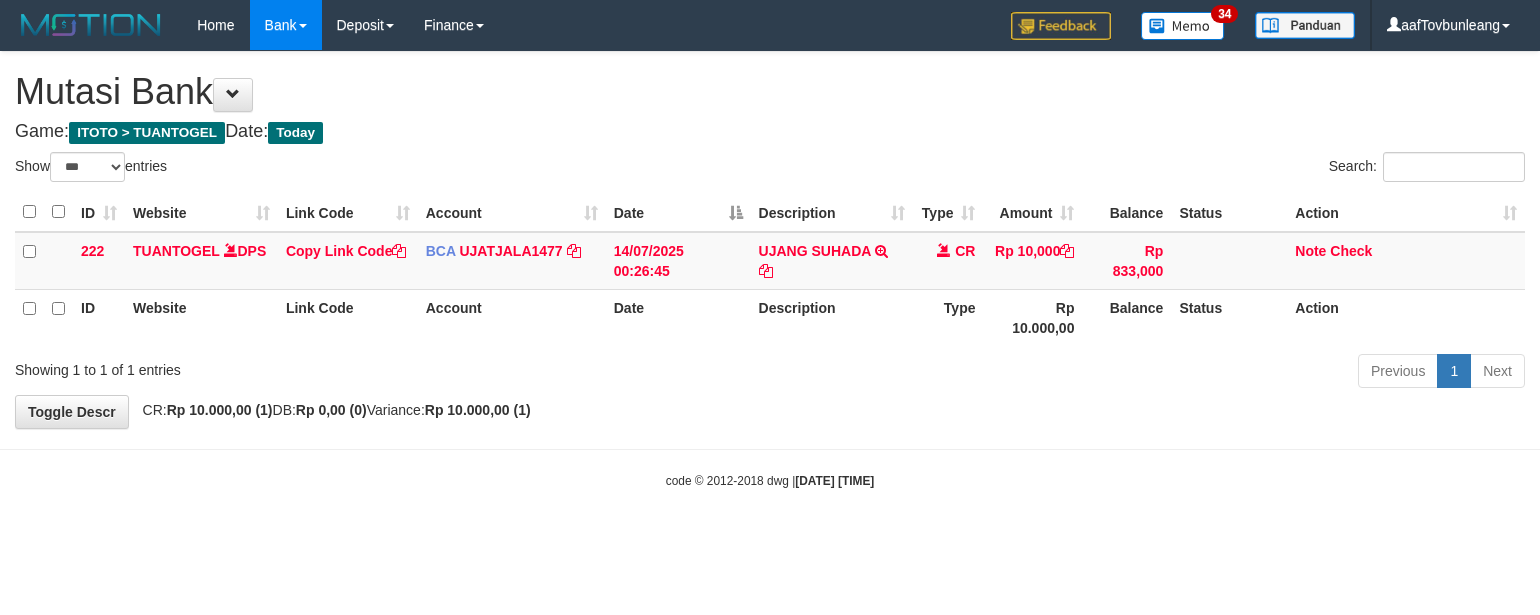 select on "***" 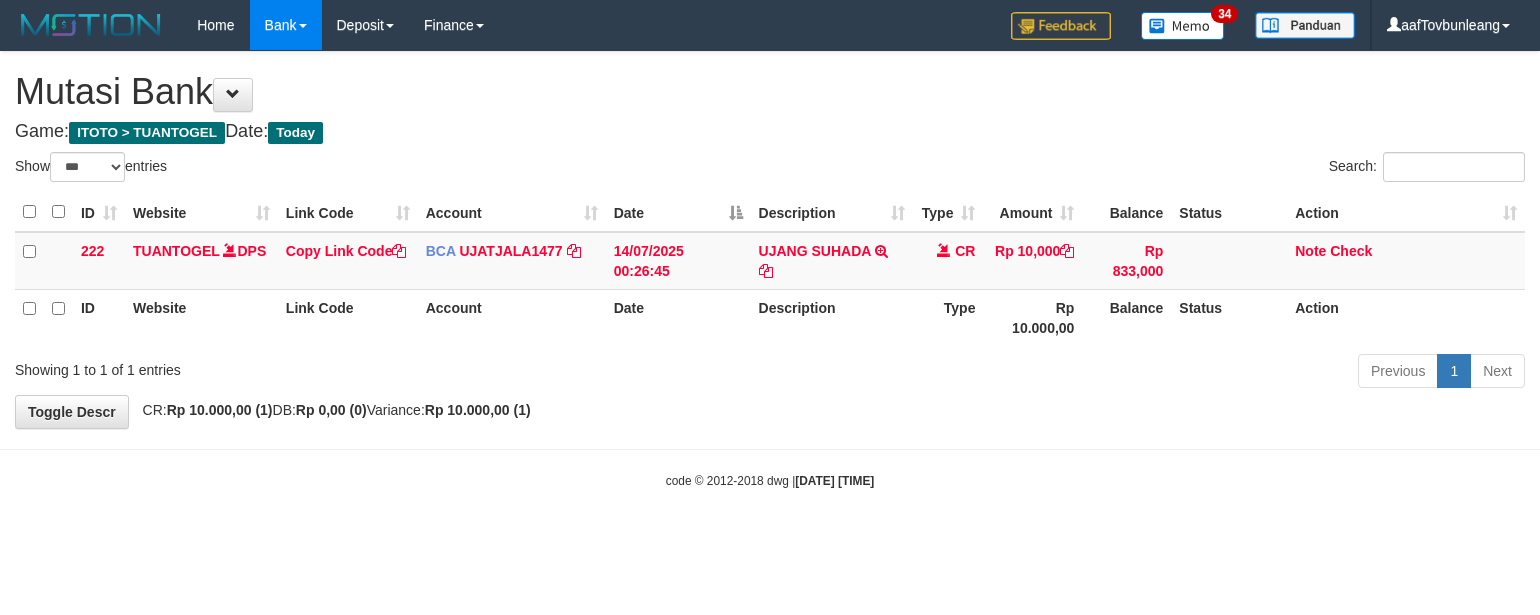 scroll, scrollTop: 0, scrollLeft: 0, axis: both 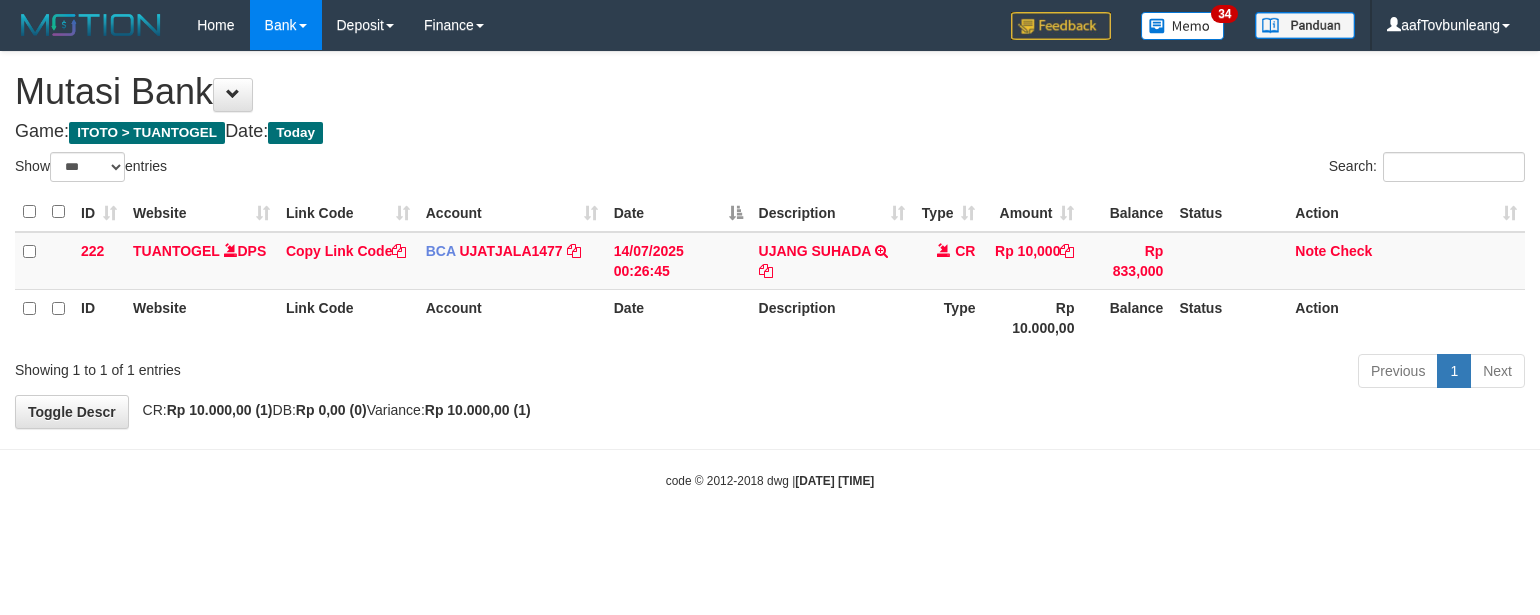 select on "***" 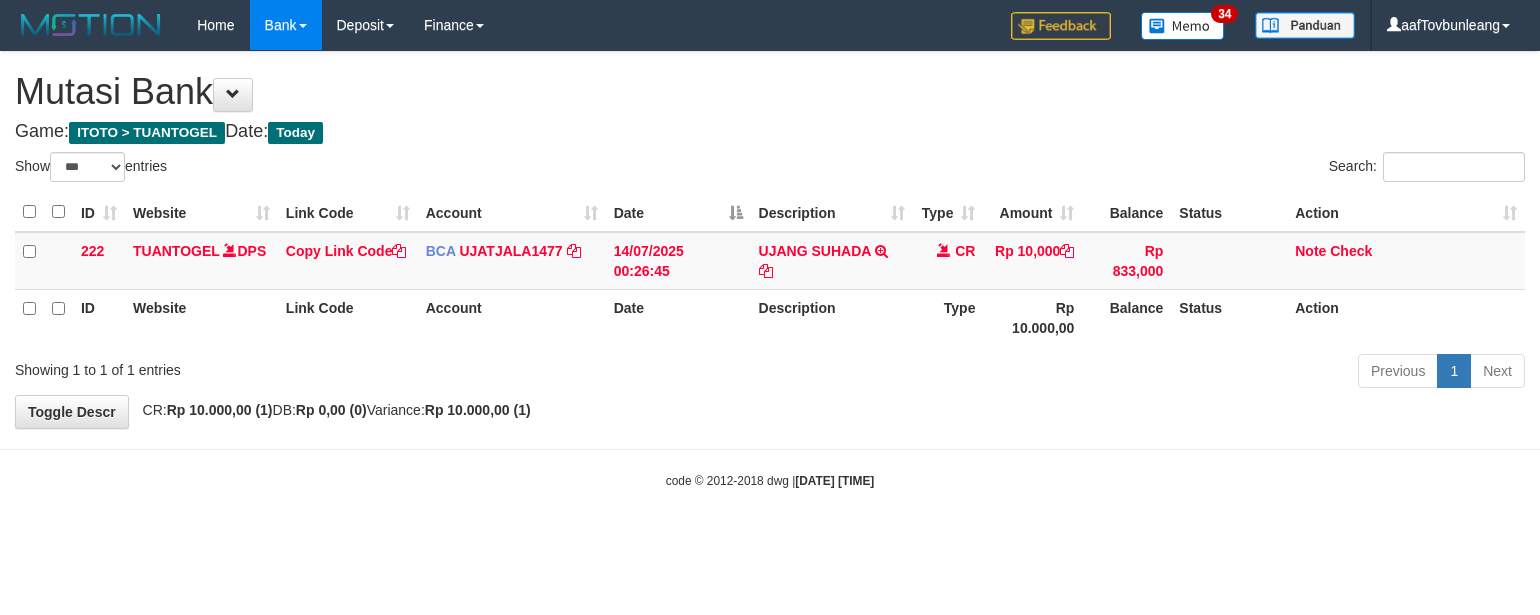 scroll, scrollTop: 0, scrollLeft: 0, axis: both 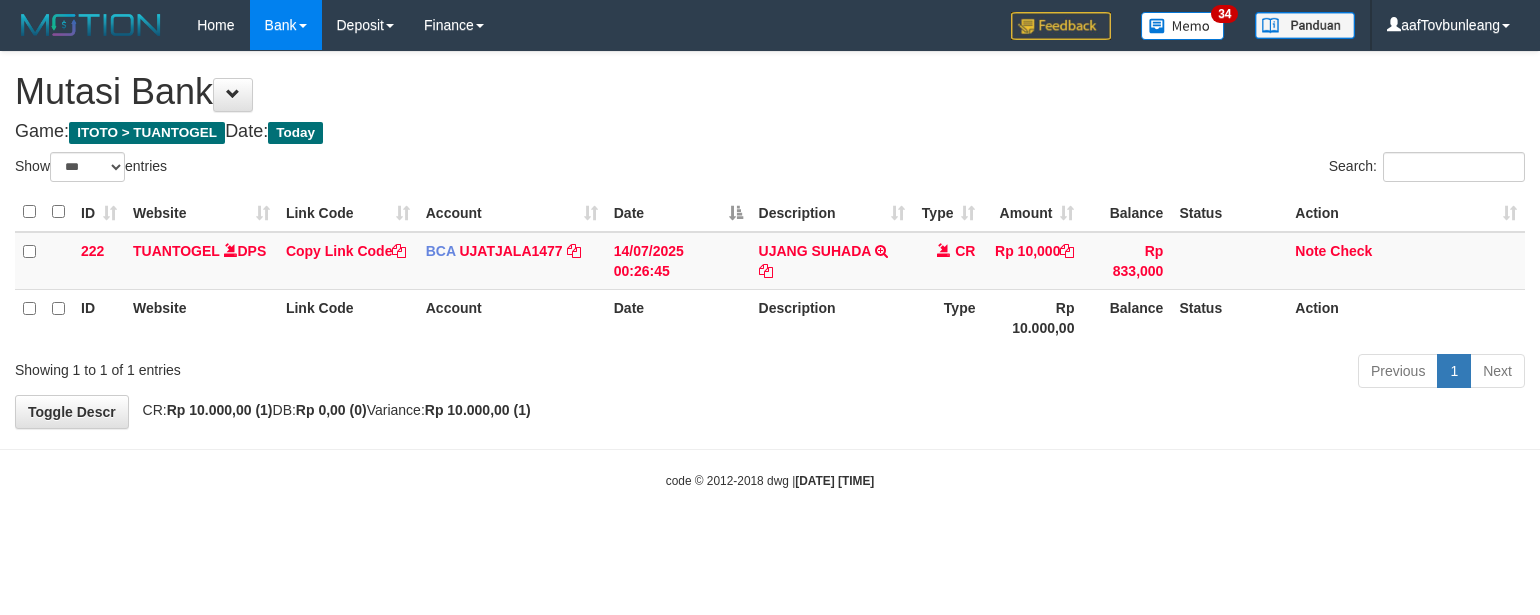 select on "***" 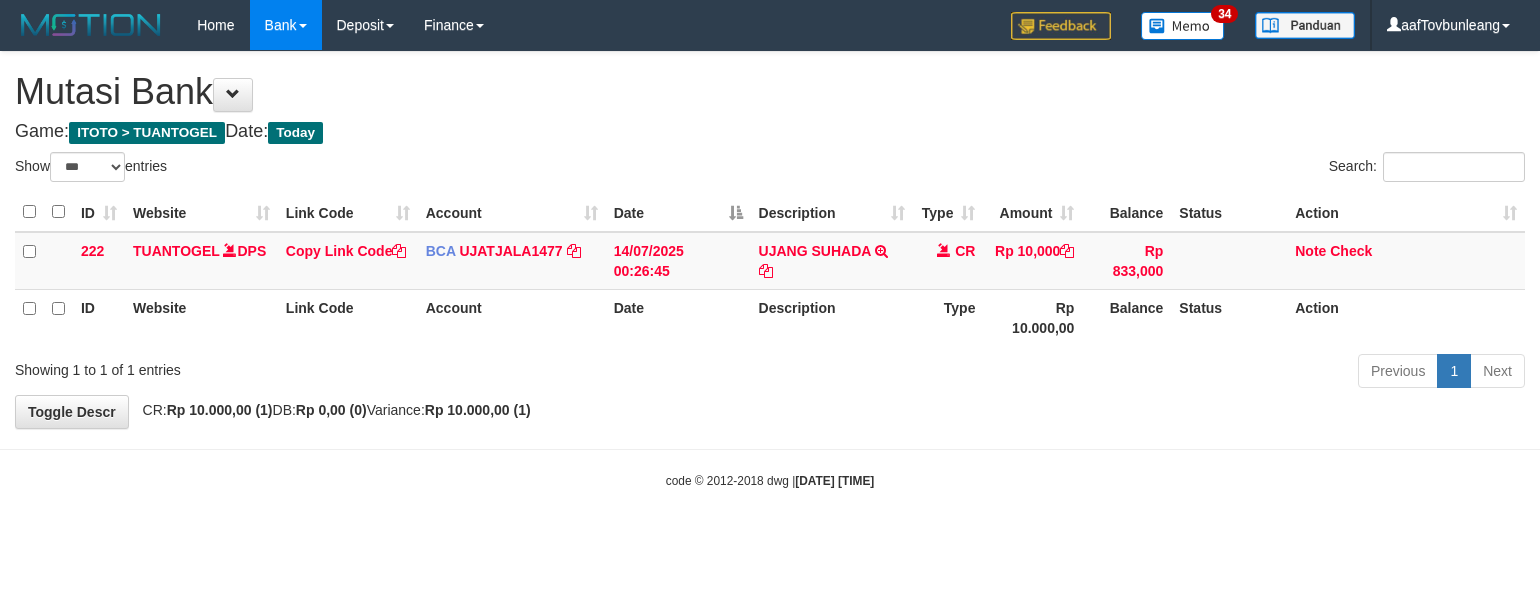 scroll, scrollTop: 0, scrollLeft: 0, axis: both 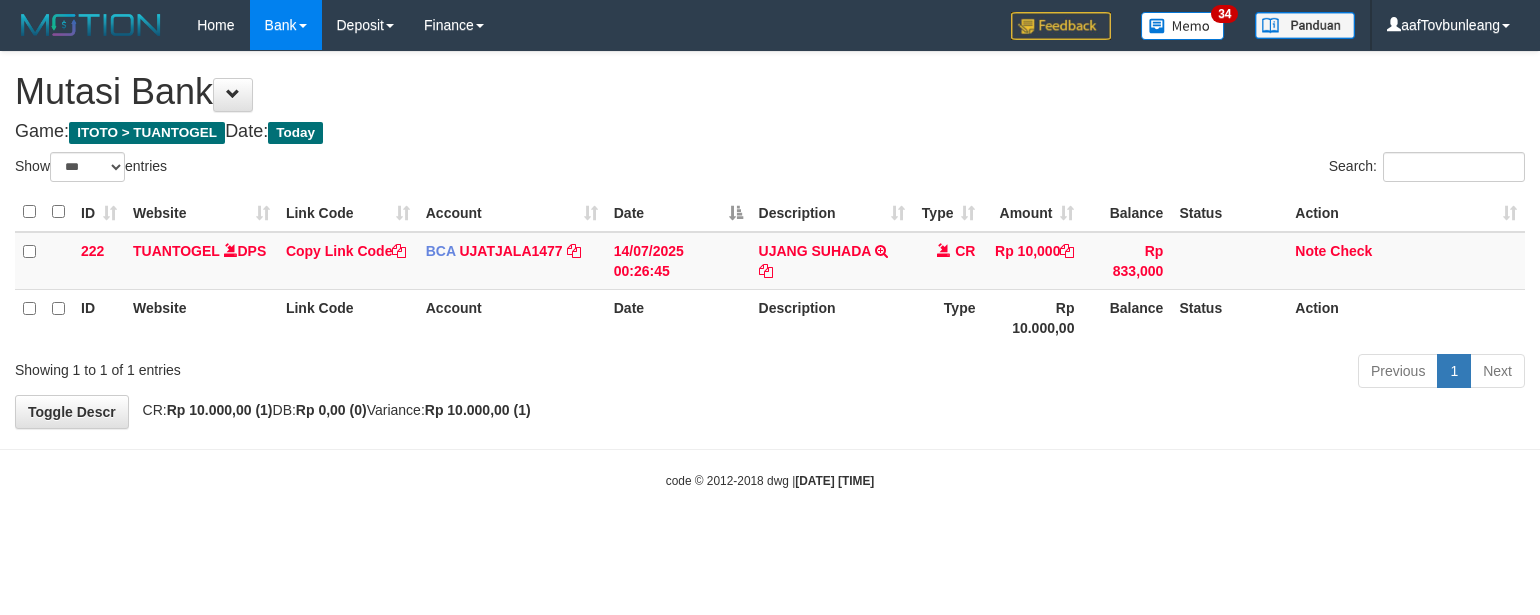select on "***" 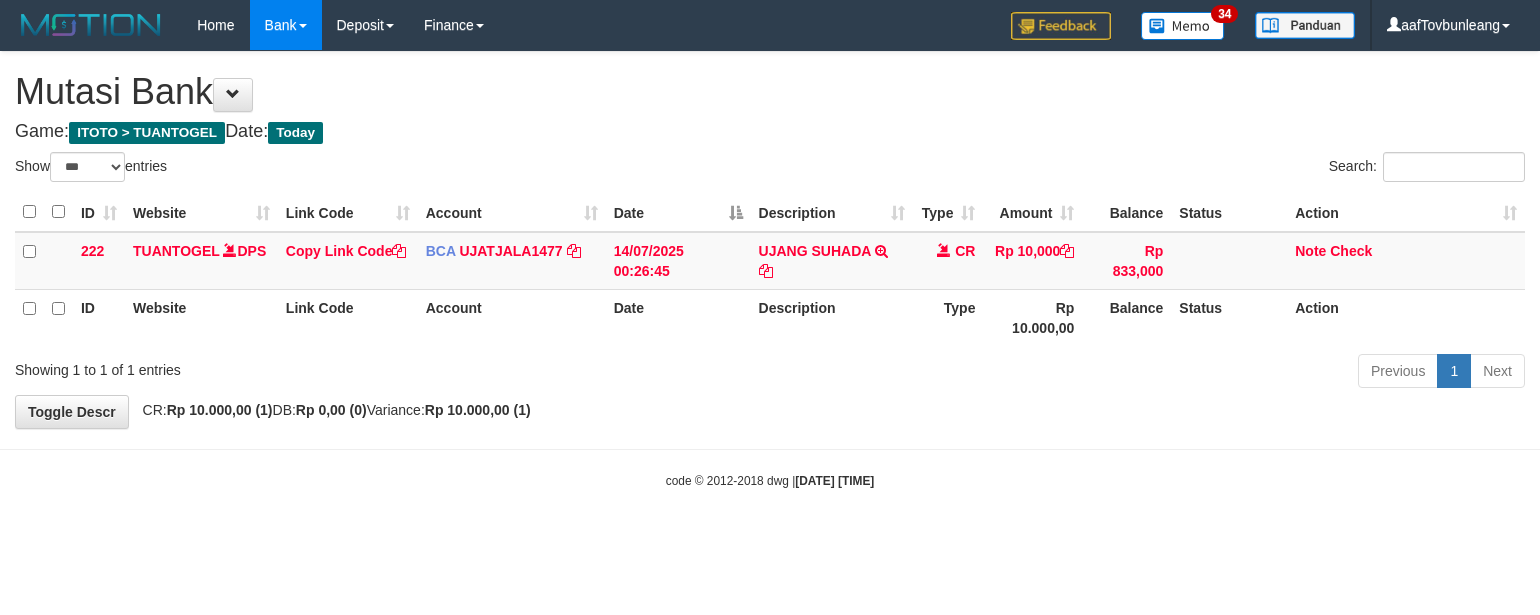 scroll, scrollTop: 0, scrollLeft: 0, axis: both 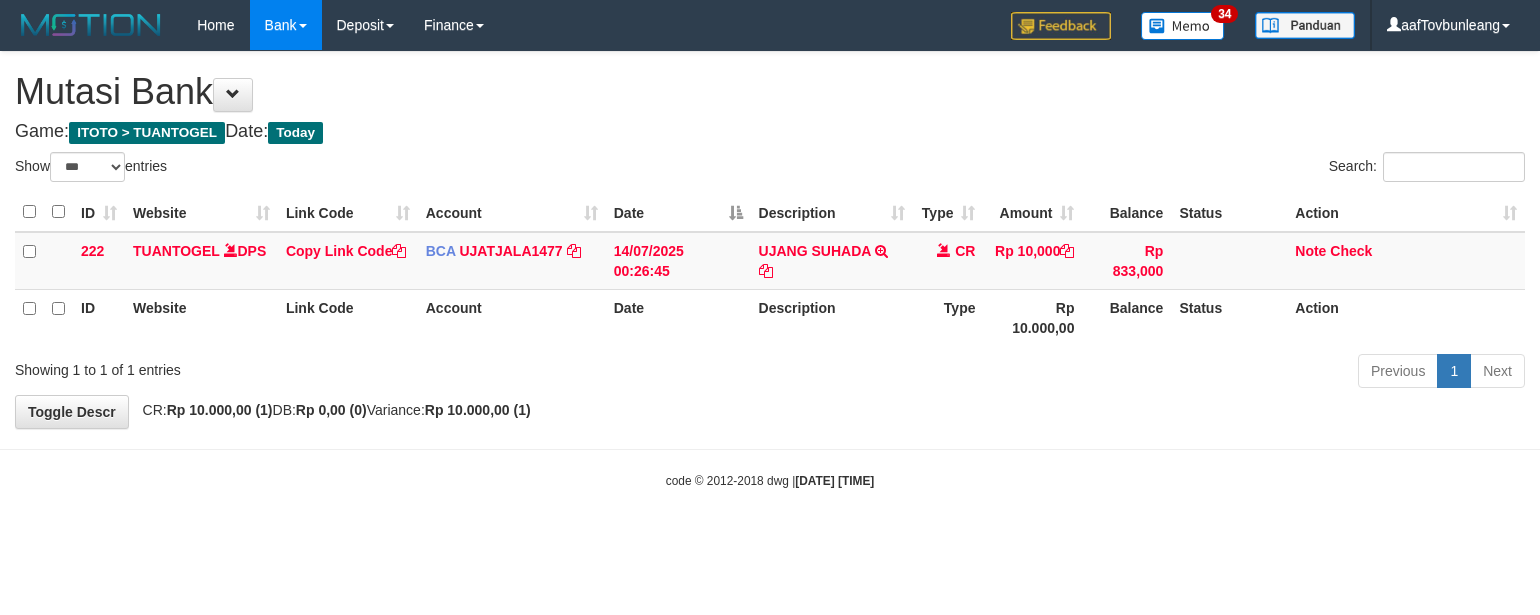 select on "***" 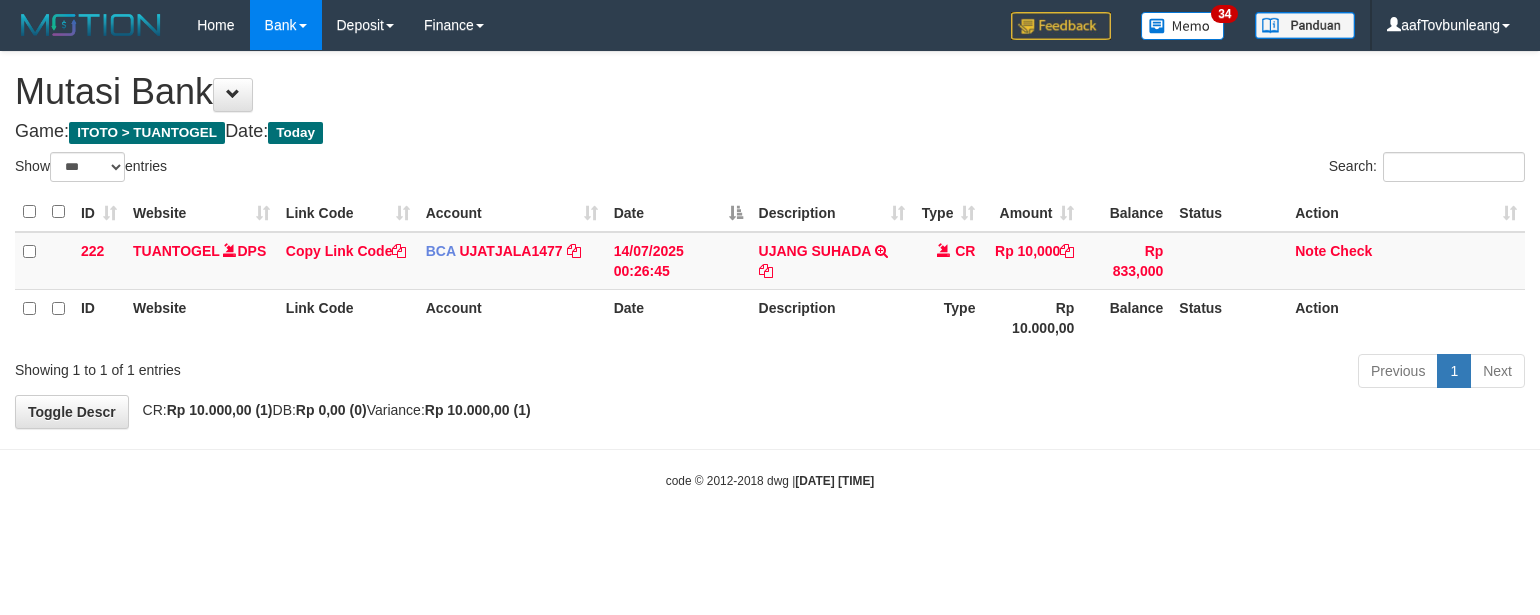 scroll, scrollTop: 0, scrollLeft: 0, axis: both 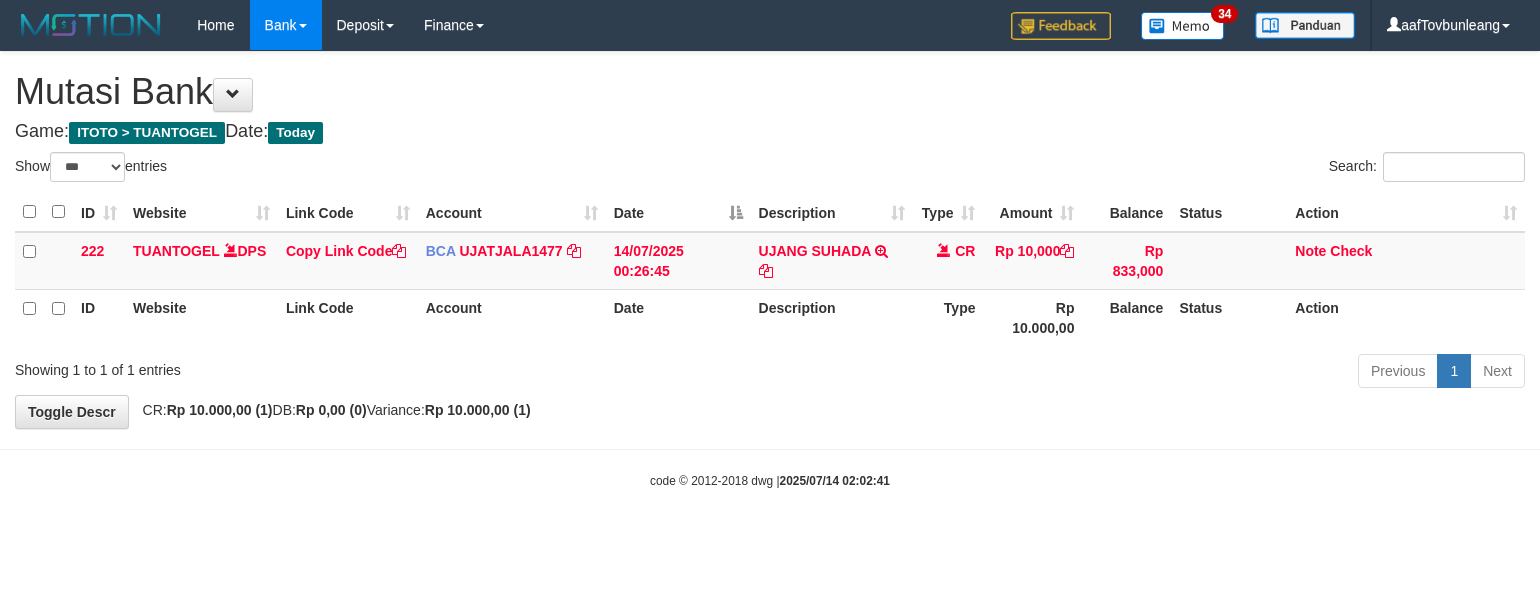 select on "***" 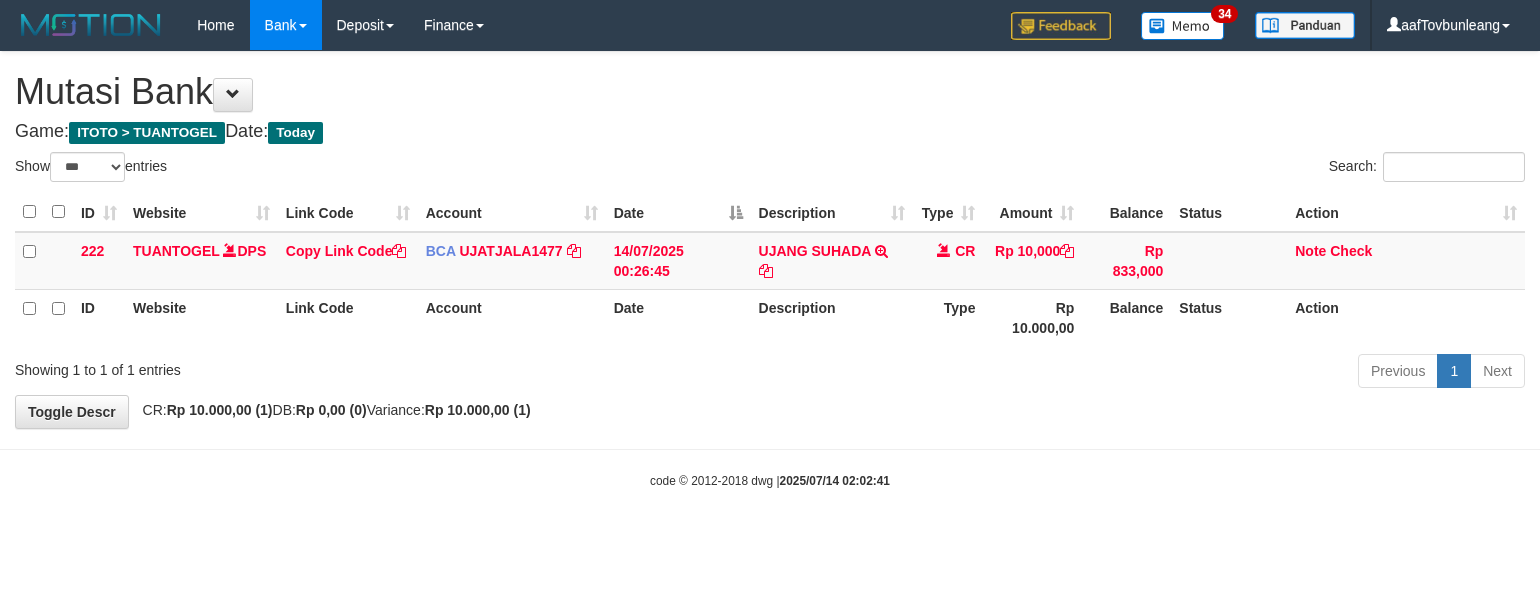 scroll, scrollTop: 0, scrollLeft: 0, axis: both 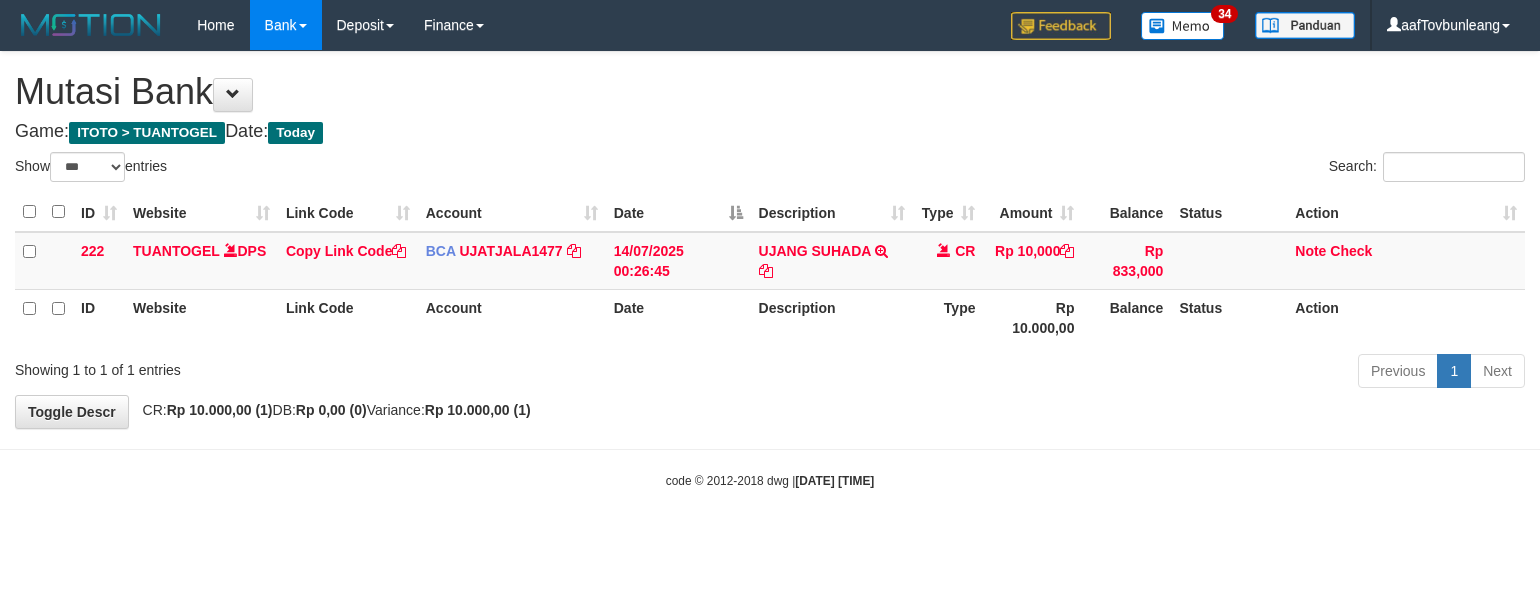 select on "***" 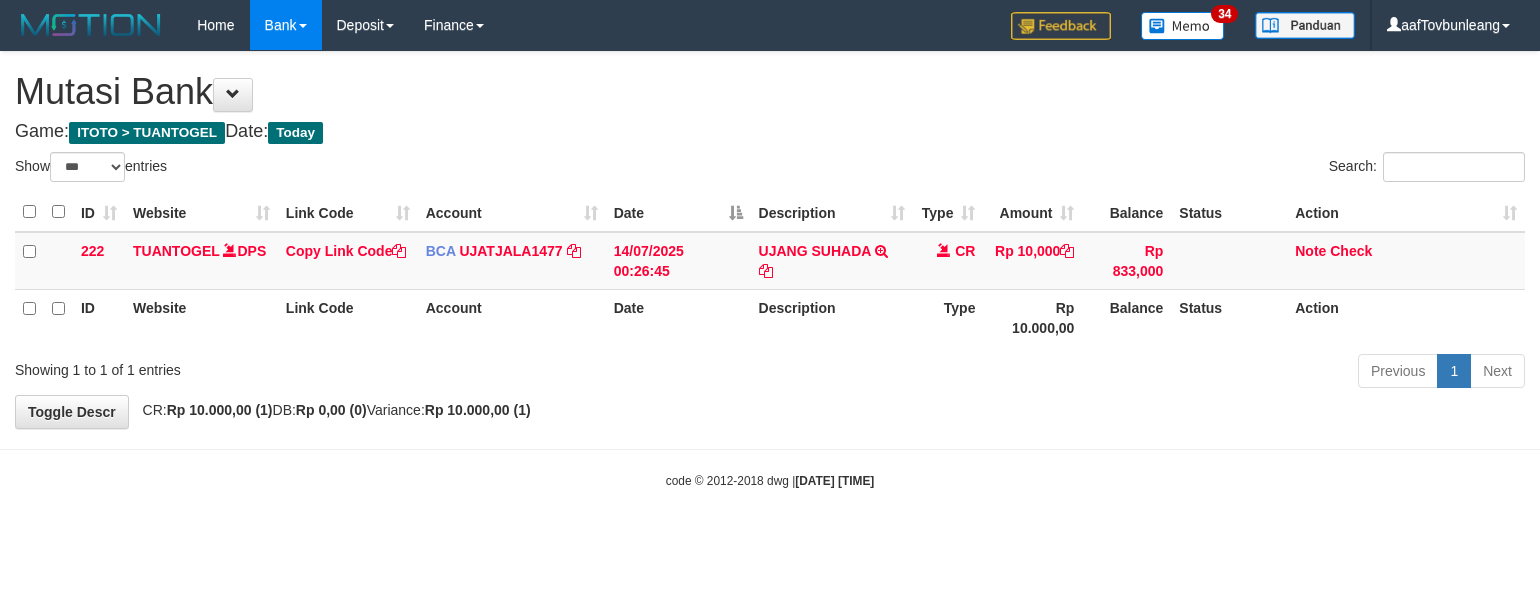 scroll, scrollTop: 0, scrollLeft: 0, axis: both 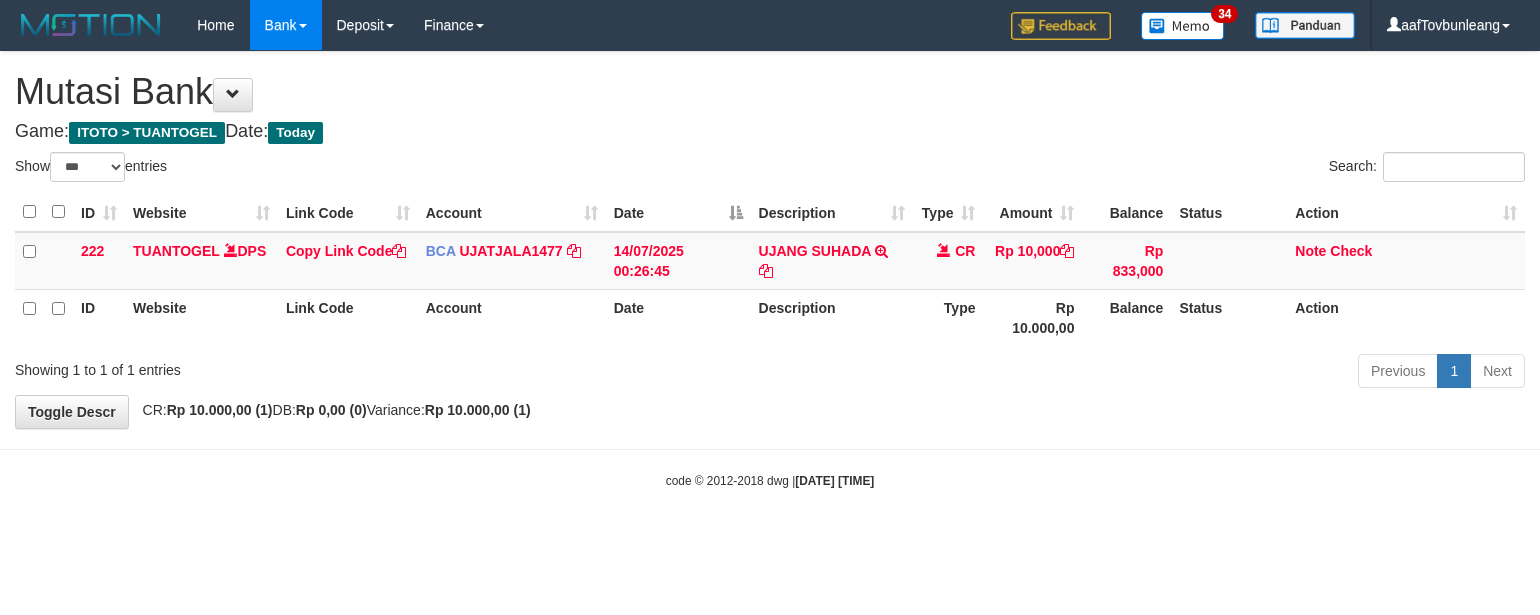select on "***" 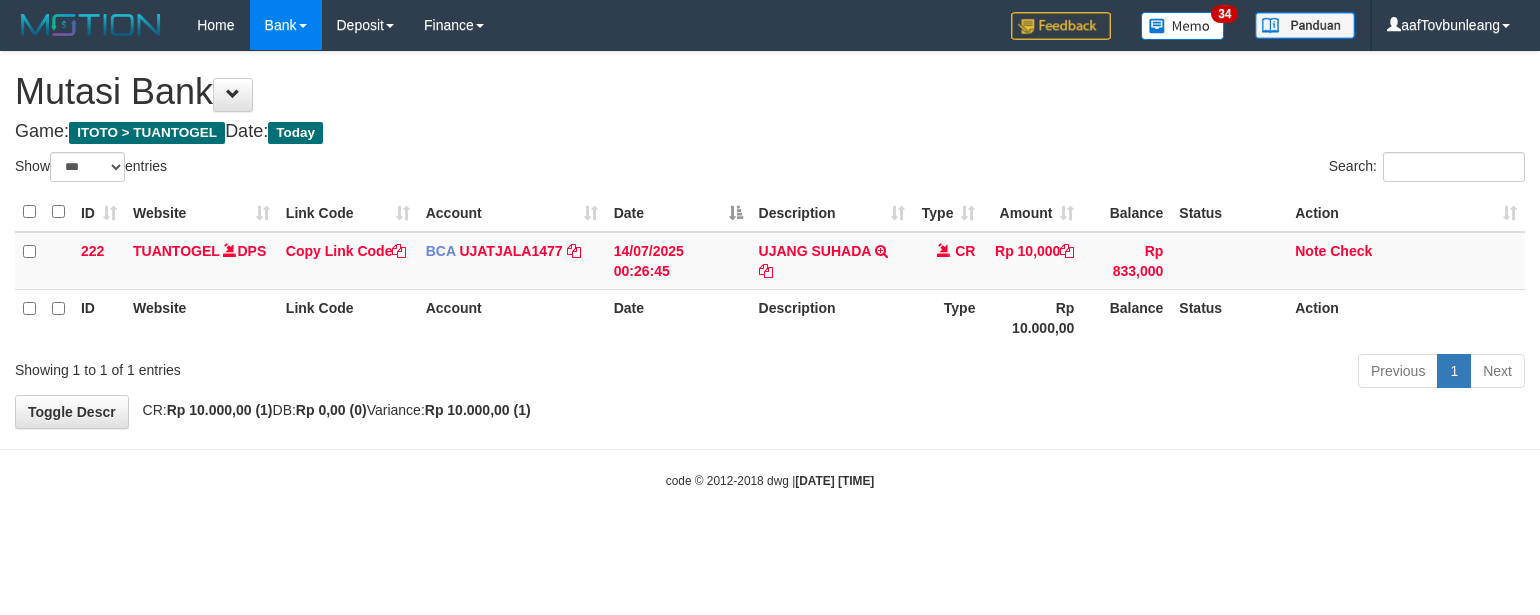 scroll, scrollTop: 0, scrollLeft: 0, axis: both 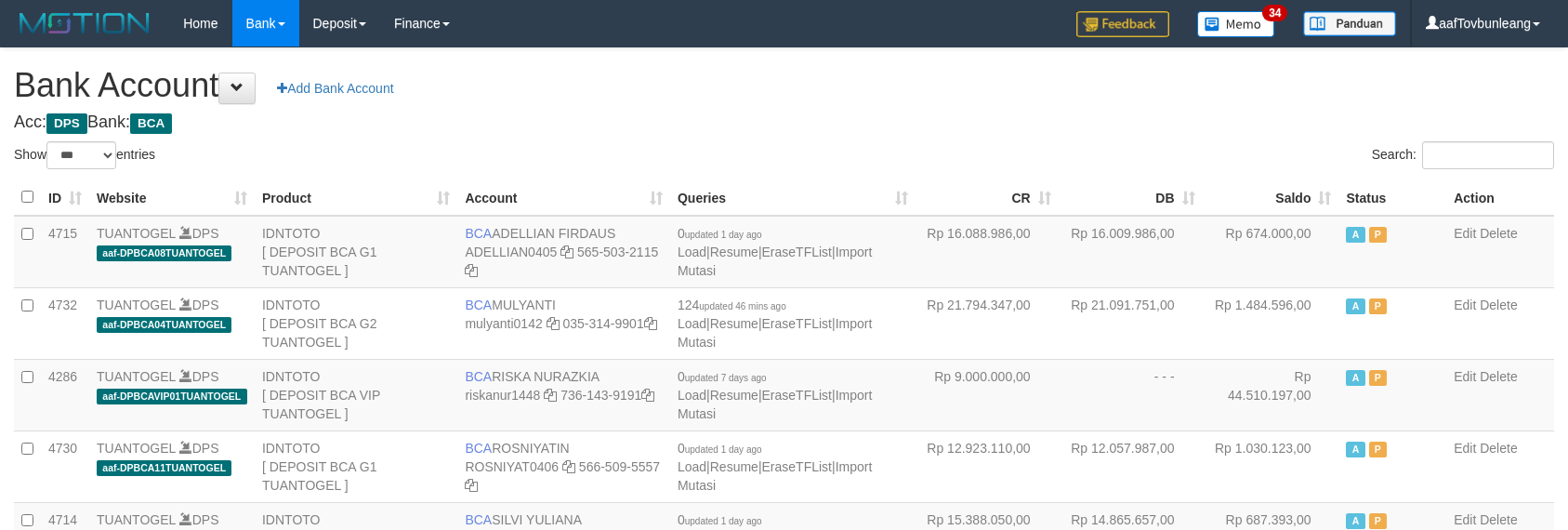 select on "***" 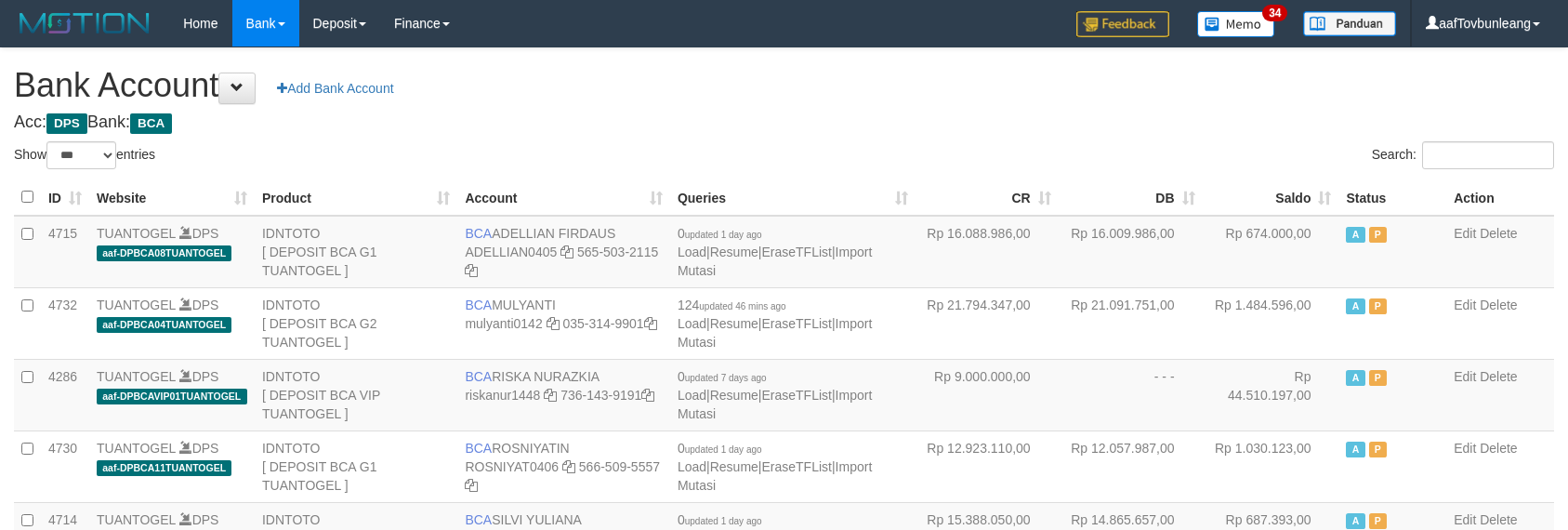 scroll, scrollTop: 586, scrollLeft: 0, axis: vertical 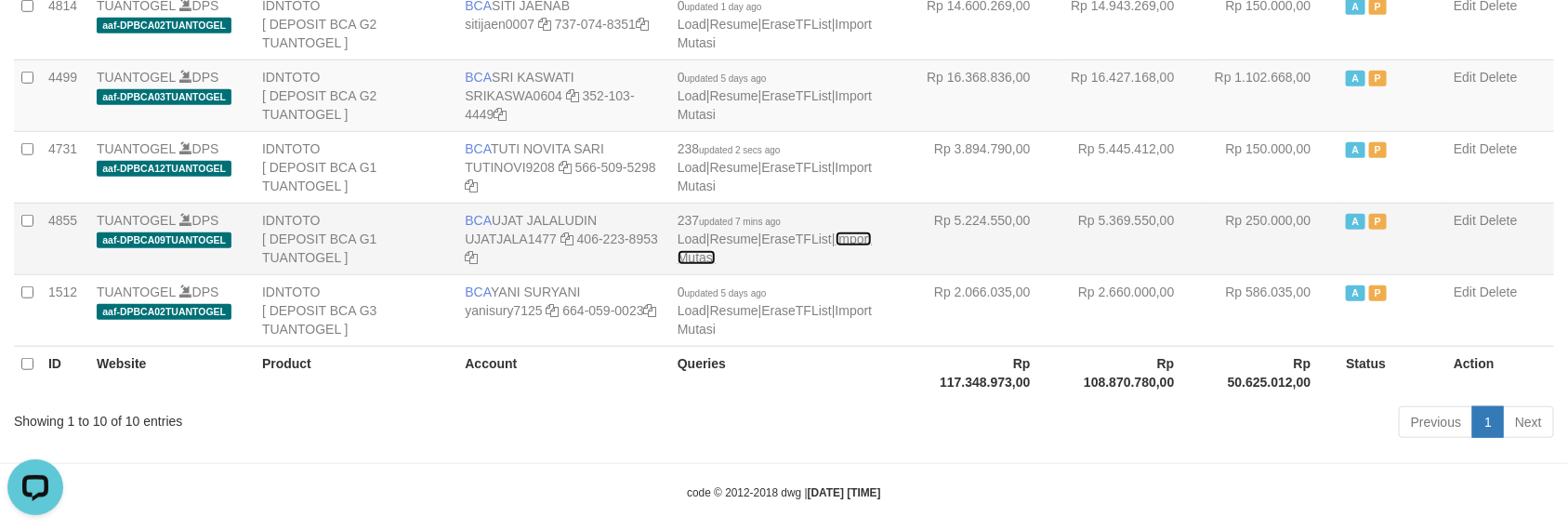 click on "Import Mutasi" at bounding box center [774, 248] 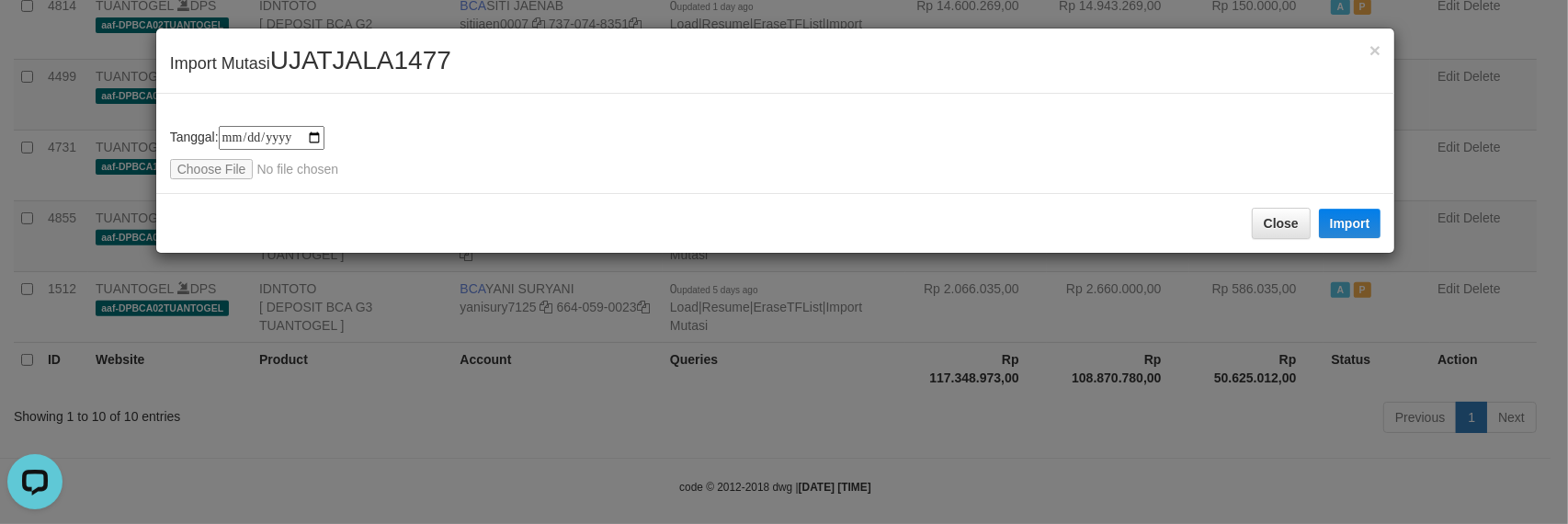 click on "UJATJALA1477" at bounding box center (360, 60) 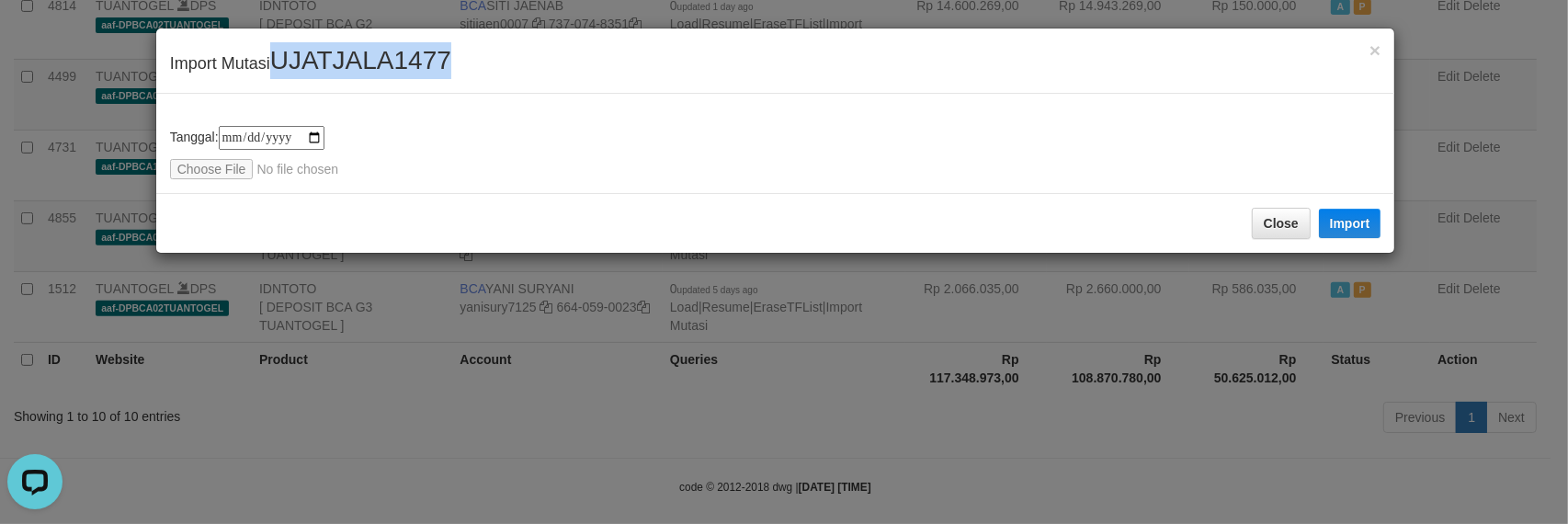 click on "UJATJALA1477" at bounding box center (360, 60) 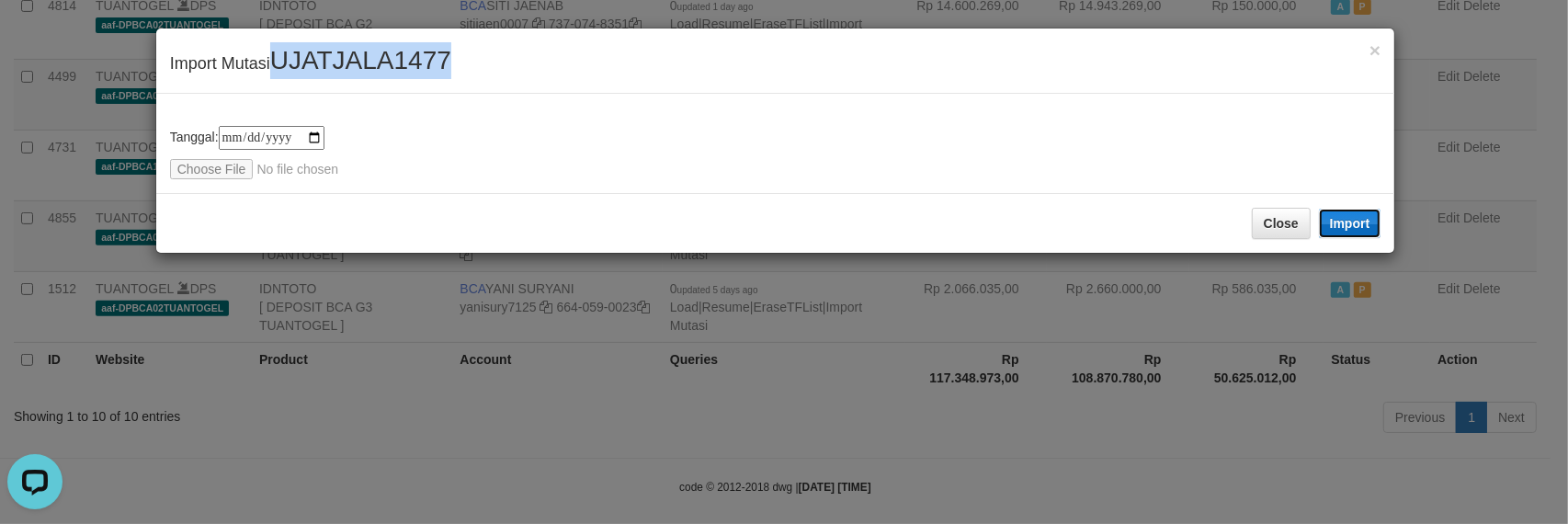 click on "Import" at bounding box center [1350, 223] 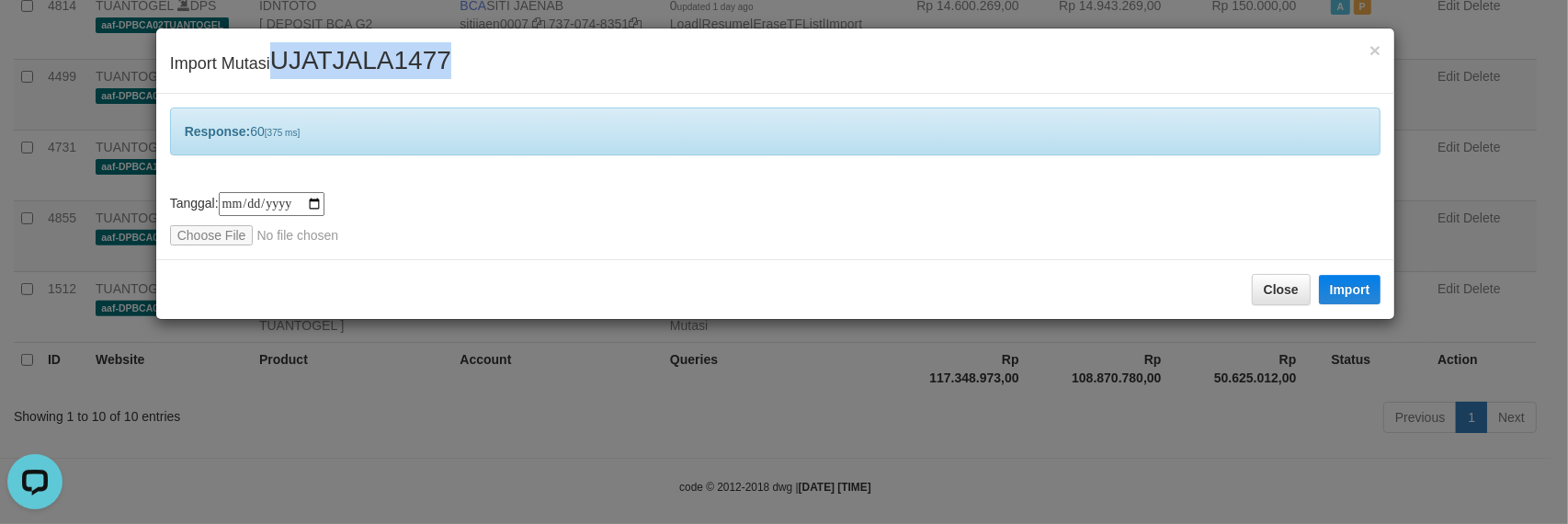 drag, startPoint x: 1337, startPoint y: 310, endPoint x: 1218, endPoint y: 295, distance: 119.94165 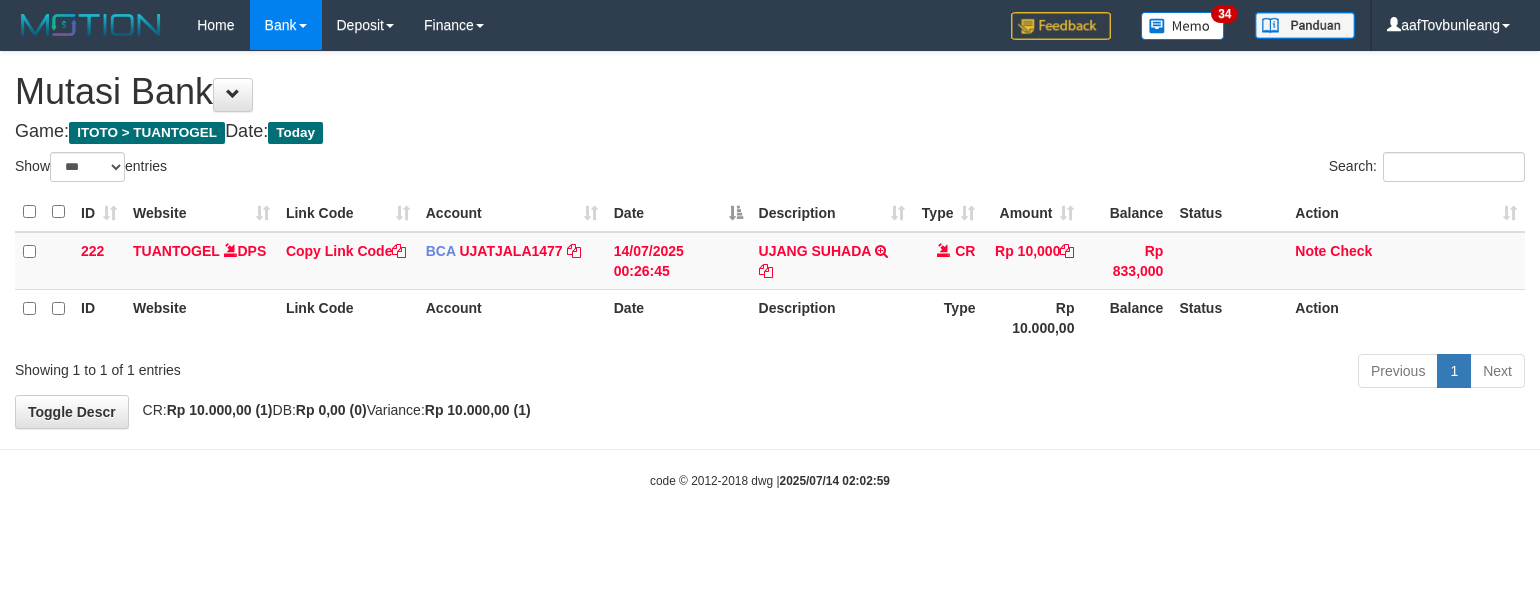 select on "***" 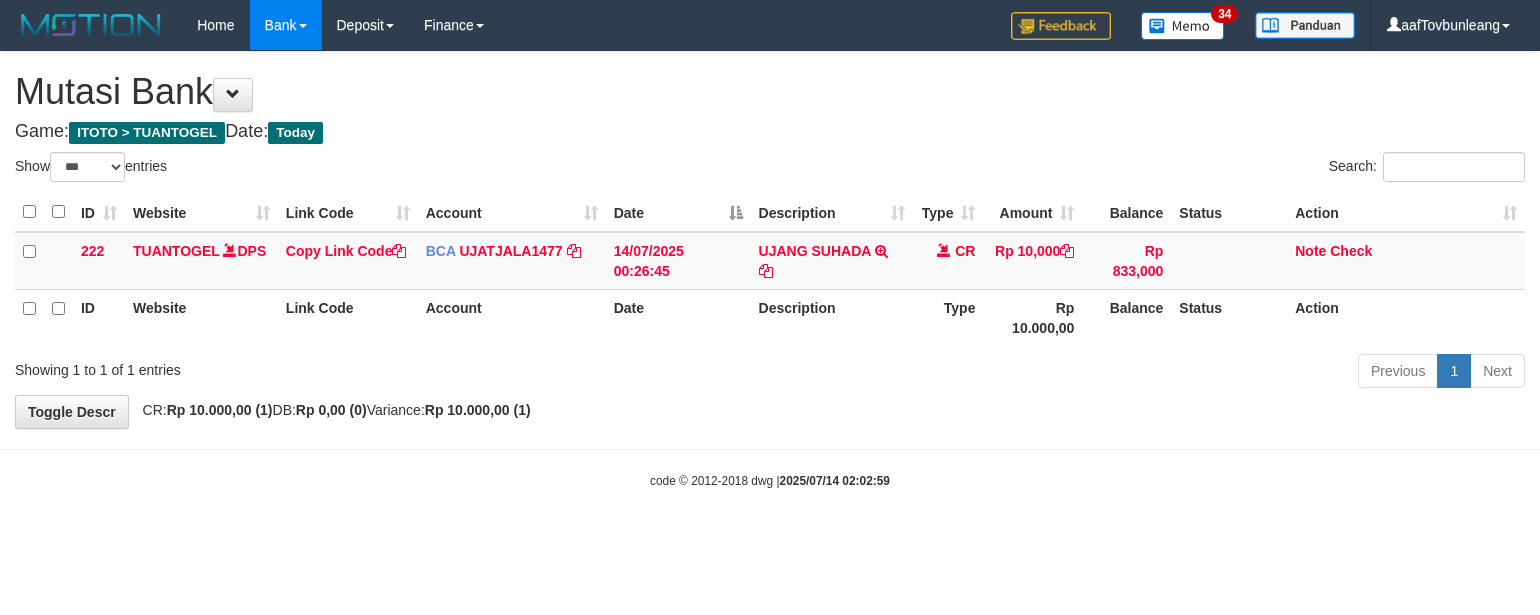 scroll, scrollTop: 0, scrollLeft: 0, axis: both 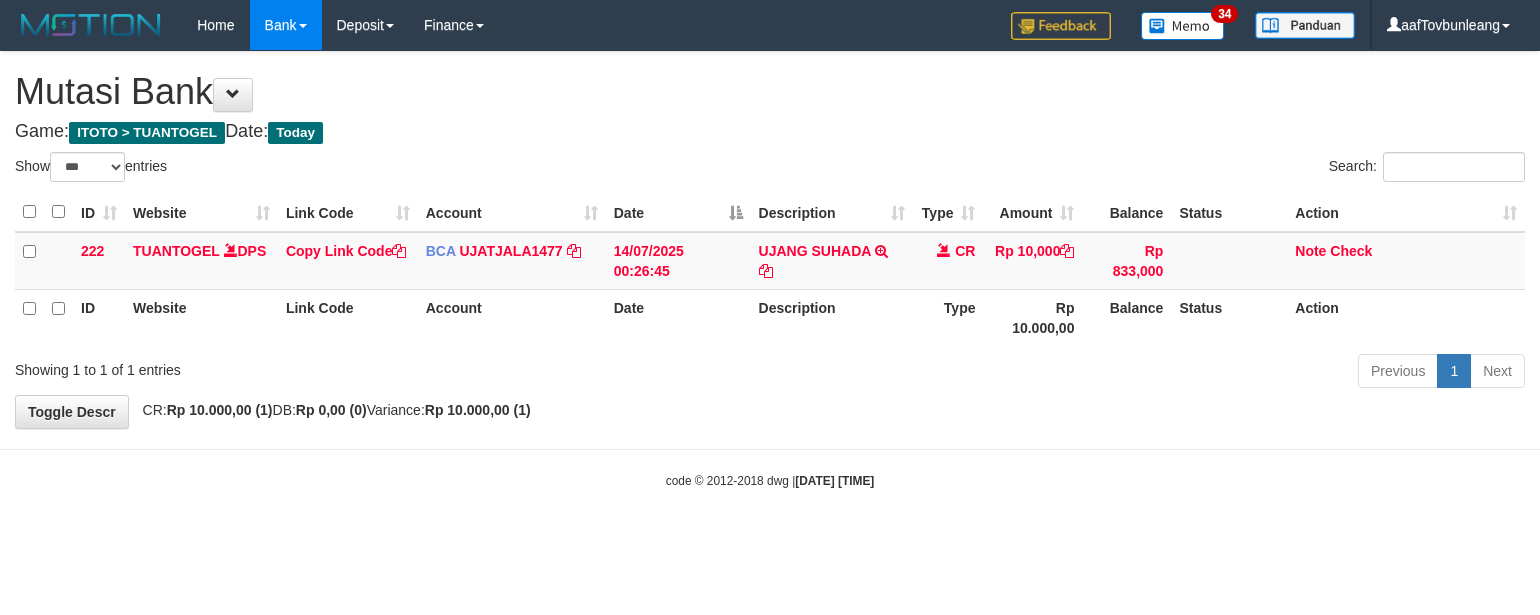 select on "***" 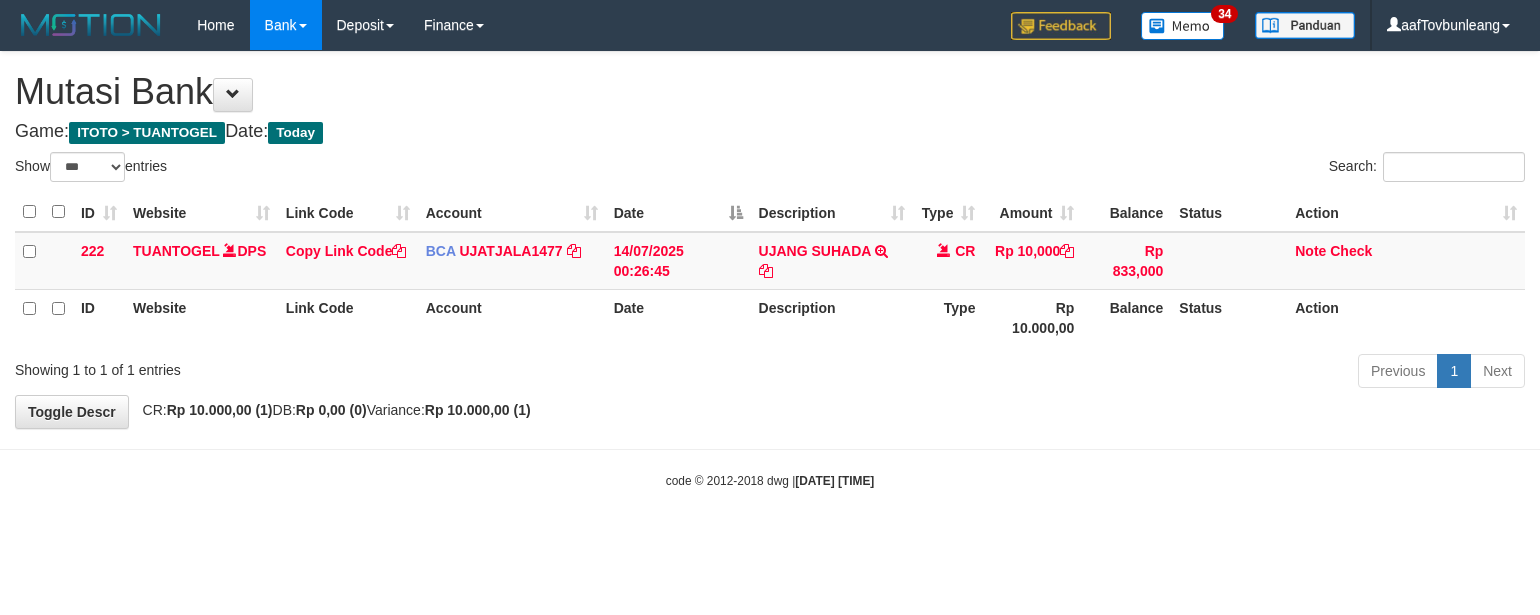 scroll, scrollTop: 0, scrollLeft: 0, axis: both 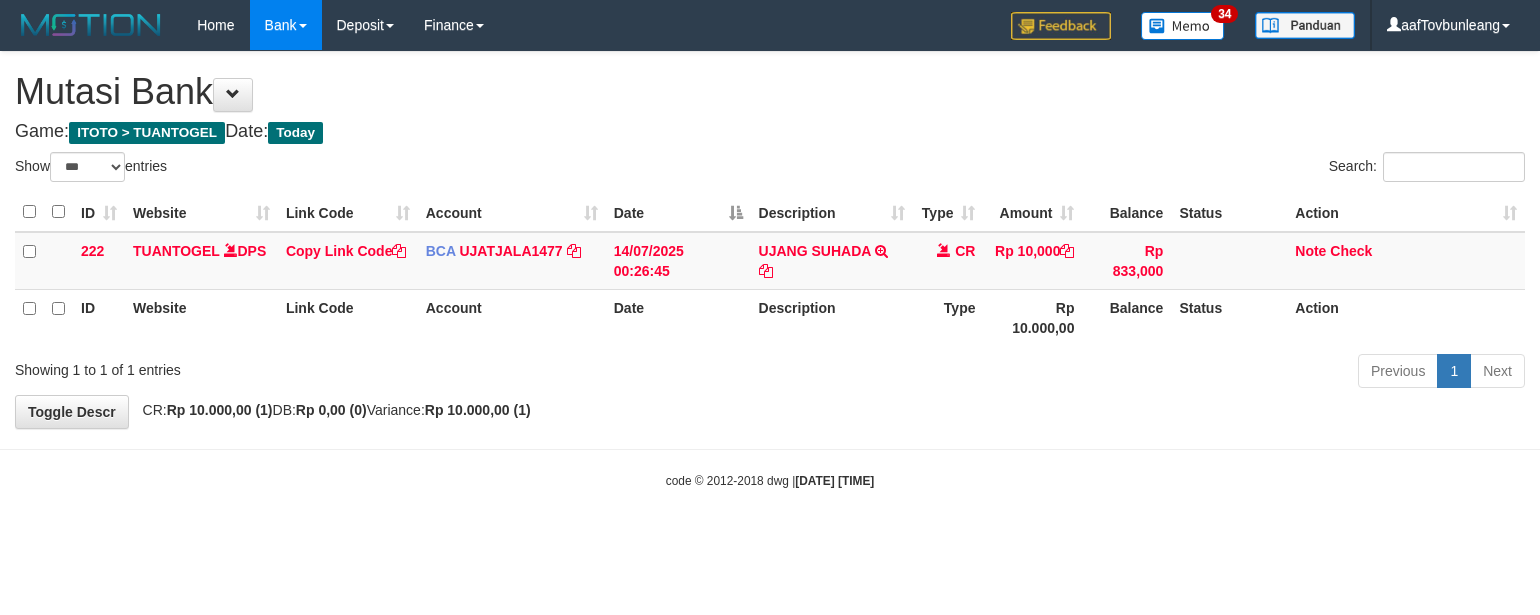 select on "***" 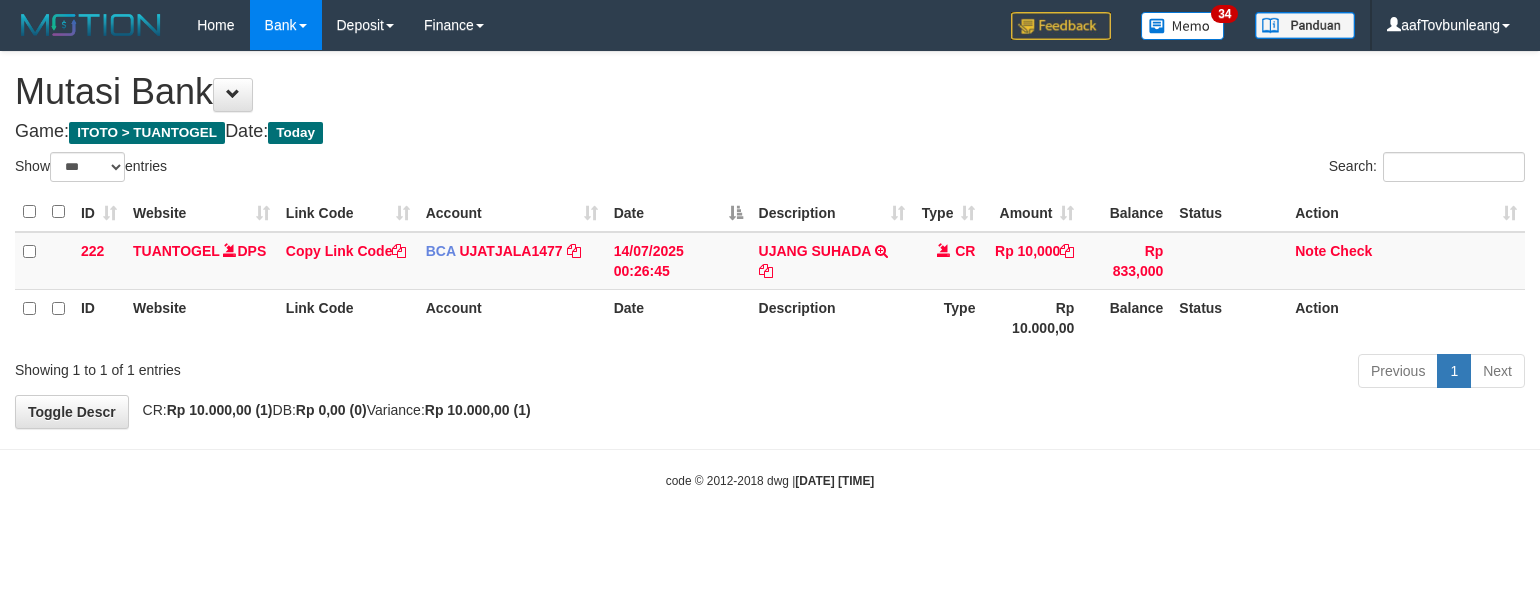 scroll, scrollTop: 0, scrollLeft: 0, axis: both 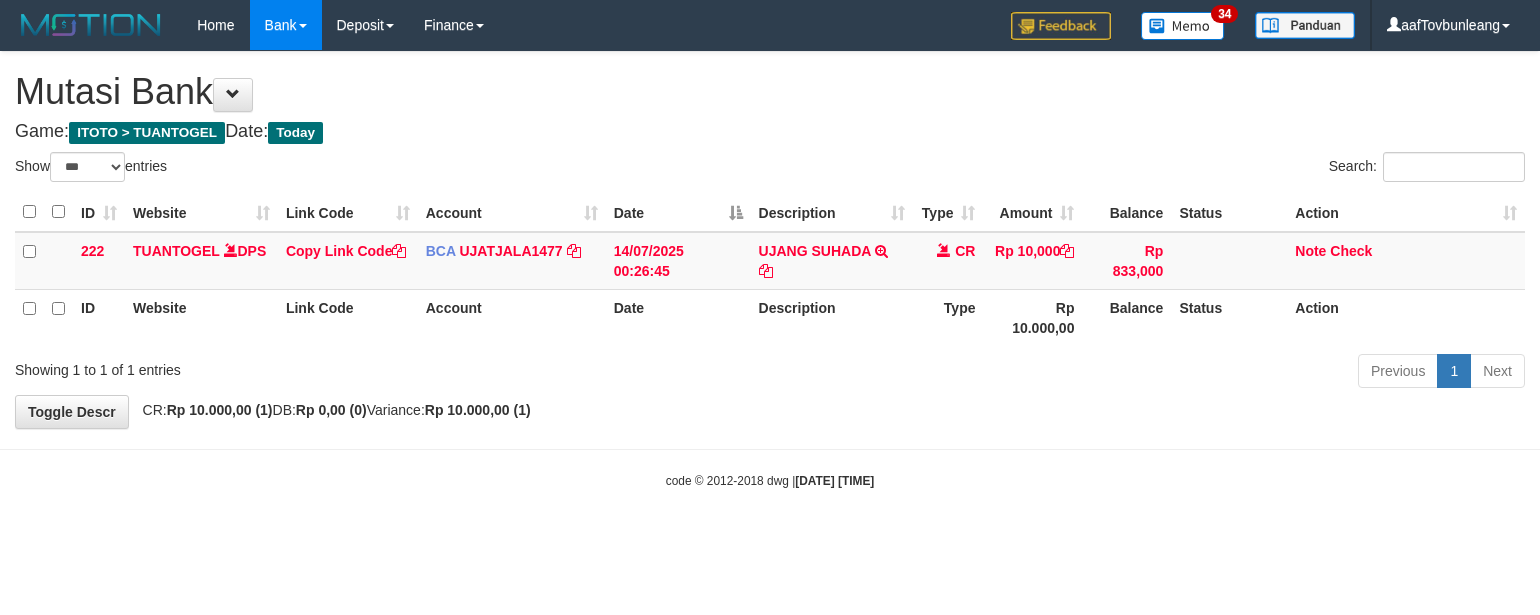 select on "***" 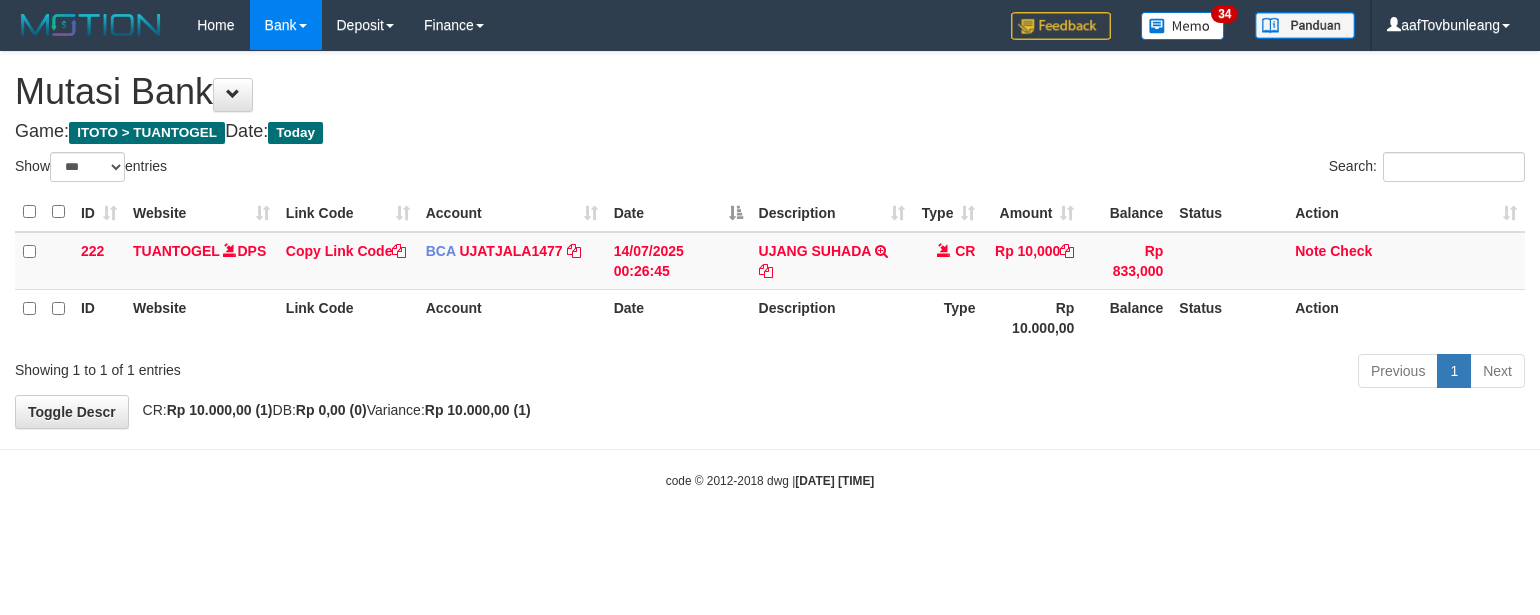 scroll, scrollTop: 0, scrollLeft: 0, axis: both 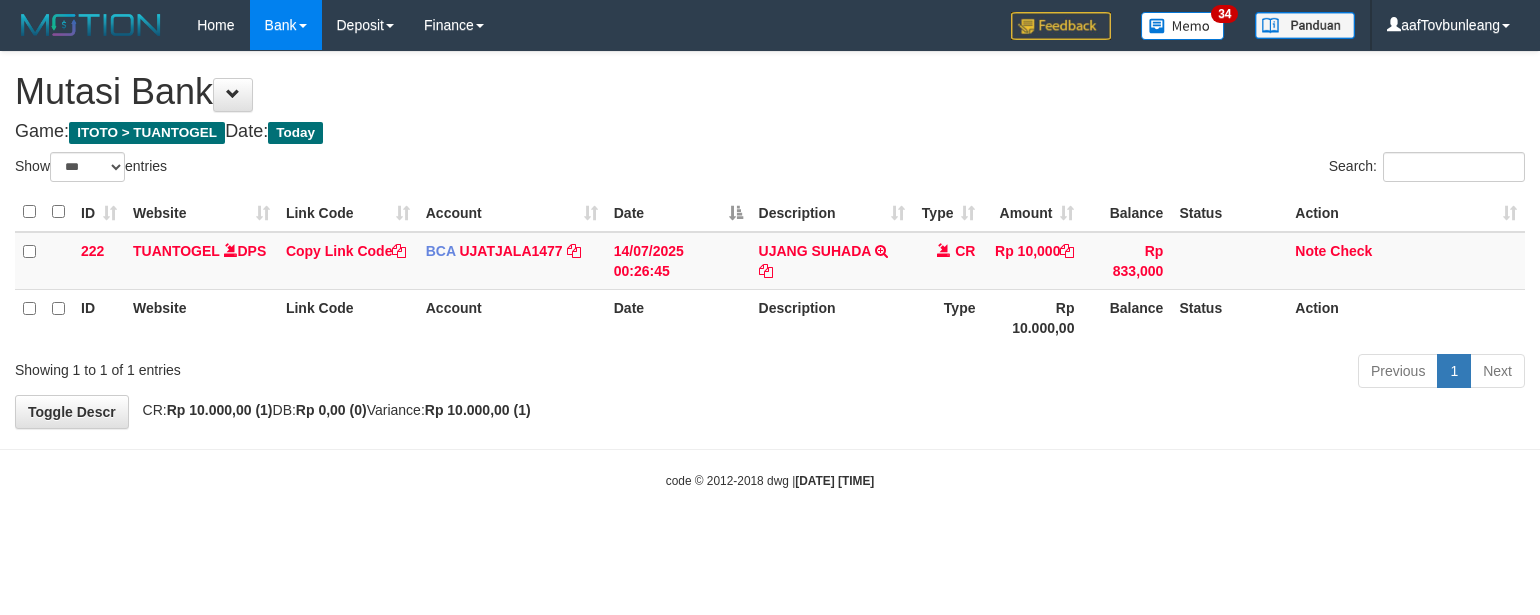 select on "***" 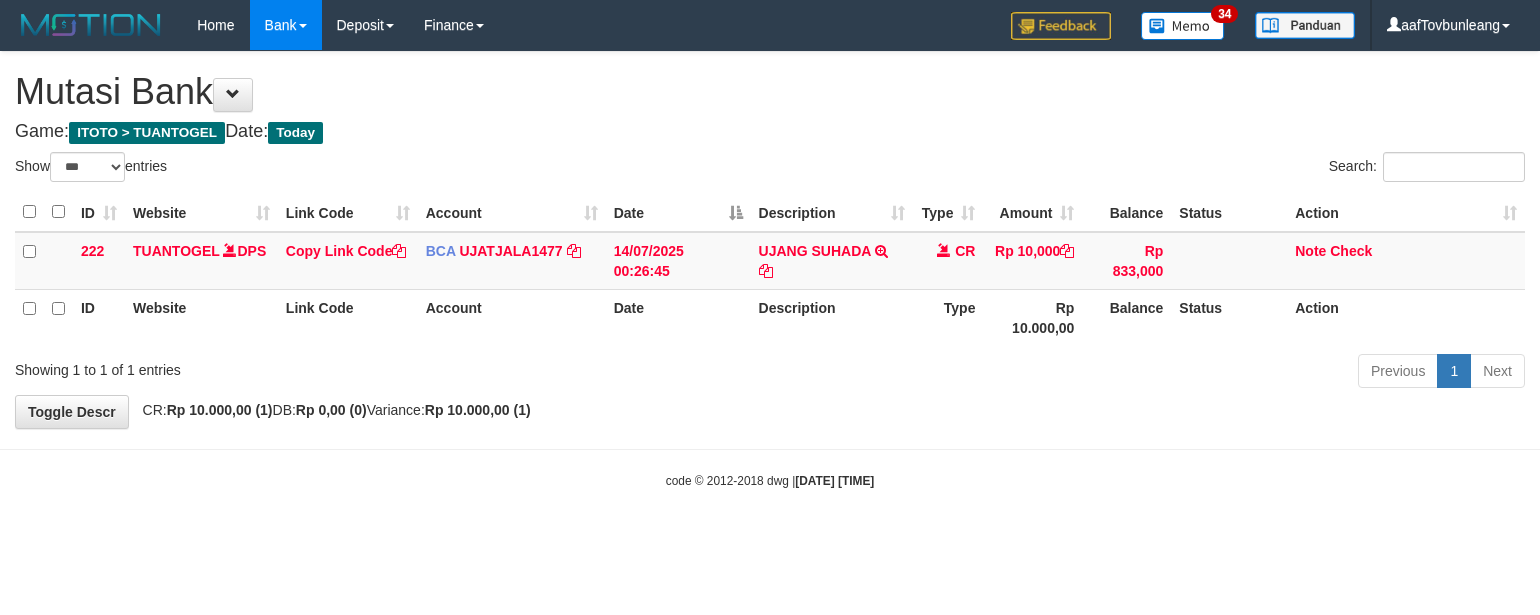 scroll, scrollTop: 0, scrollLeft: 0, axis: both 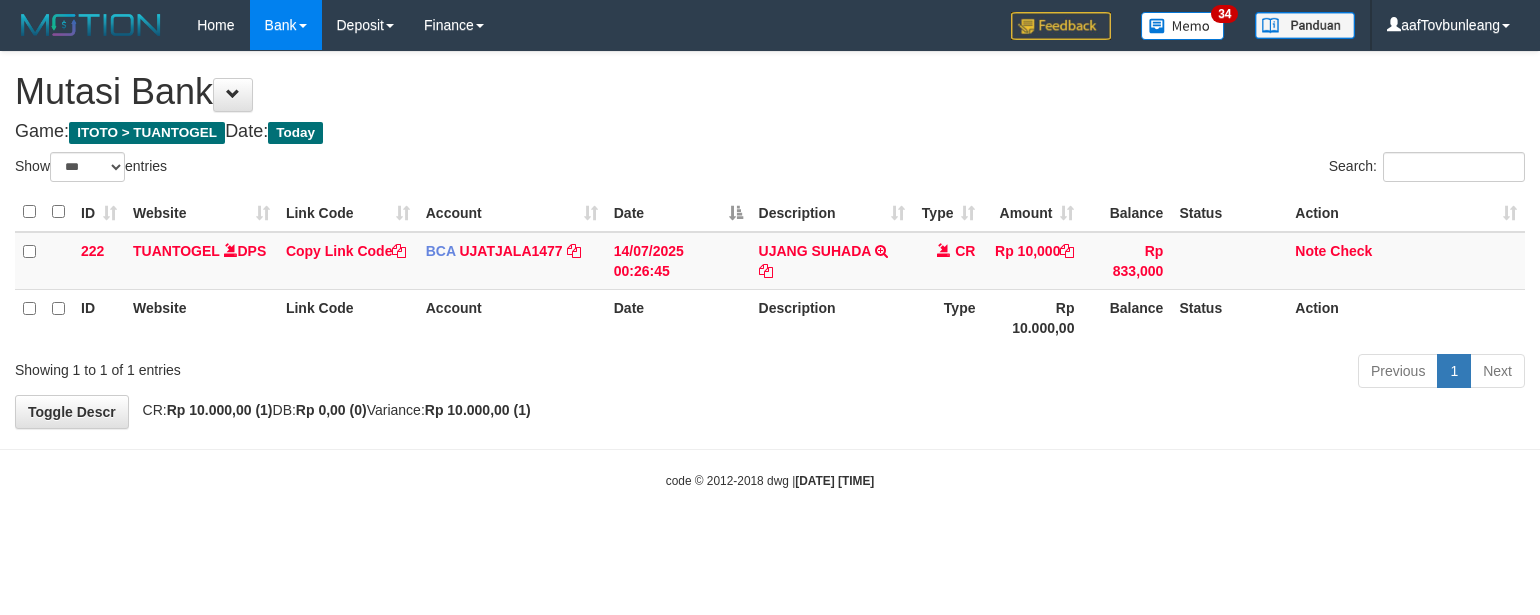 select on "***" 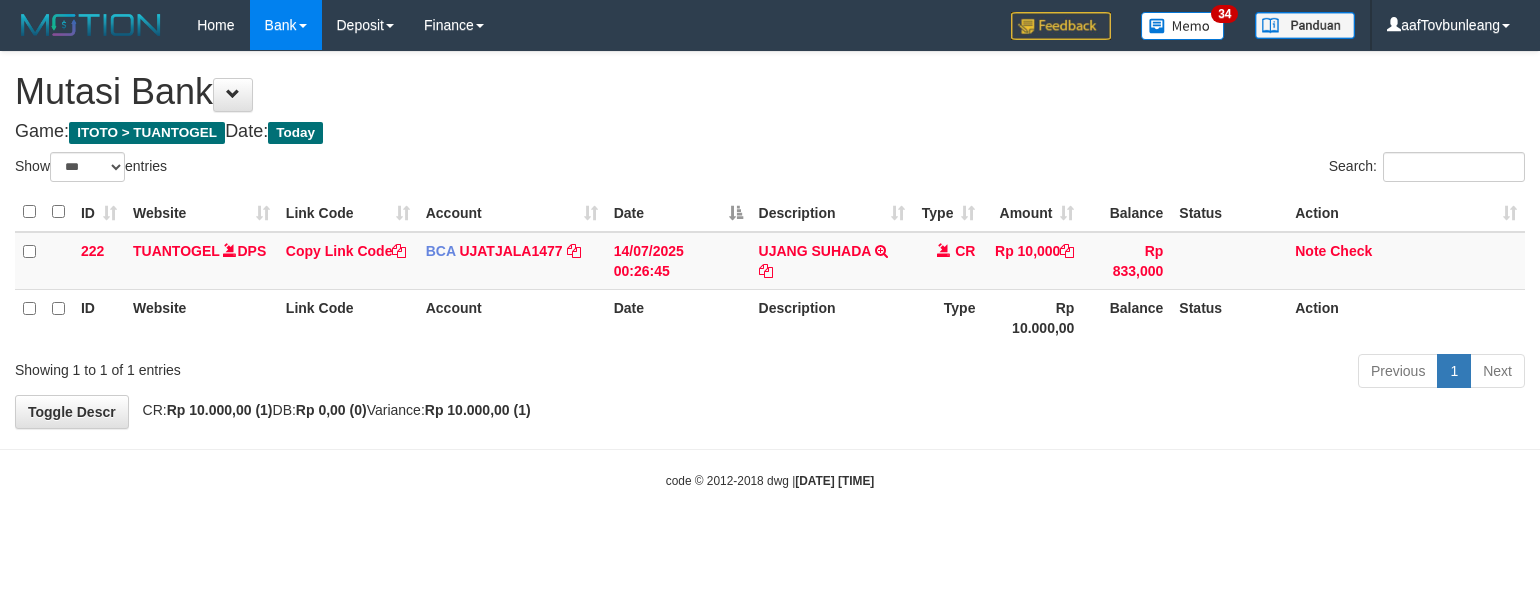 scroll, scrollTop: 0, scrollLeft: 0, axis: both 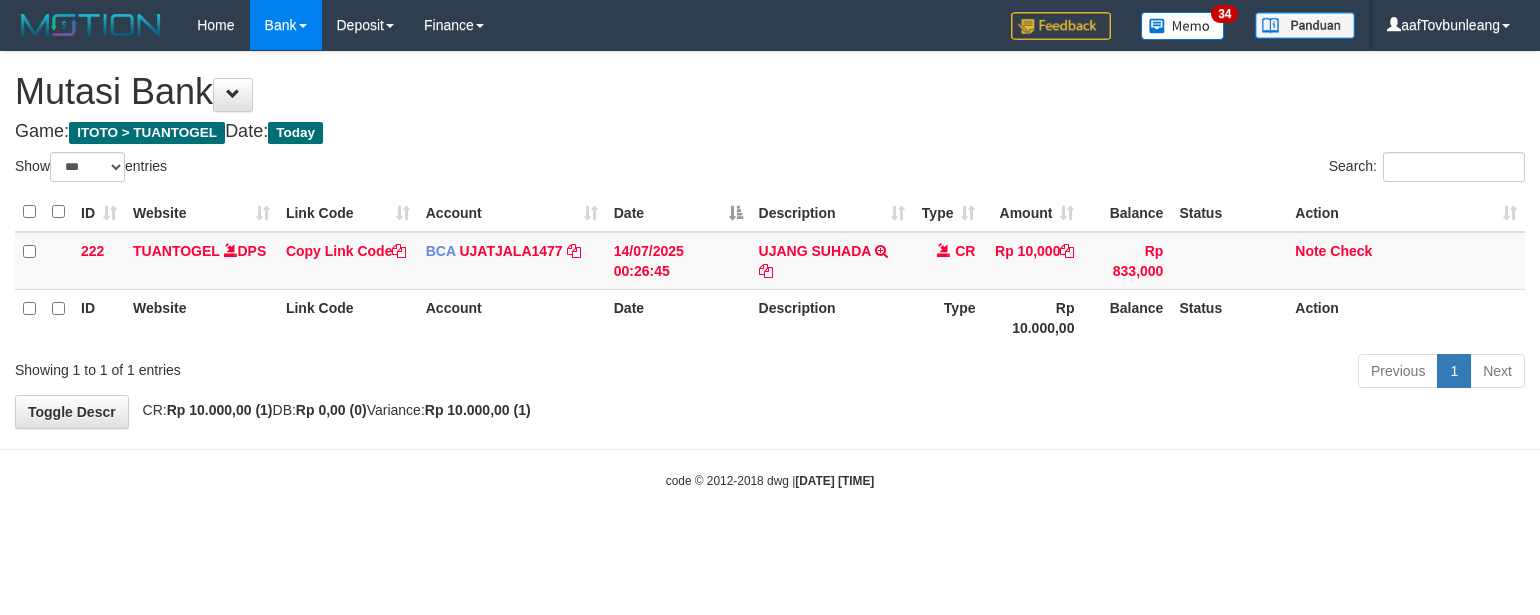 select on "***" 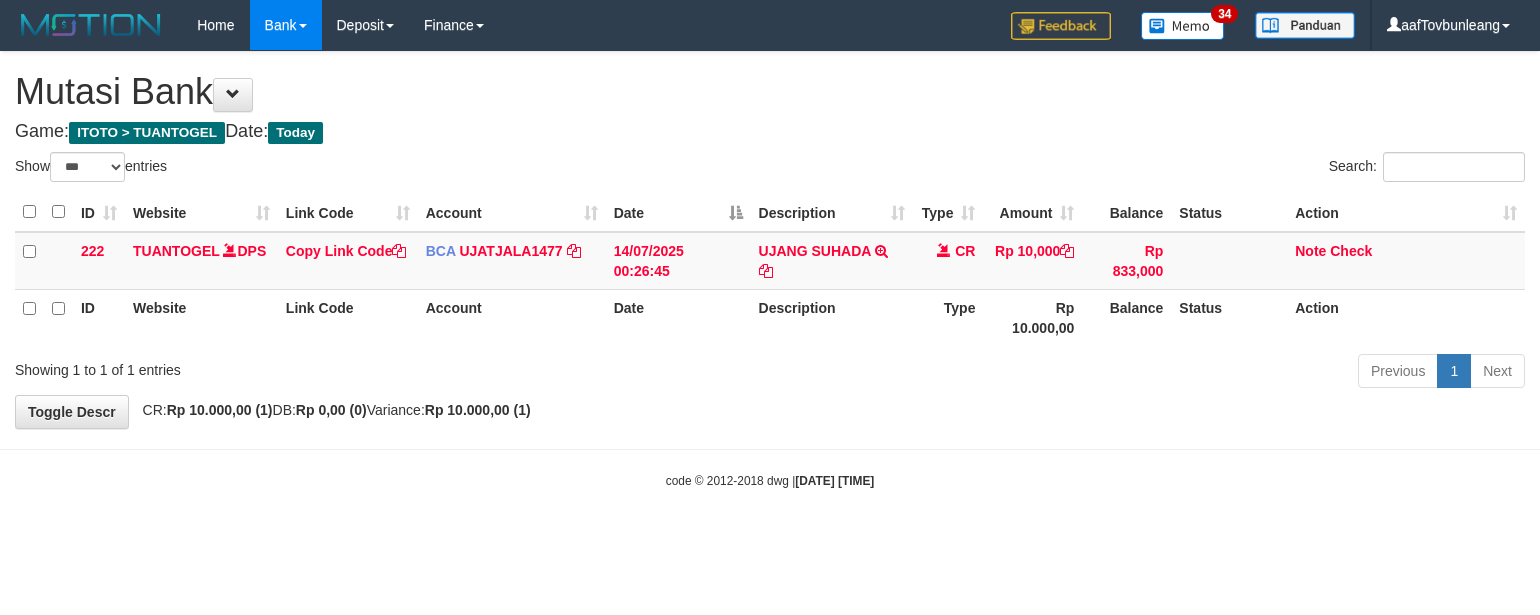 scroll, scrollTop: 0, scrollLeft: 0, axis: both 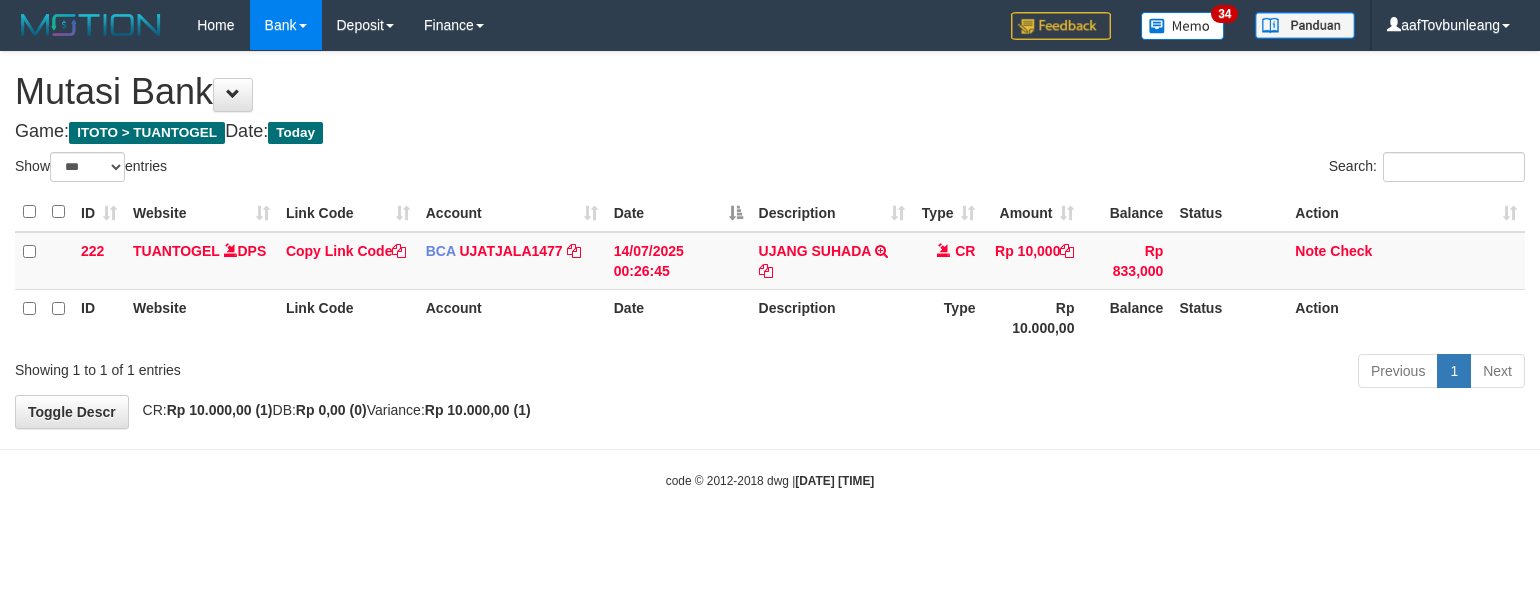 select on "***" 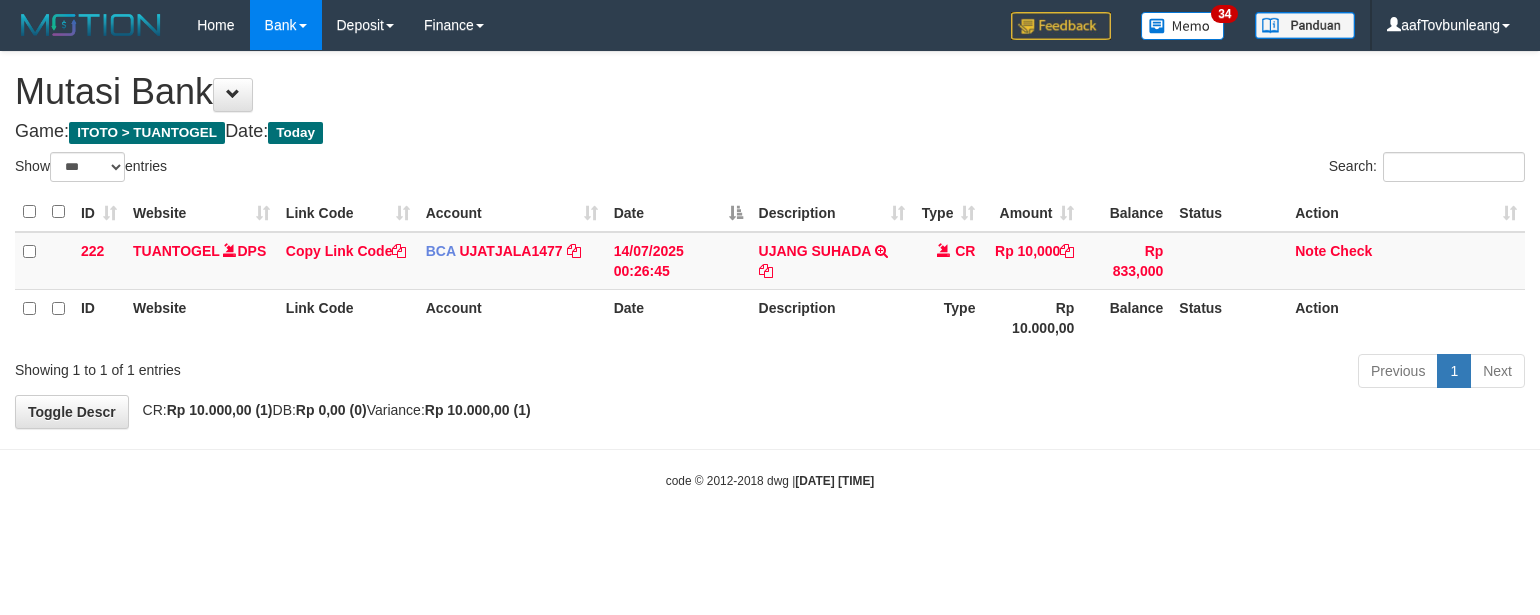 scroll, scrollTop: 0, scrollLeft: 0, axis: both 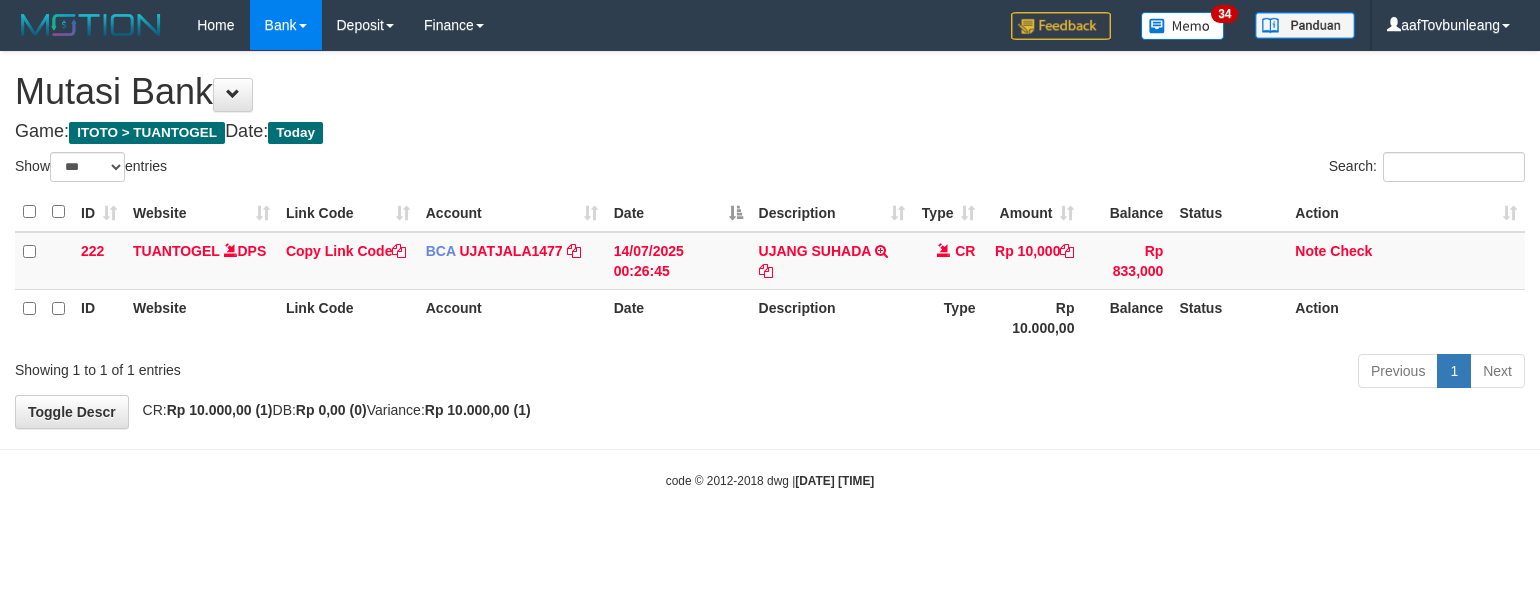 select on "***" 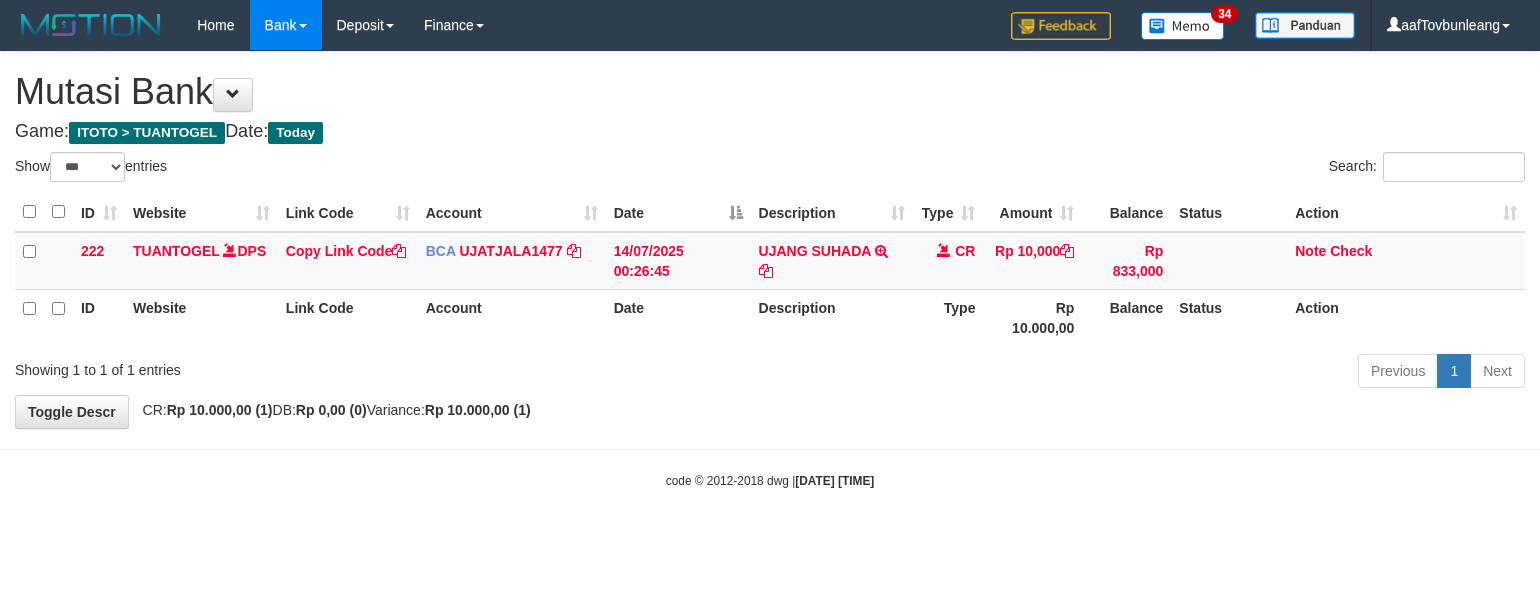 scroll, scrollTop: 0, scrollLeft: 0, axis: both 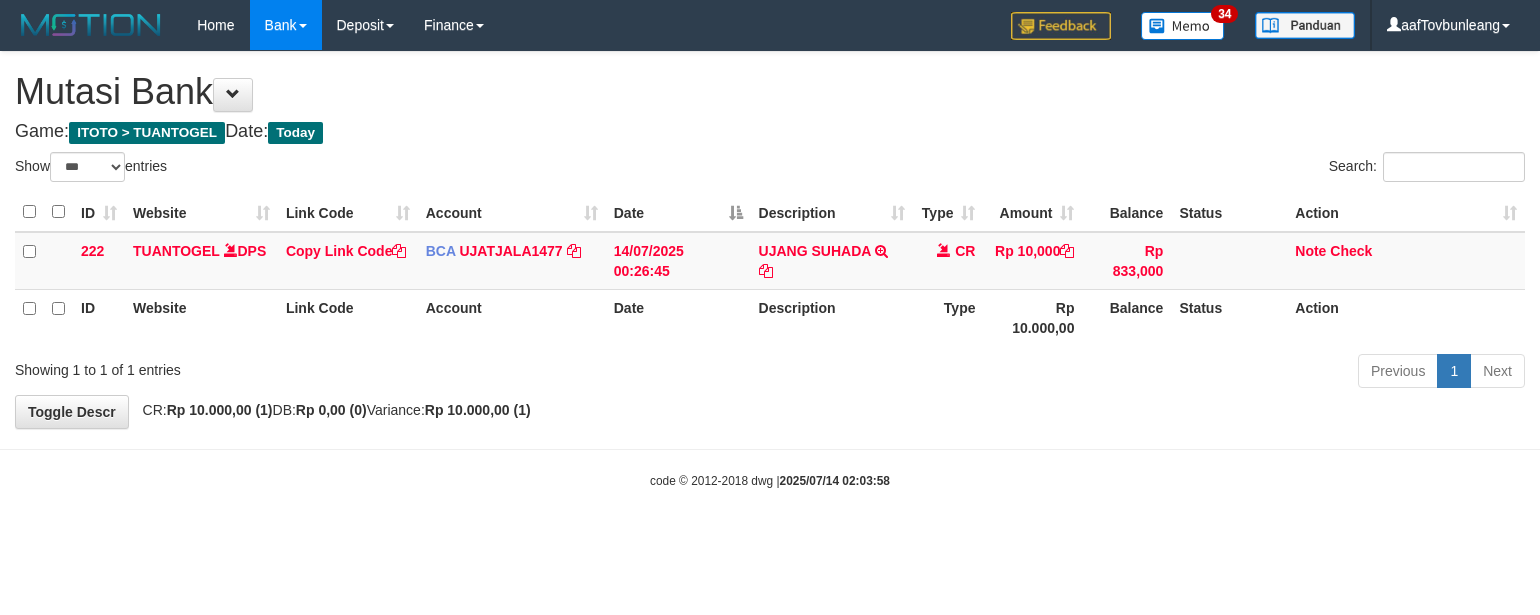 select on "***" 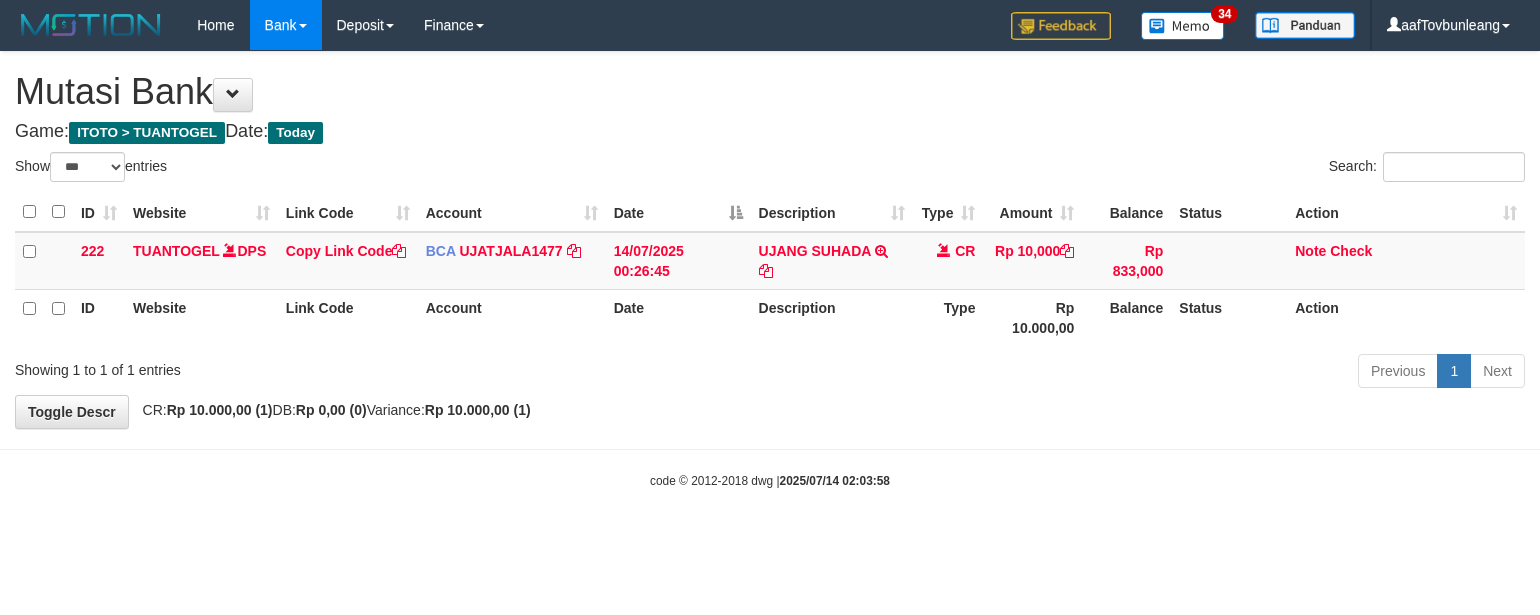 scroll, scrollTop: 0, scrollLeft: 0, axis: both 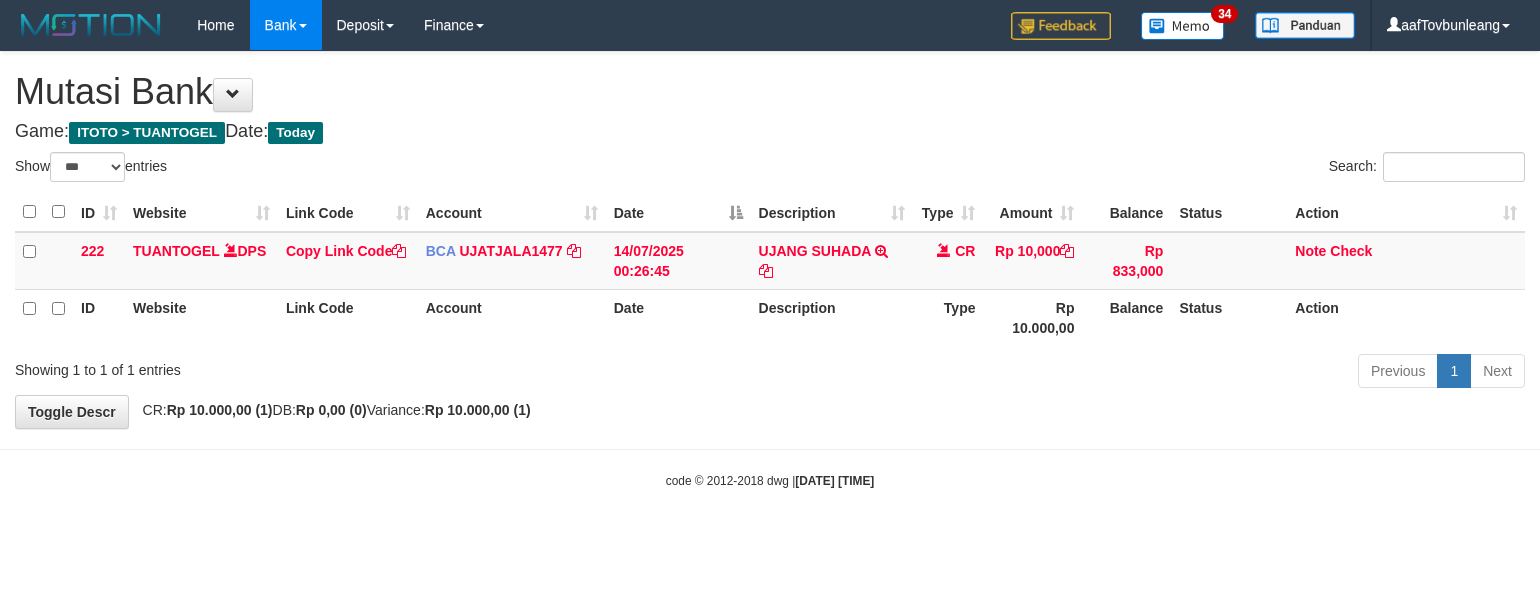 select on "***" 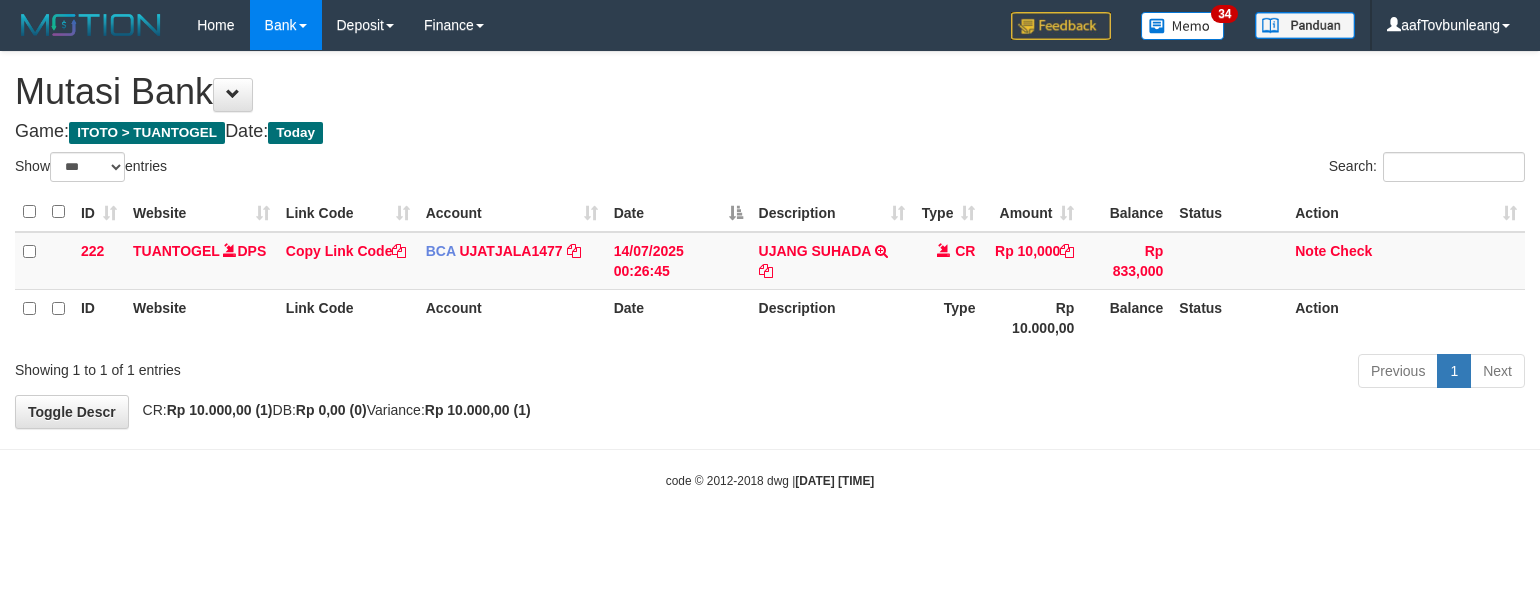 scroll, scrollTop: 0, scrollLeft: 0, axis: both 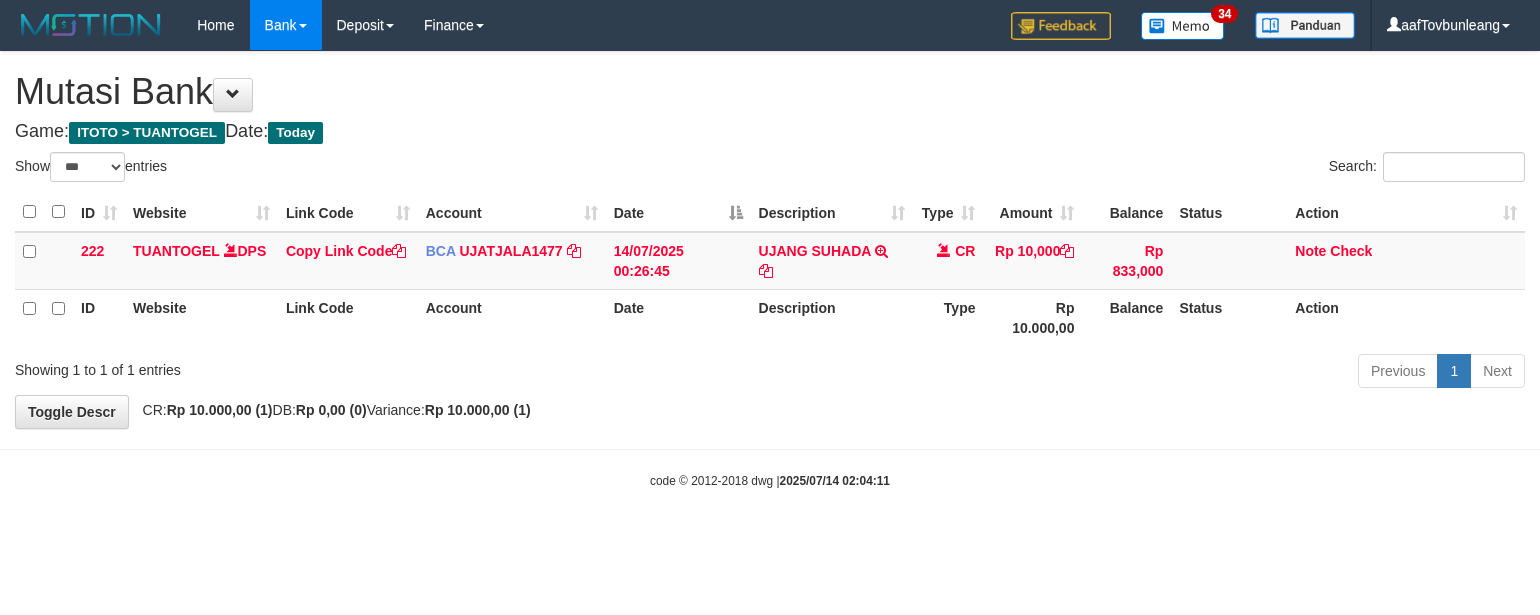 select on "***" 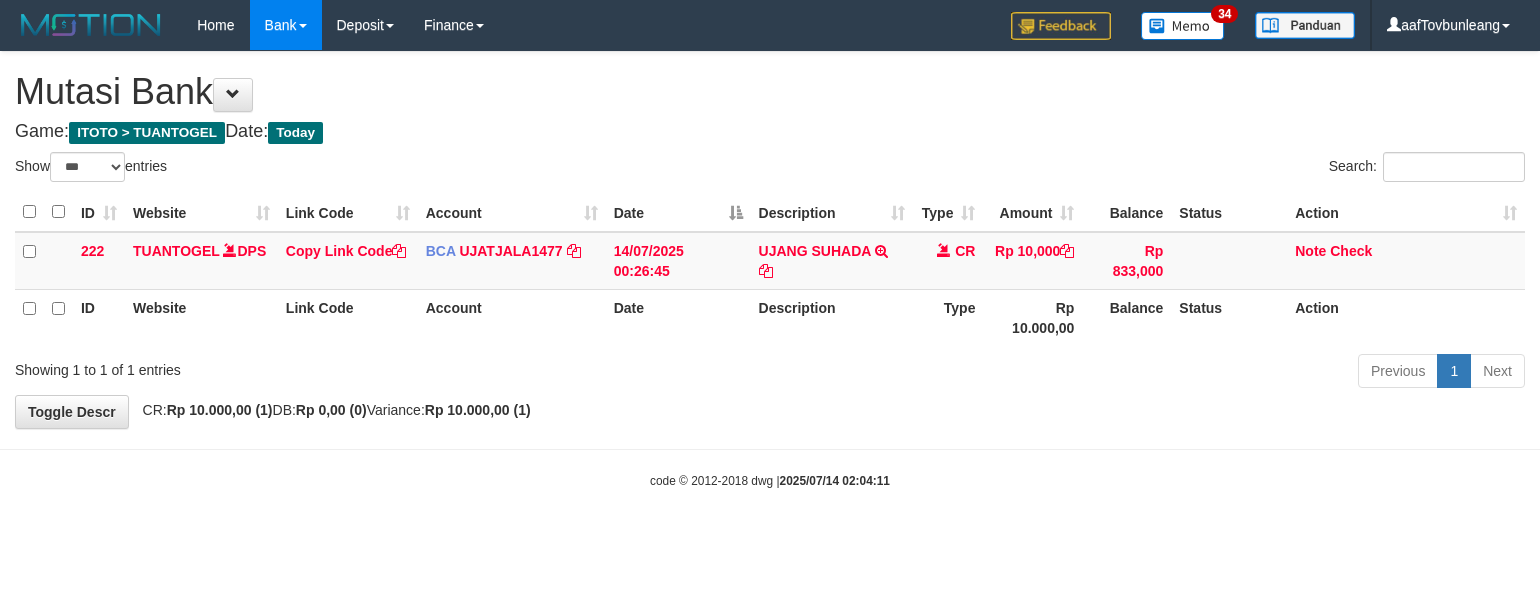 scroll, scrollTop: 0, scrollLeft: 0, axis: both 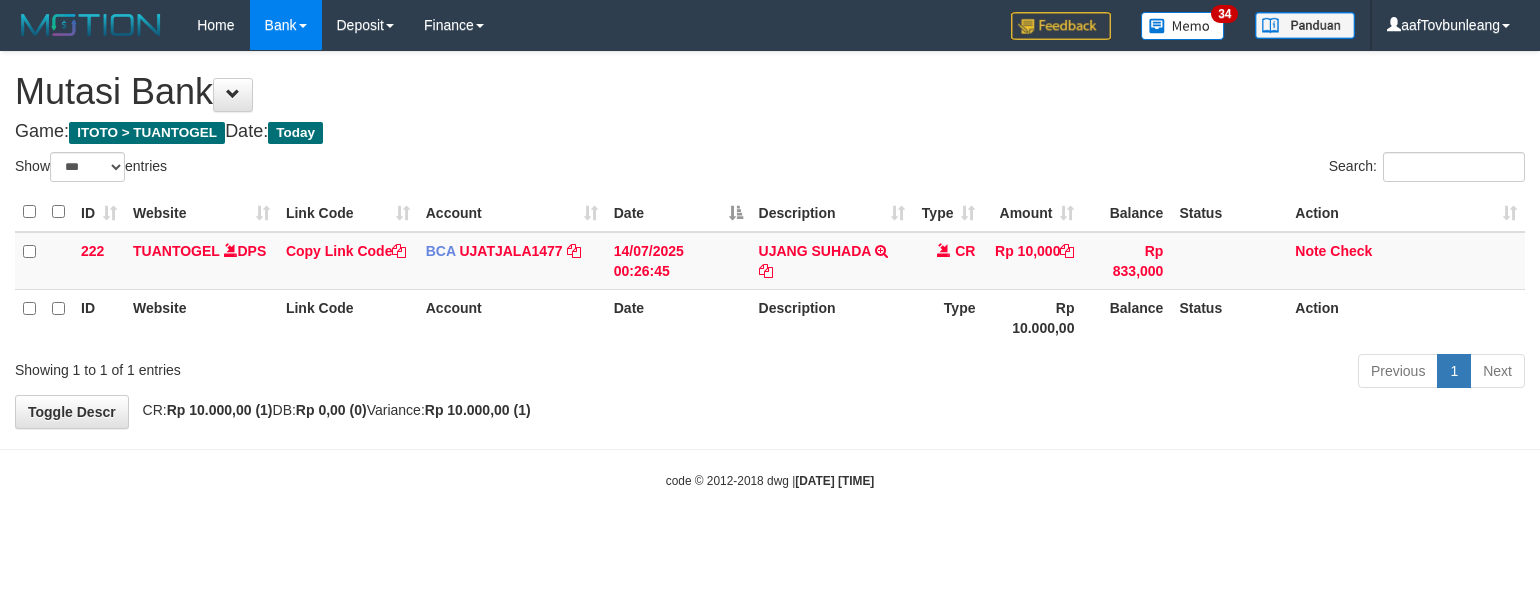 select on "***" 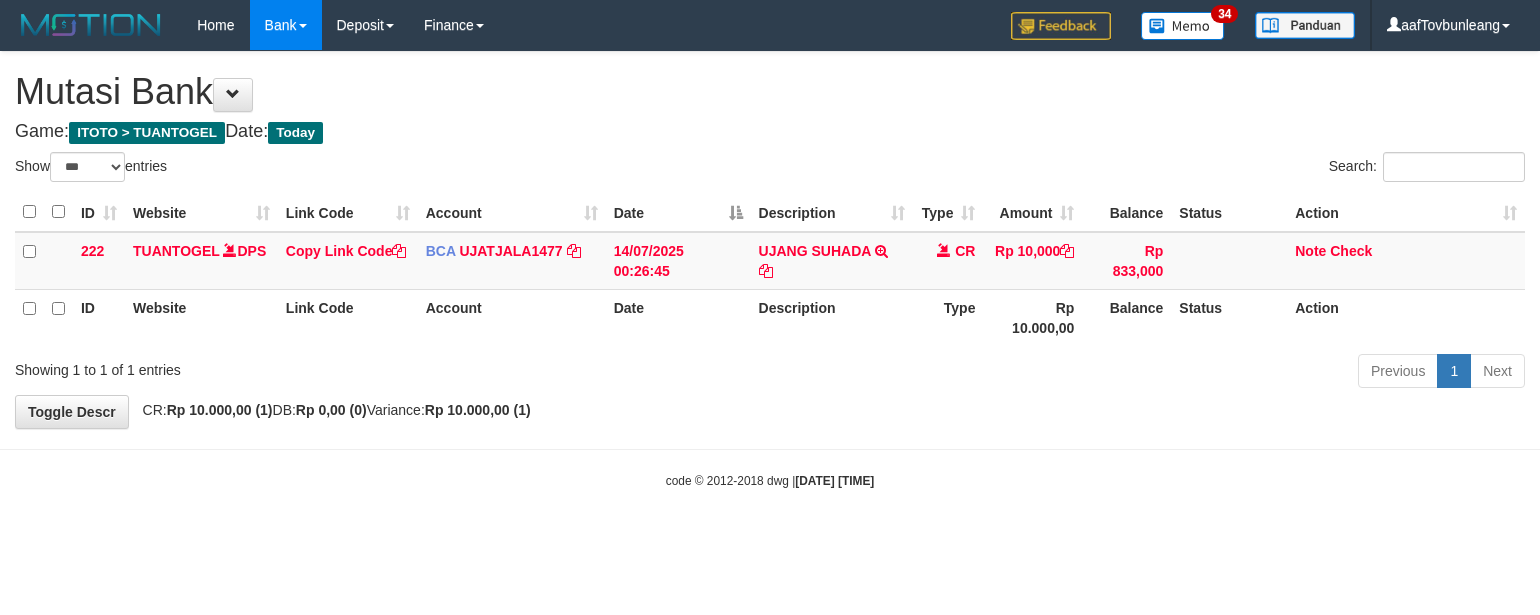 scroll, scrollTop: 0, scrollLeft: 0, axis: both 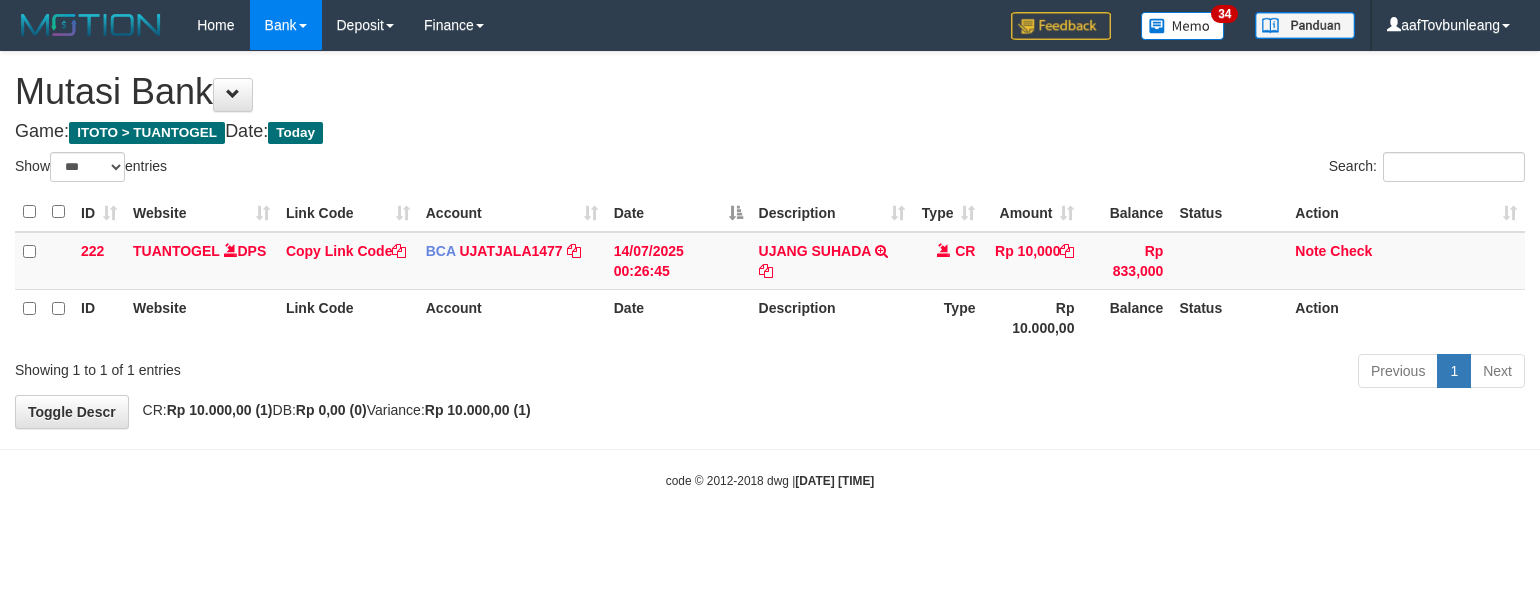 select on "***" 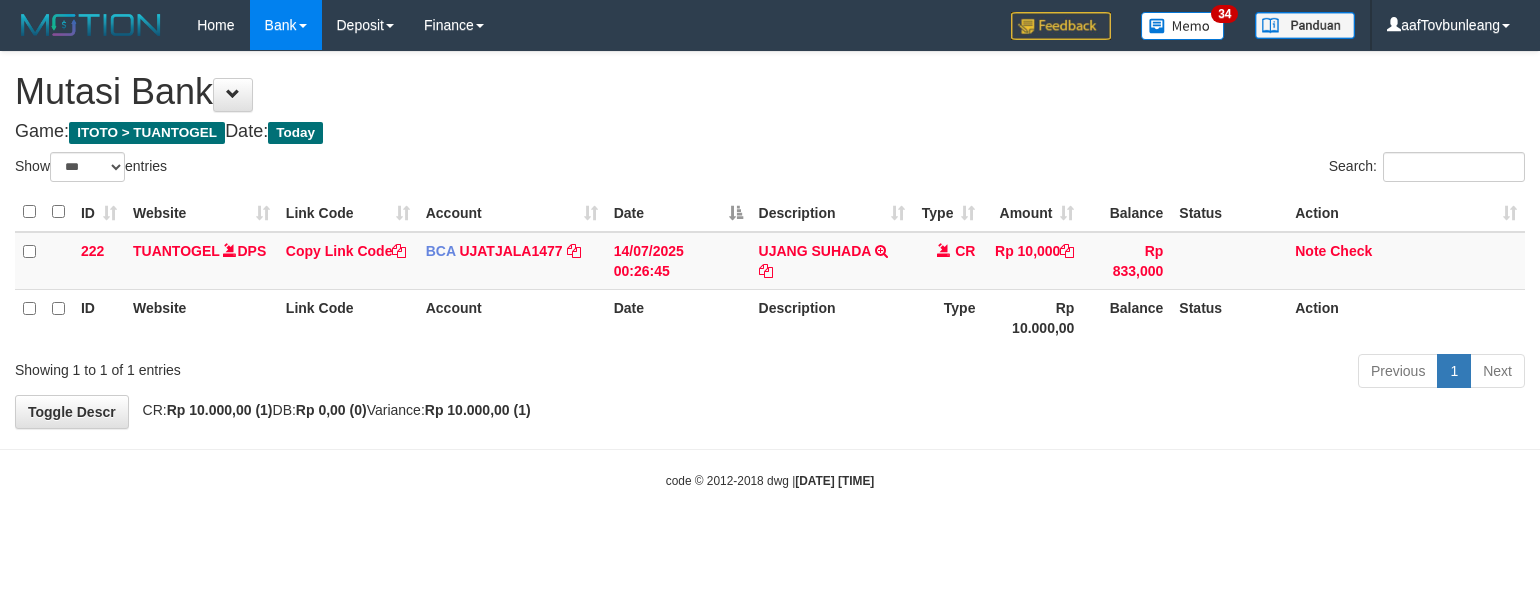 scroll, scrollTop: 0, scrollLeft: 0, axis: both 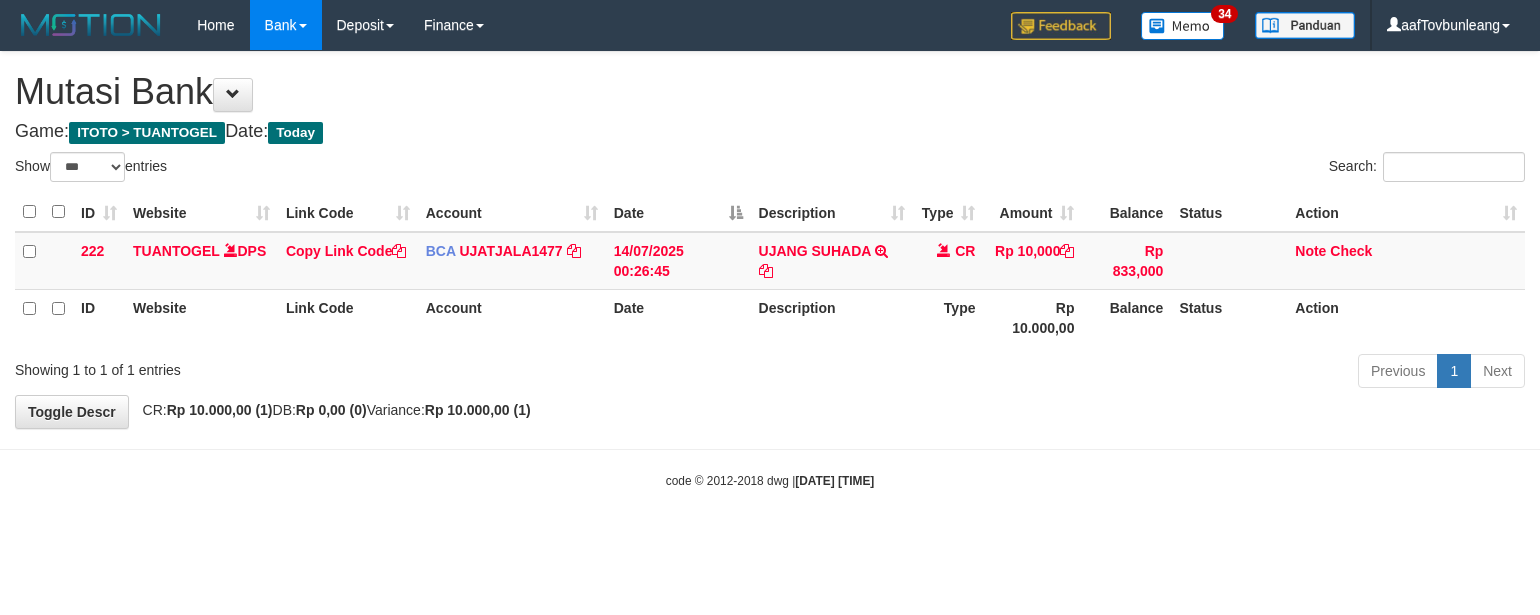 select on "***" 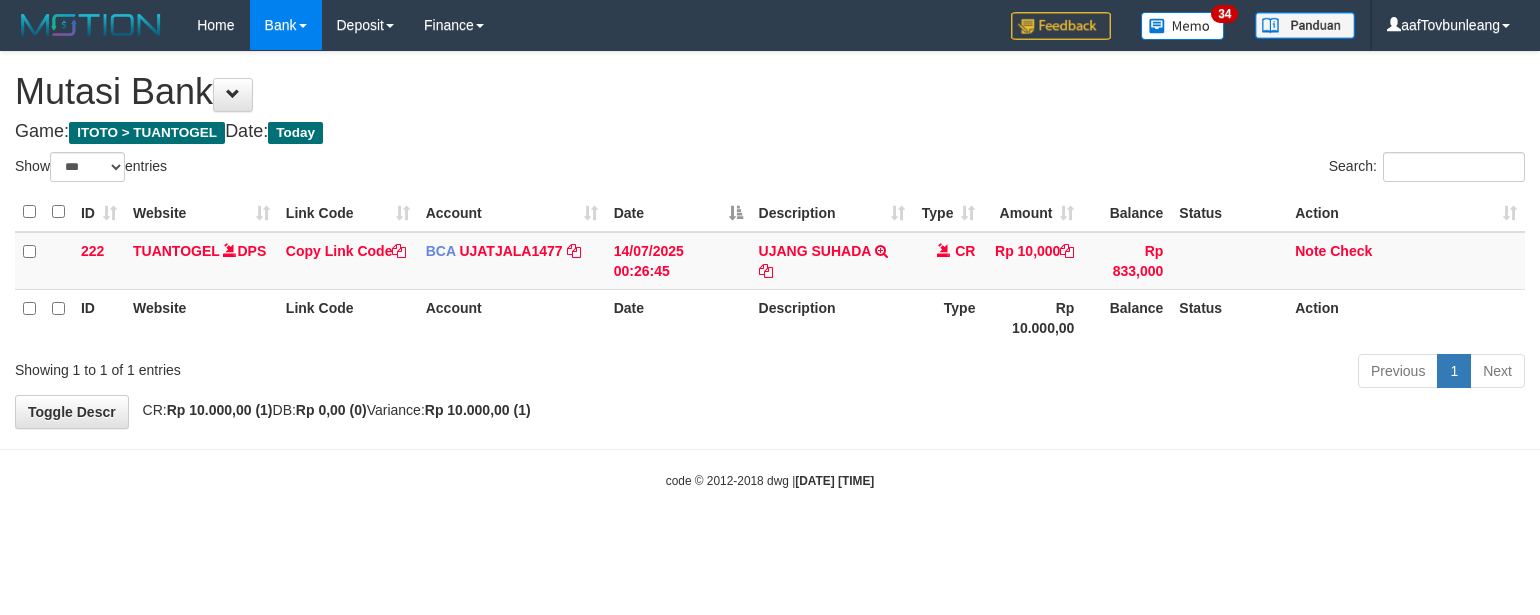 scroll, scrollTop: 0, scrollLeft: 0, axis: both 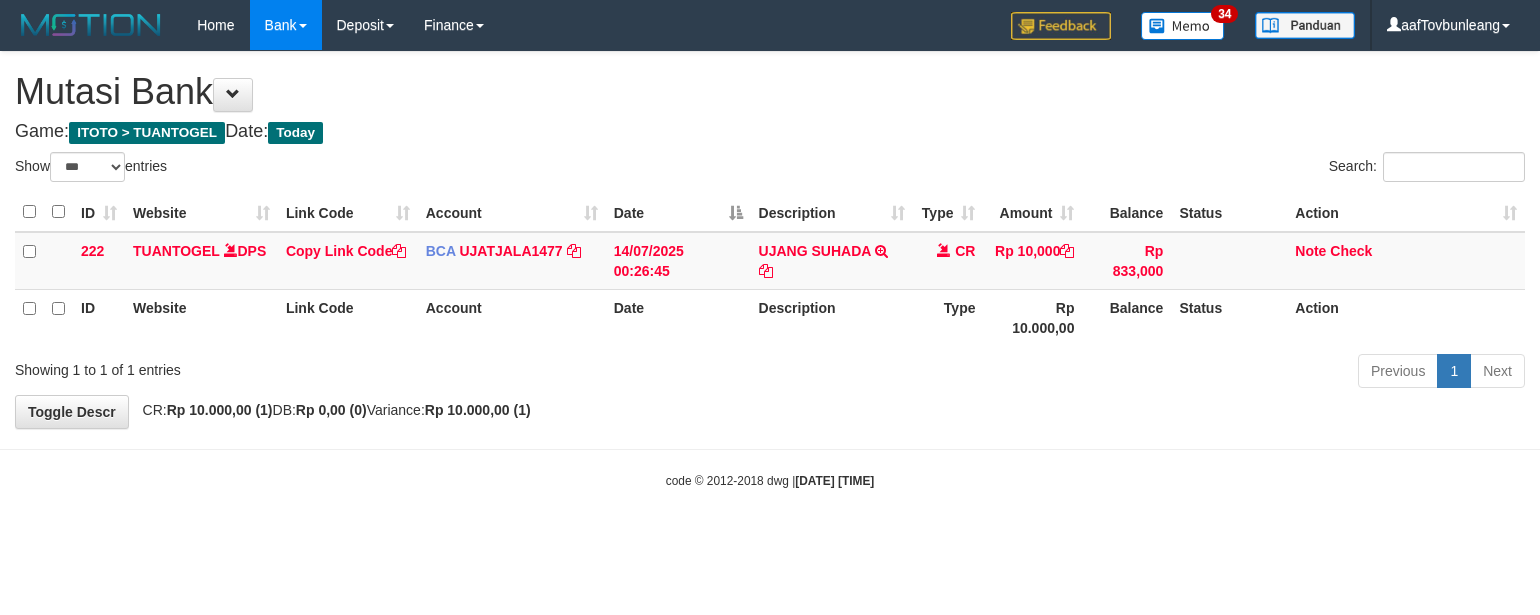 select on "***" 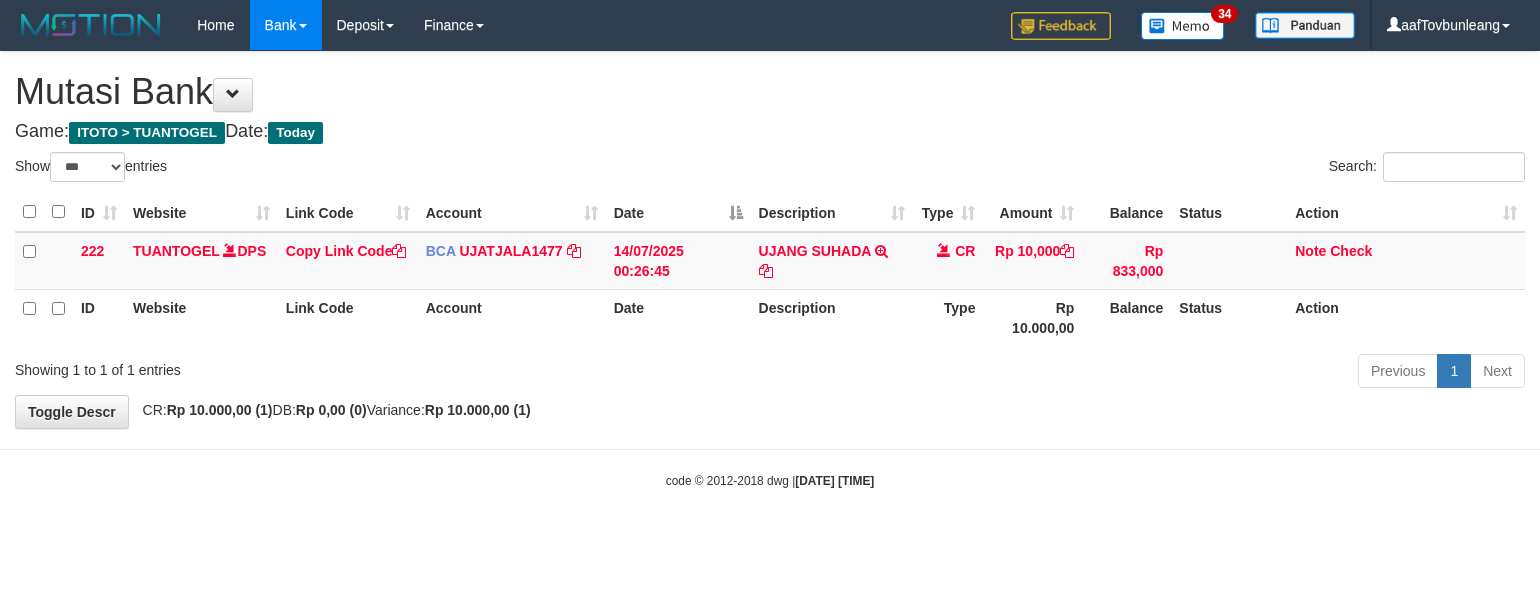 scroll, scrollTop: 0, scrollLeft: 0, axis: both 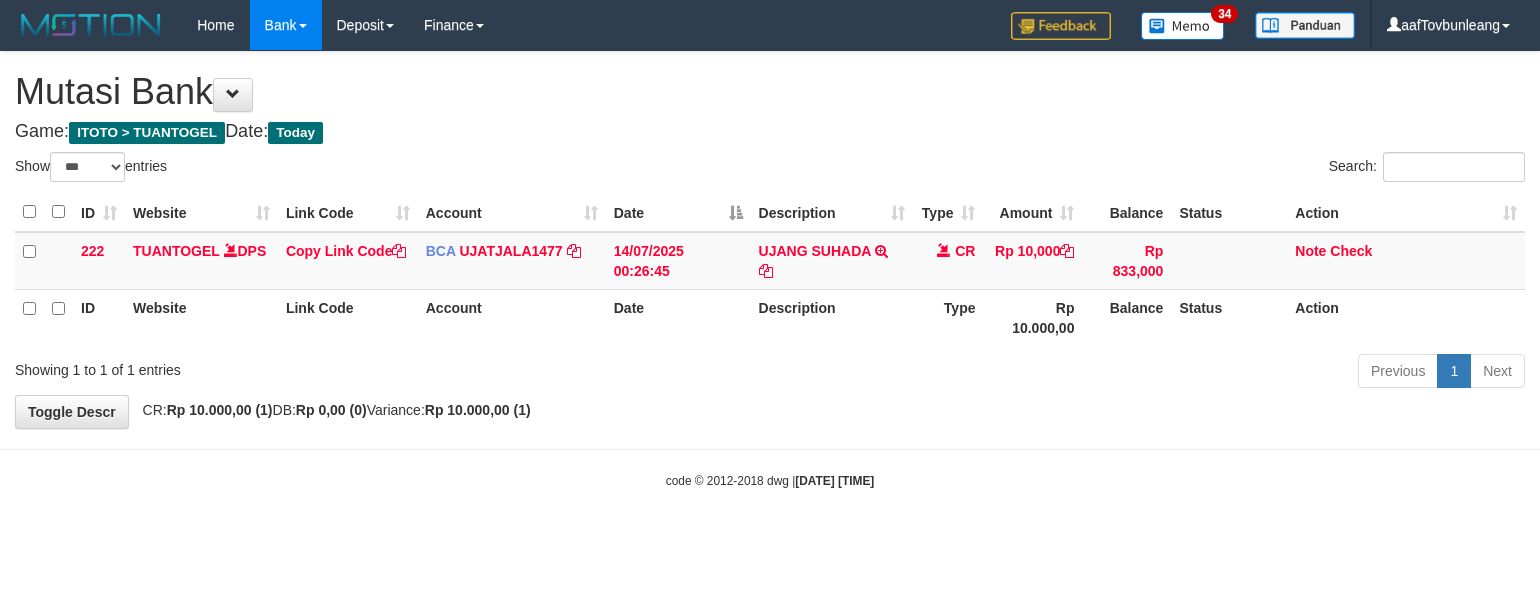 select on "***" 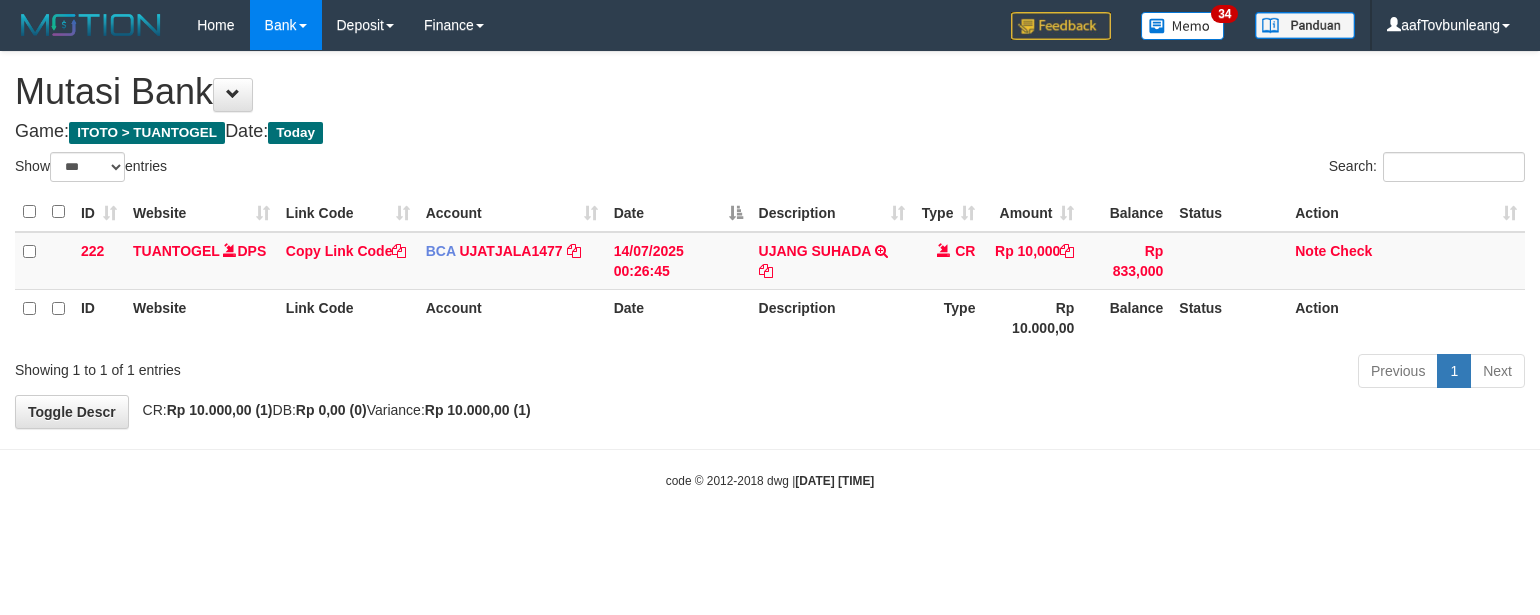 scroll, scrollTop: 0, scrollLeft: 0, axis: both 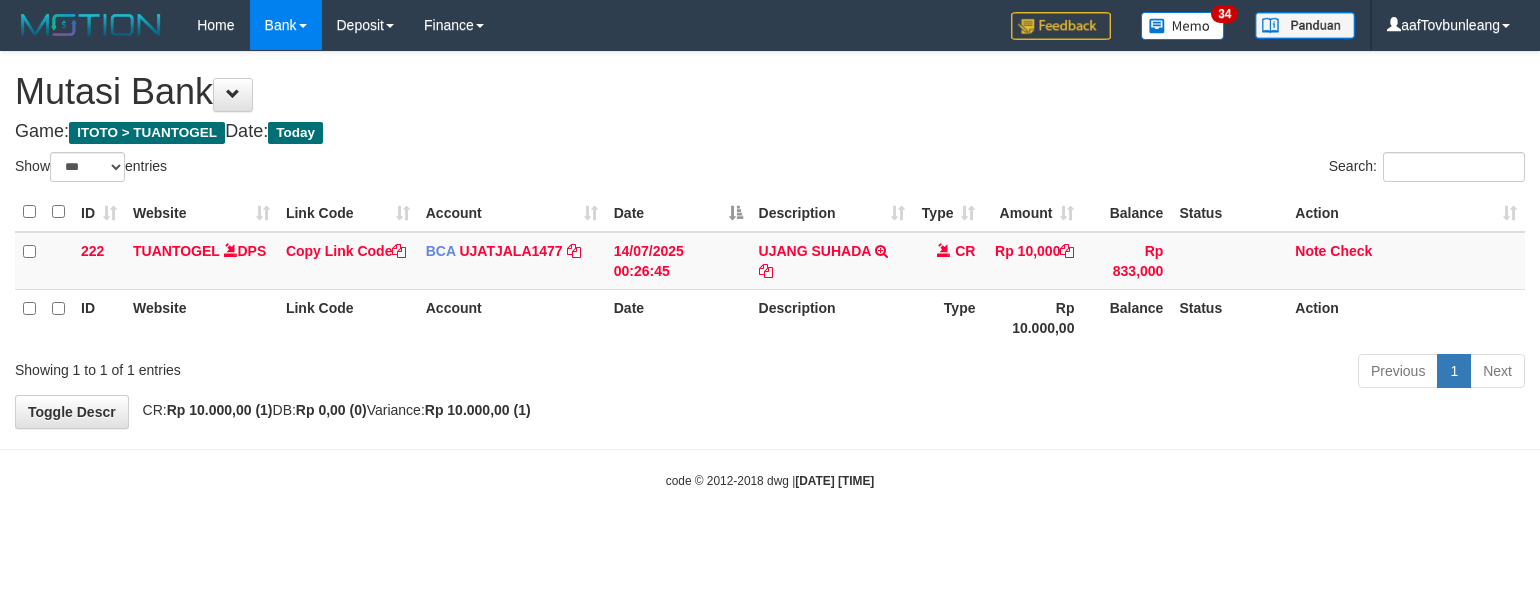select on "***" 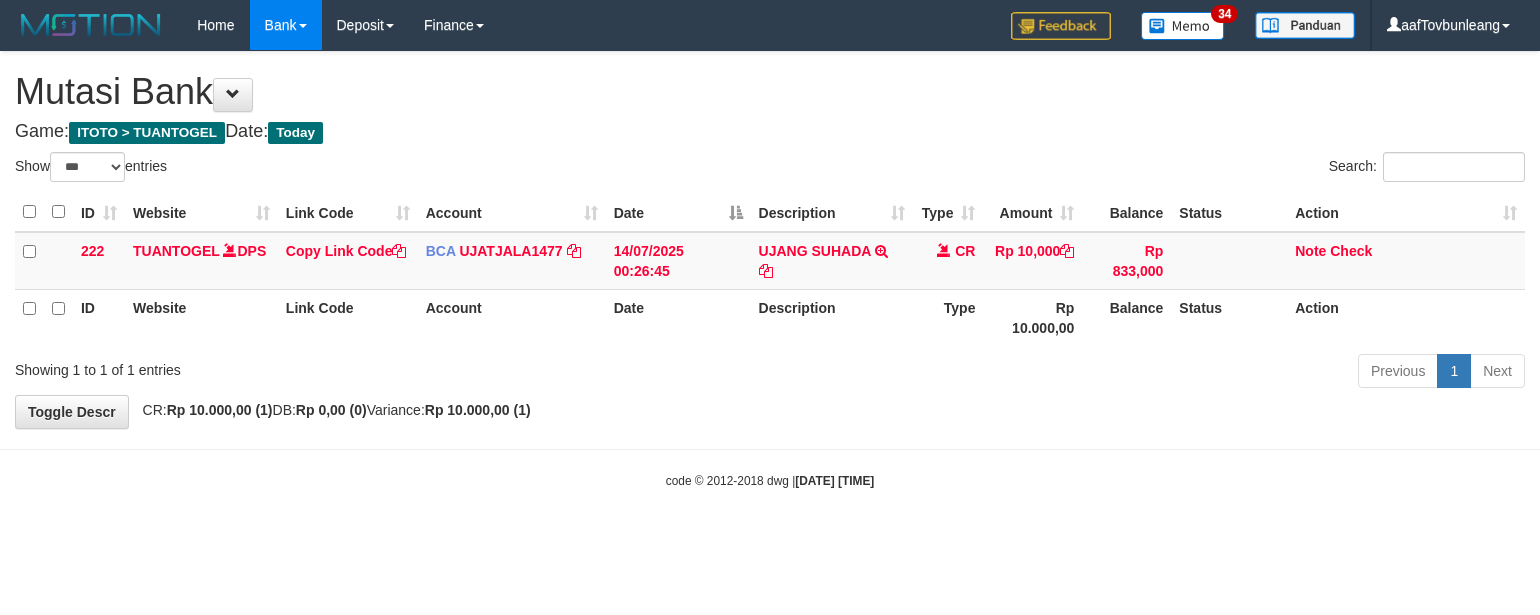 scroll, scrollTop: 0, scrollLeft: 0, axis: both 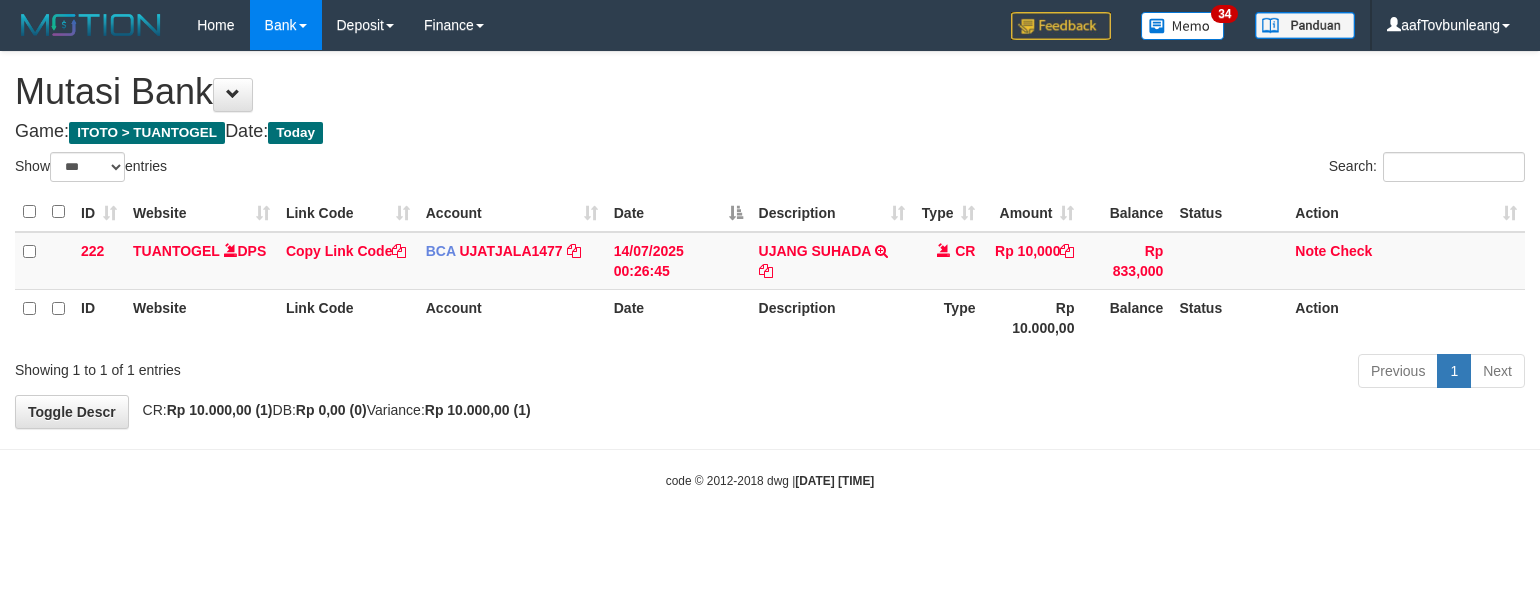 select on "***" 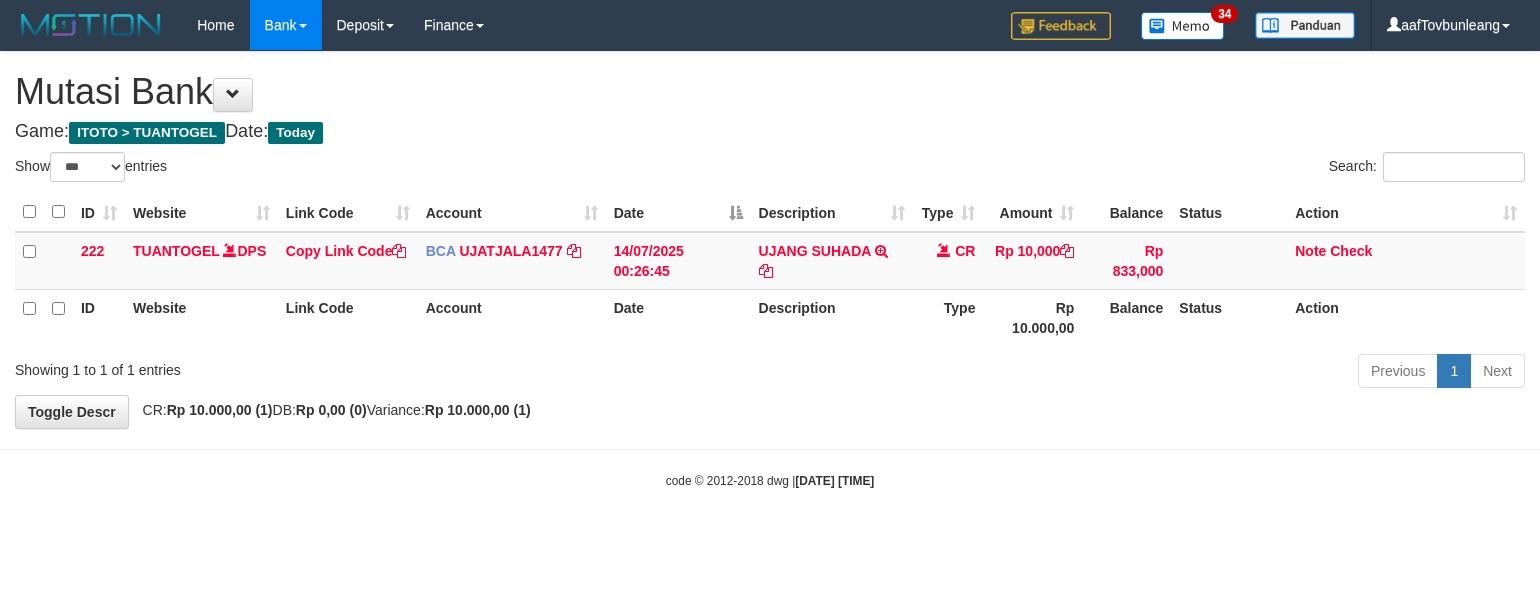 scroll, scrollTop: 0, scrollLeft: 0, axis: both 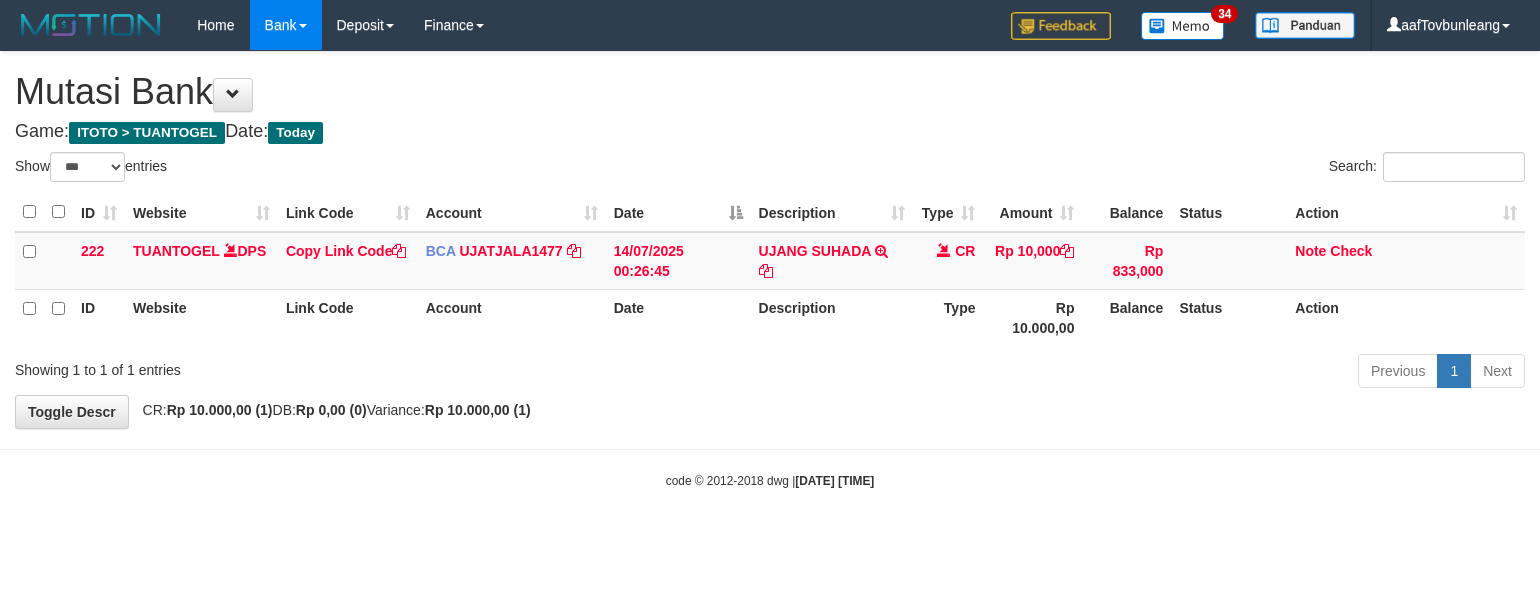select on "***" 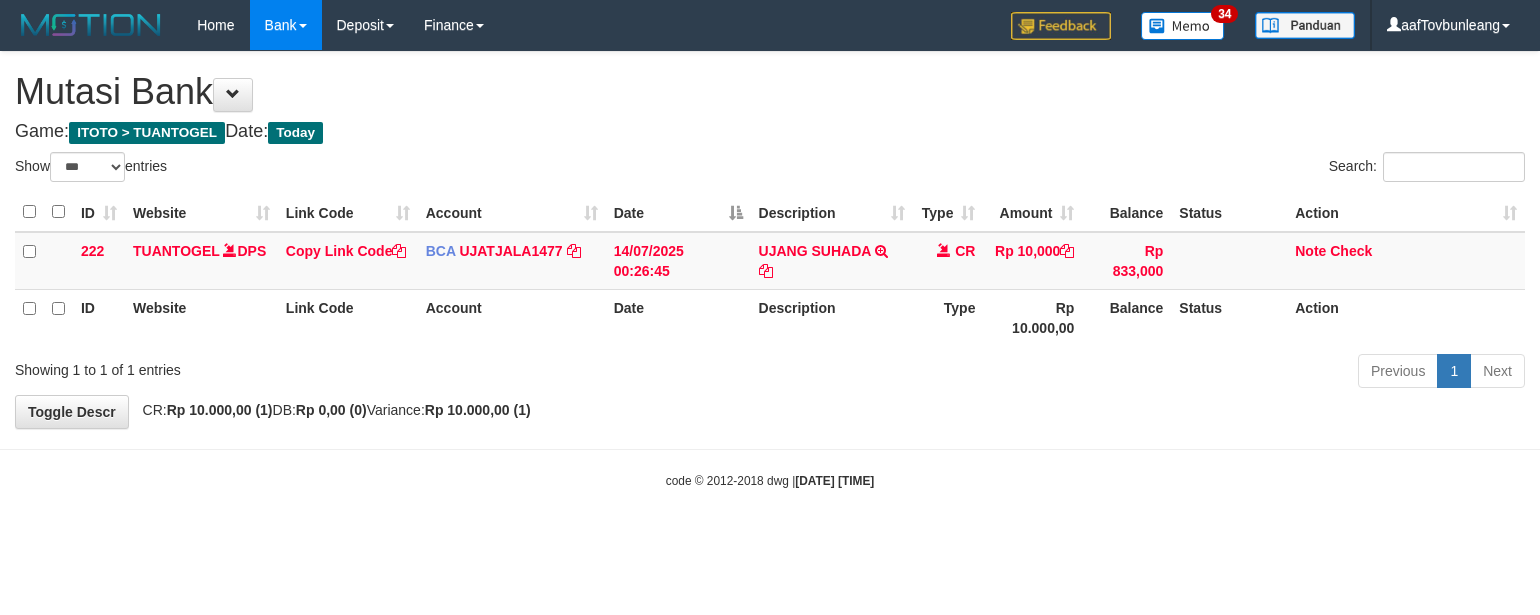 scroll, scrollTop: 0, scrollLeft: 0, axis: both 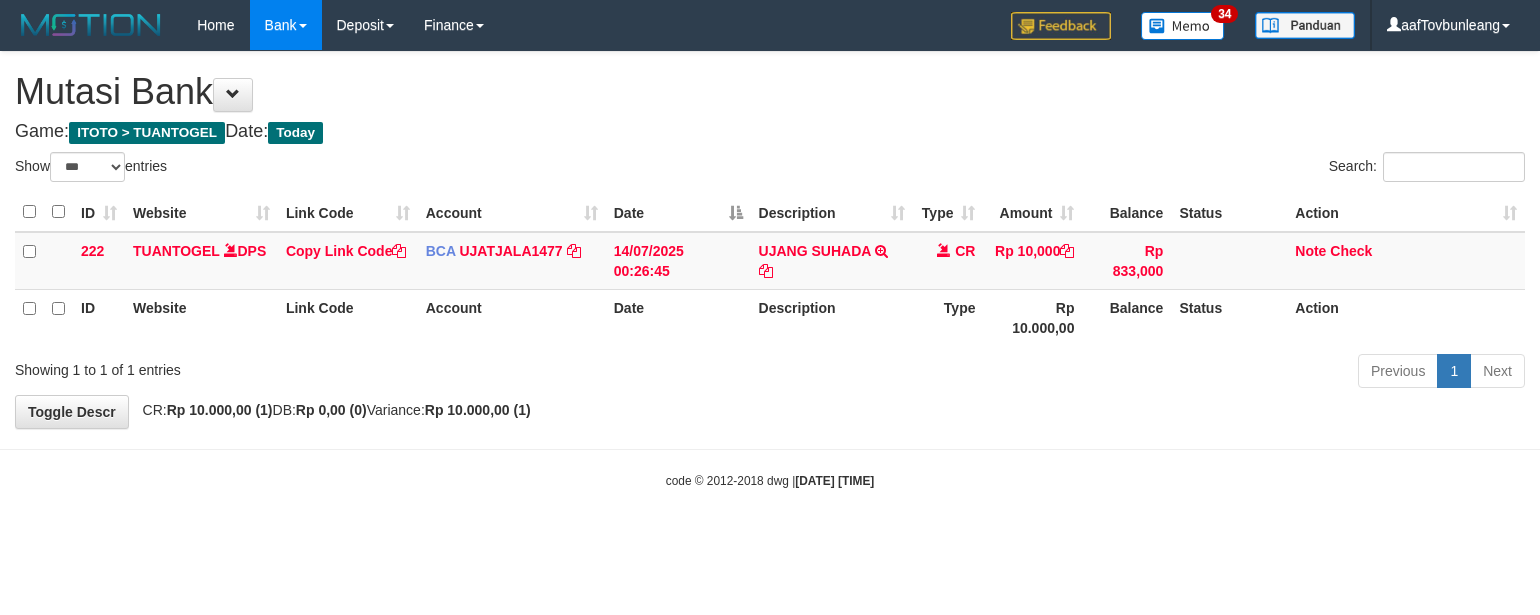 select on "***" 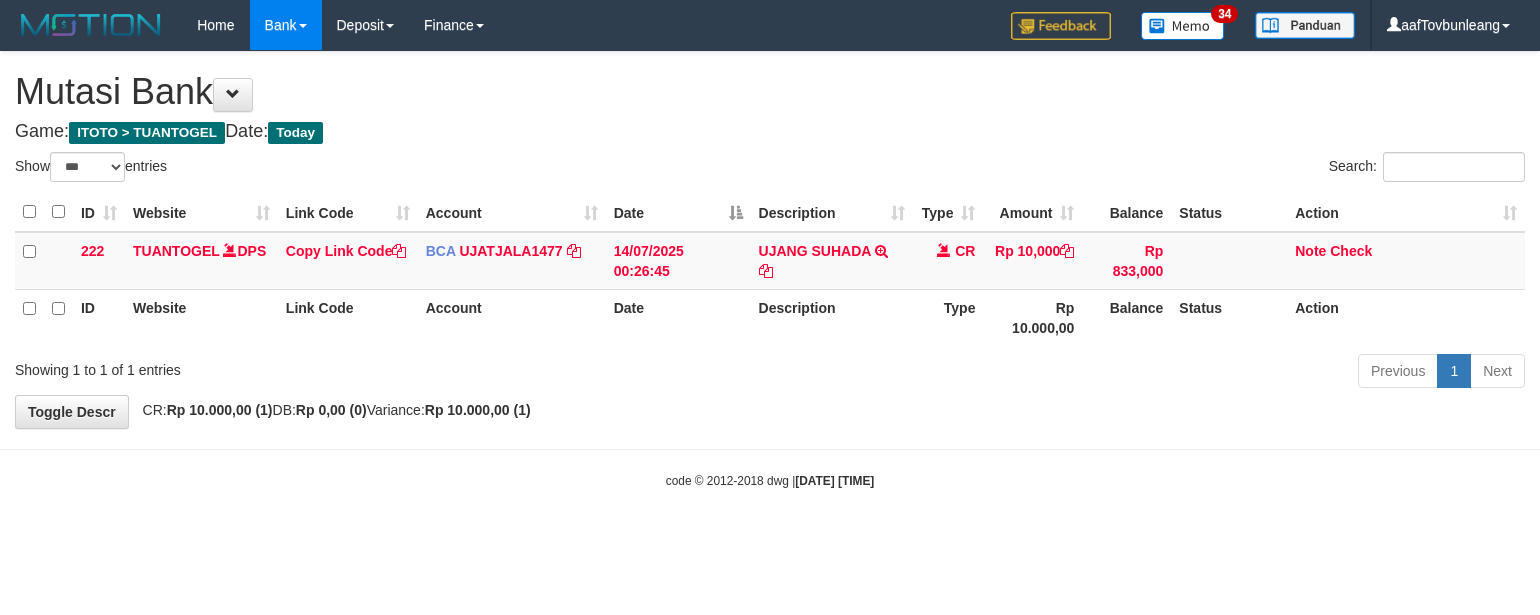 scroll, scrollTop: 0, scrollLeft: 0, axis: both 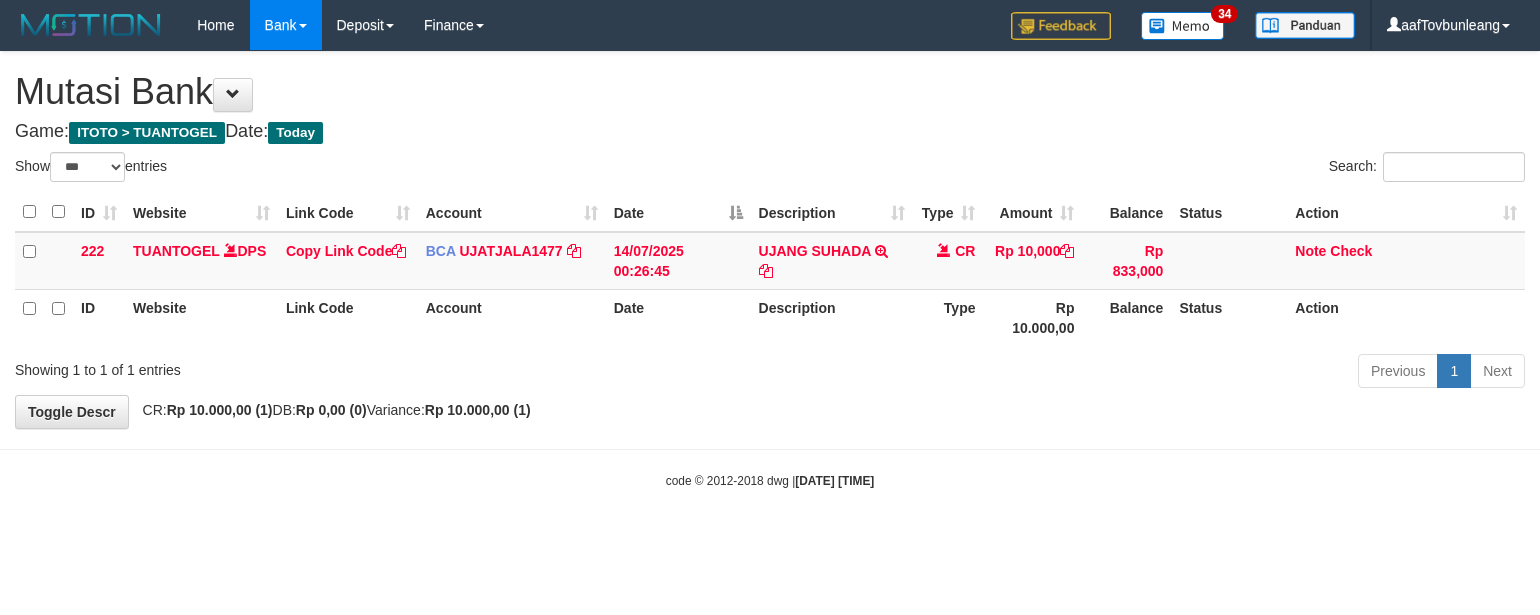 select on "***" 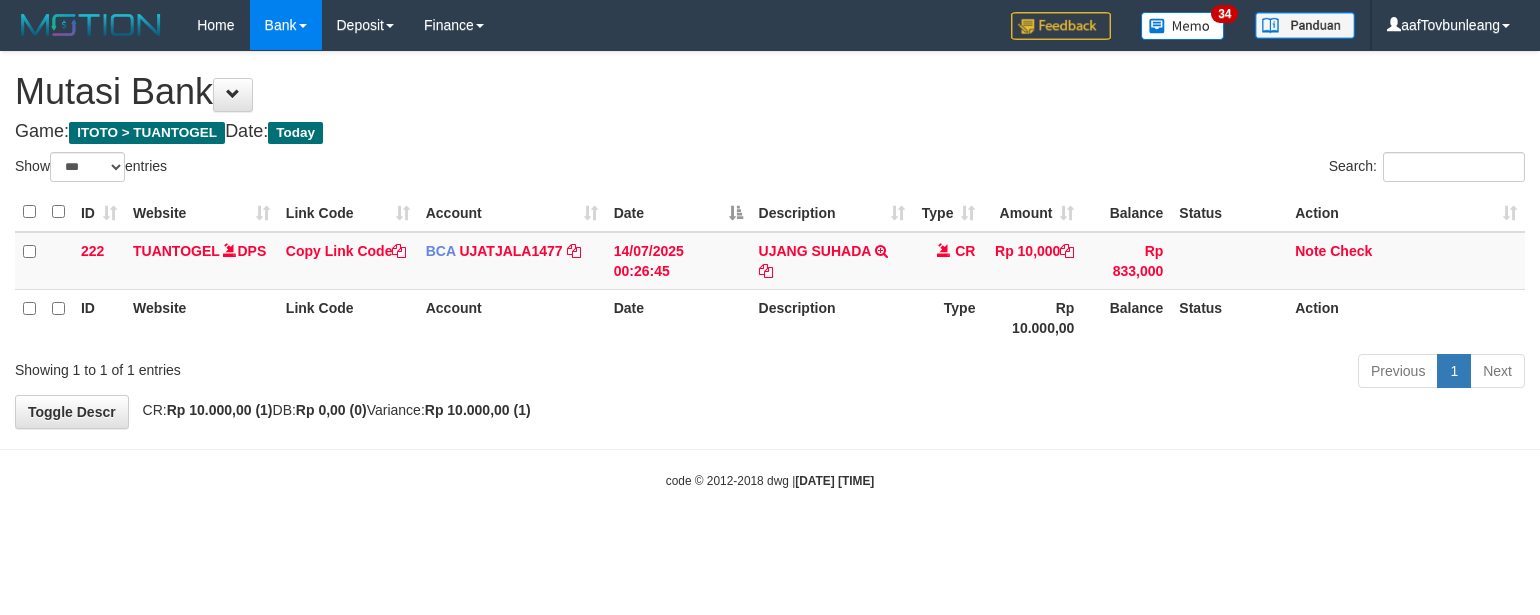 scroll, scrollTop: 0, scrollLeft: 0, axis: both 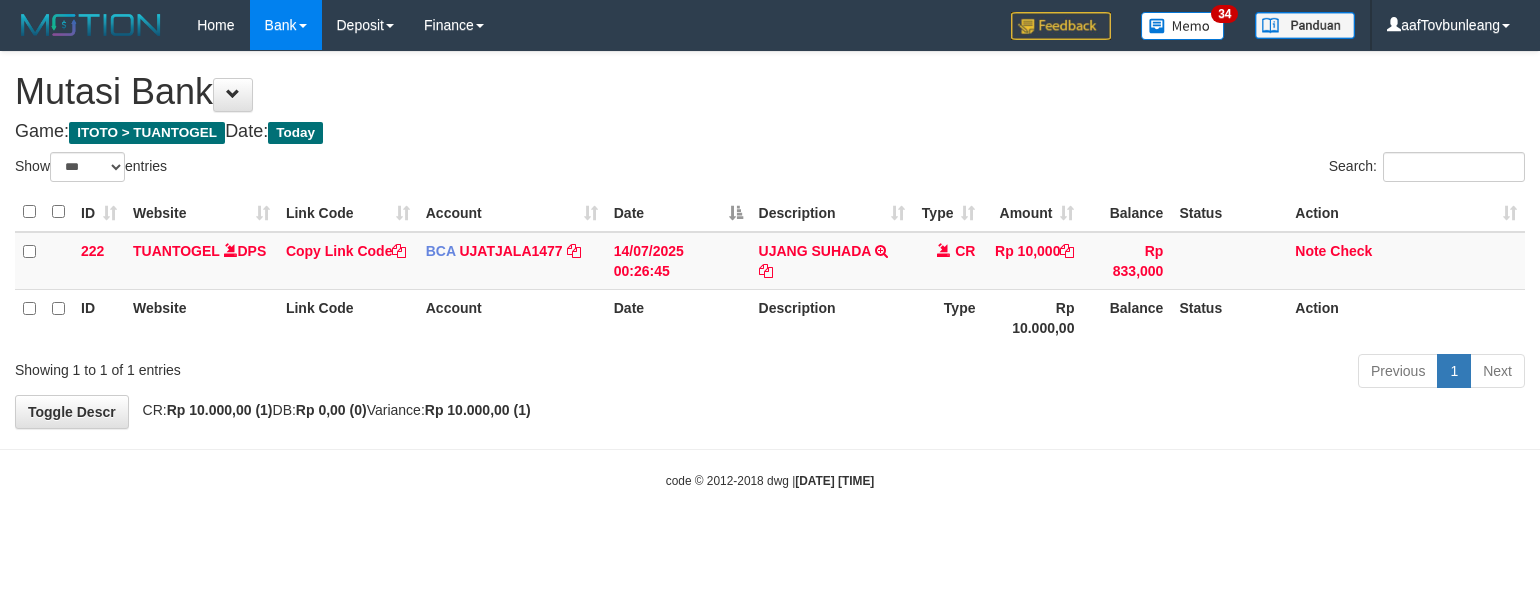 select on "***" 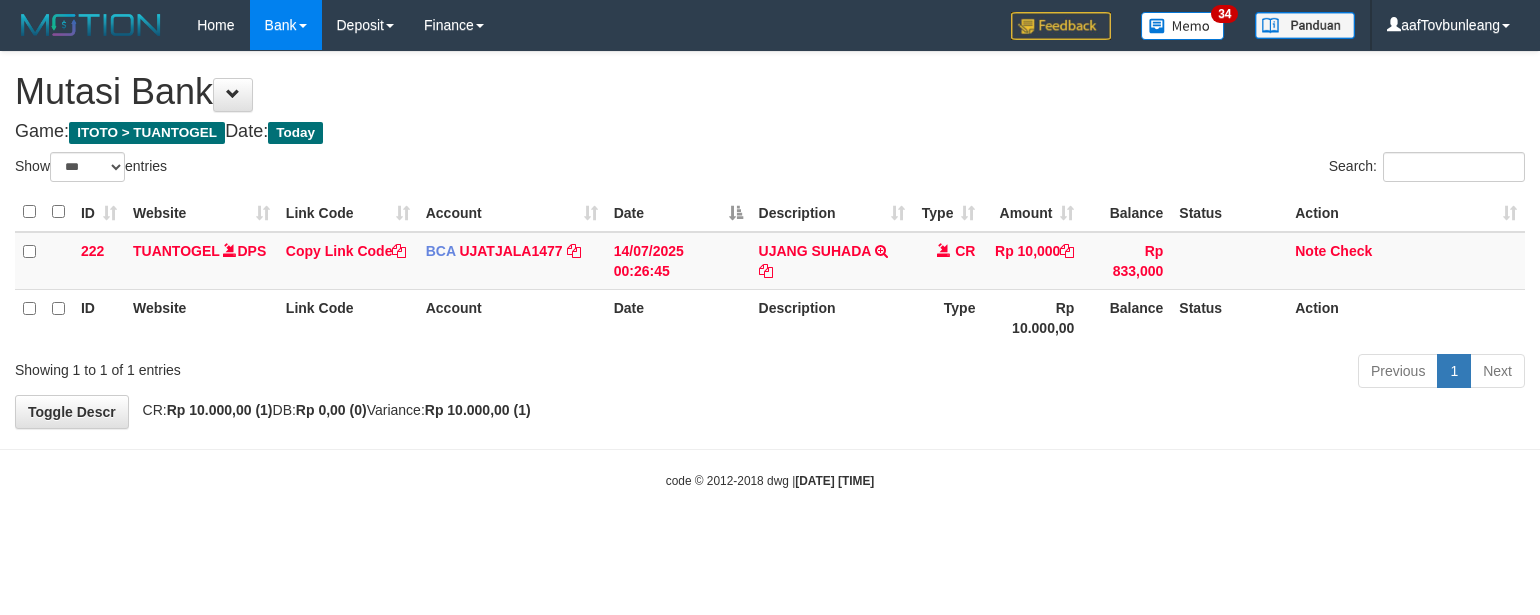 scroll, scrollTop: 0, scrollLeft: 0, axis: both 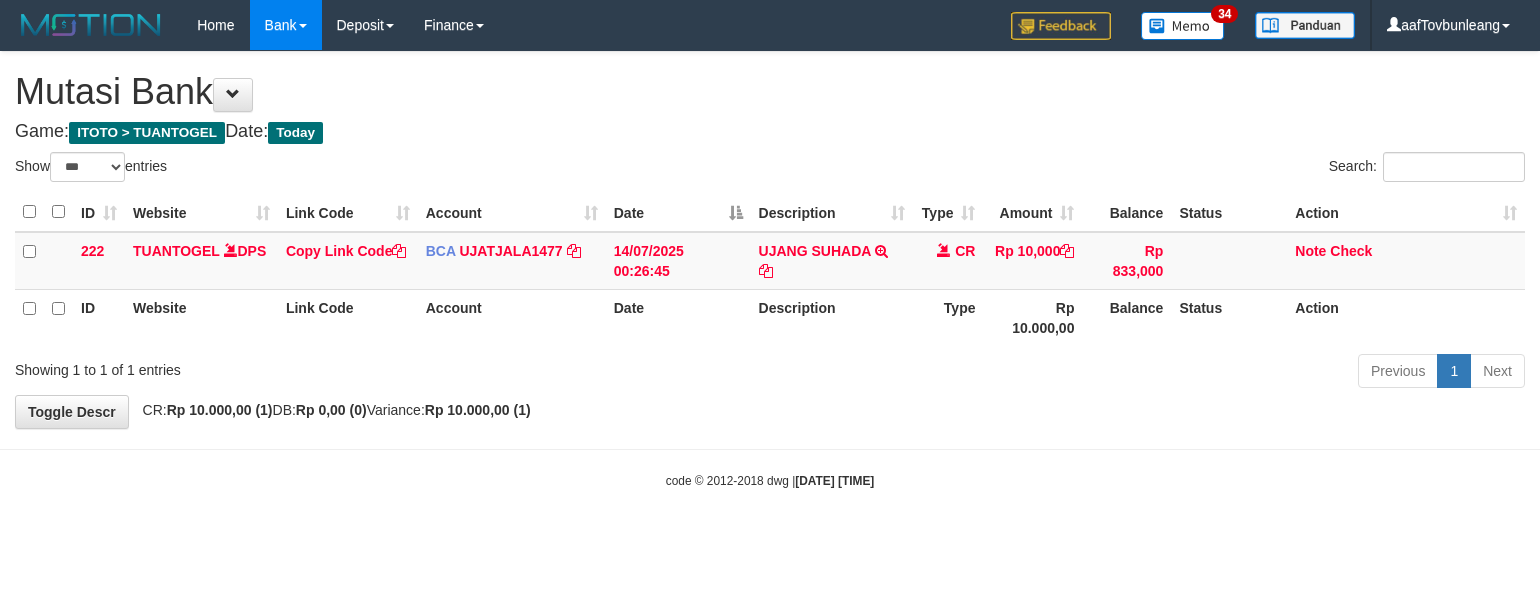 select on "***" 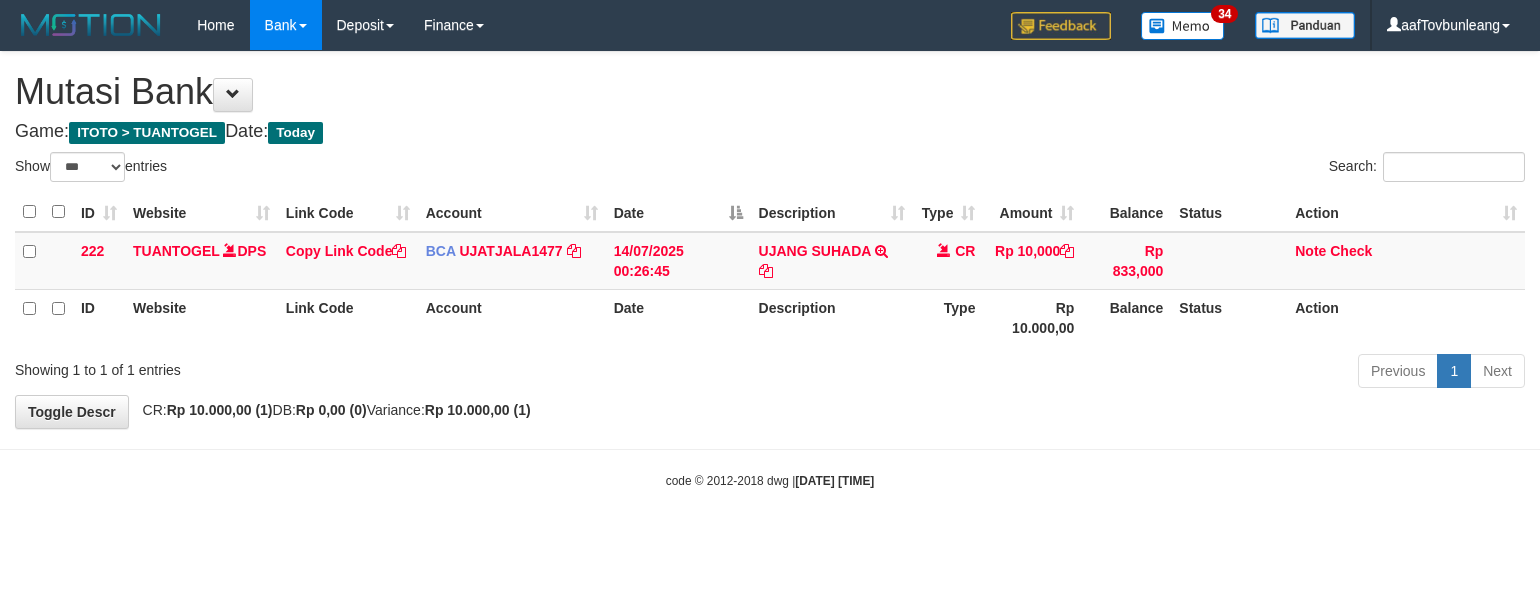 scroll, scrollTop: 0, scrollLeft: 0, axis: both 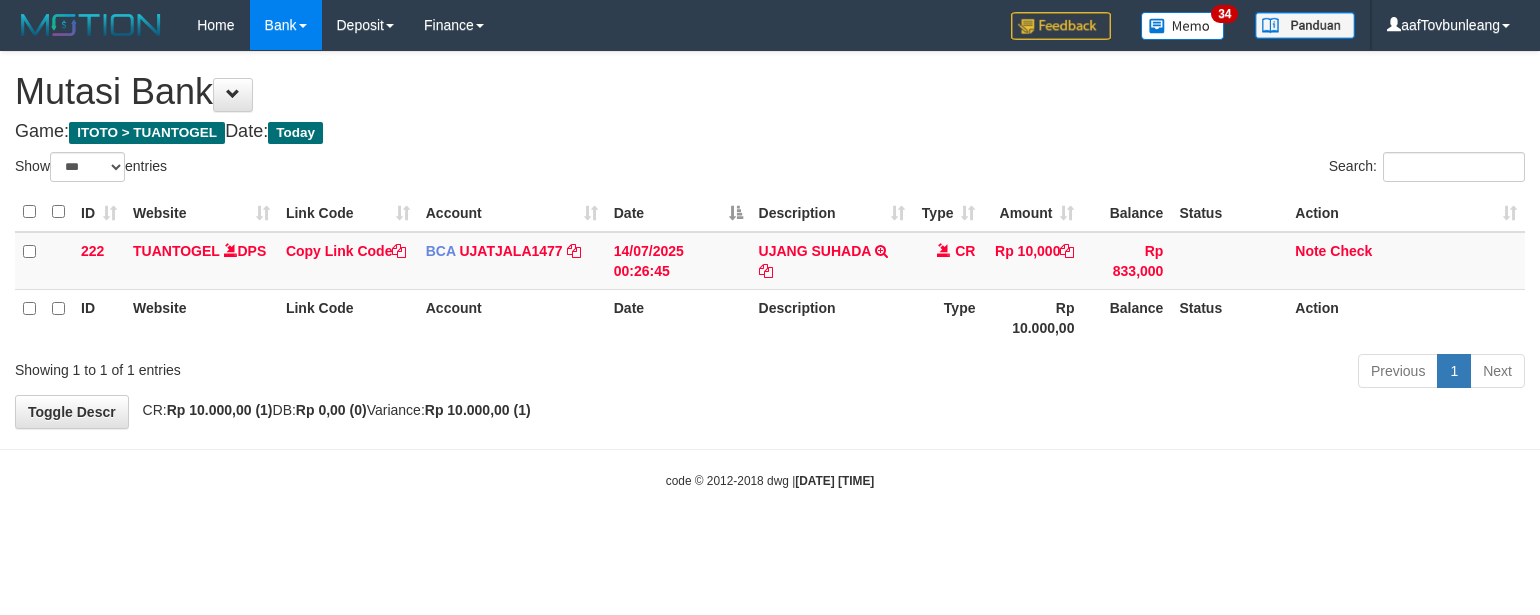 select on "***" 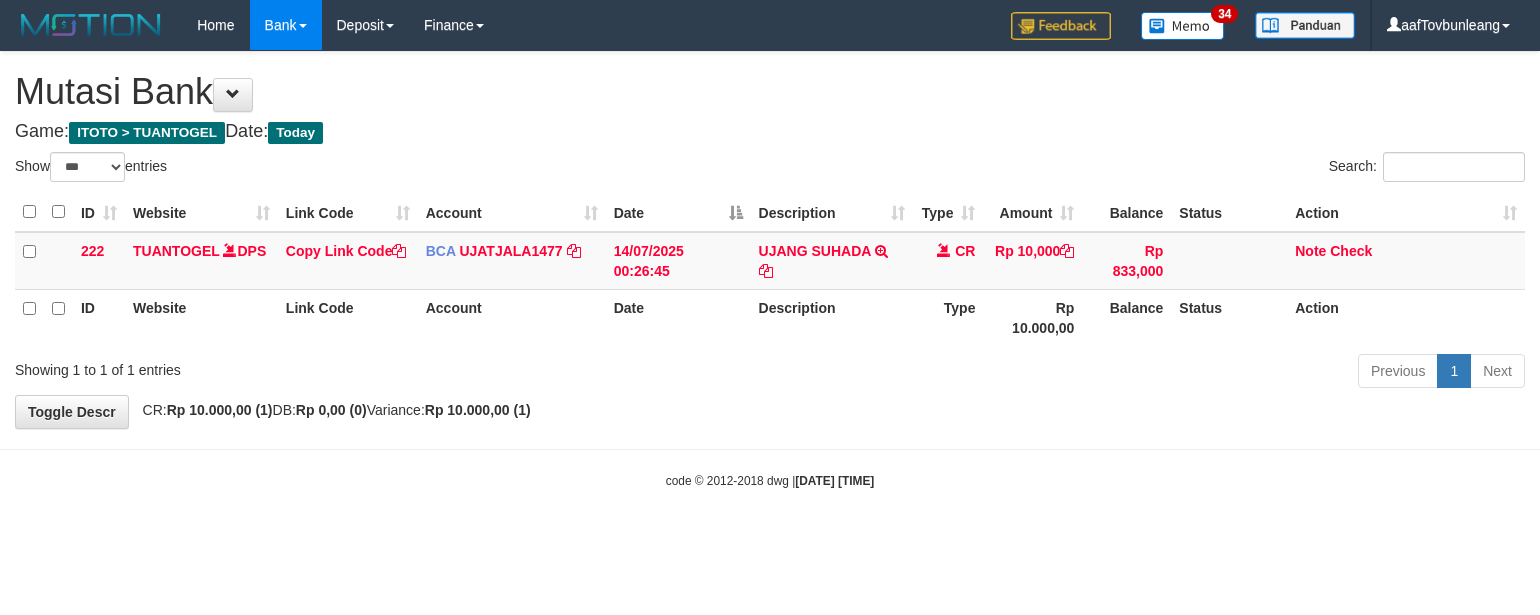 scroll, scrollTop: 0, scrollLeft: 0, axis: both 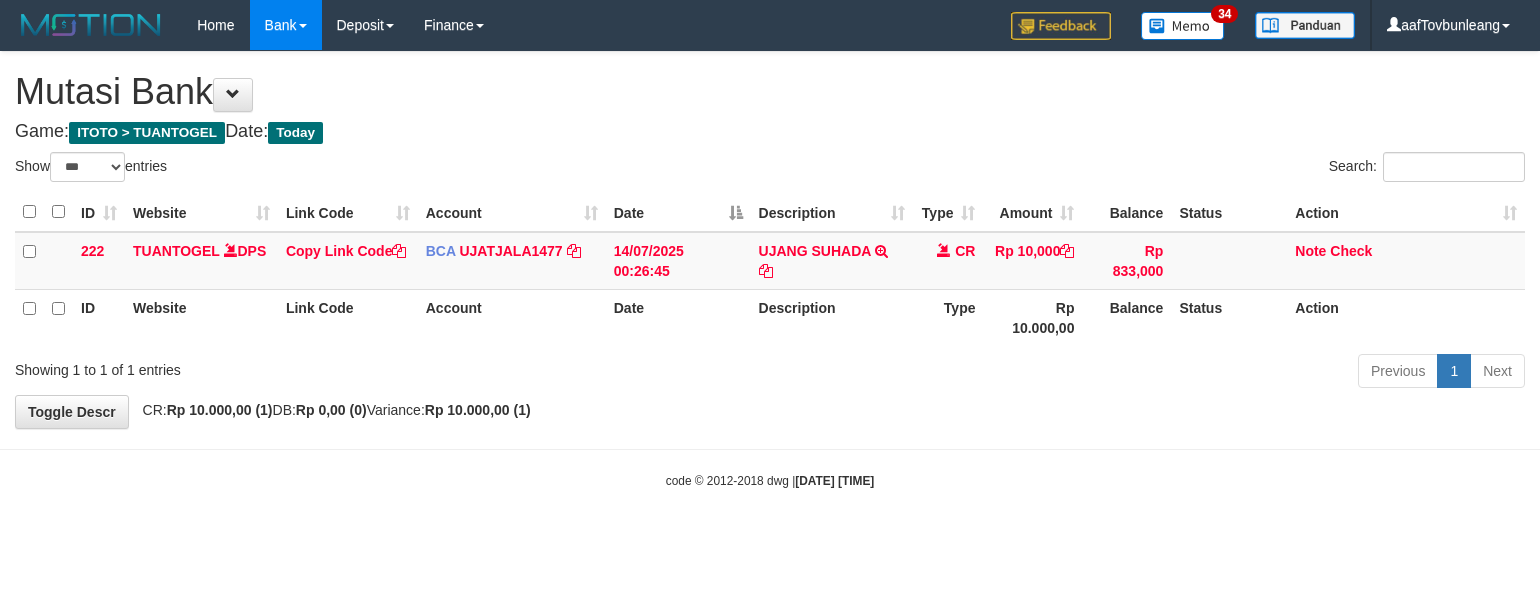 select on "***" 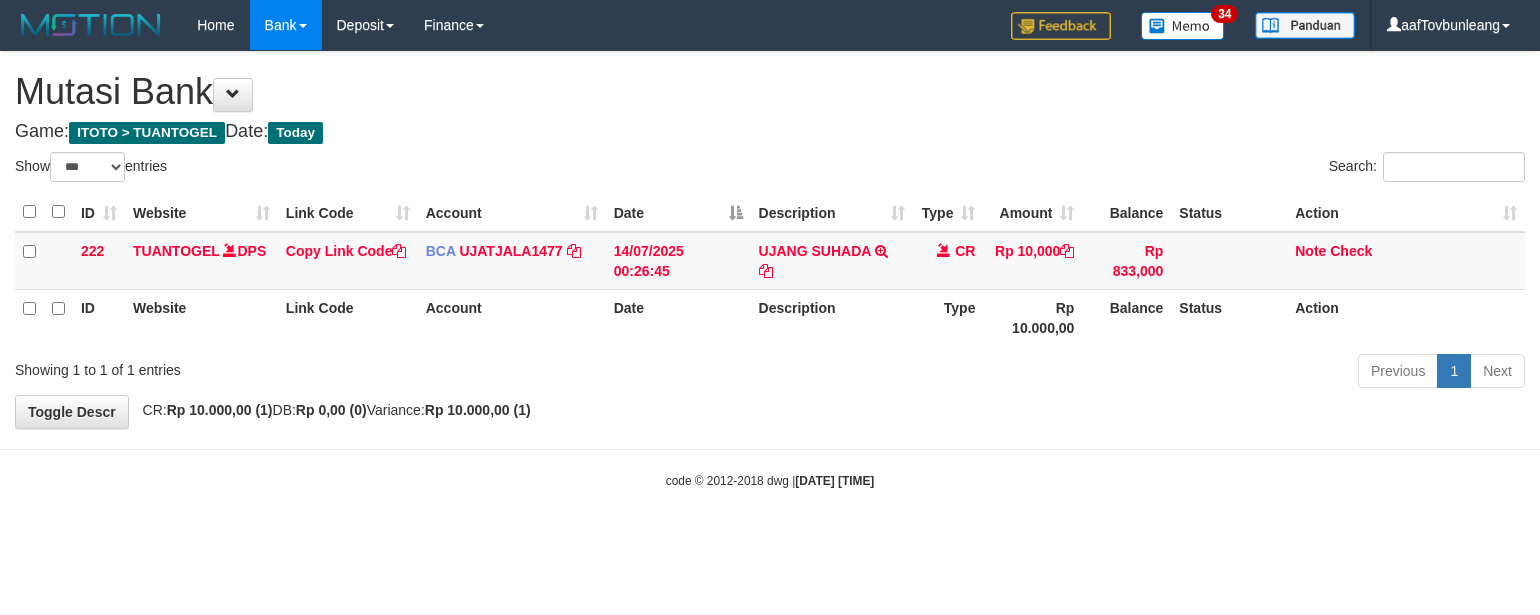 scroll, scrollTop: 0, scrollLeft: 0, axis: both 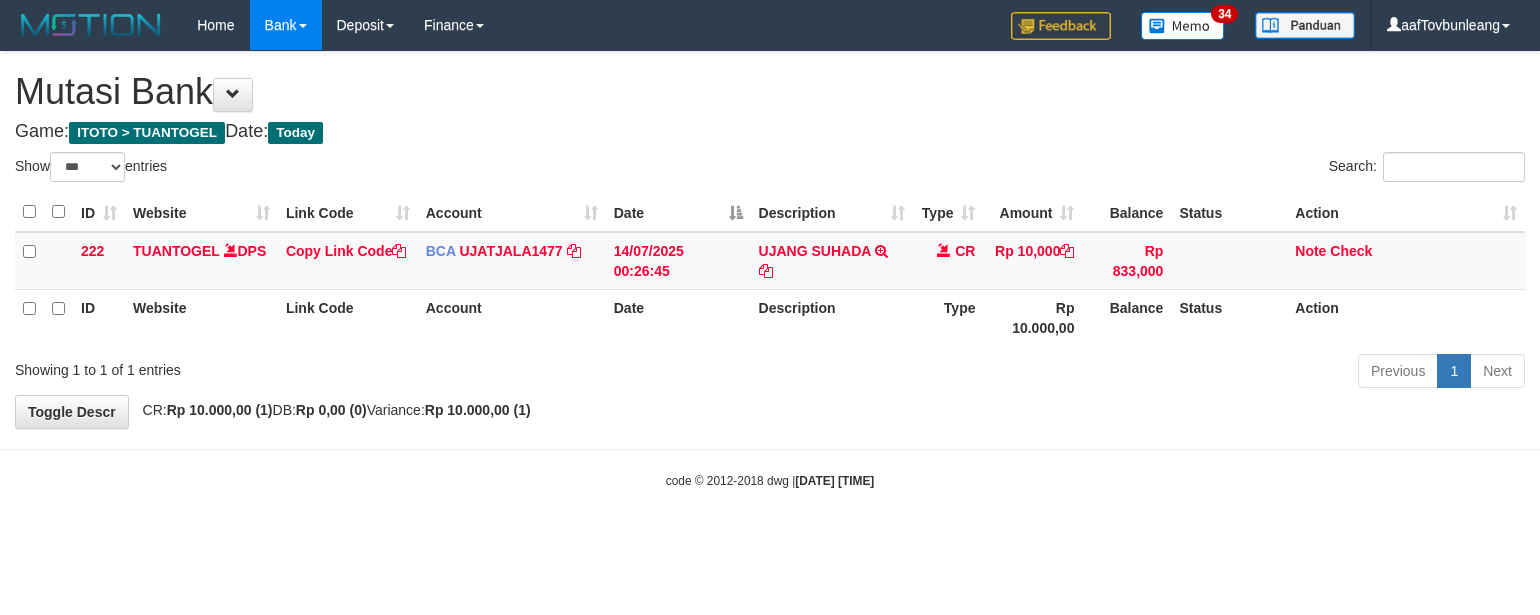 select on "***" 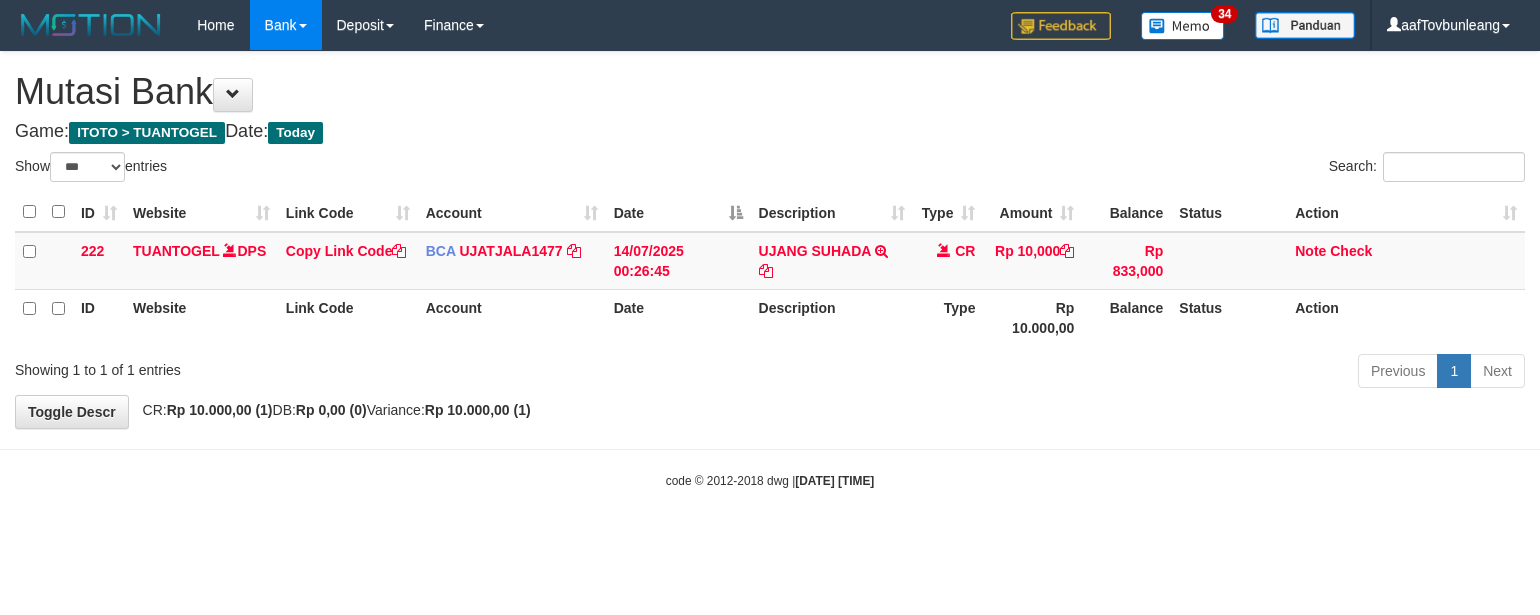 scroll, scrollTop: 0, scrollLeft: 0, axis: both 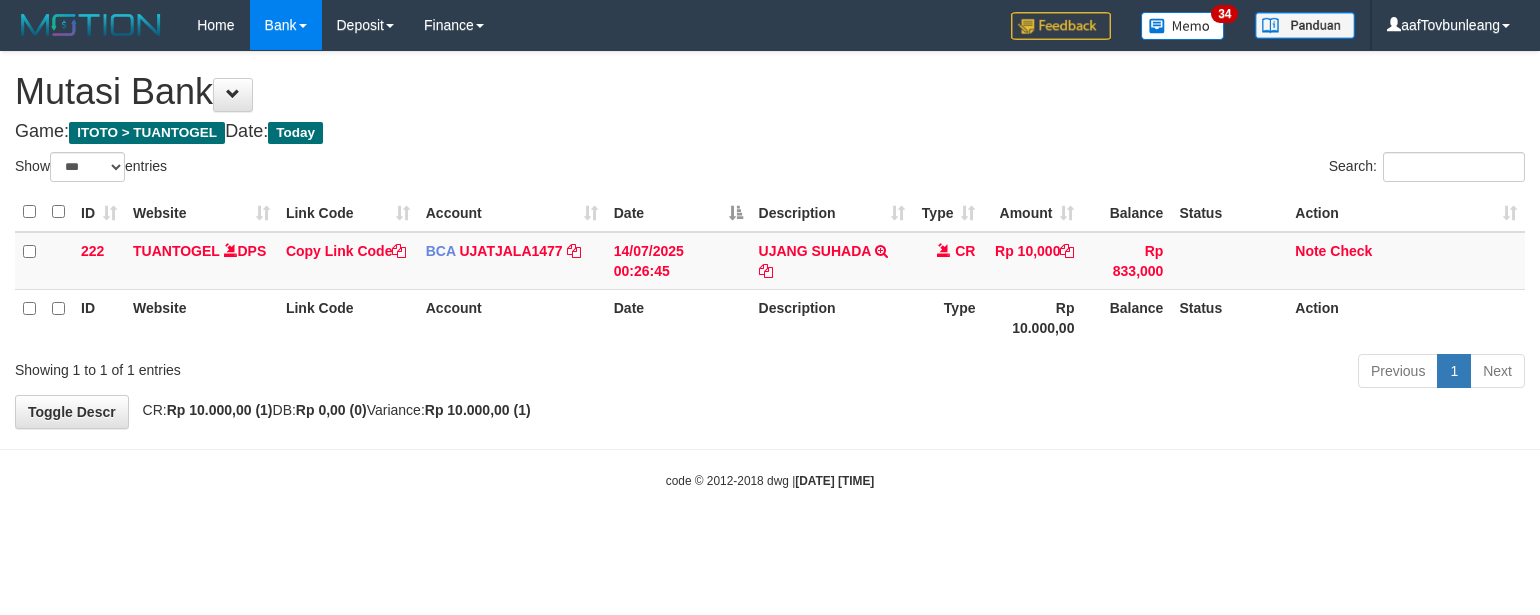 select on "***" 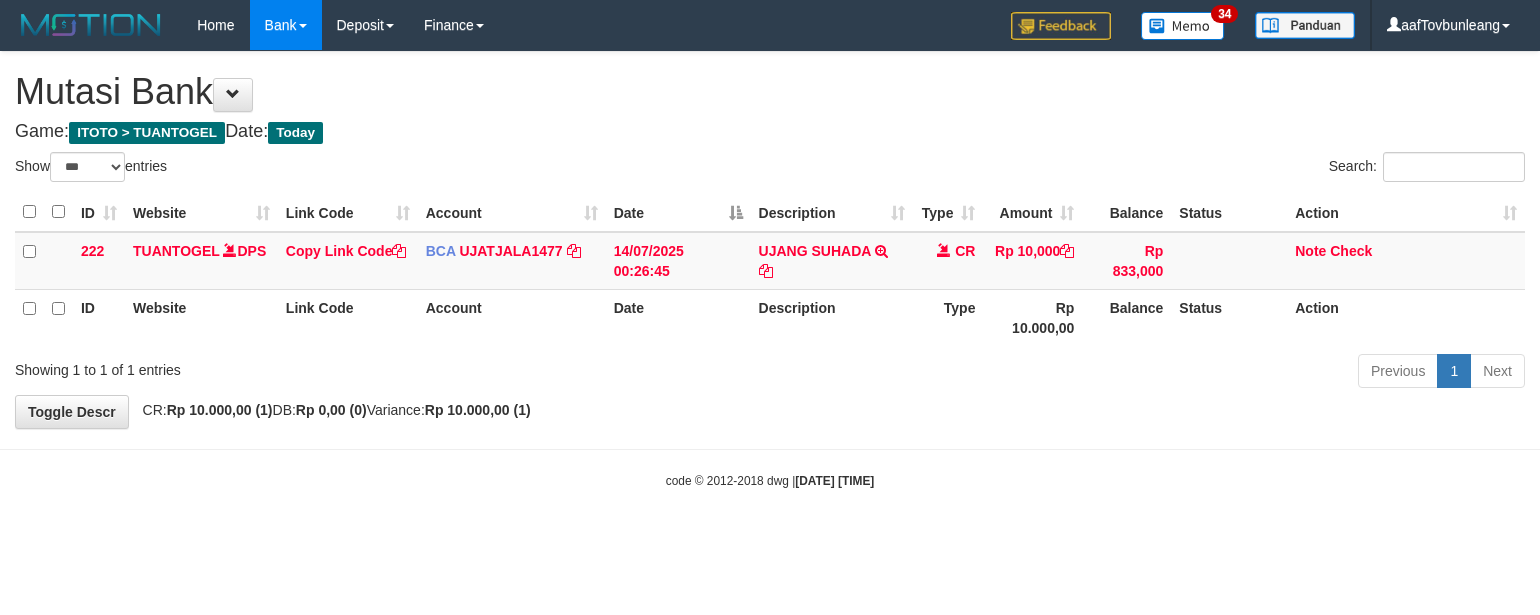 scroll, scrollTop: 0, scrollLeft: 0, axis: both 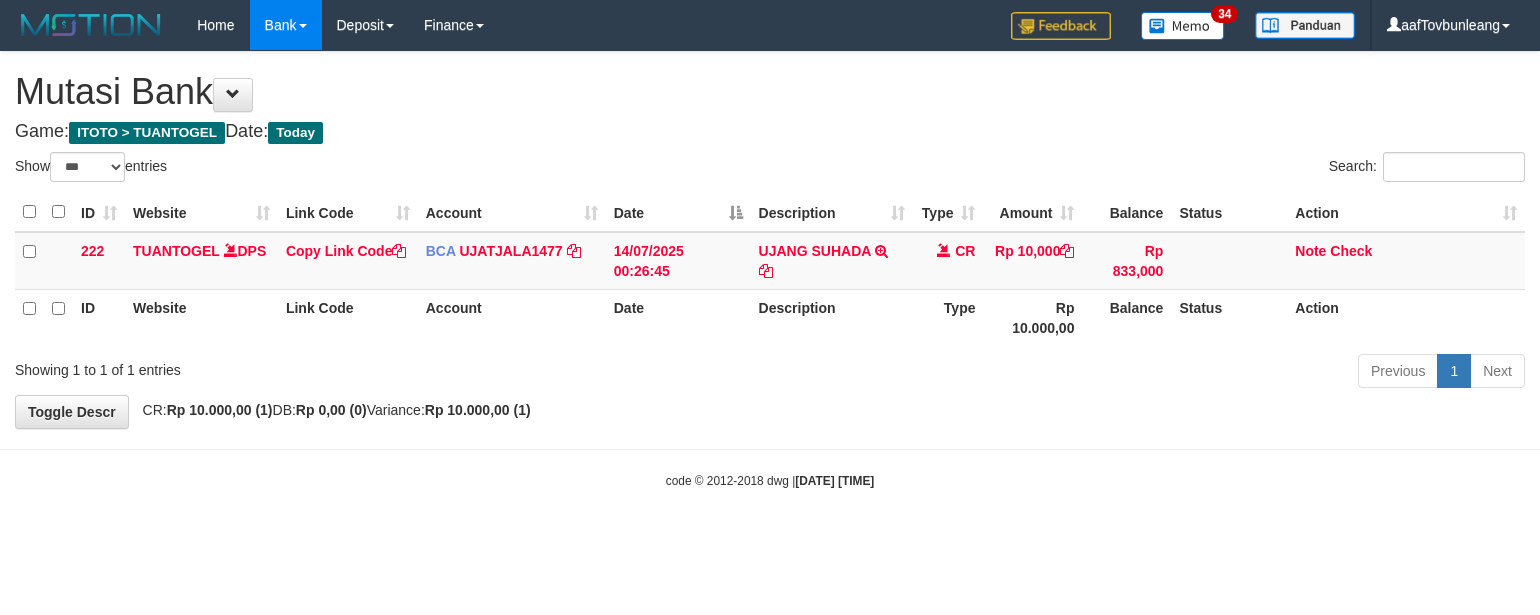 select on "***" 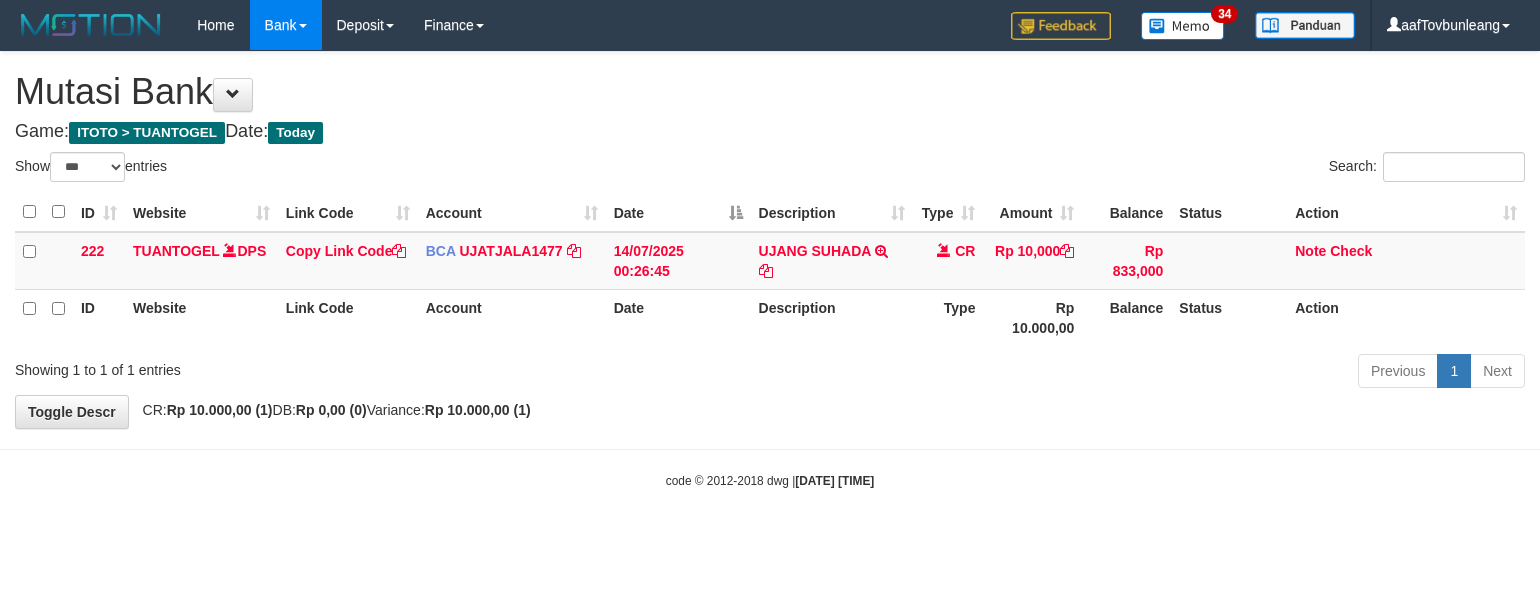 scroll, scrollTop: 0, scrollLeft: 0, axis: both 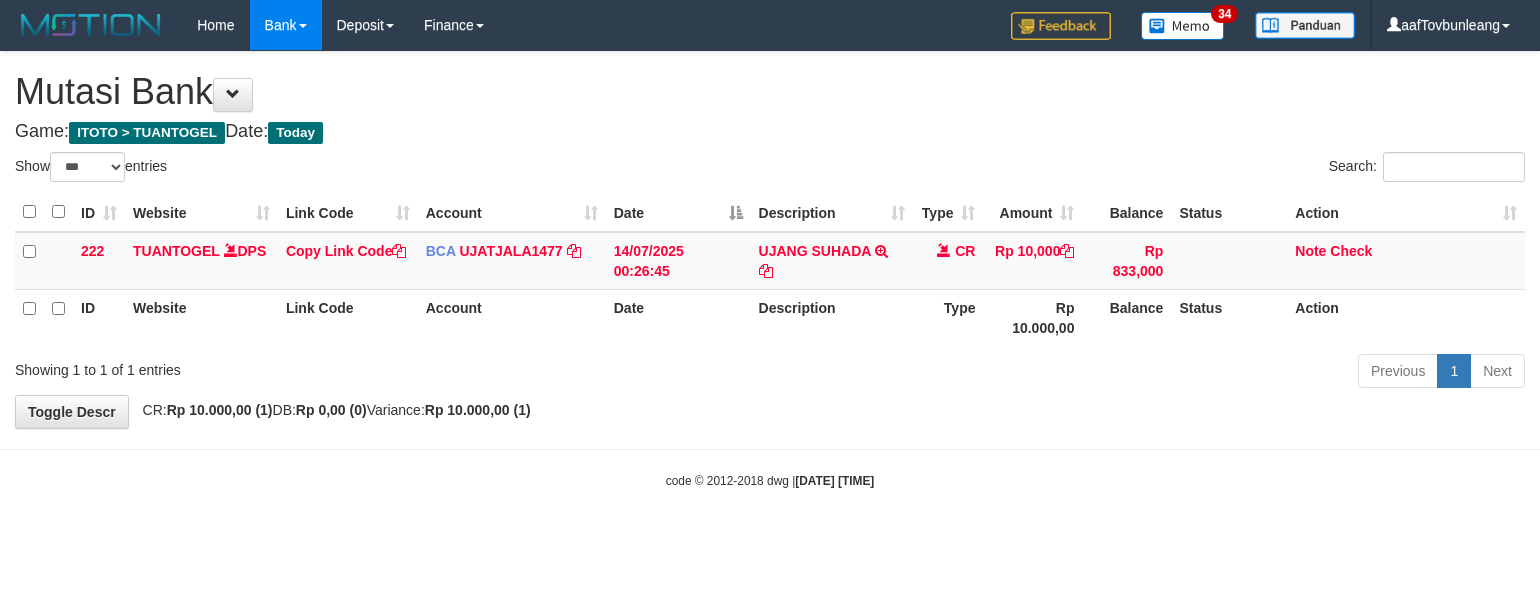 select on "***" 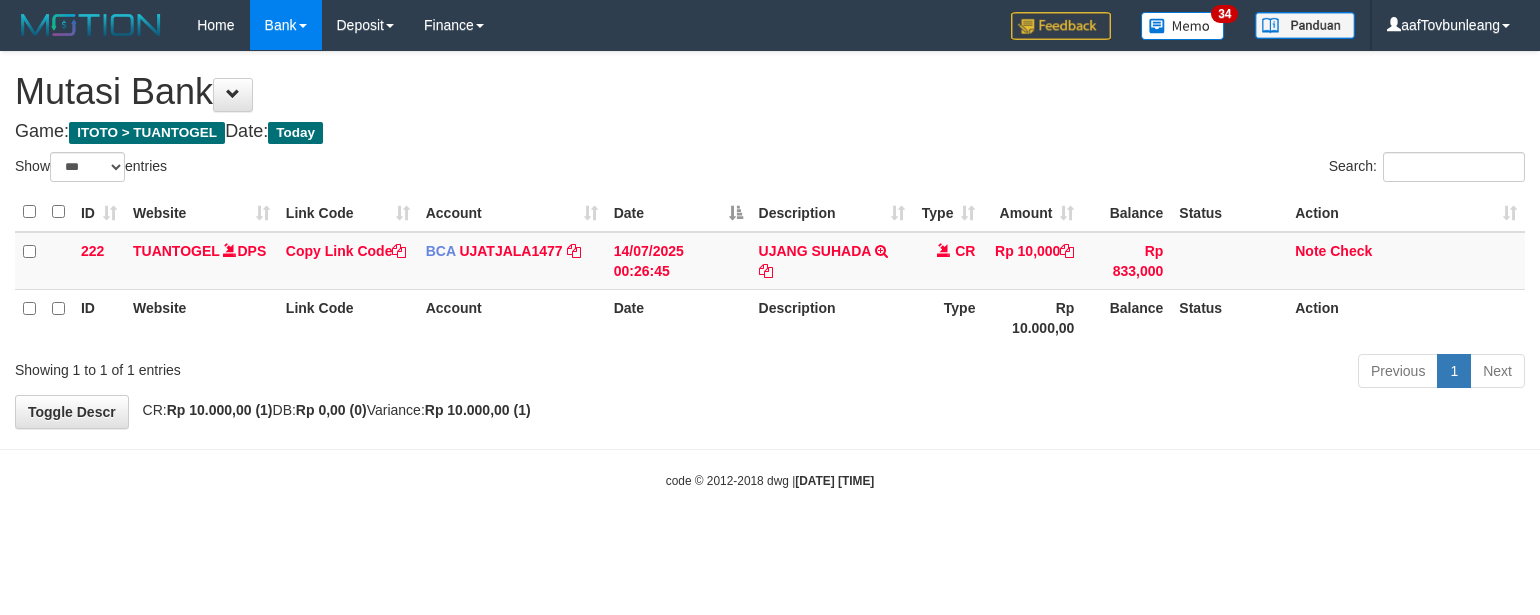 scroll, scrollTop: 0, scrollLeft: 0, axis: both 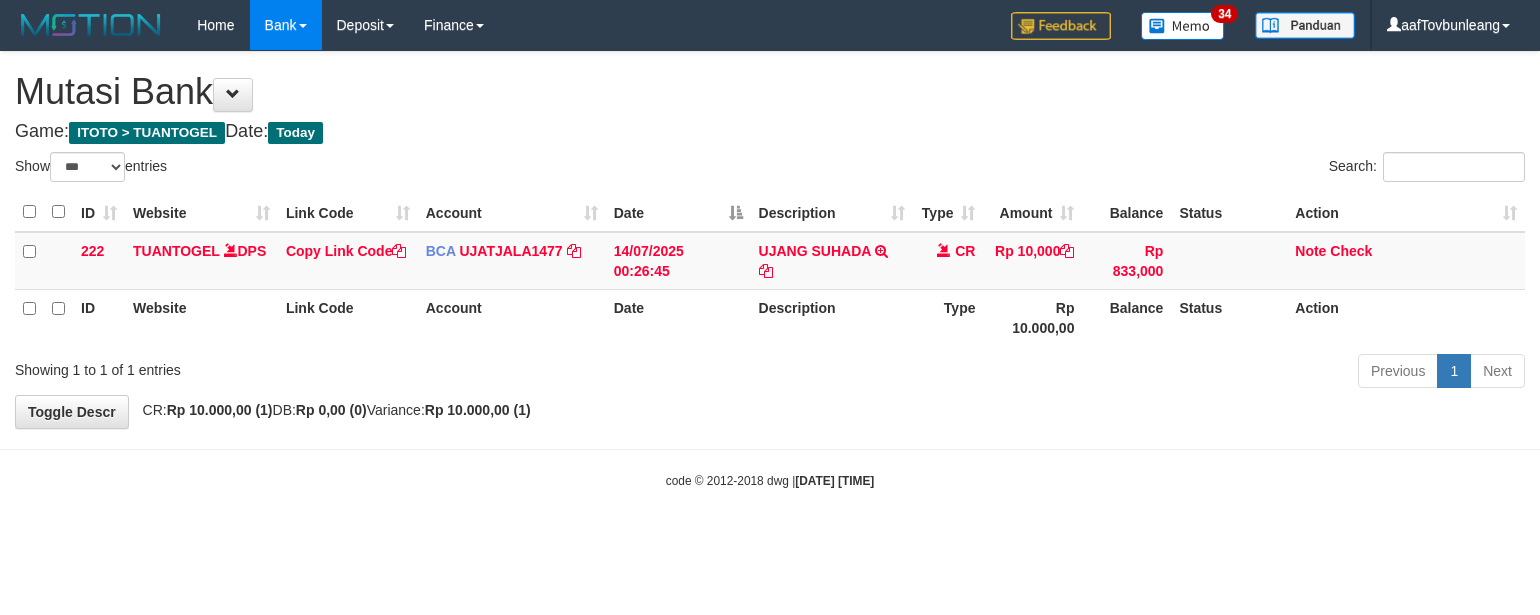 select on "***" 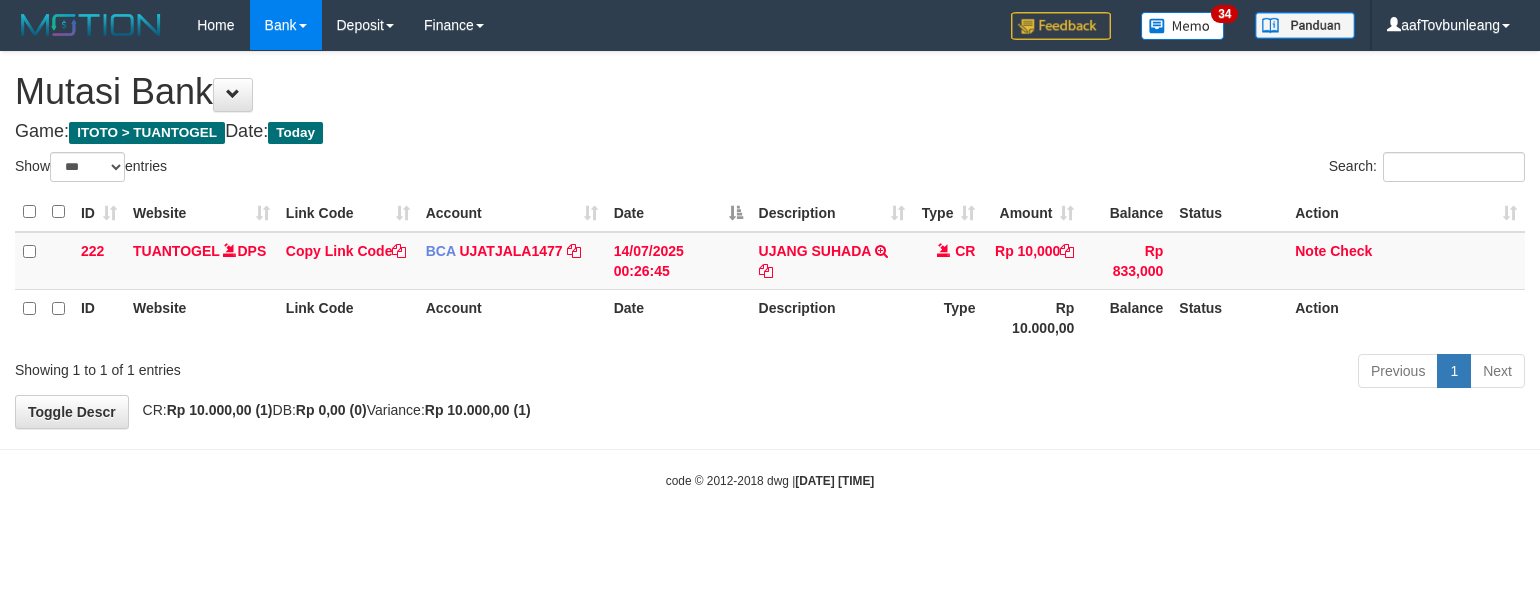 scroll, scrollTop: 0, scrollLeft: 0, axis: both 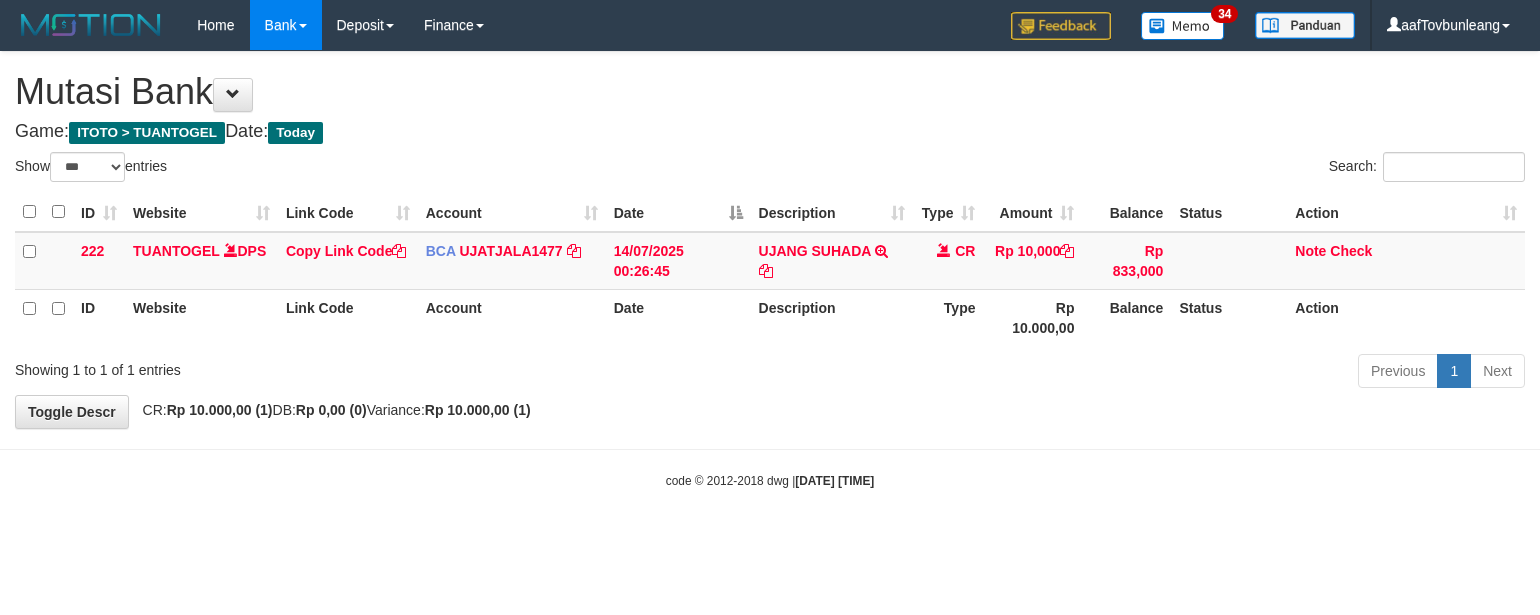 select on "***" 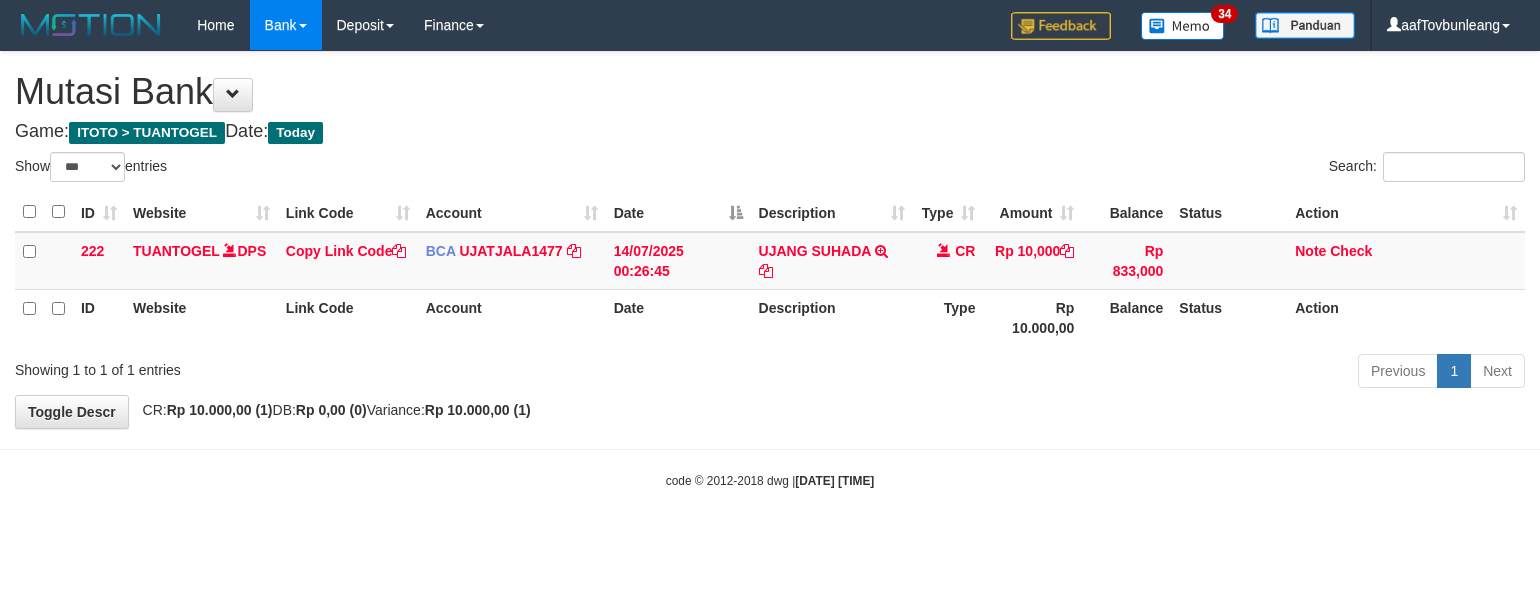 scroll, scrollTop: 0, scrollLeft: 0, axis: both 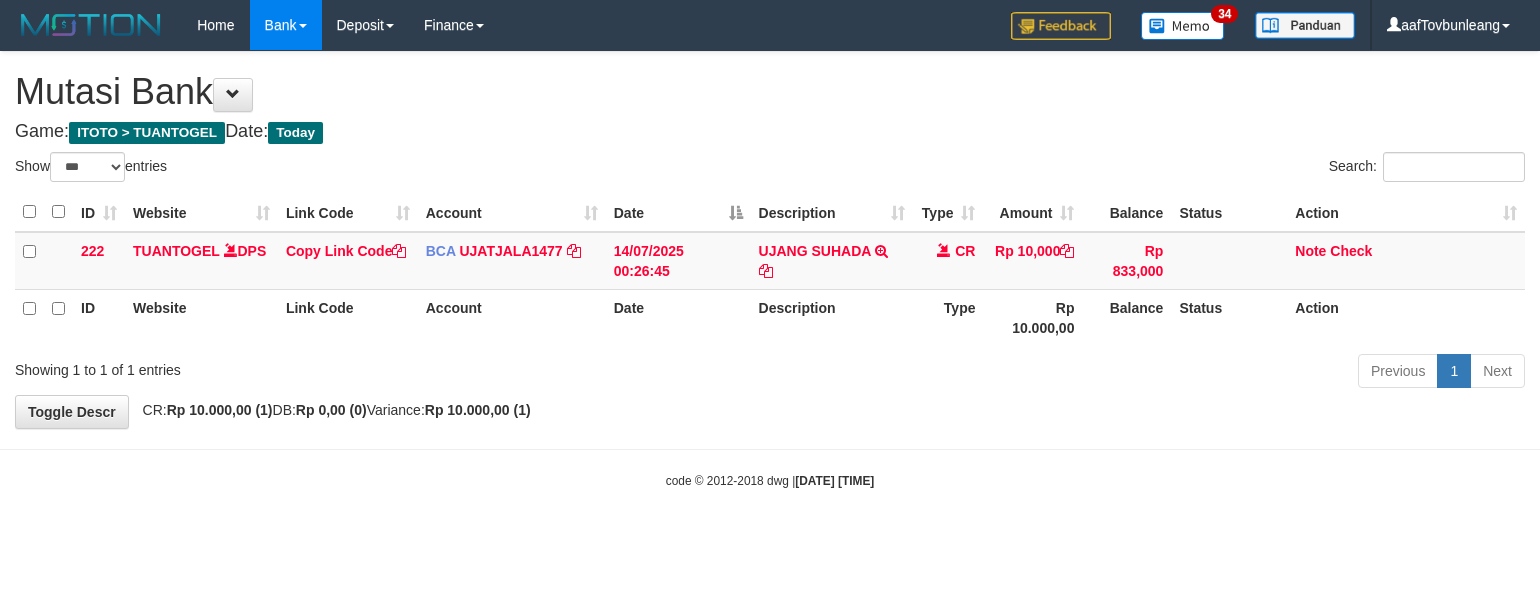 select on "***" 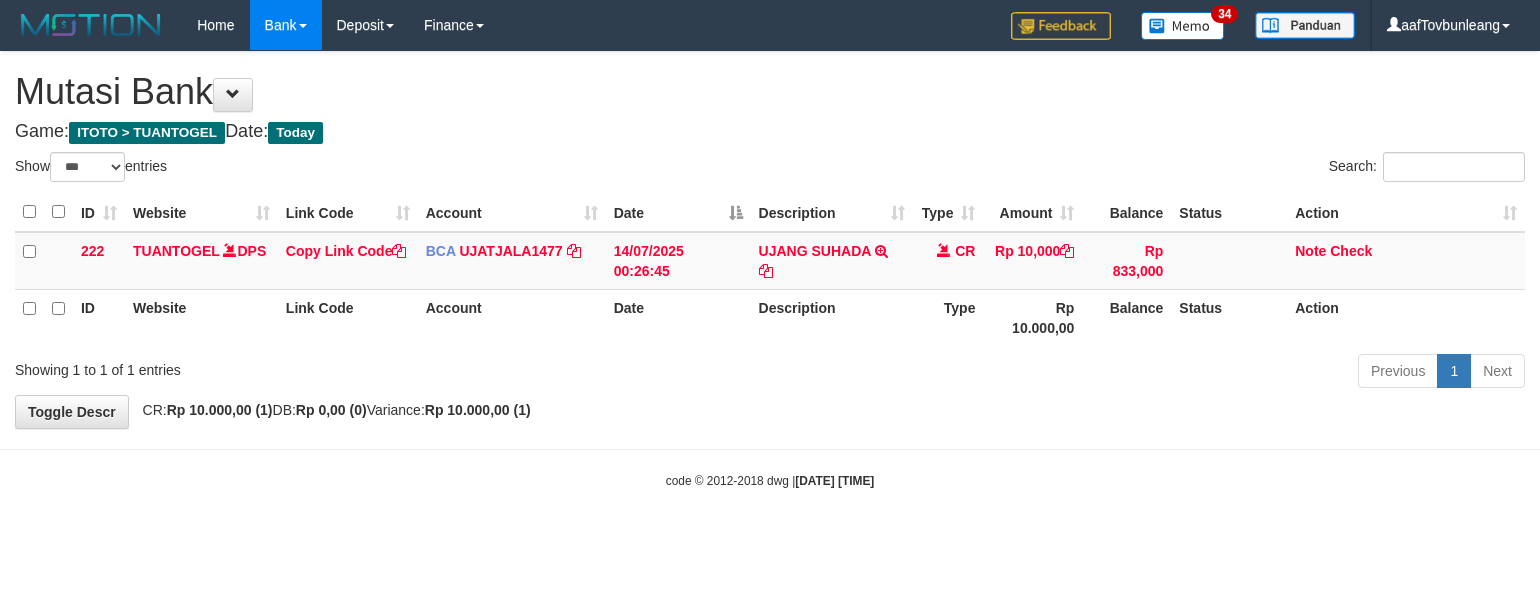 scroll, scrollTop: 0, scrollLeft: 0, axis: both 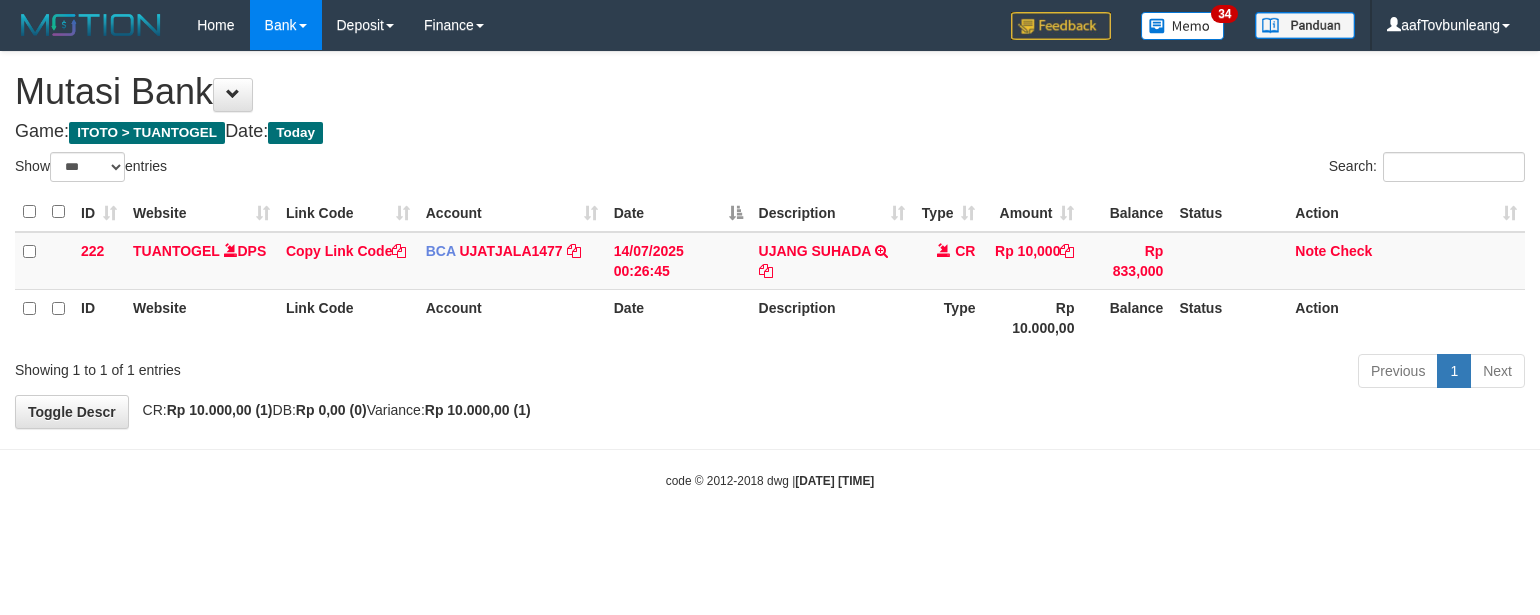 select on "***" 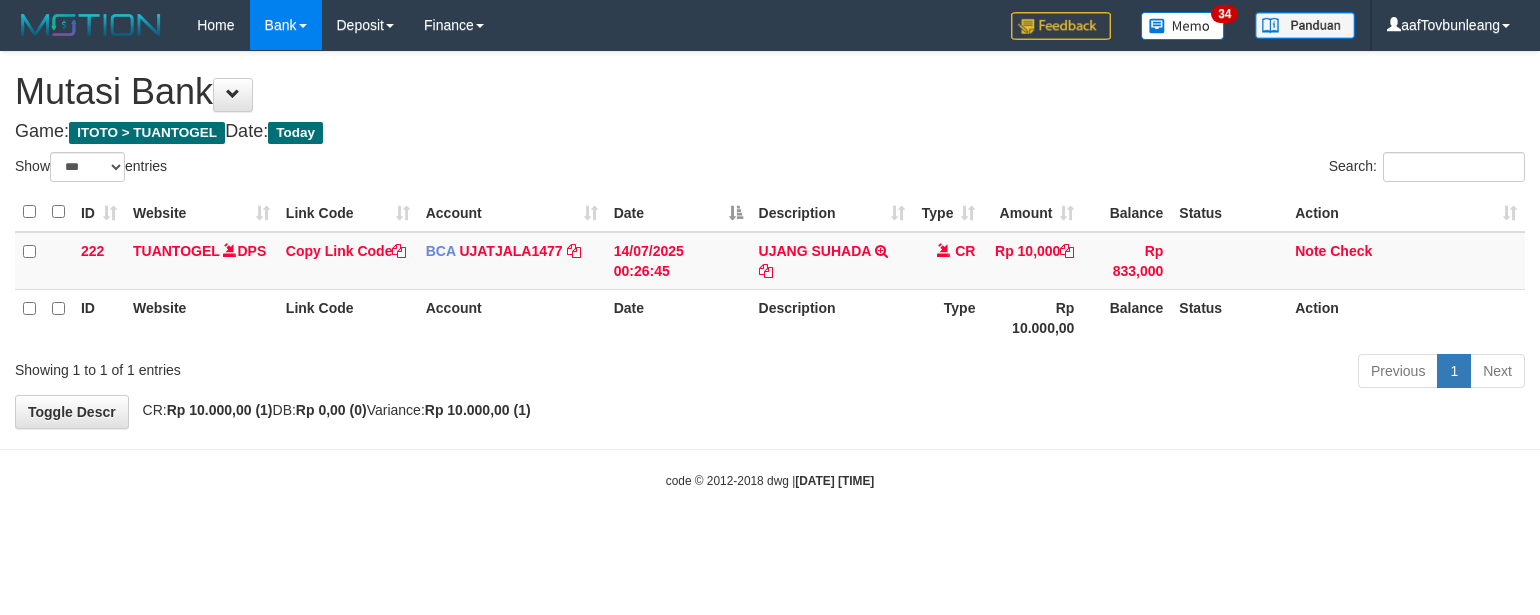 scroll, scrollTop: 0, scrollLeft: 0, axis: both 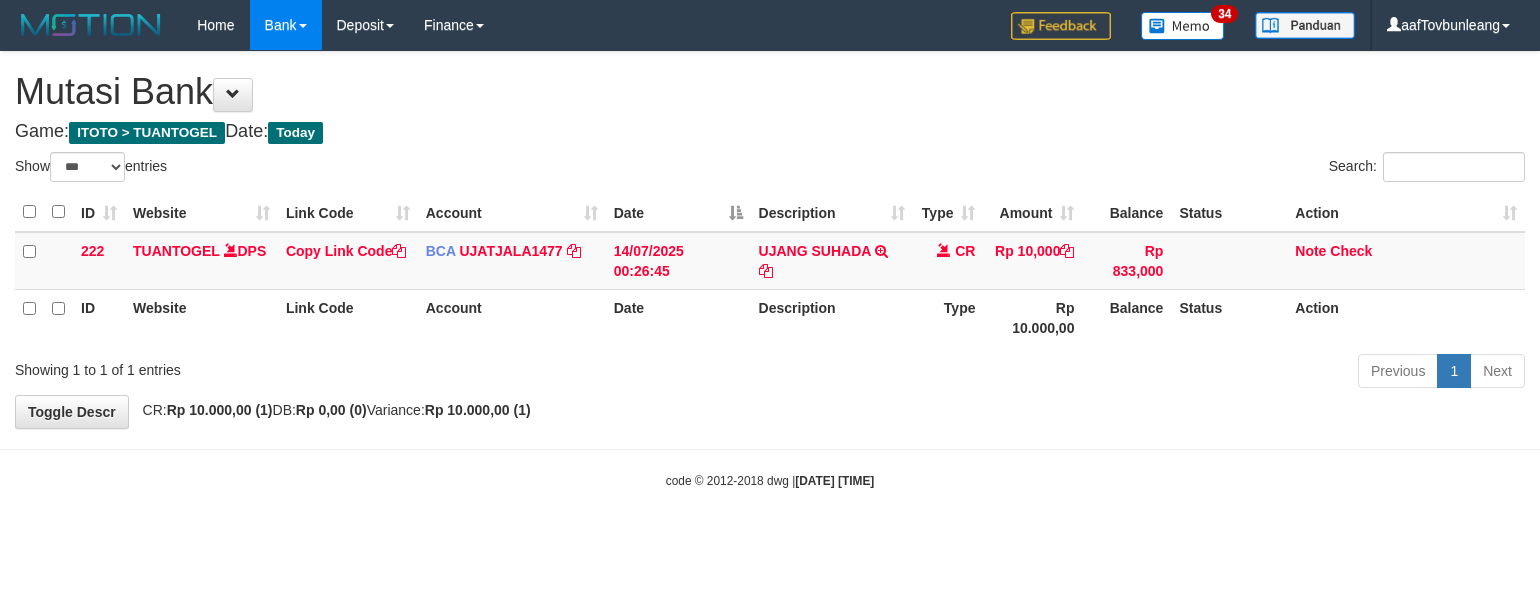 select on "***" 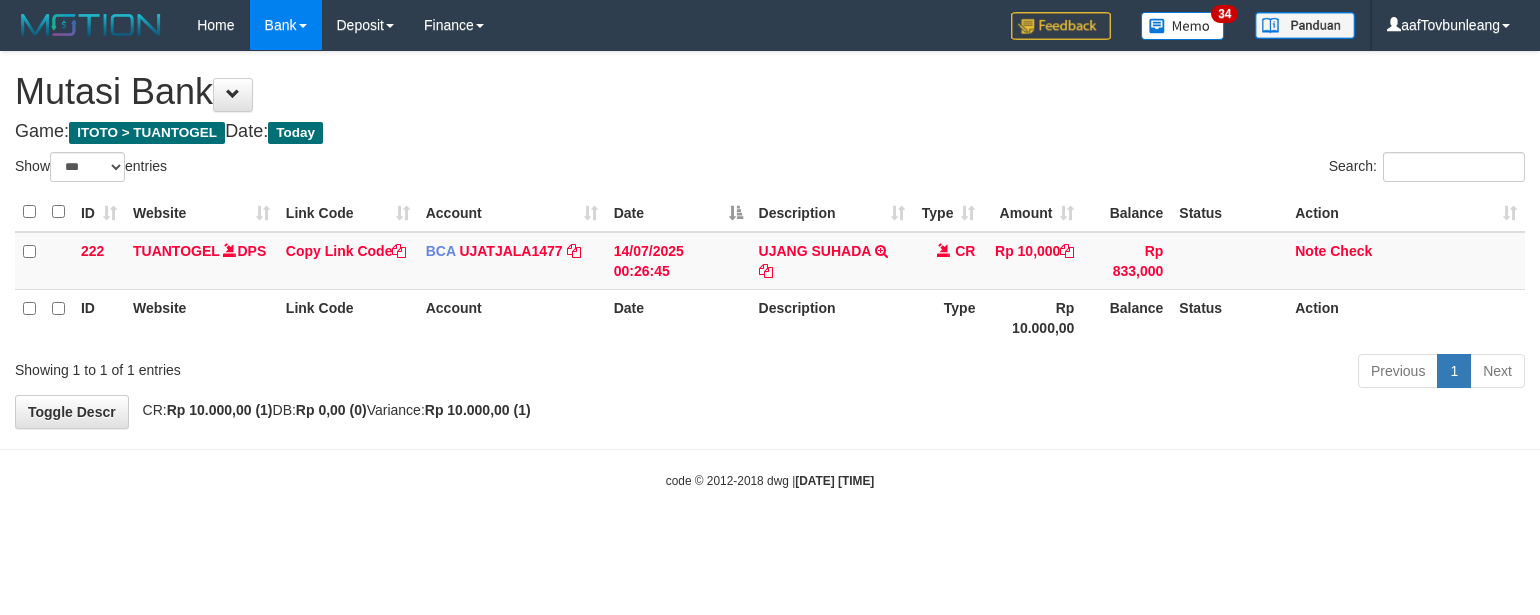 scroll, scrollTop: 0, scrollLeft: 0, axis: both 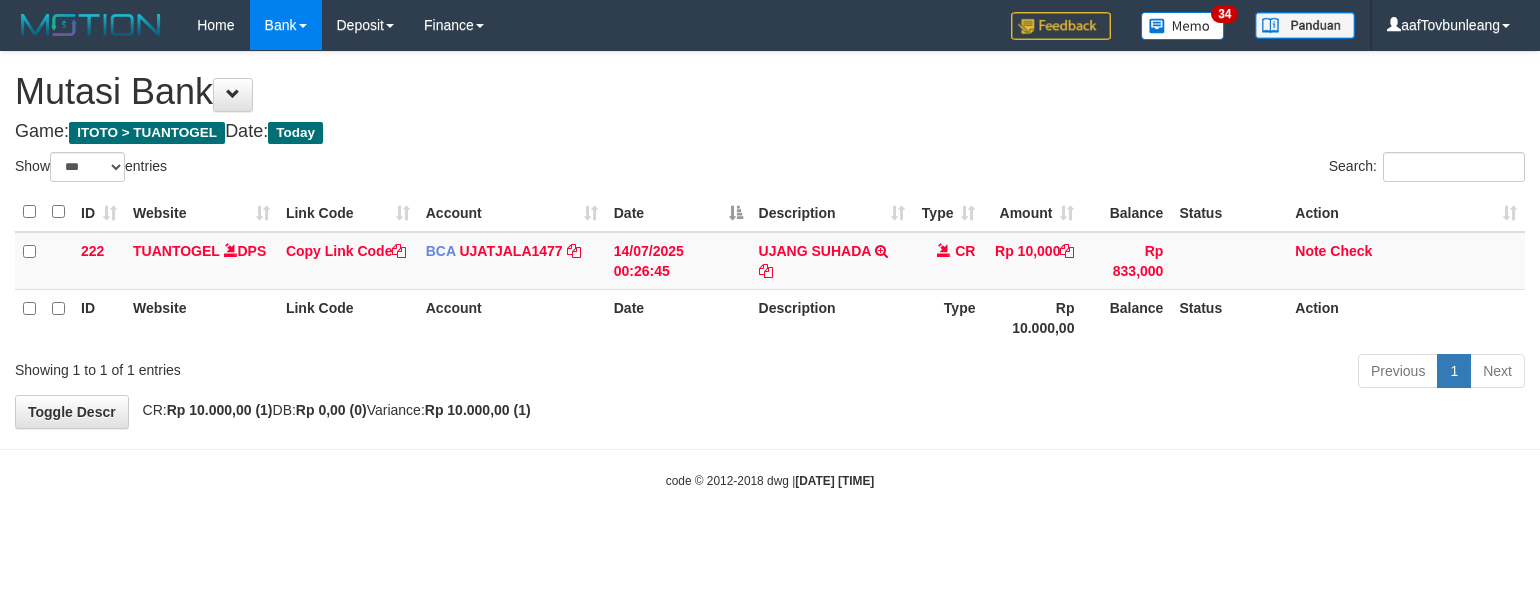 select on "***" 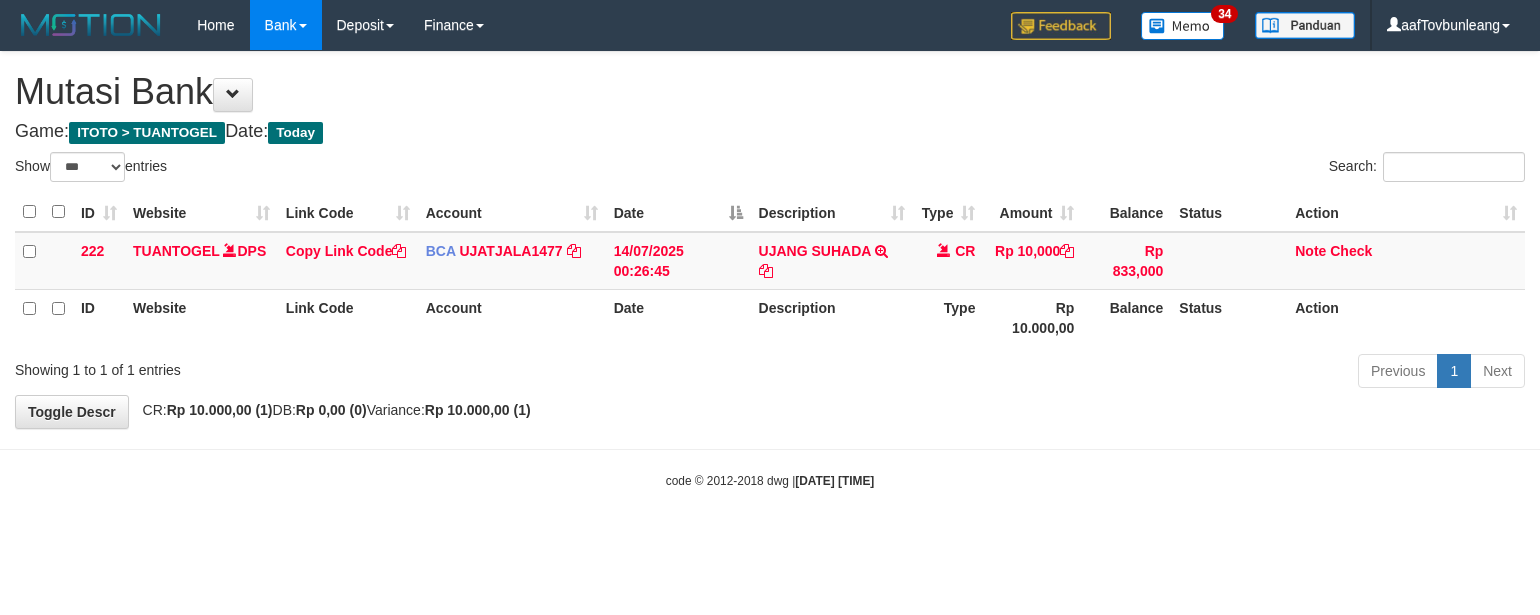scroll, scrollTop: 0, scrollLeft: 0, axis: both 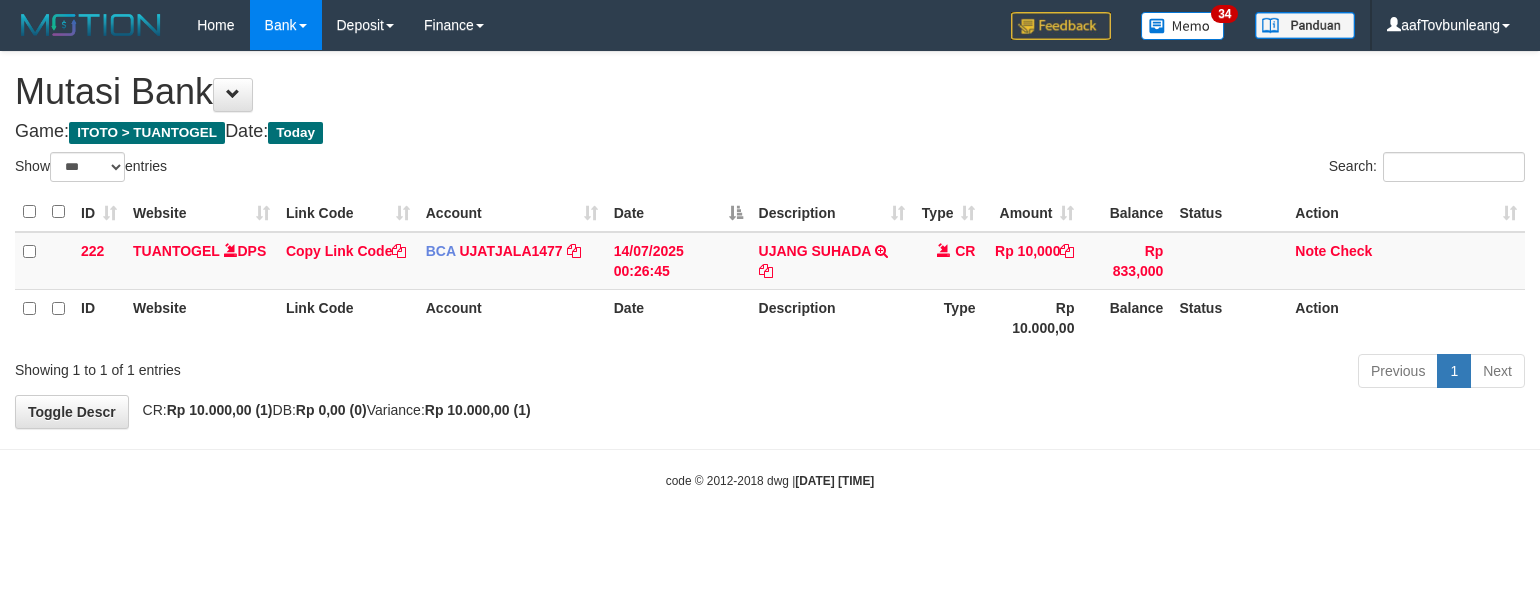 select on "***" 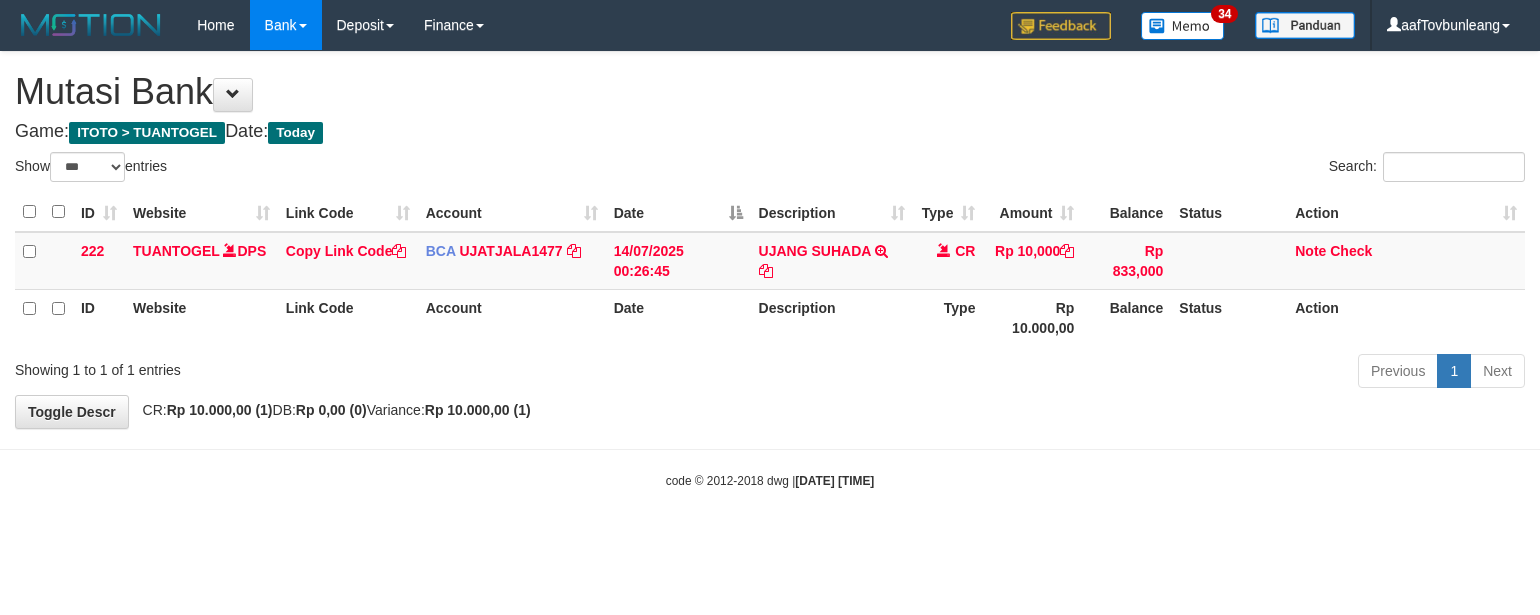 scroll, scrollTop: 0, scrollLeft: 0, axis: both 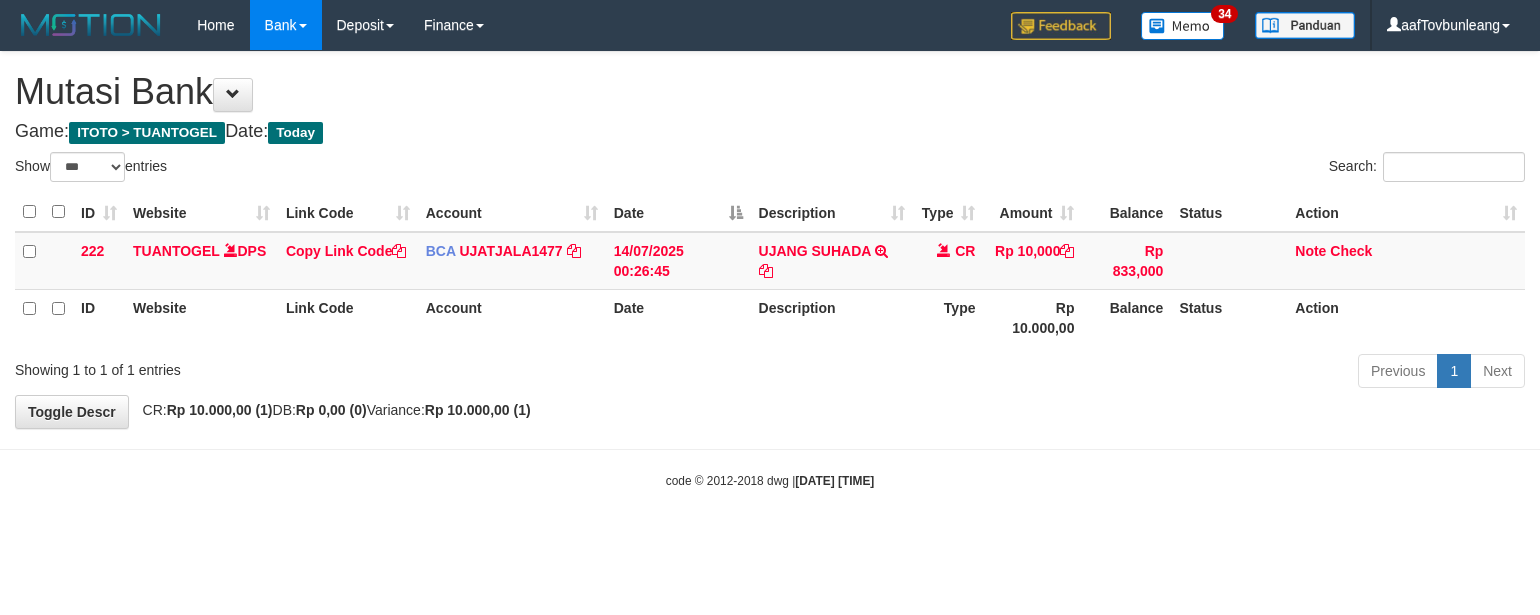 select on "***" 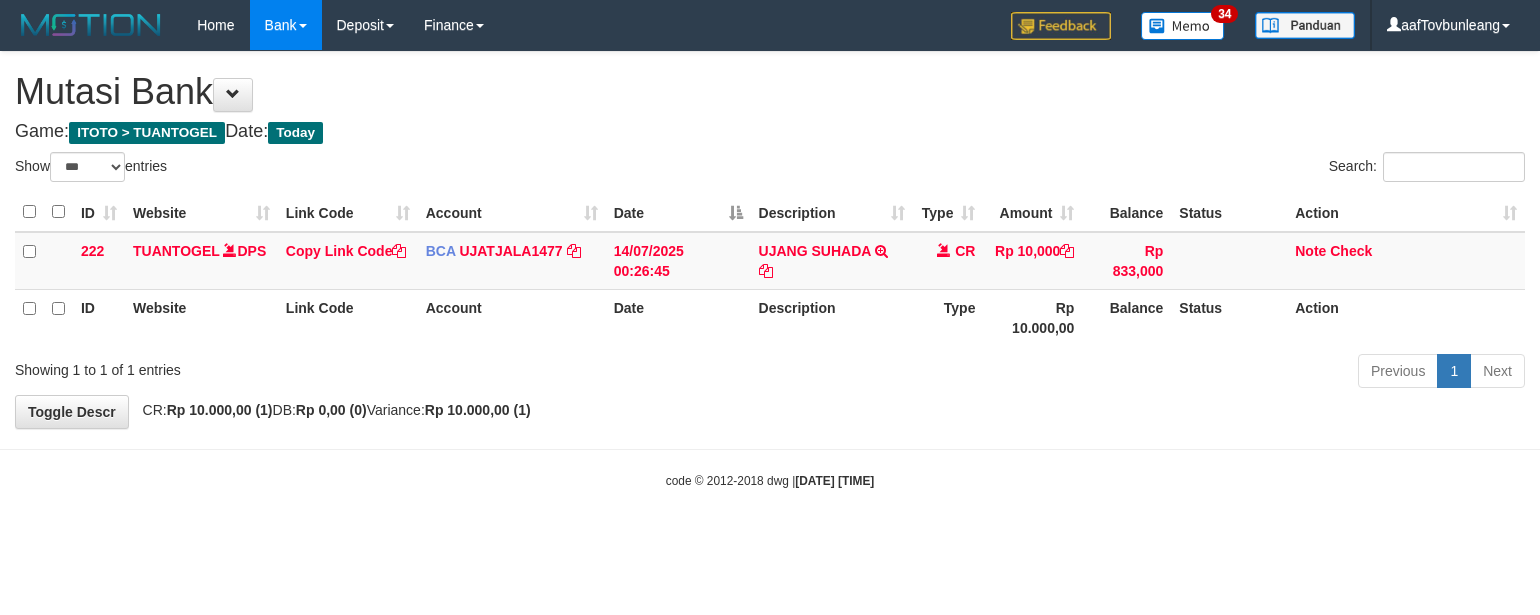 scroll, scrollTop: 0, scrollLeft: 0, axis: both 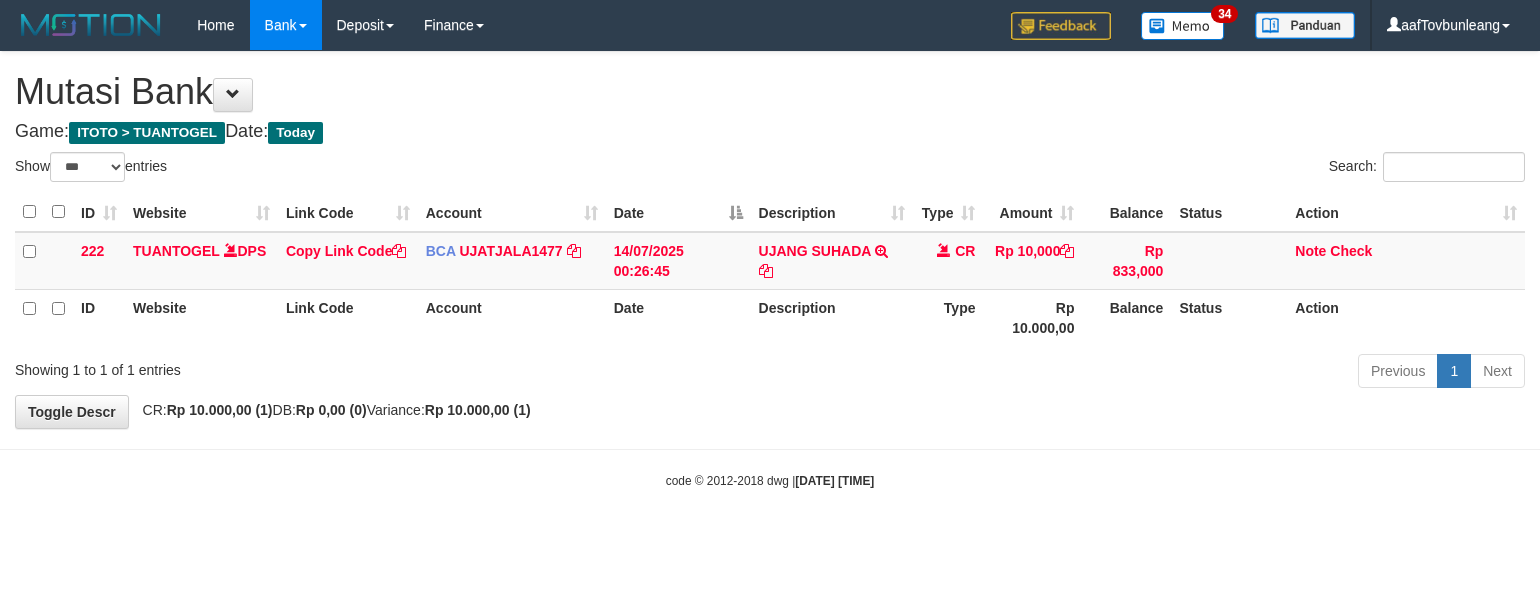select on "***" 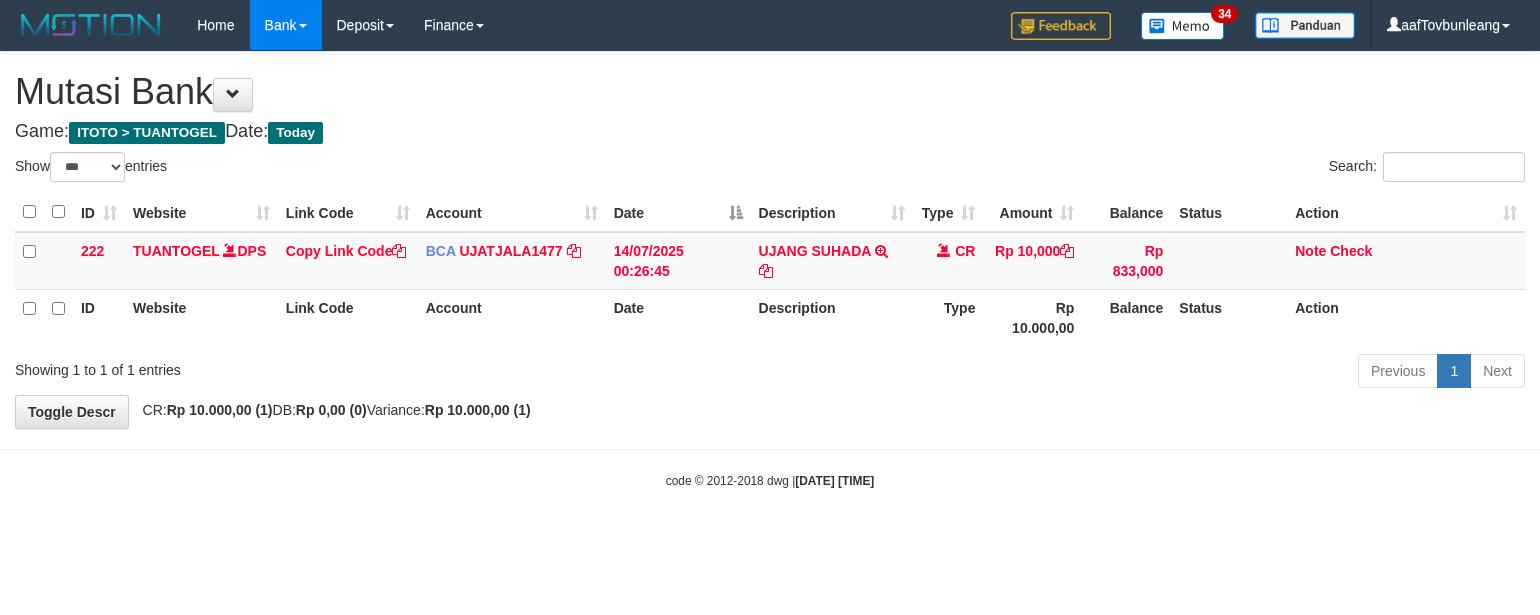 scroll, scrollTop: 0, scrollLeft: 0, axis: both 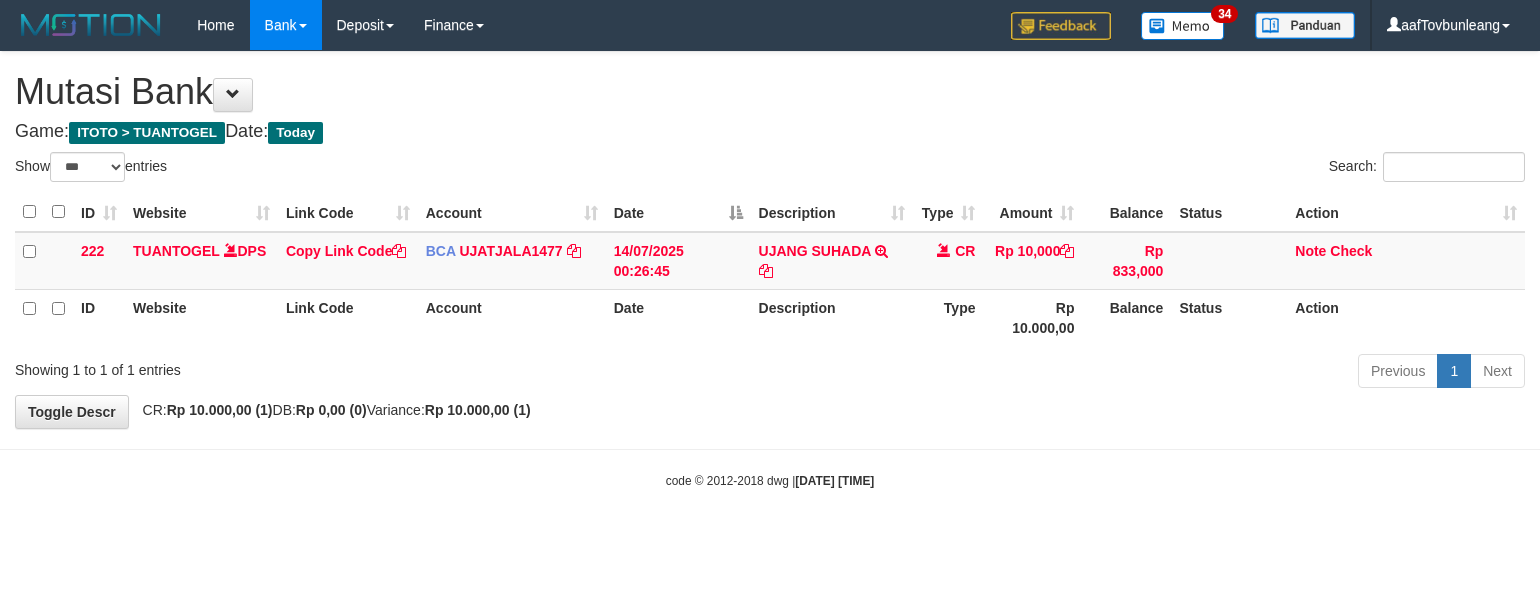 select on "***" 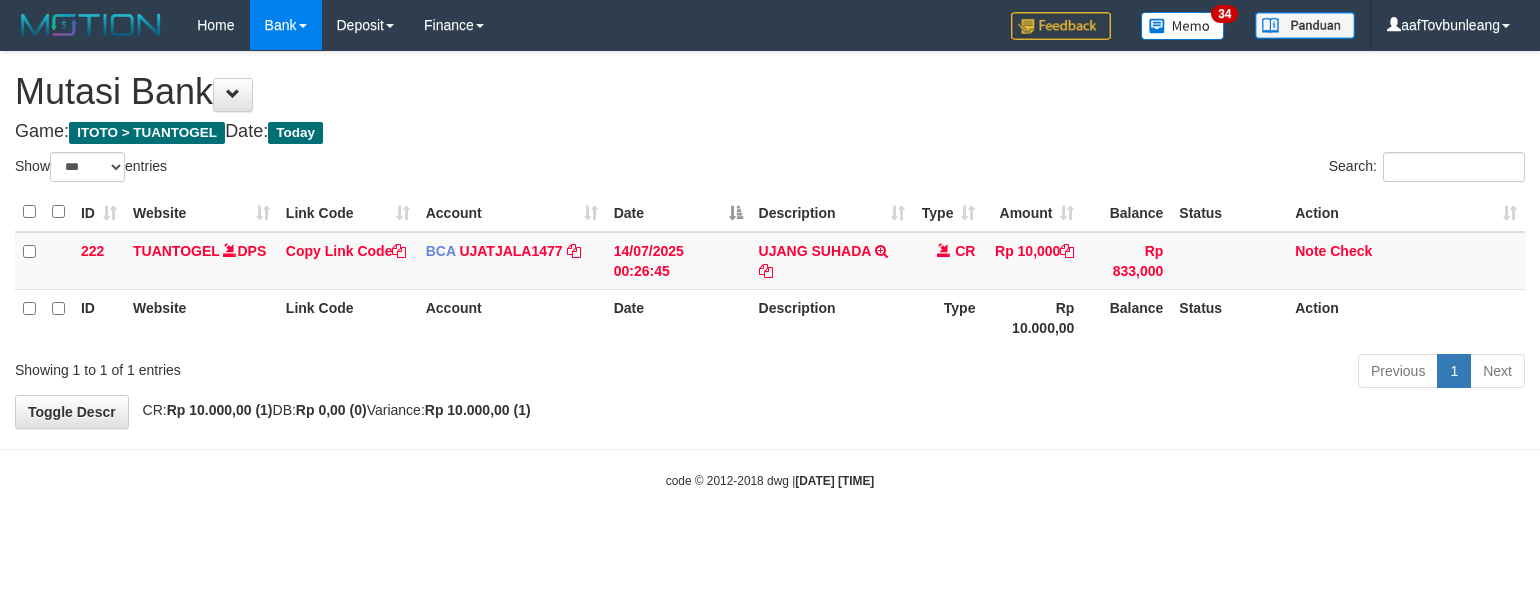 scroll, scrollTop: 0, scrollLeft: 0, axis: both 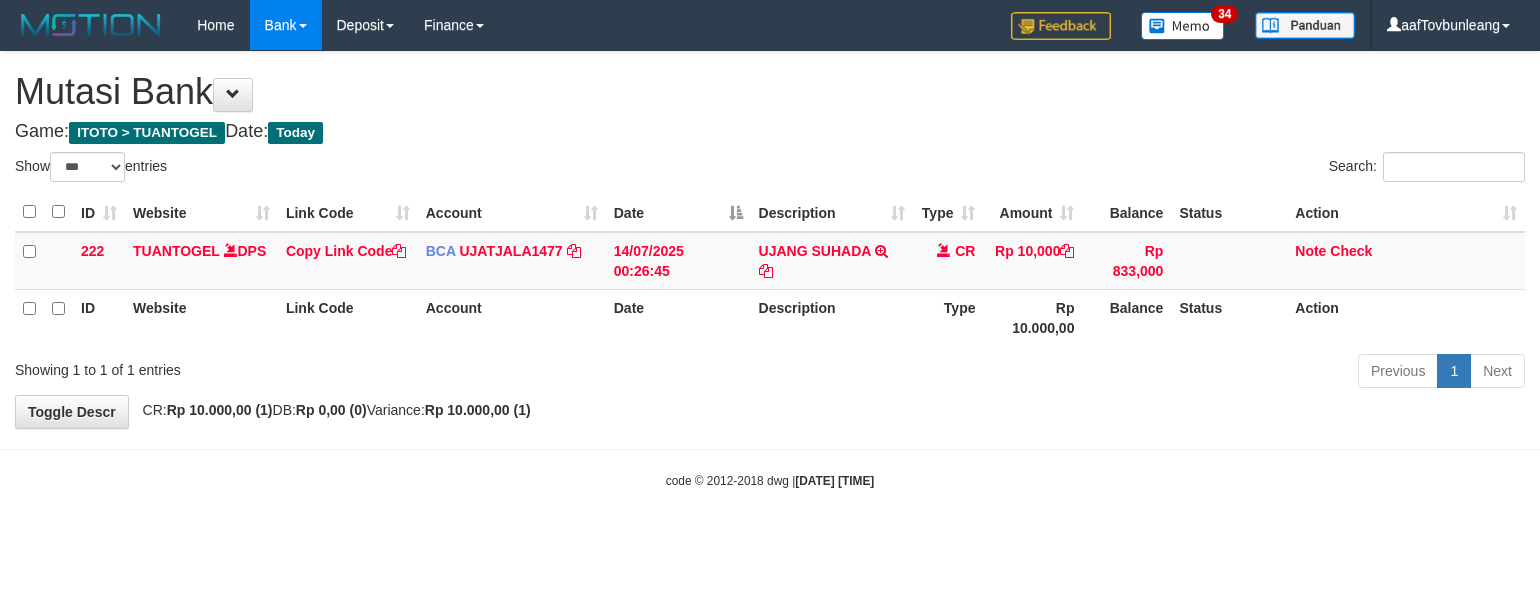 select on "***" 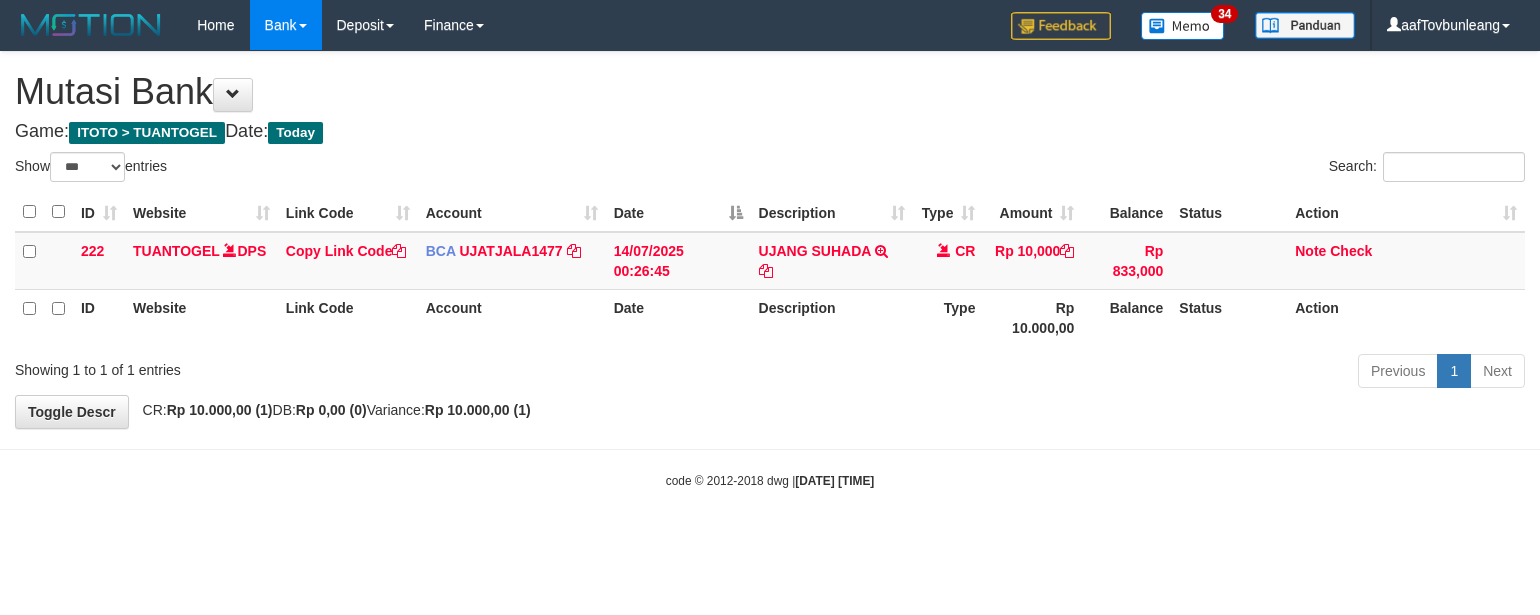 scroll, scrollTop: 0, scrollLeft: 0, axis: both 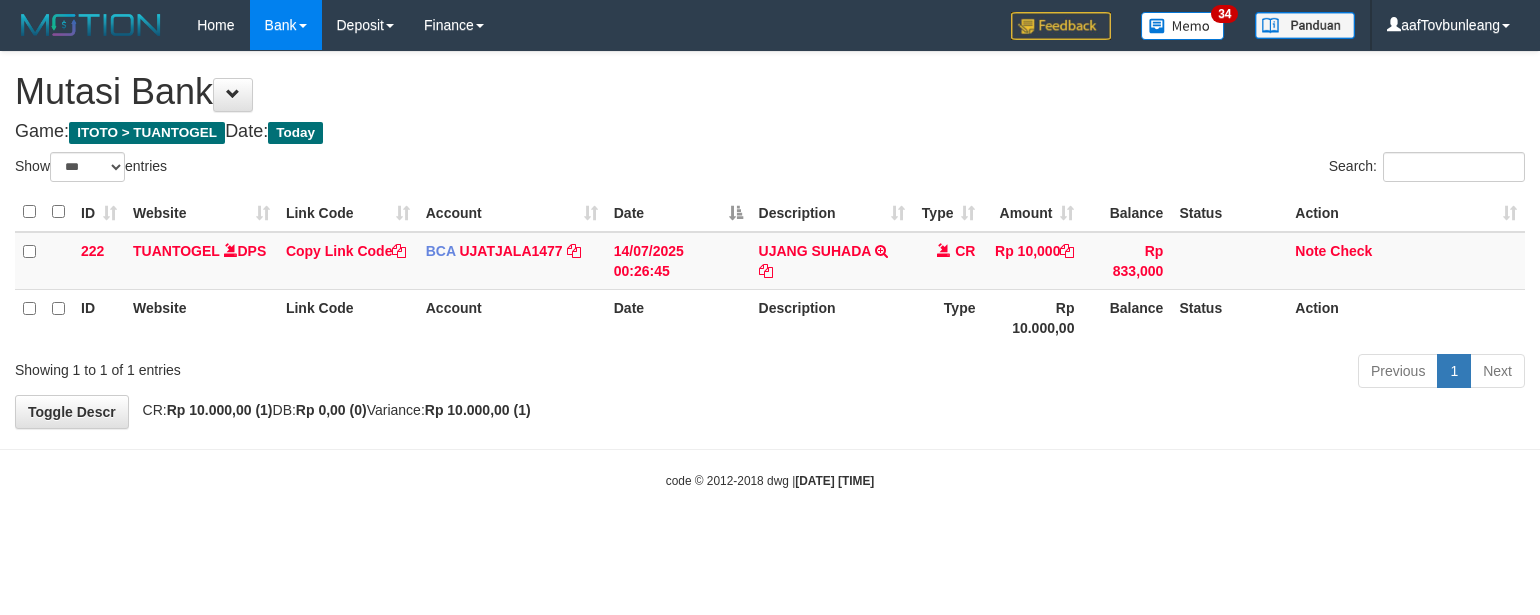 select on "***" 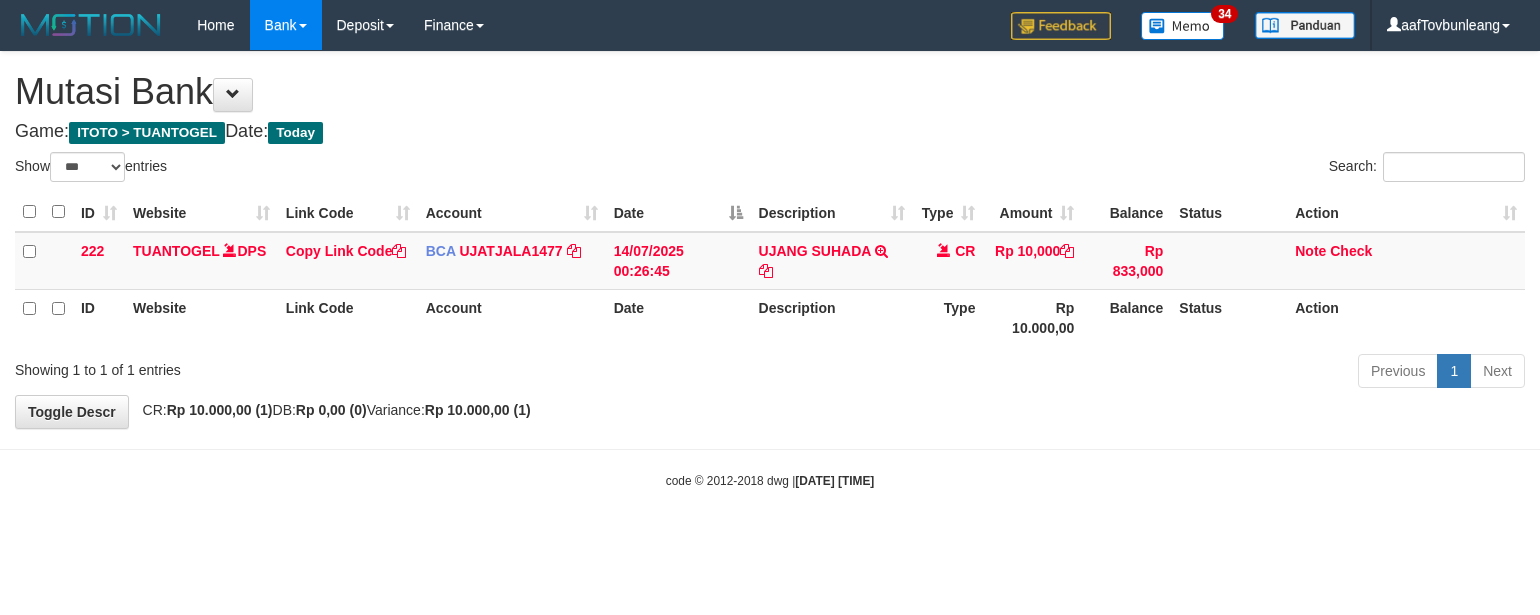scroll, scrollTop: 0, scrollLeft: 0, axis: both 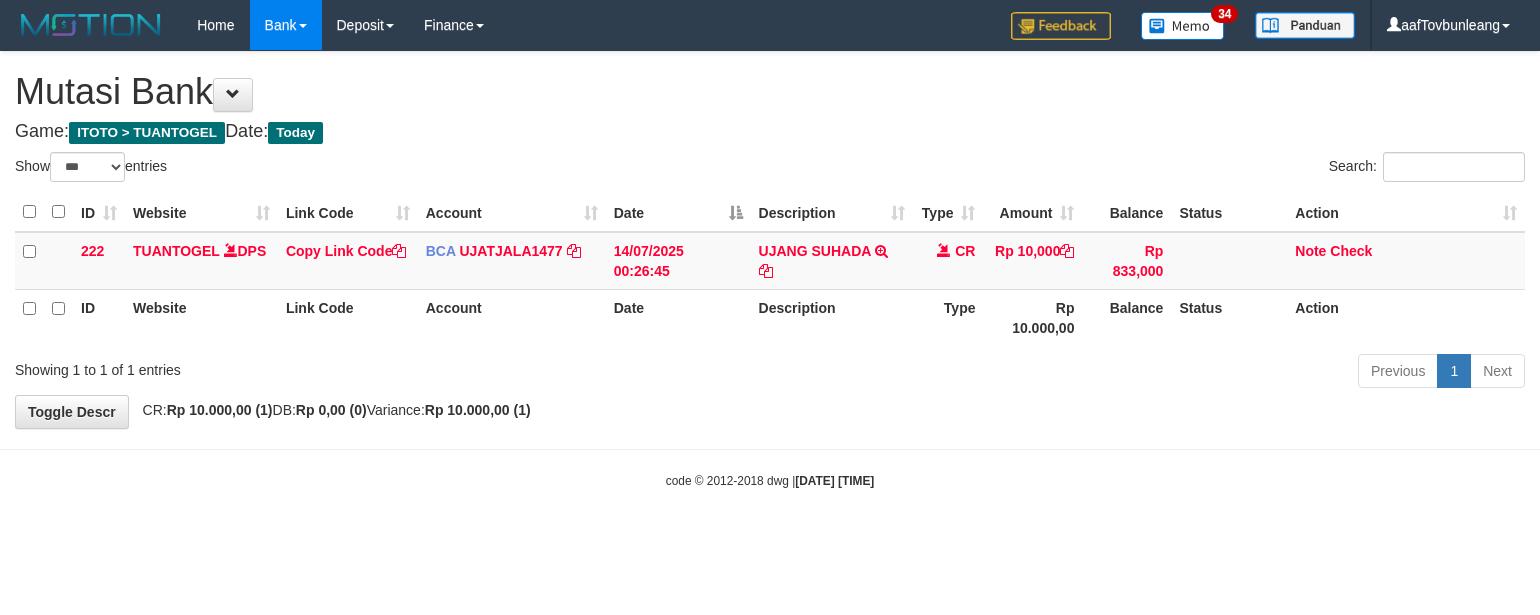 select on "***" 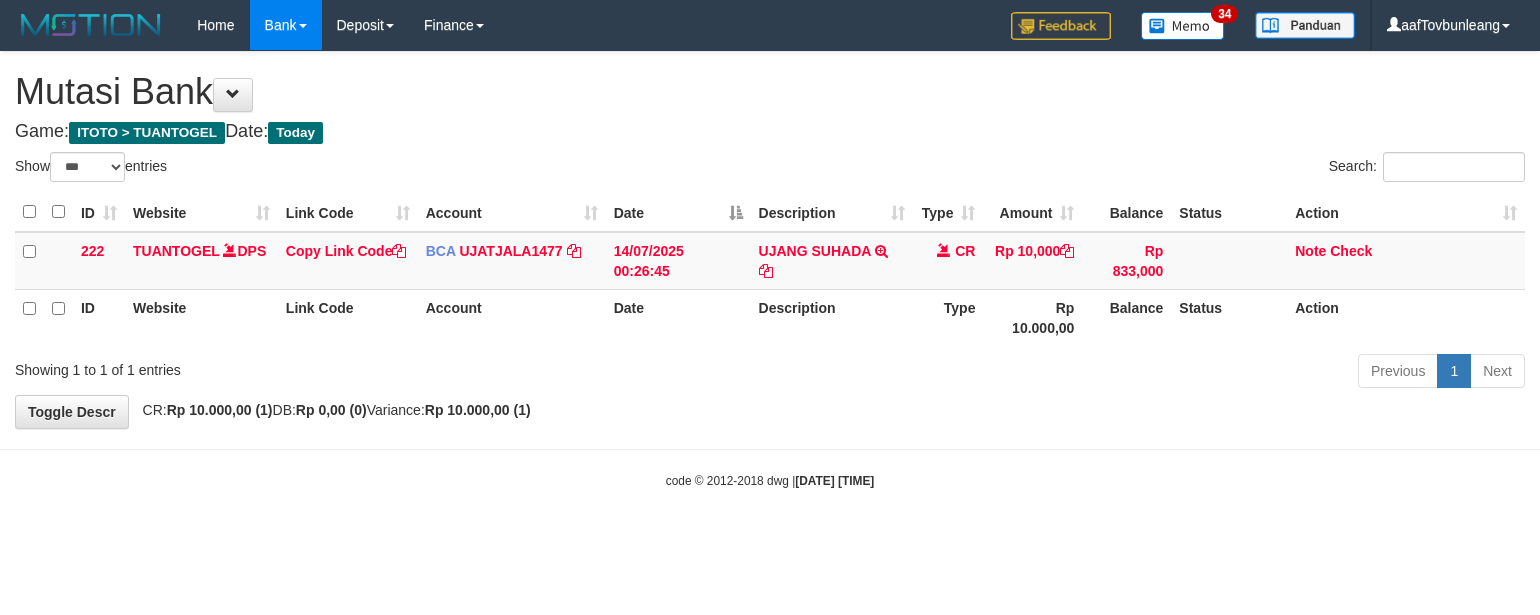 scroll, scrollTop: 0, scrollLeft: 0, axis: both 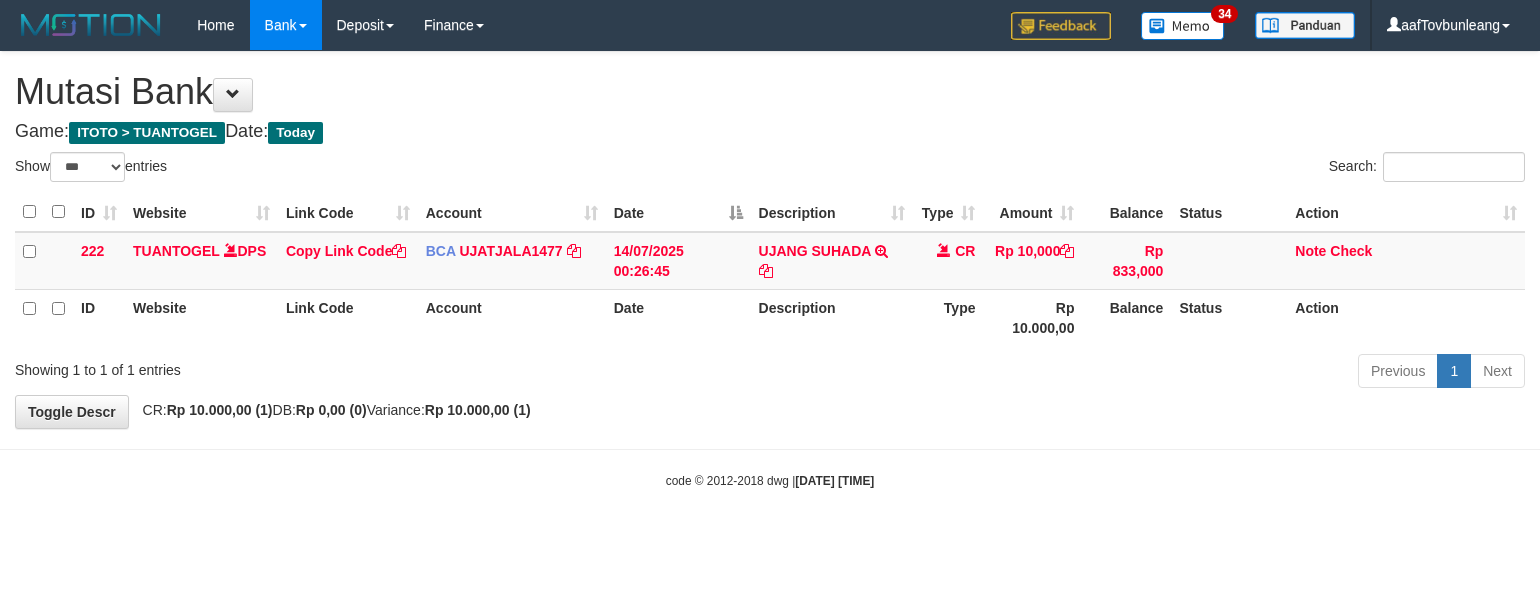 select on "***" 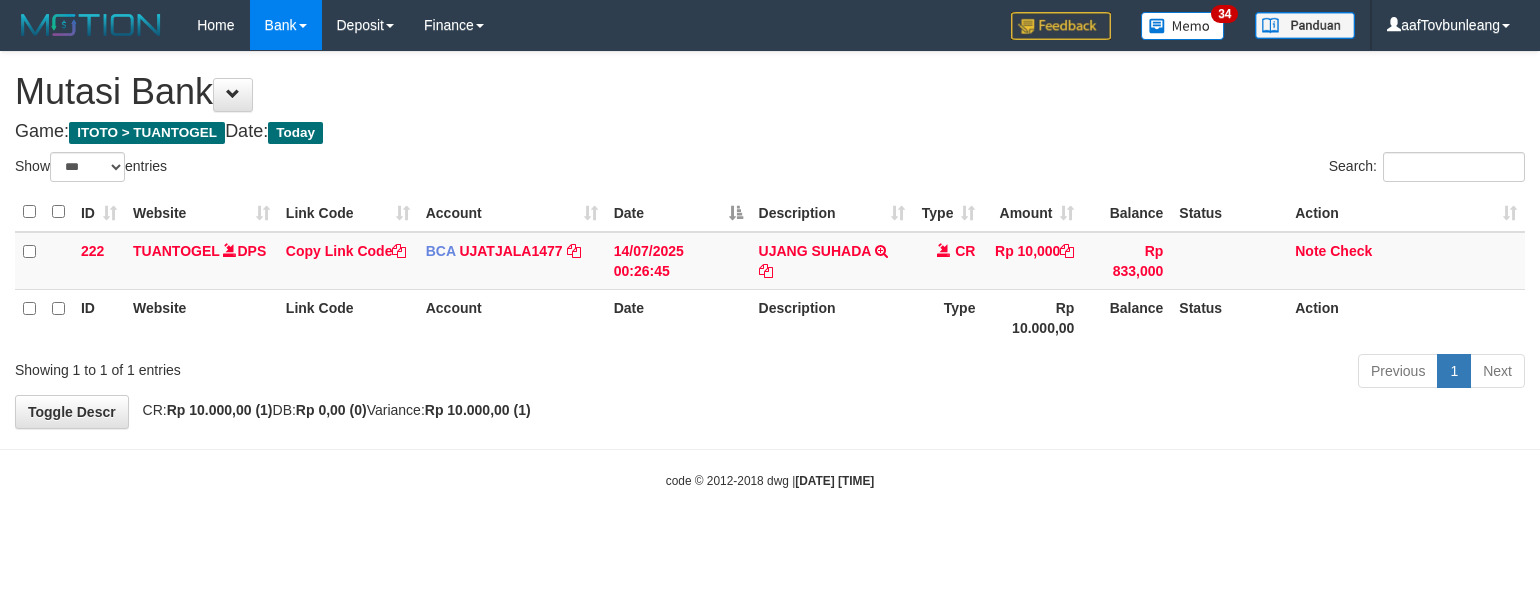 scroll, scrollTop: 0, scrollLeft: 0, axis: both 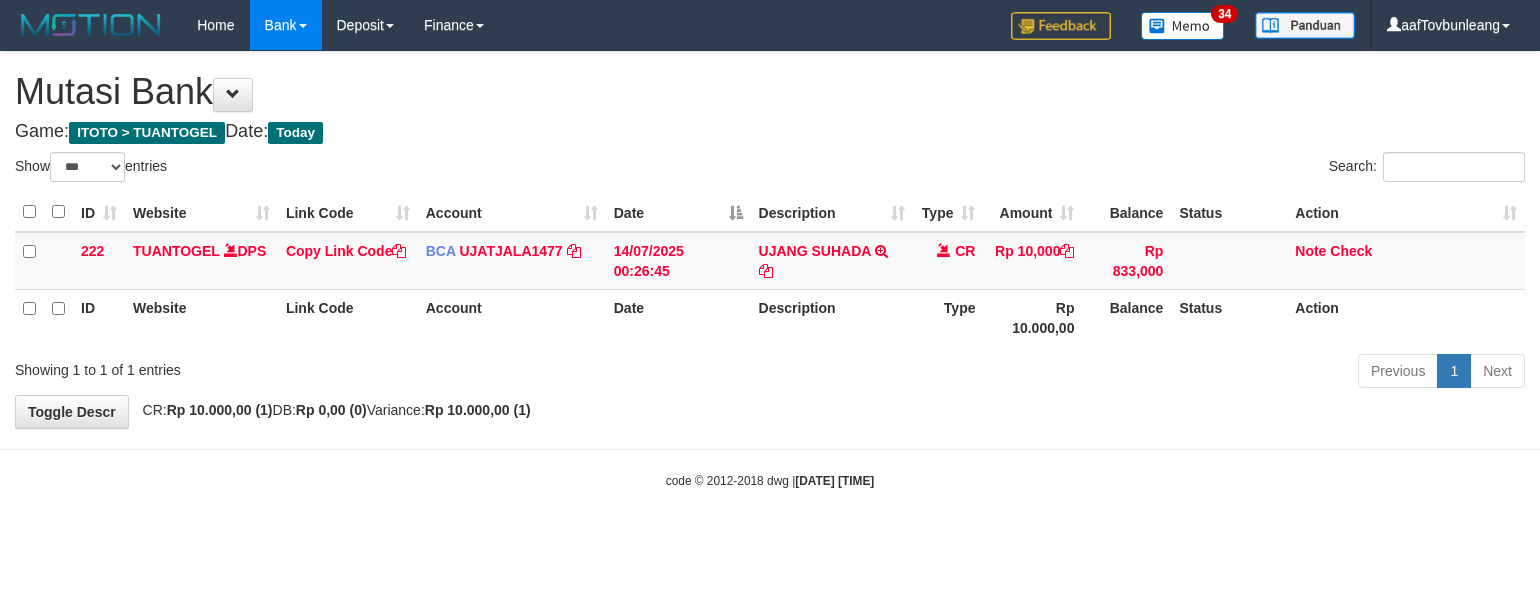 select on "***" 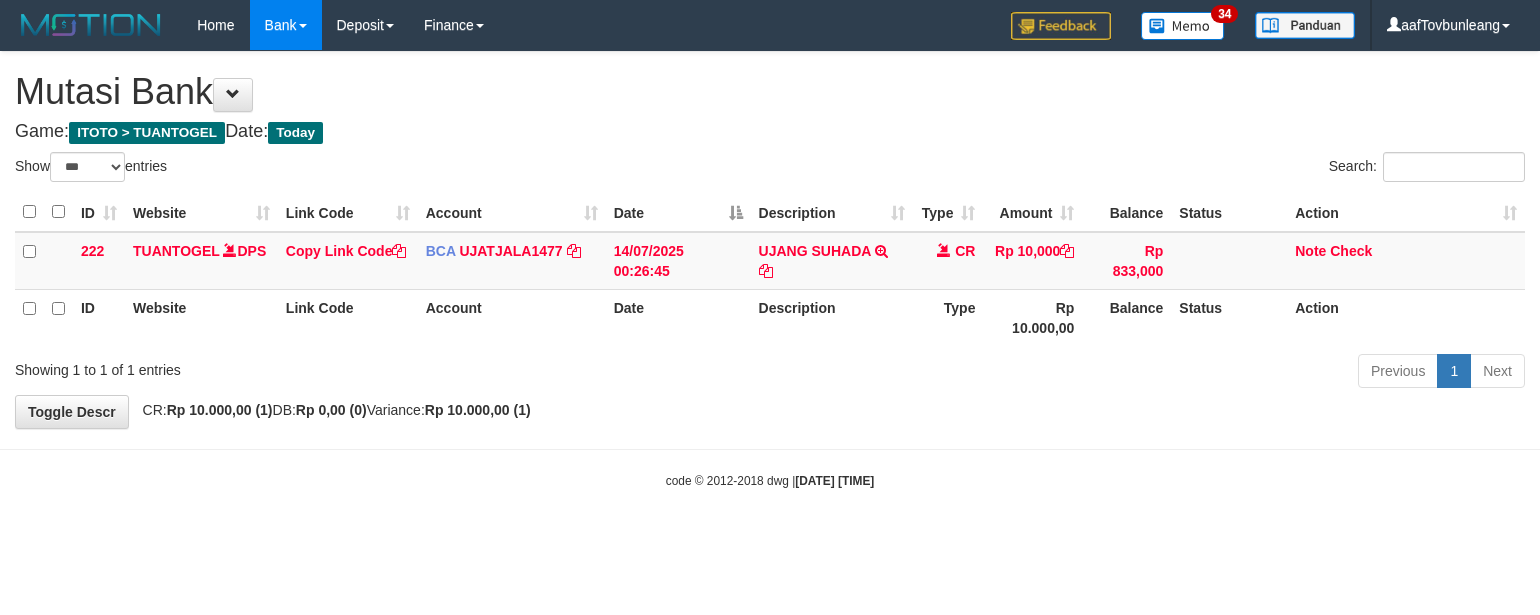 scroll, scrollTop: 0, scrollLeft: 0, axis: both 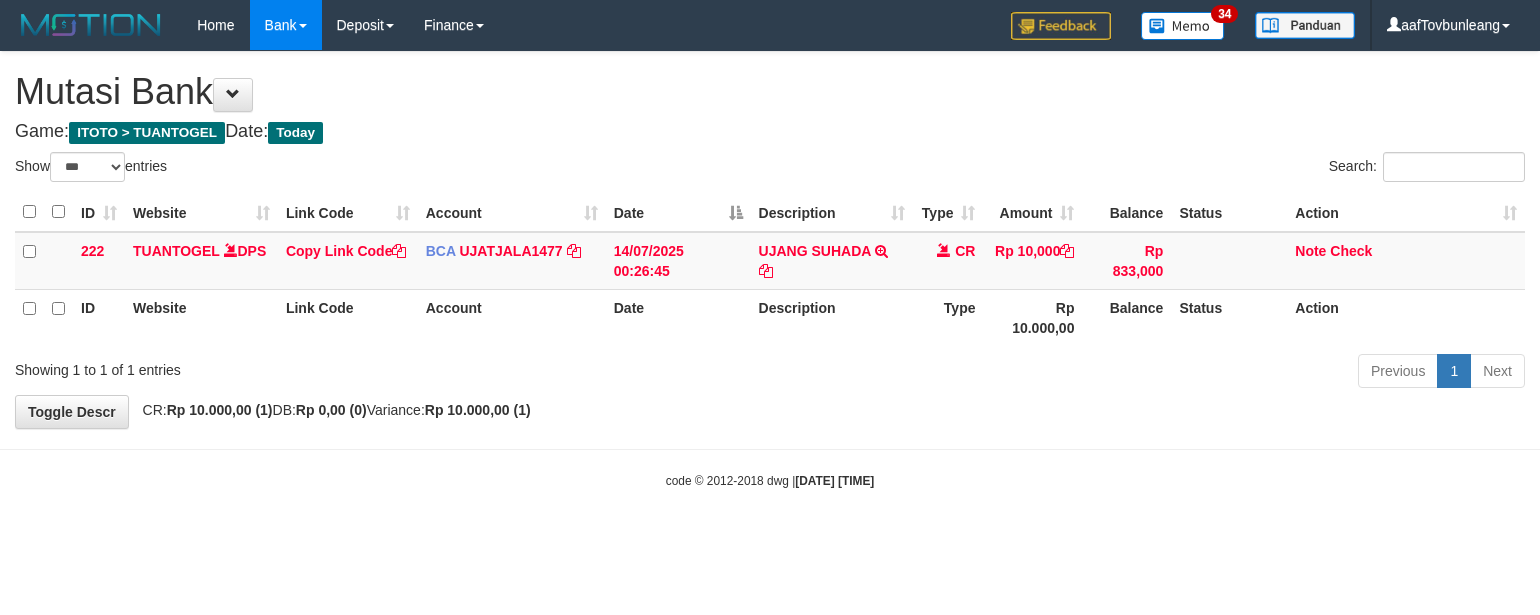 select on "***" 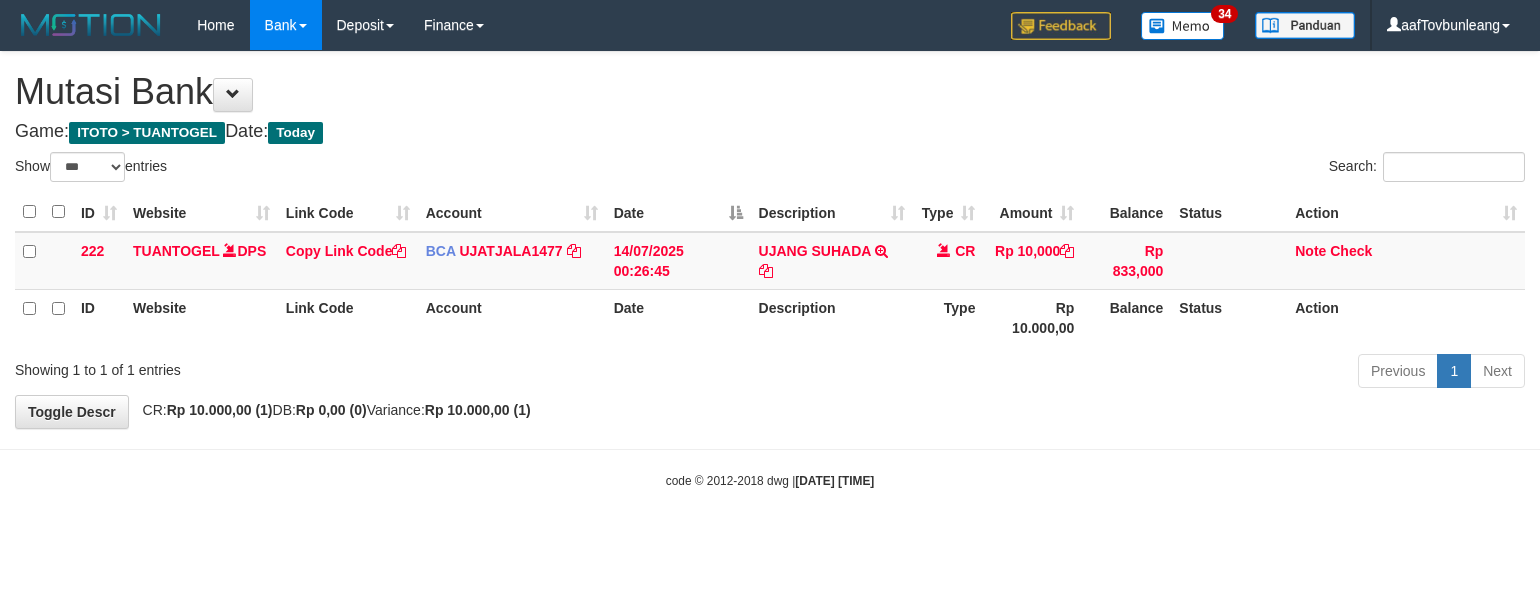 scroll, scrollTop: 0, scrollLeft: 0, axis: both 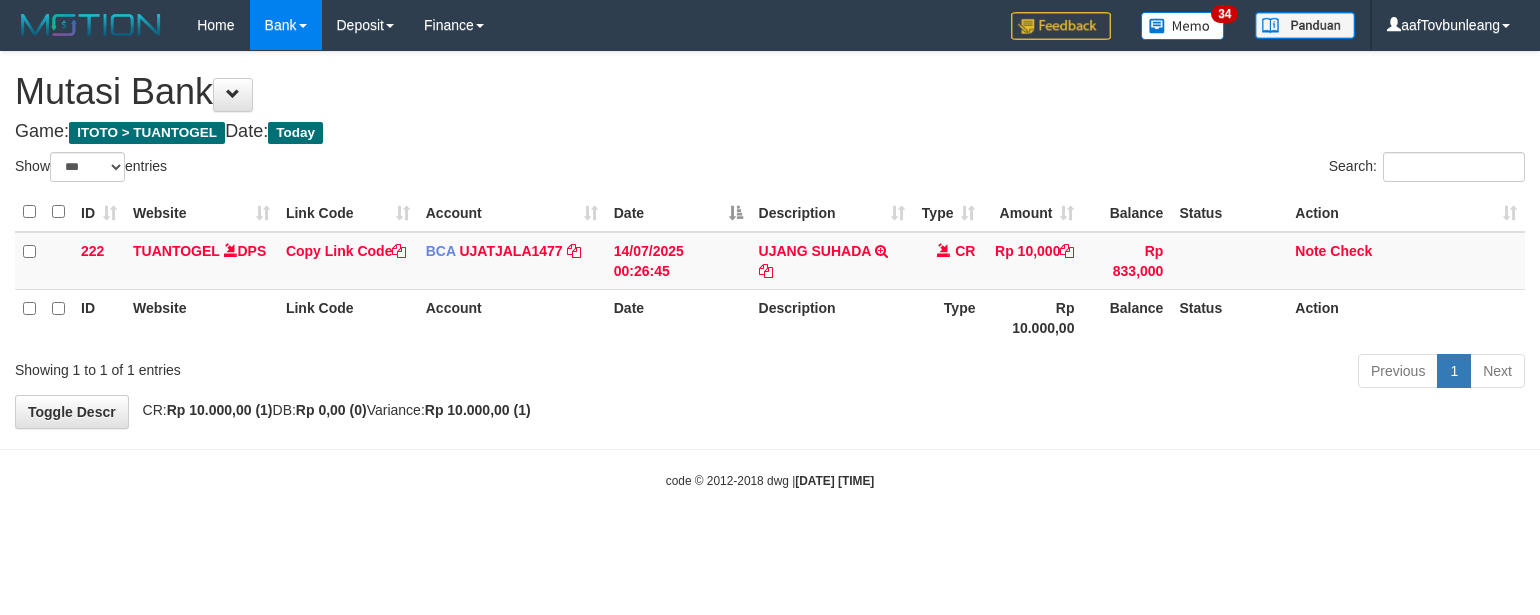 select on "***" 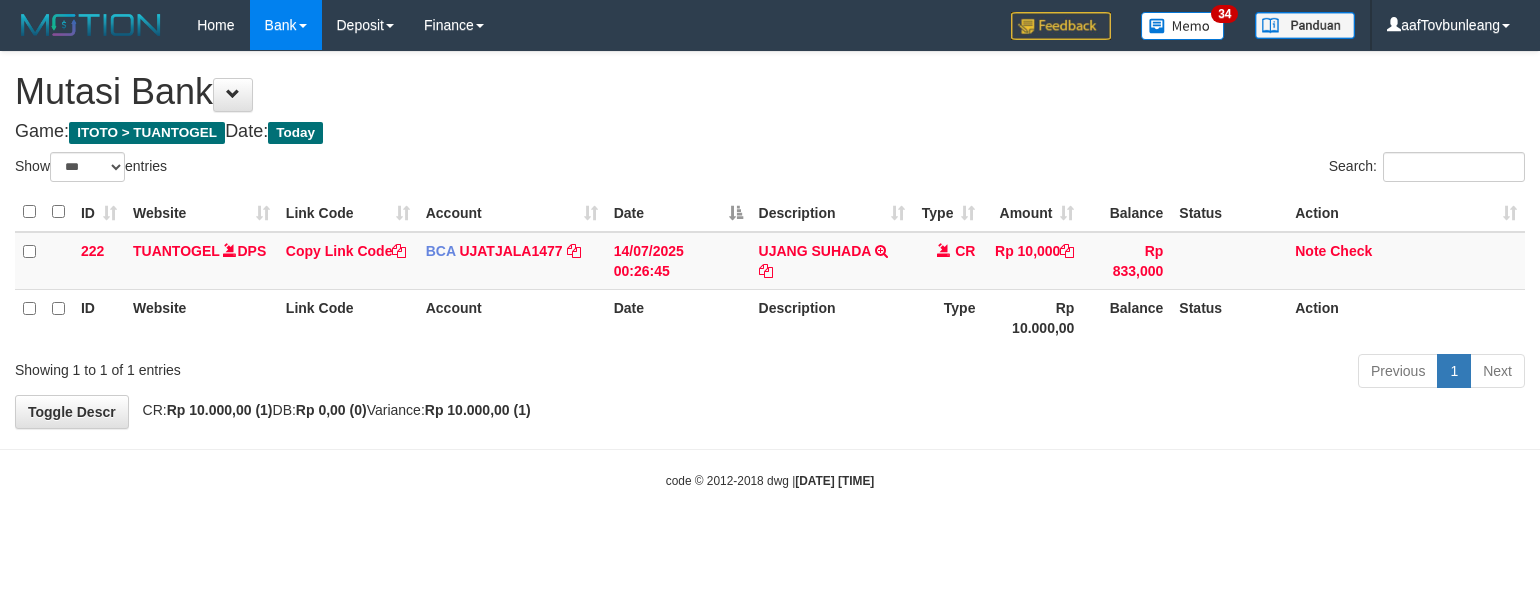scroll, scrollTop: 0, scrollLeft: 0, axis: both 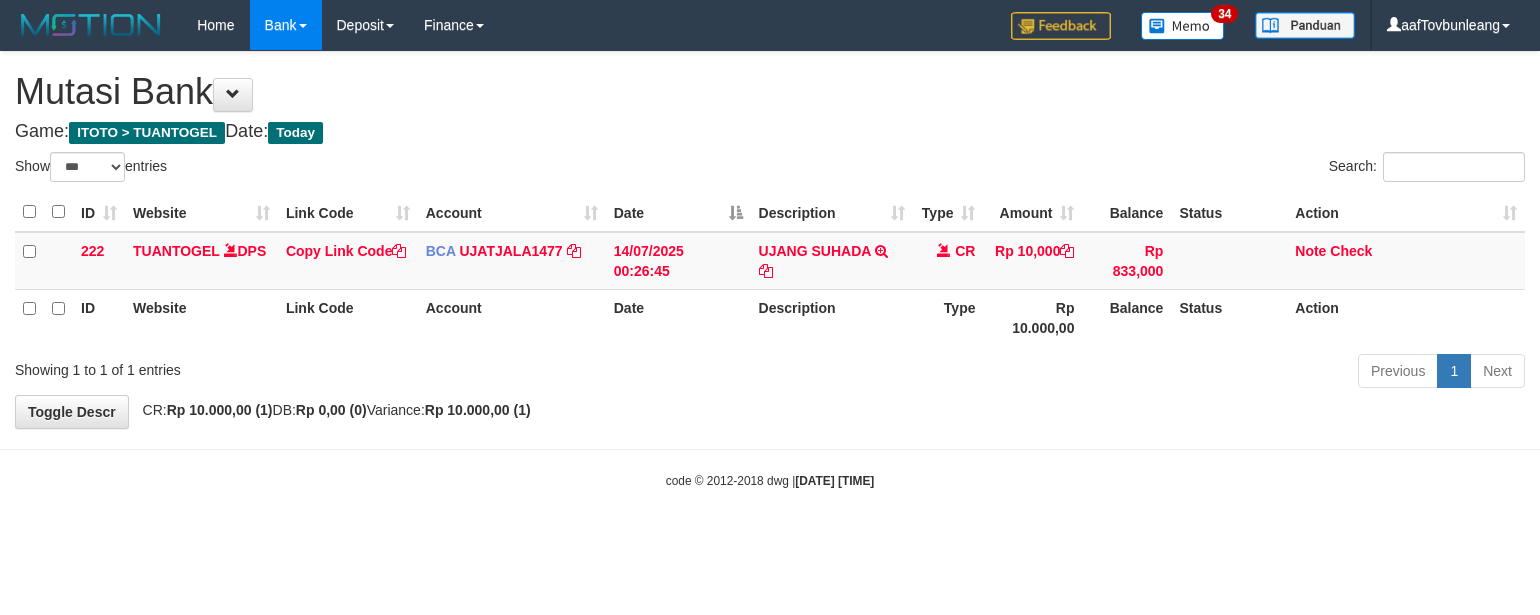 select on "***" 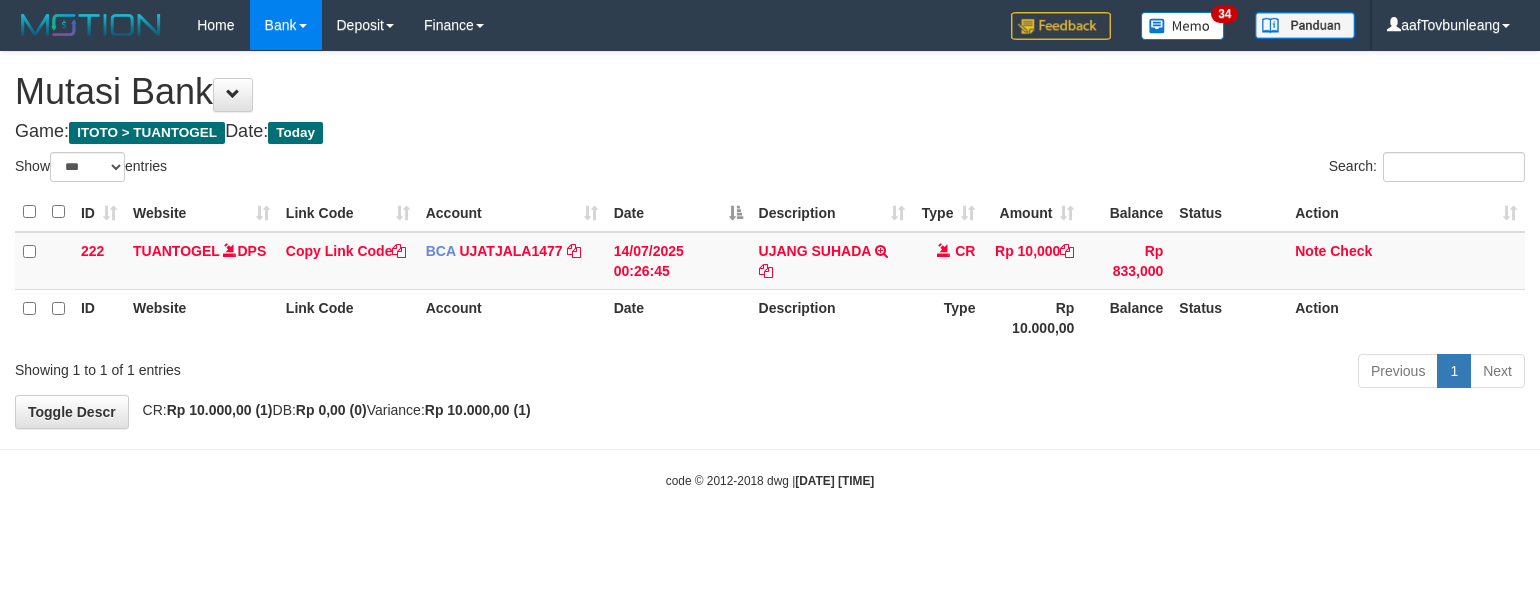 scroll, scrollTop: 0, scrollLeft: 0, axis: both 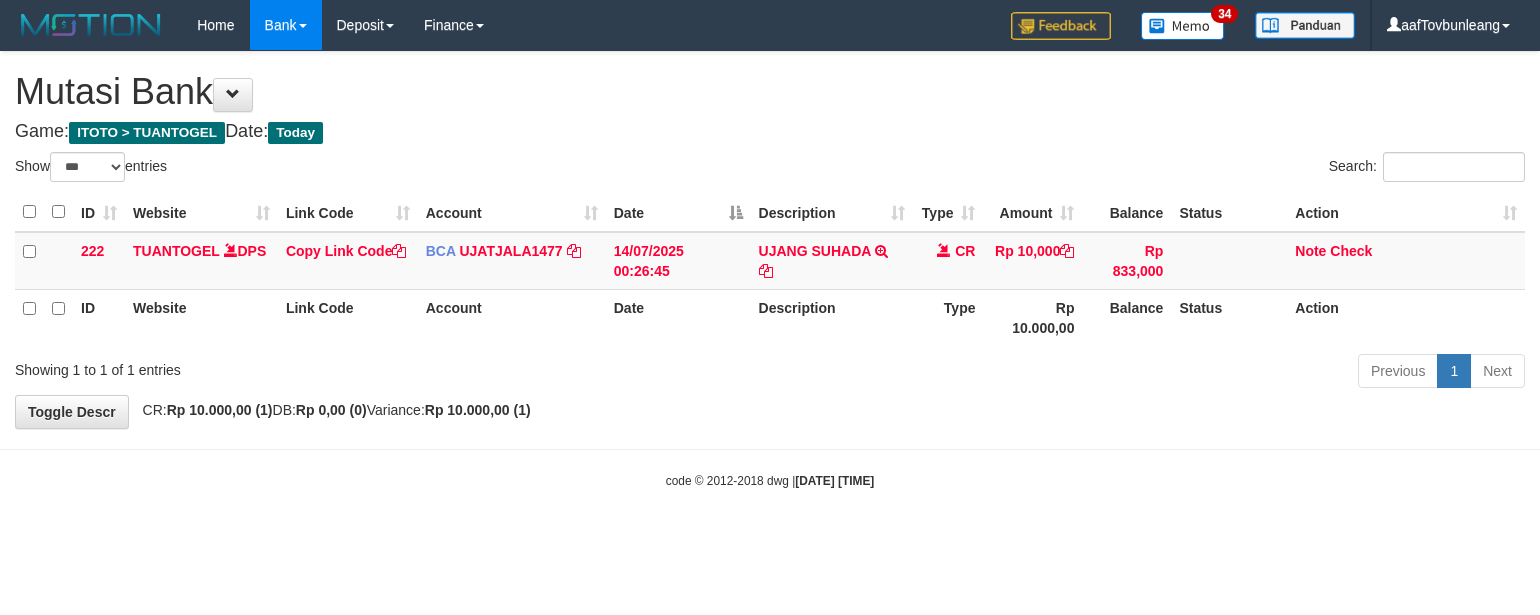 select on "***" 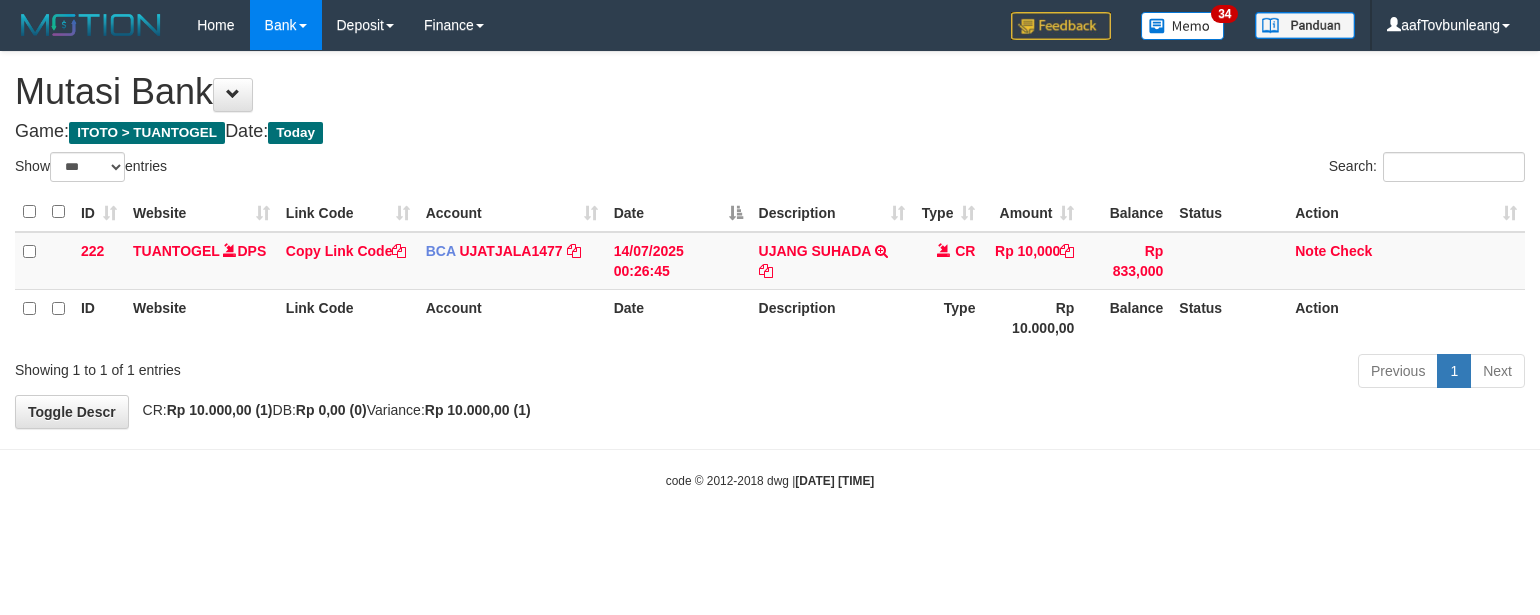 scroll, scrollTop: 0, scrollLeft: 0, axis: both 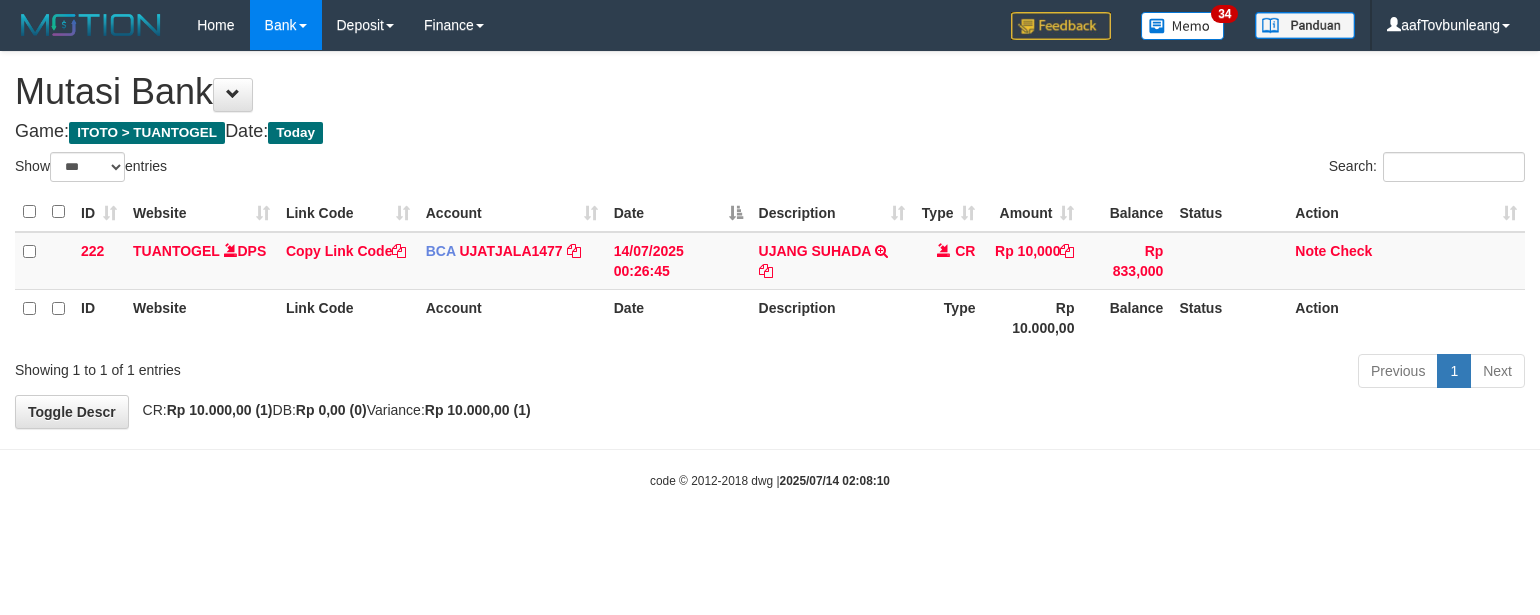 select on "***" 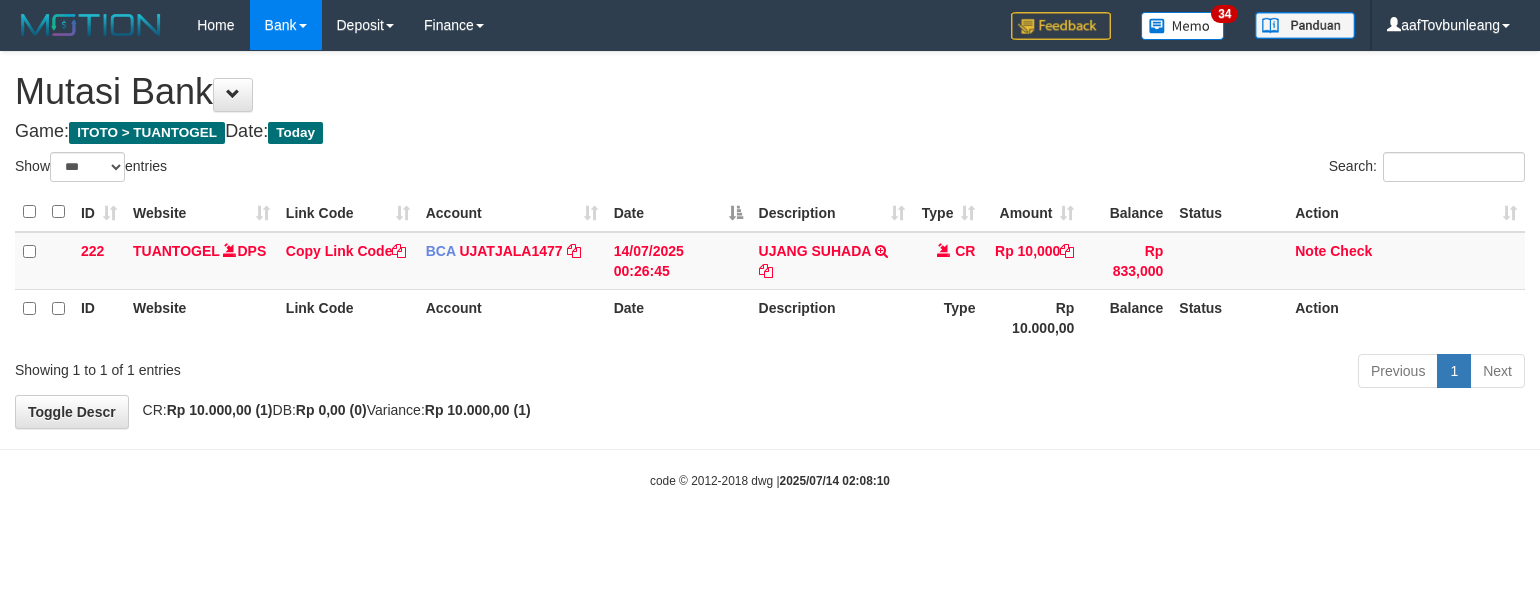 scroll, scrollTop: 0, scrollLeft: 0, axis: both 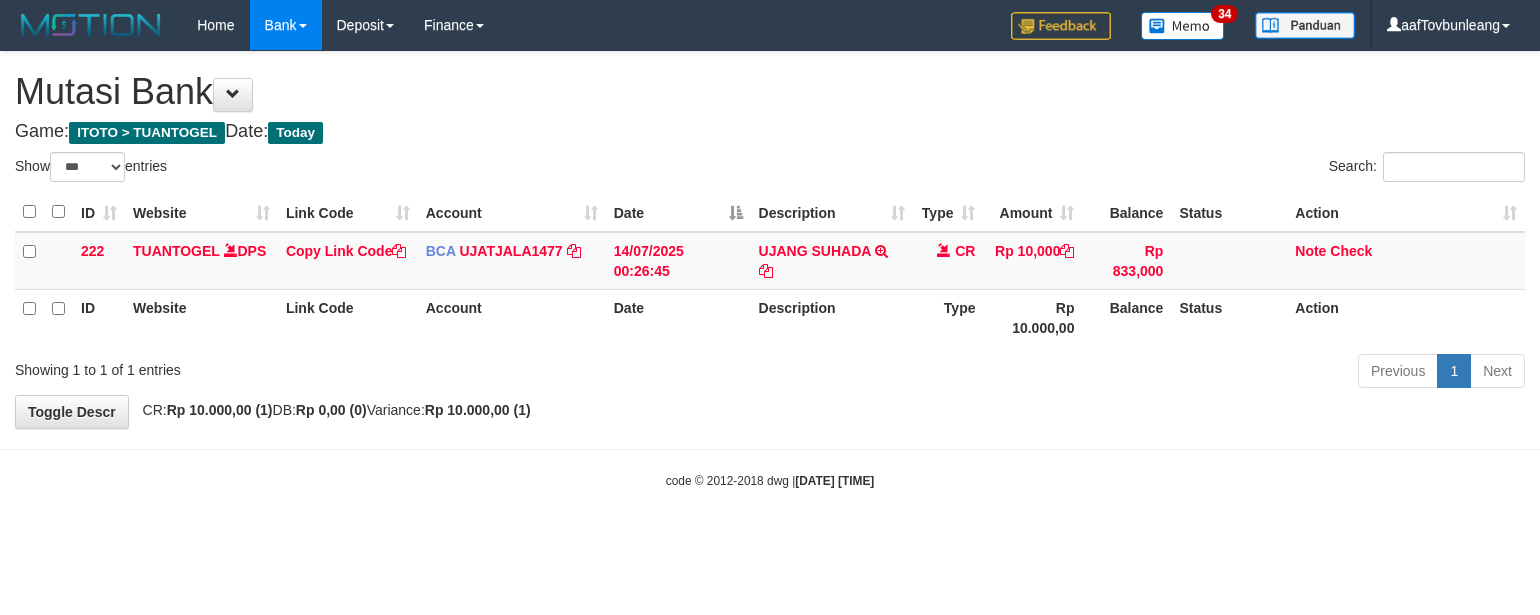 select on "***" 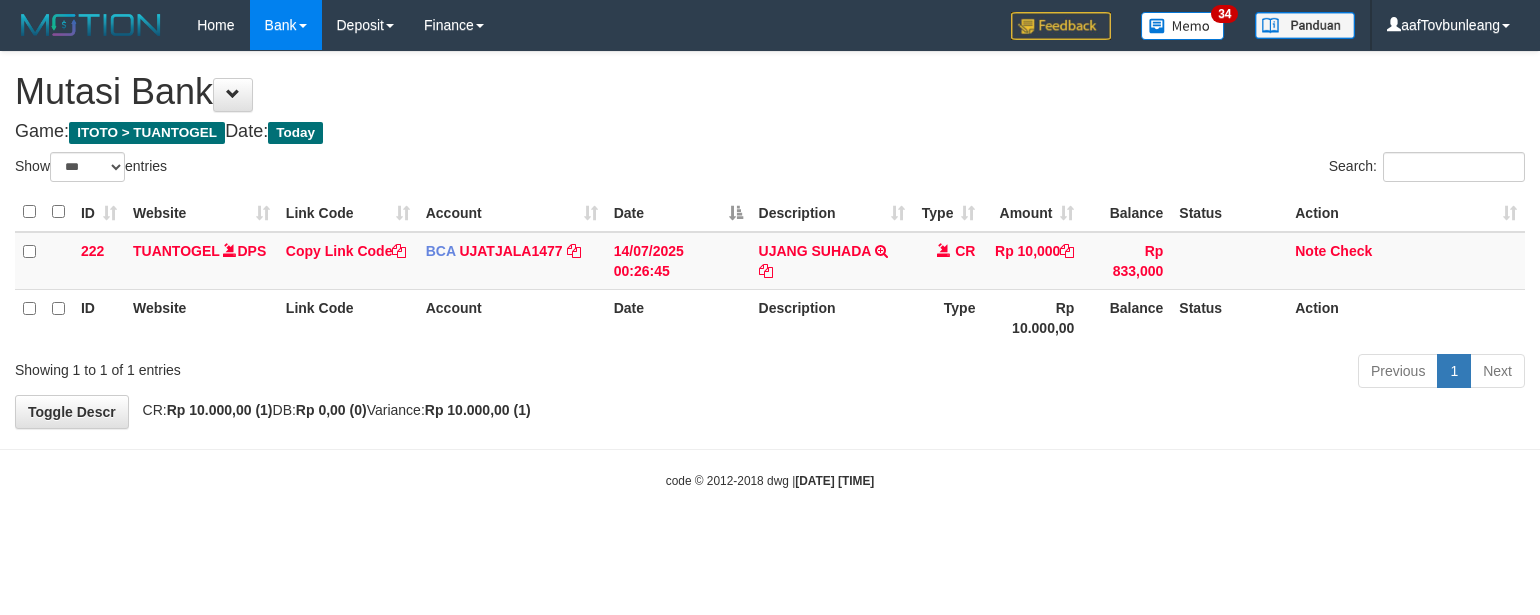 scroll, scrollTop: 0, scrollLeft: 0, axis: both 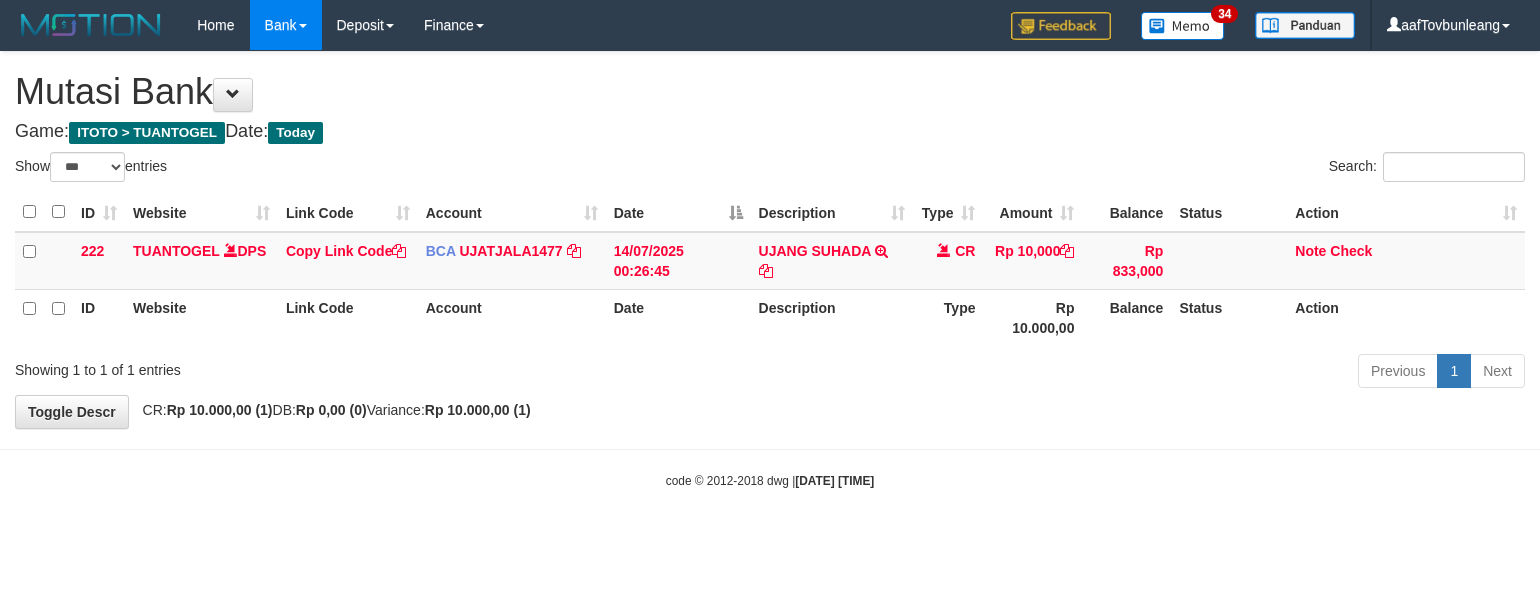 select on "***" 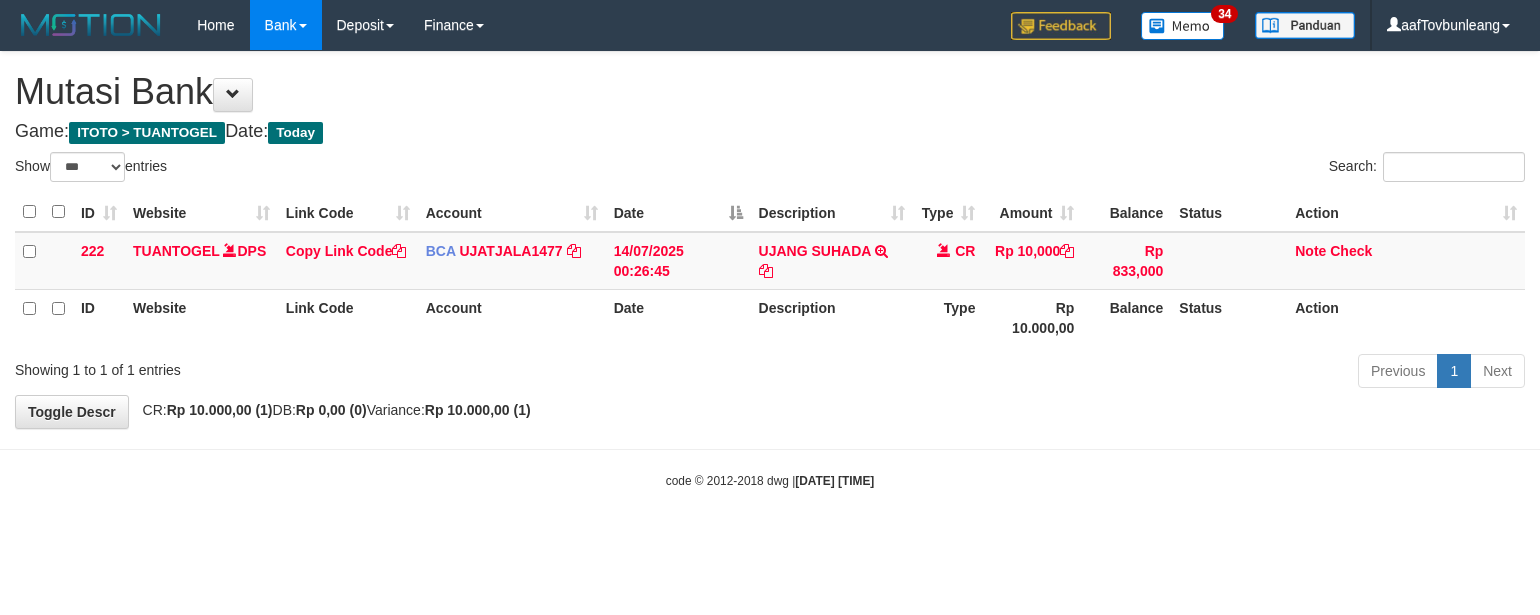 scroll, scrollTop: 0, scrollLeft: 0, axis: both 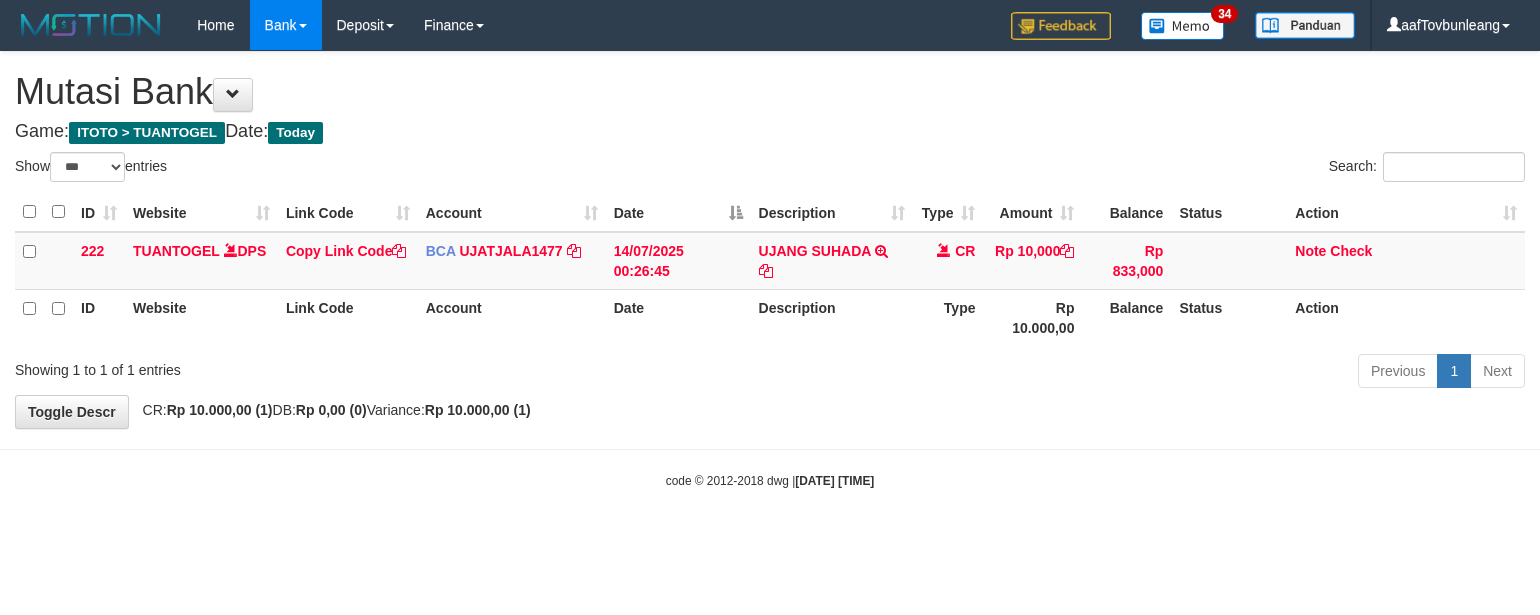 select on "***" 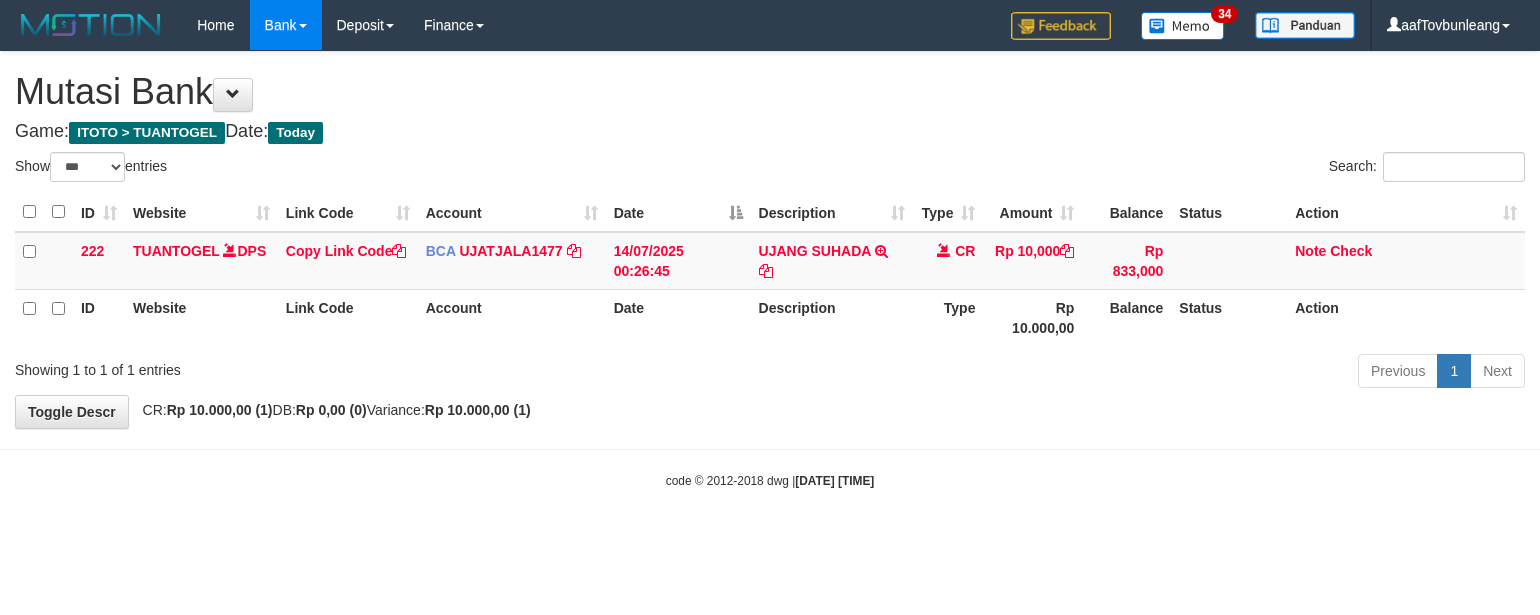 scroll, scrollTop: 0, scrollLeft: 0, axis: both 